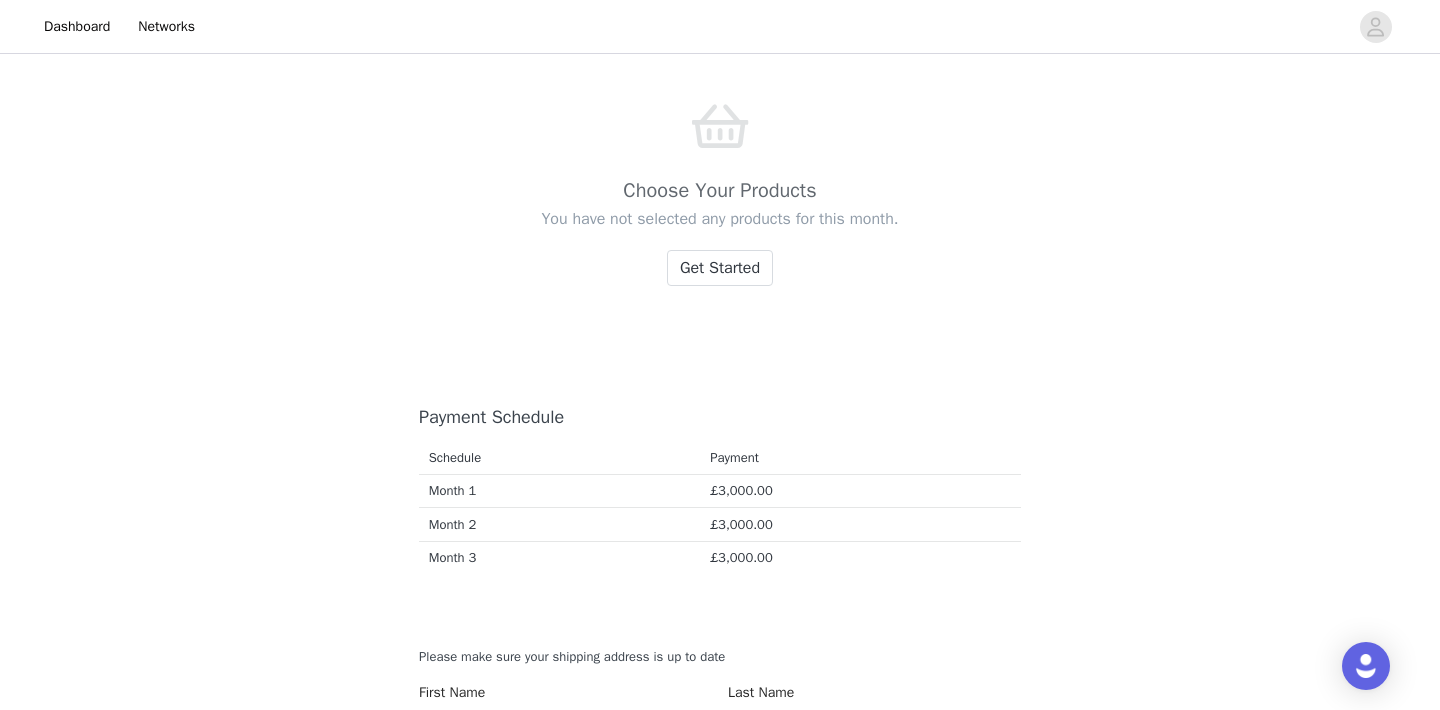 scroll, scrollTop: 534, scrollLeft: 0, axis: vertical 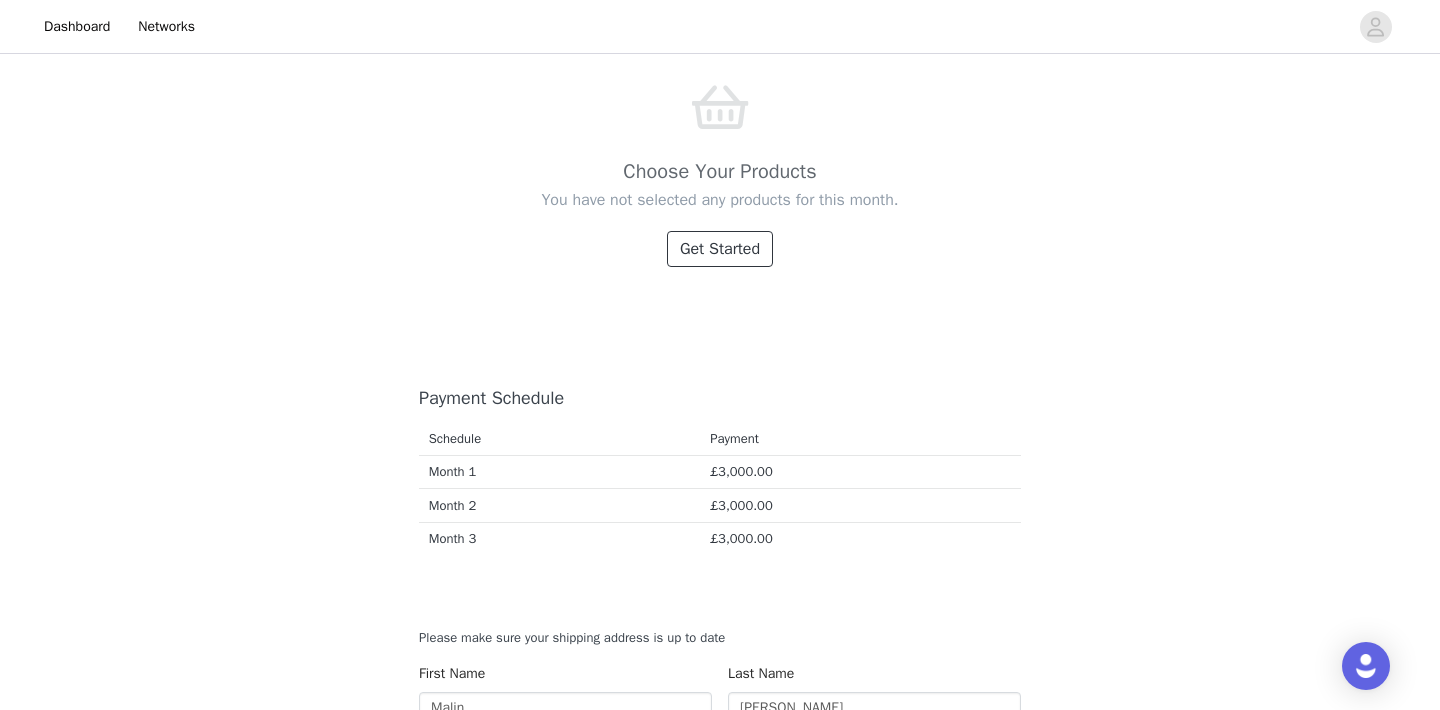click on "Get Started" at bounding box center [720, 249] 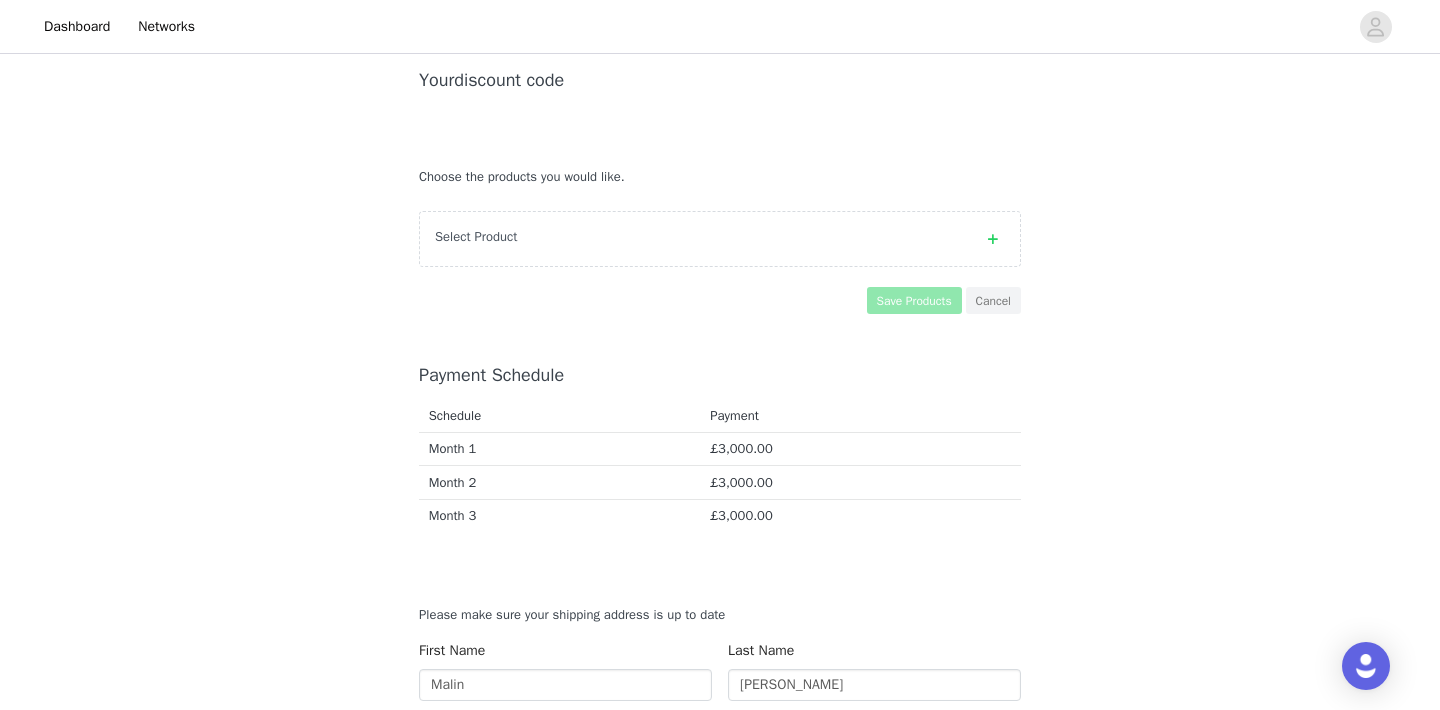 scroll, scrollTop: 388, scrollLeft: 0, axis: vertical 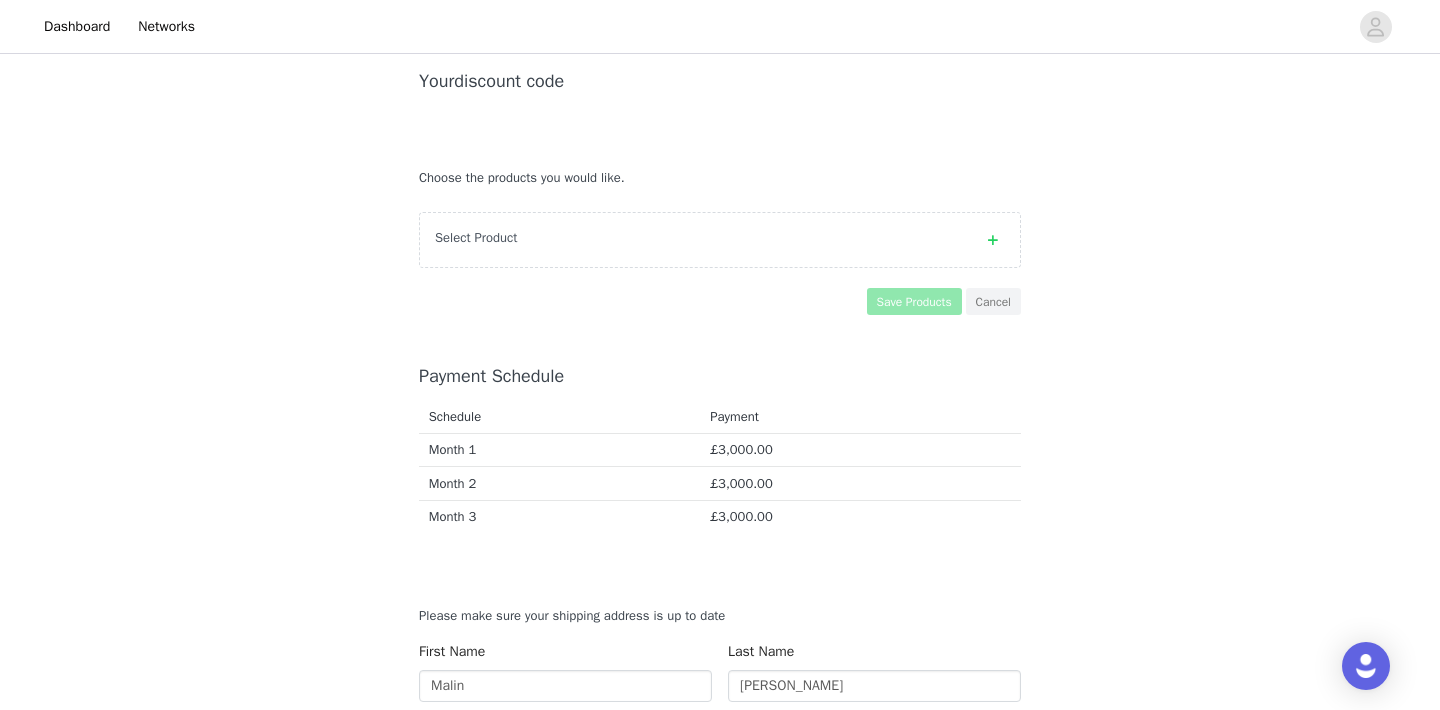 click on "Select Product" at bounding box center (720, 240) 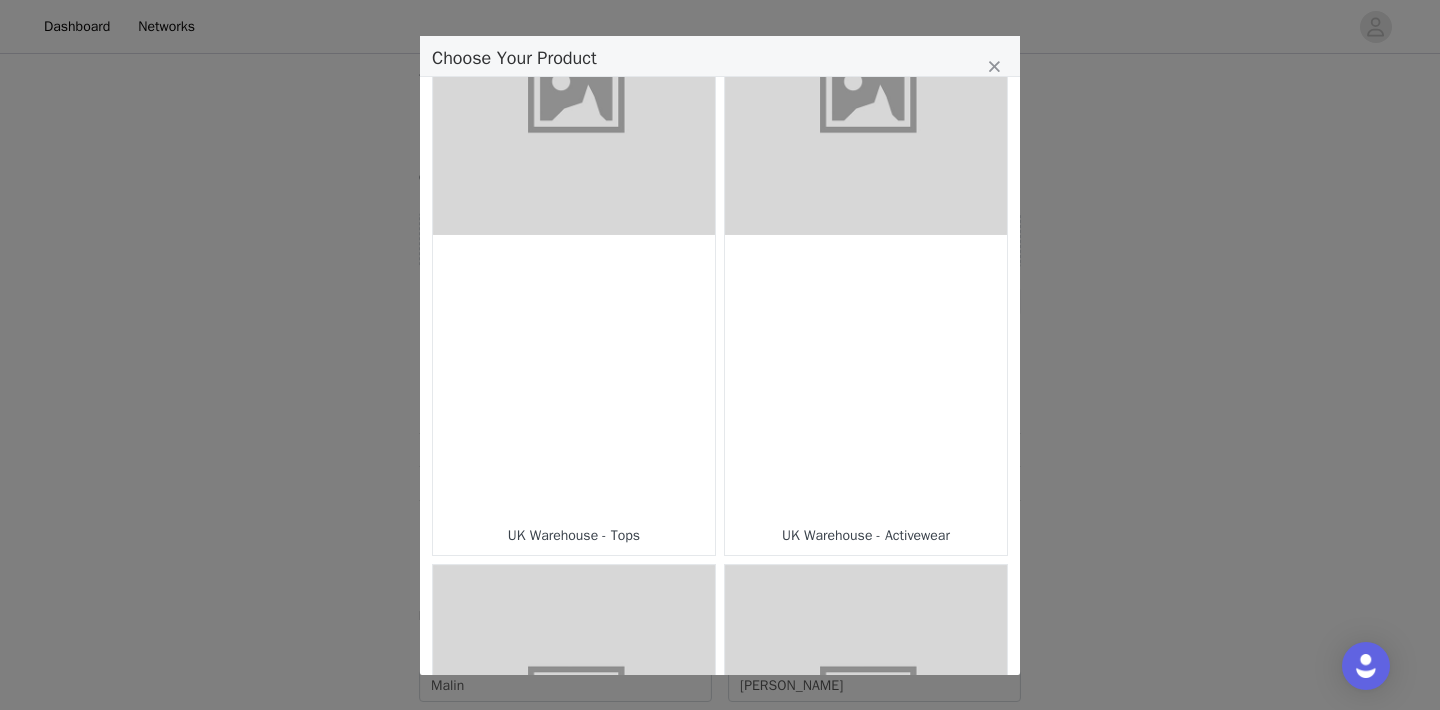 scroll, scrollTop: 138, scrollLeft: 0, axis: vertical 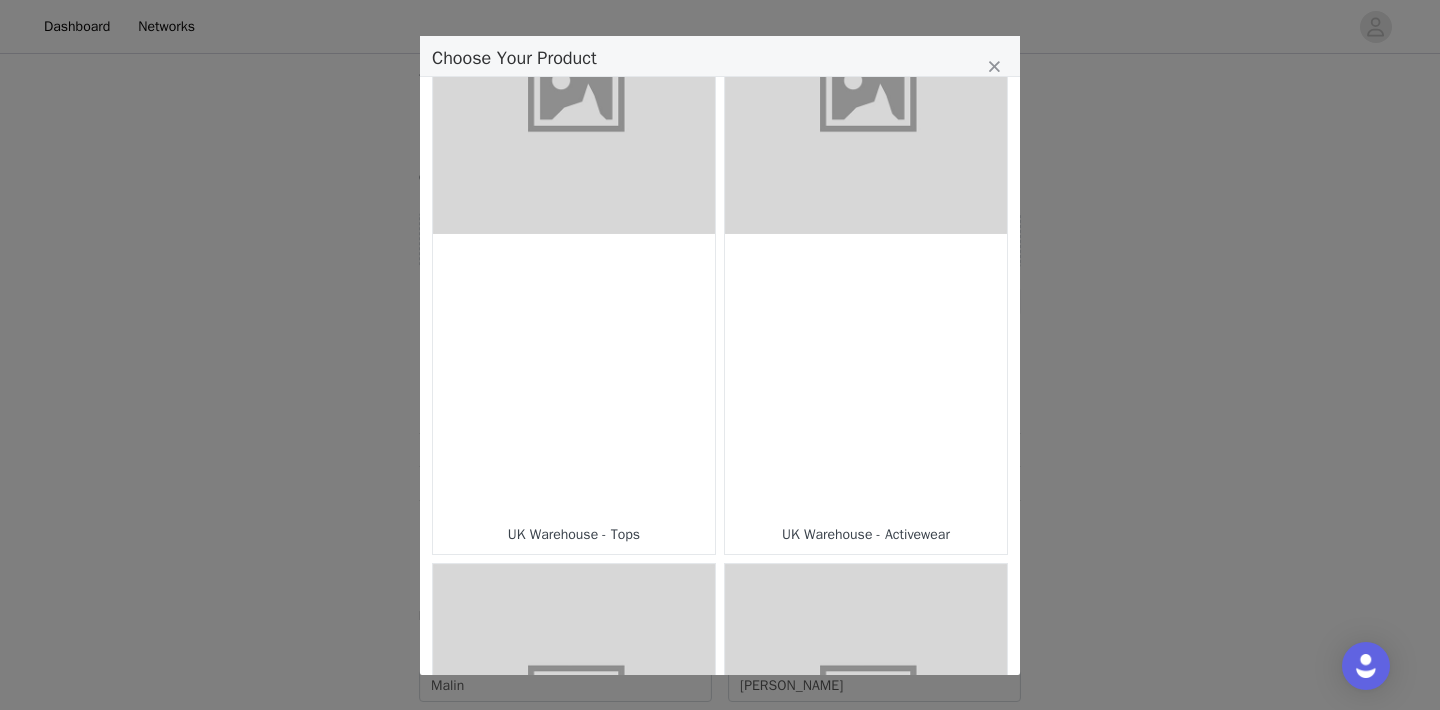 click at bounding box center (574, 375) 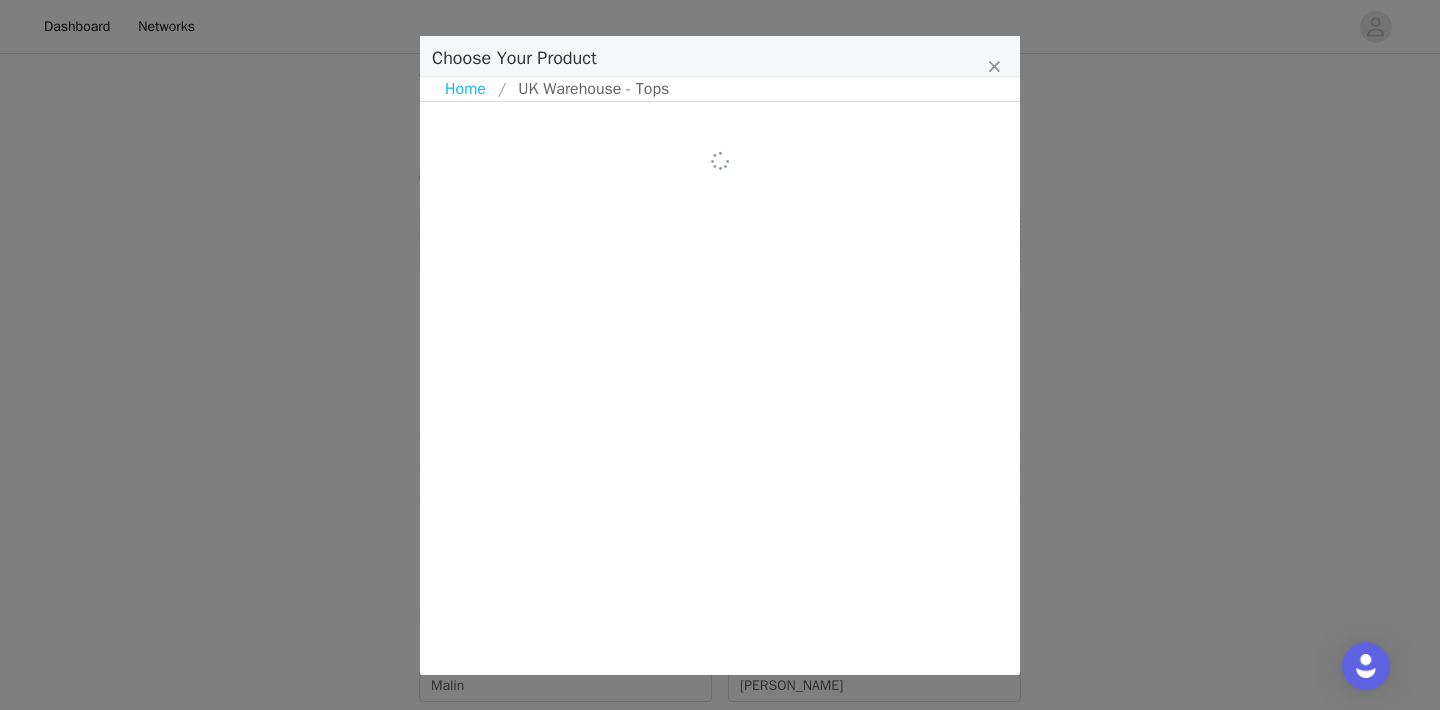 scroll, scrollTop: 0, scrollLeft: 0, axis: both 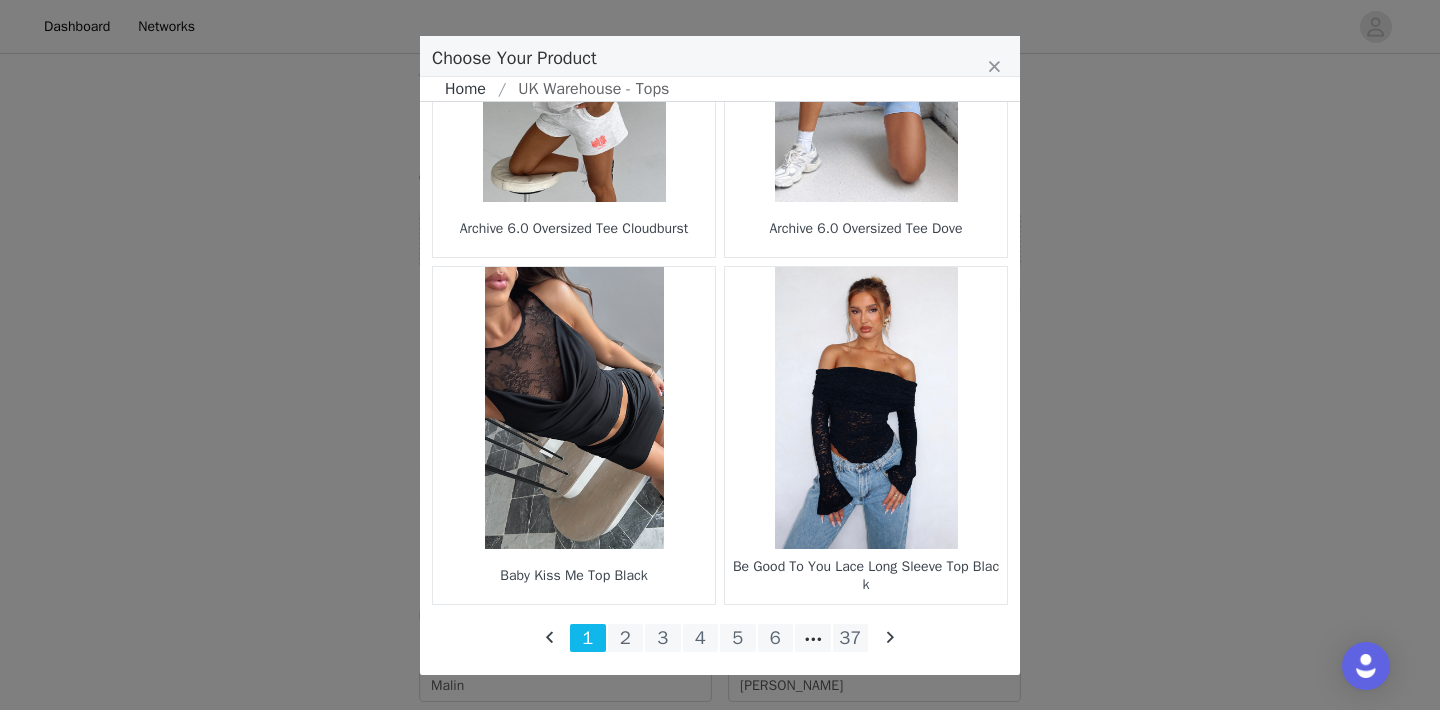 click on "Home" at bounding box center (471, 89) 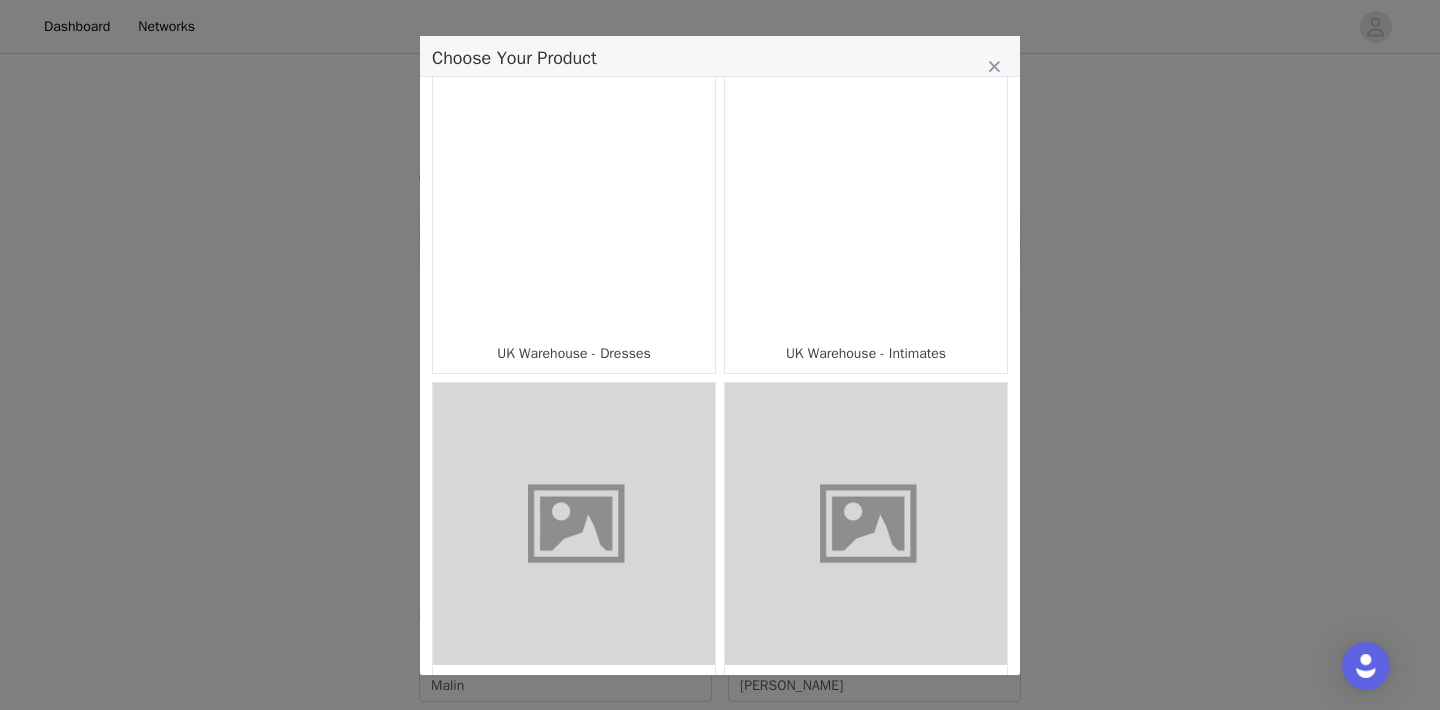 scroll, scrollTop: 3090, scrollLeft: 0, axis: vertical 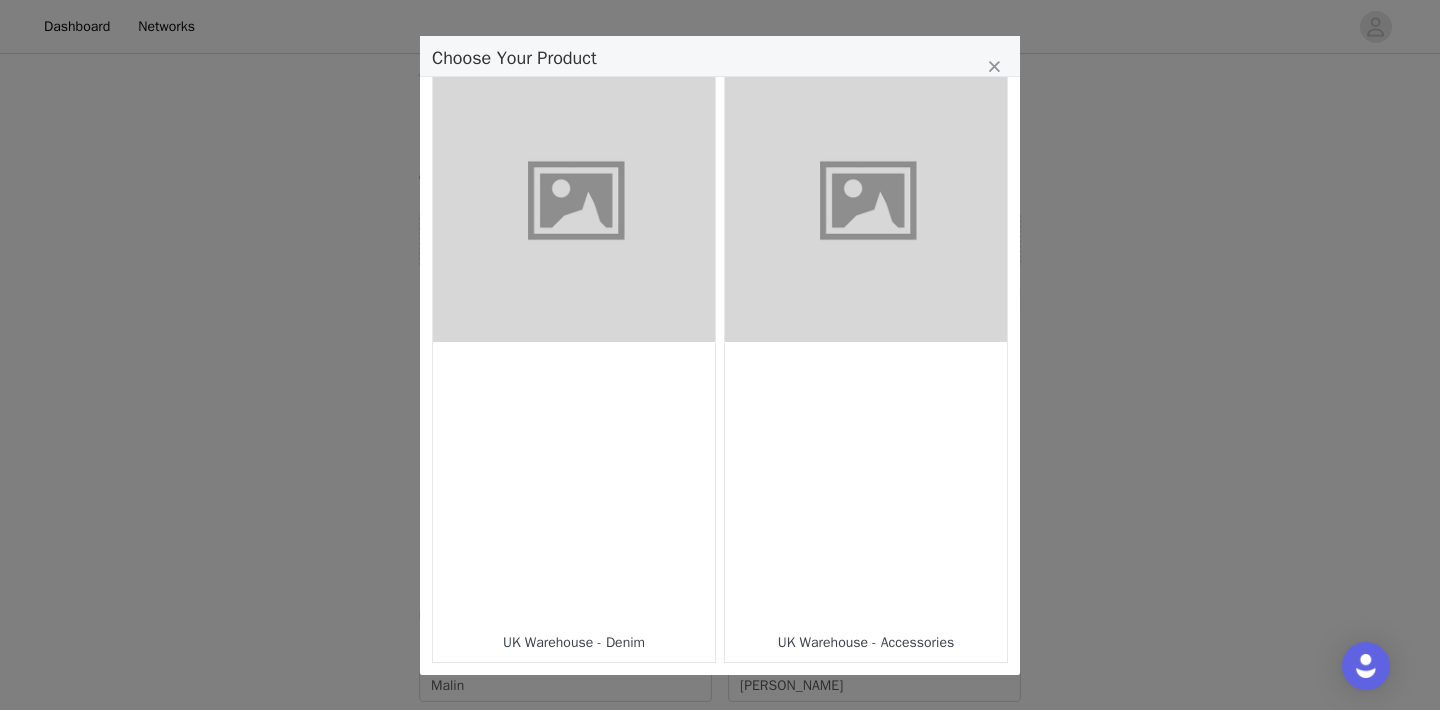 click at bounding box center (866, 483) 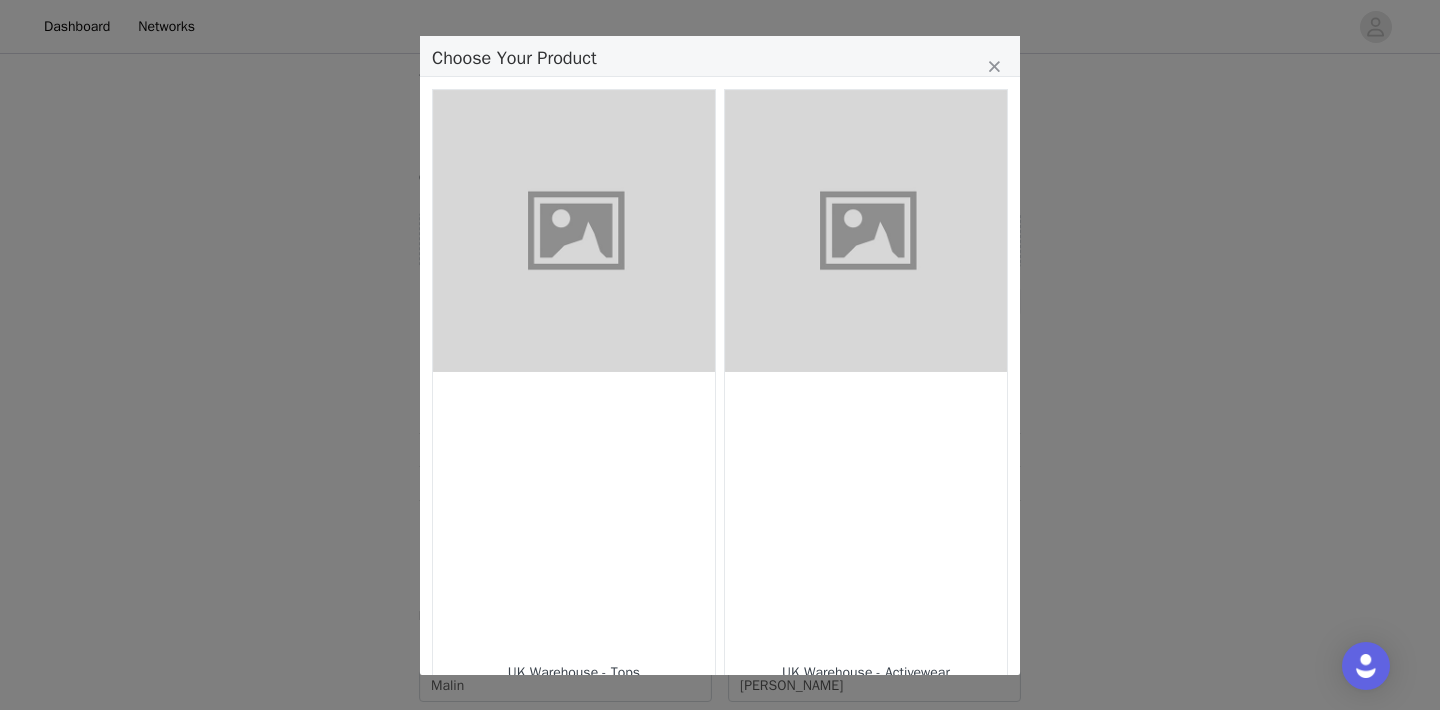 click on "UK Warehouse - Tops     UK Warehouse - Activewear     UK Warehouse - Swimwear     UK Warehouse - Skirts     UK Warehouse - Shorts     UK Warehouse - Shoes     UK Warehouse - Pants     UK Warehouse - Outerwear     UK Warehouse - Dresses     [GEOGRAPHIC_DATA] Warehouse - Intimates     UK Warehouse - Denim     UK Warehouse - Accessories" at bounding box center (720, 376) 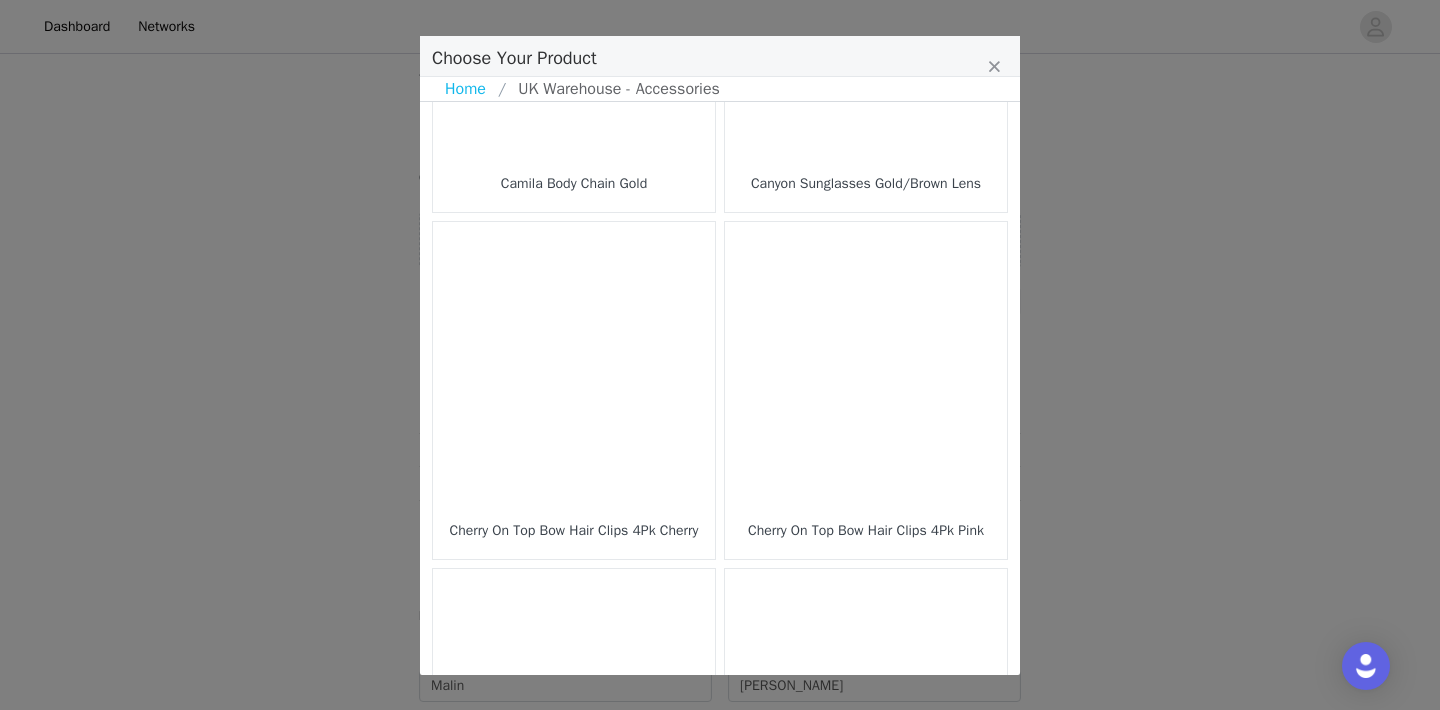 scroll, scrollTop: 759, scrollLeft: 0, axis: vertical 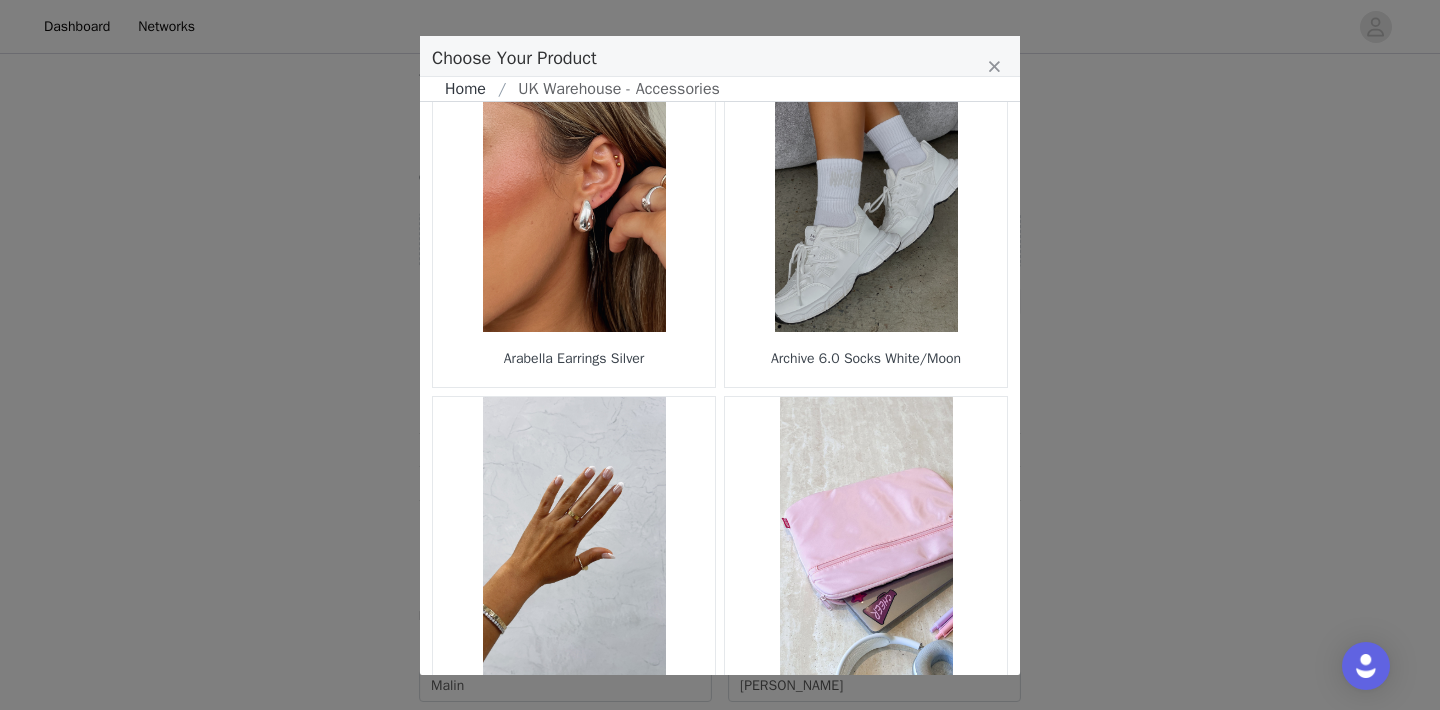 click on "Home" at bounding box center [471, 89] 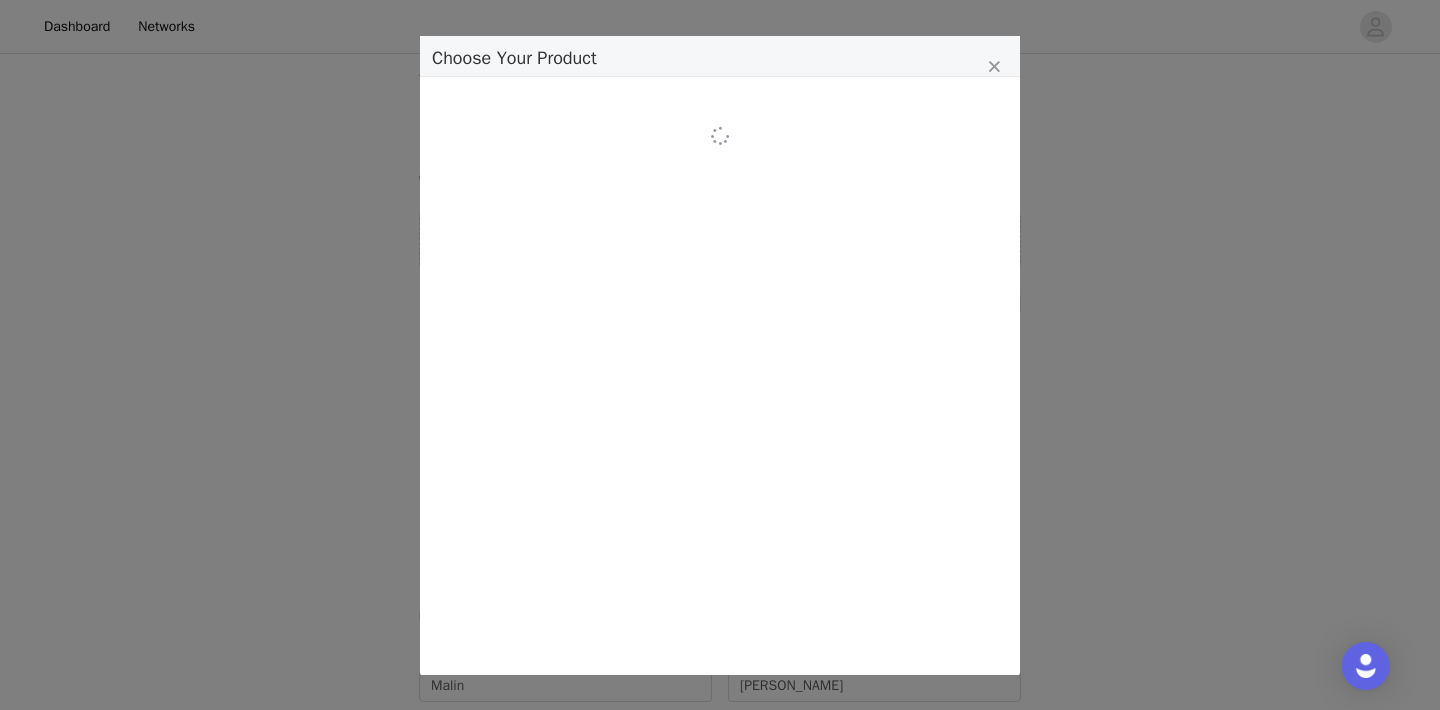 scroll, scrollTop: 0, scrollLeft: 0, axis: both 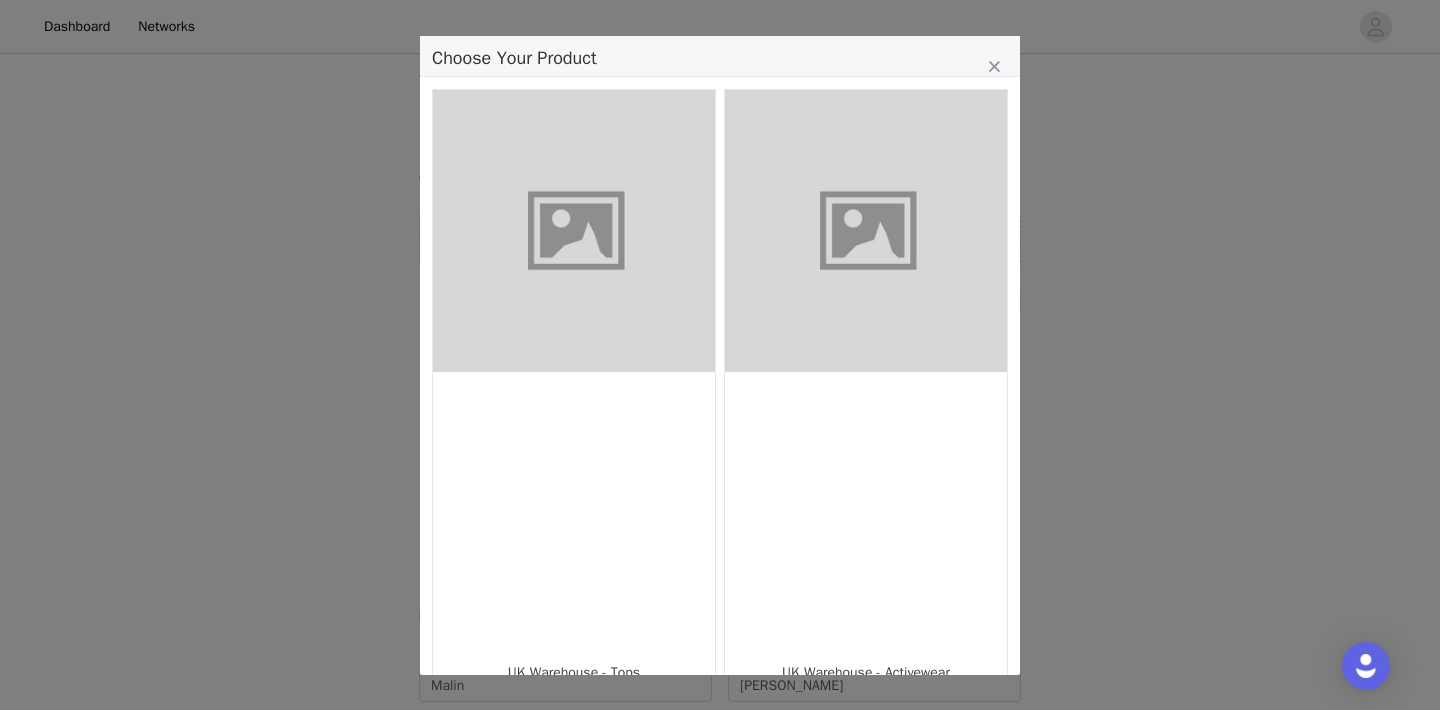 click at bounding box center (574, 513) 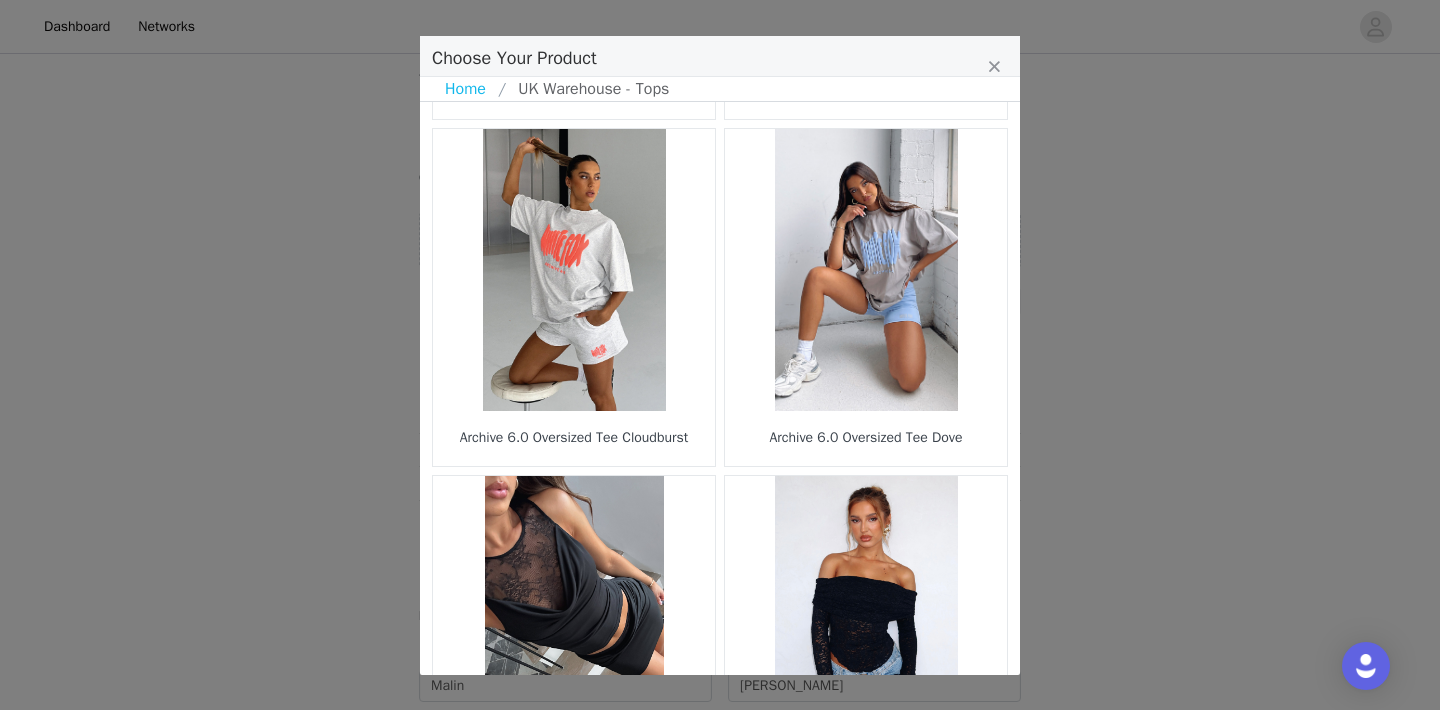 scroll, scrollTop: 2971, scrollLeft: 0, axis: vertical 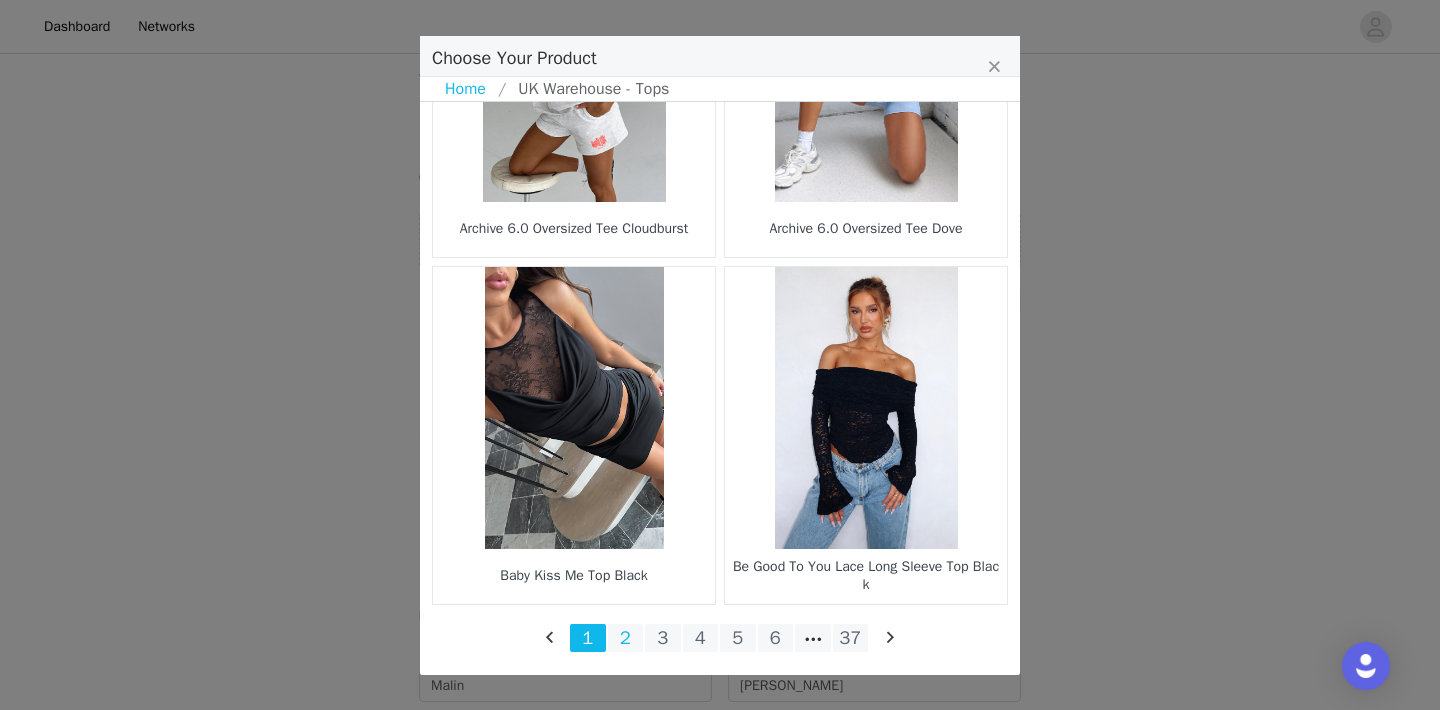 click on "2" at bounding box center [626, 638] 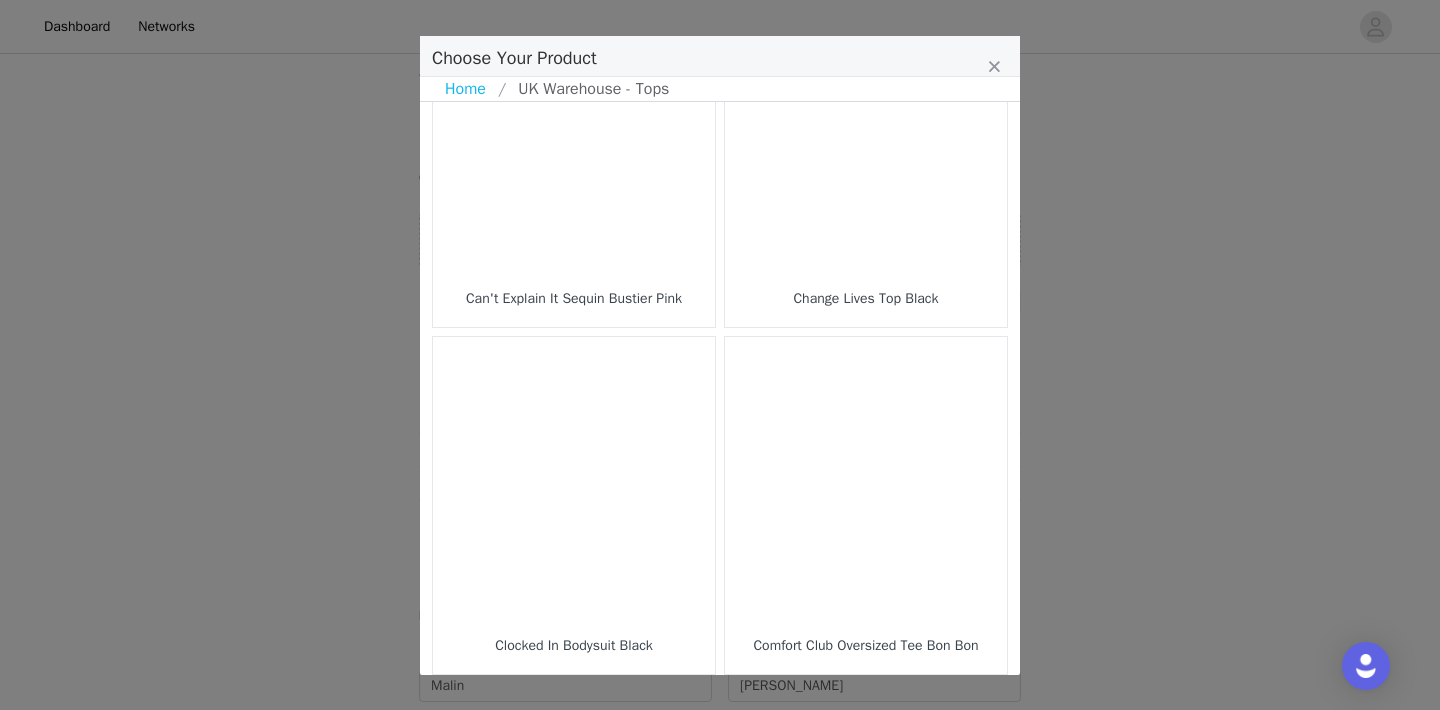scroll, scrollTop: 2971, scrollLeft: 0, axis: vertical 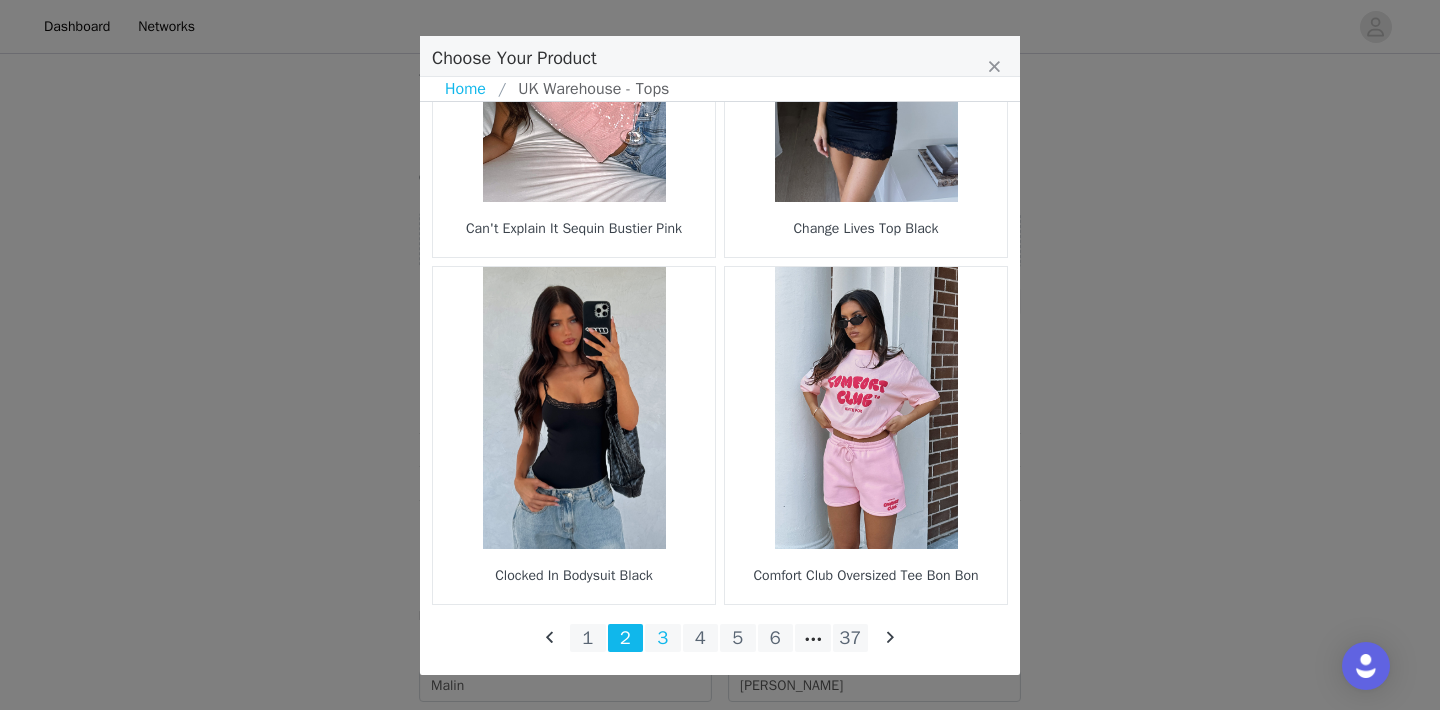 click on "3" at bounding box center (663, 638) 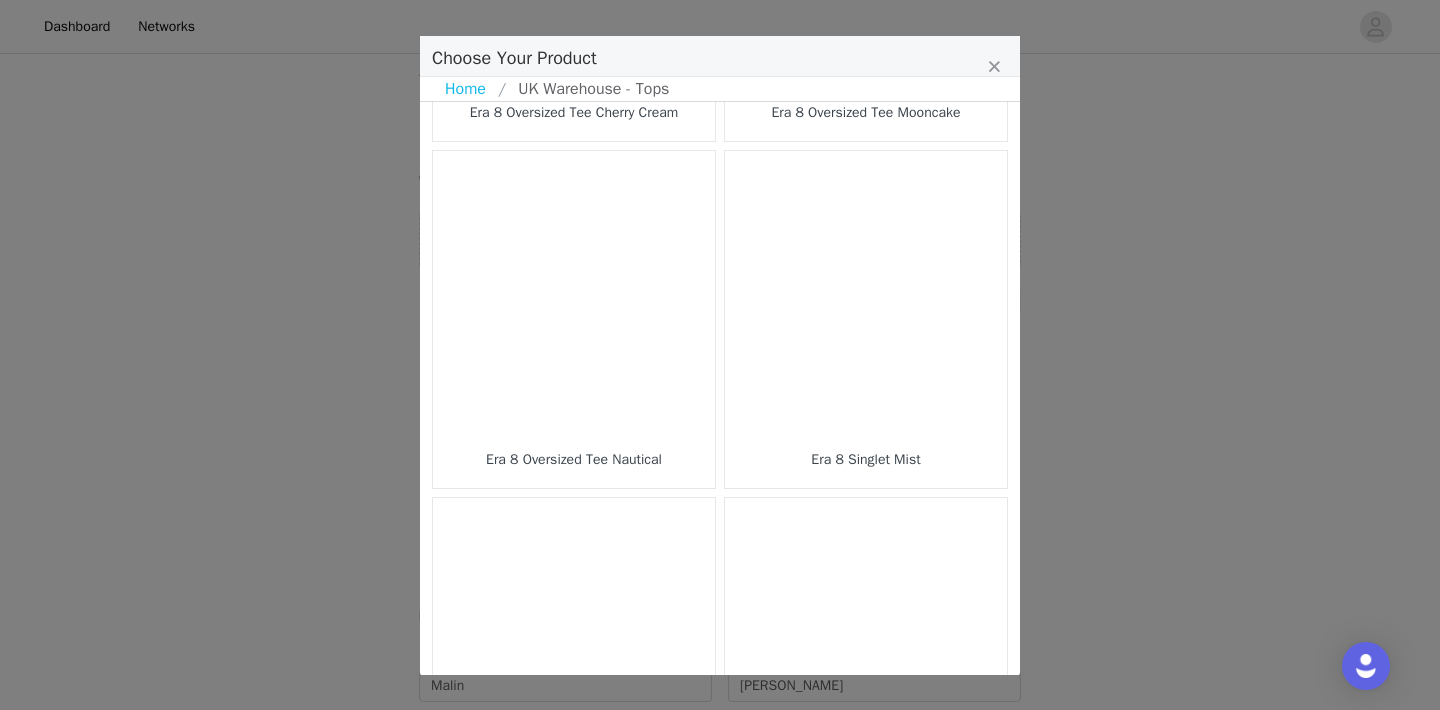 scroll, scrollTop: 2971, scrollLeft: 0, axis: vertical 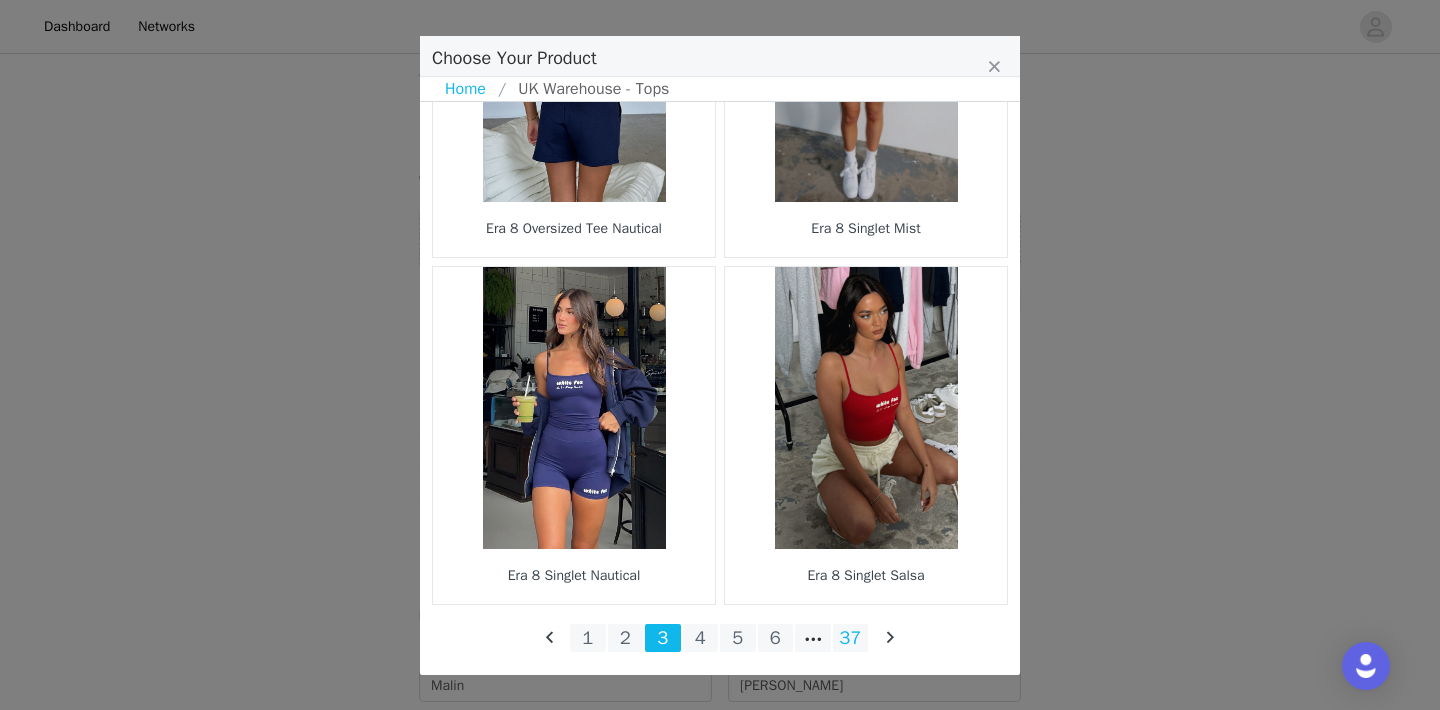 click on "37" at bounding box center [851, 638] 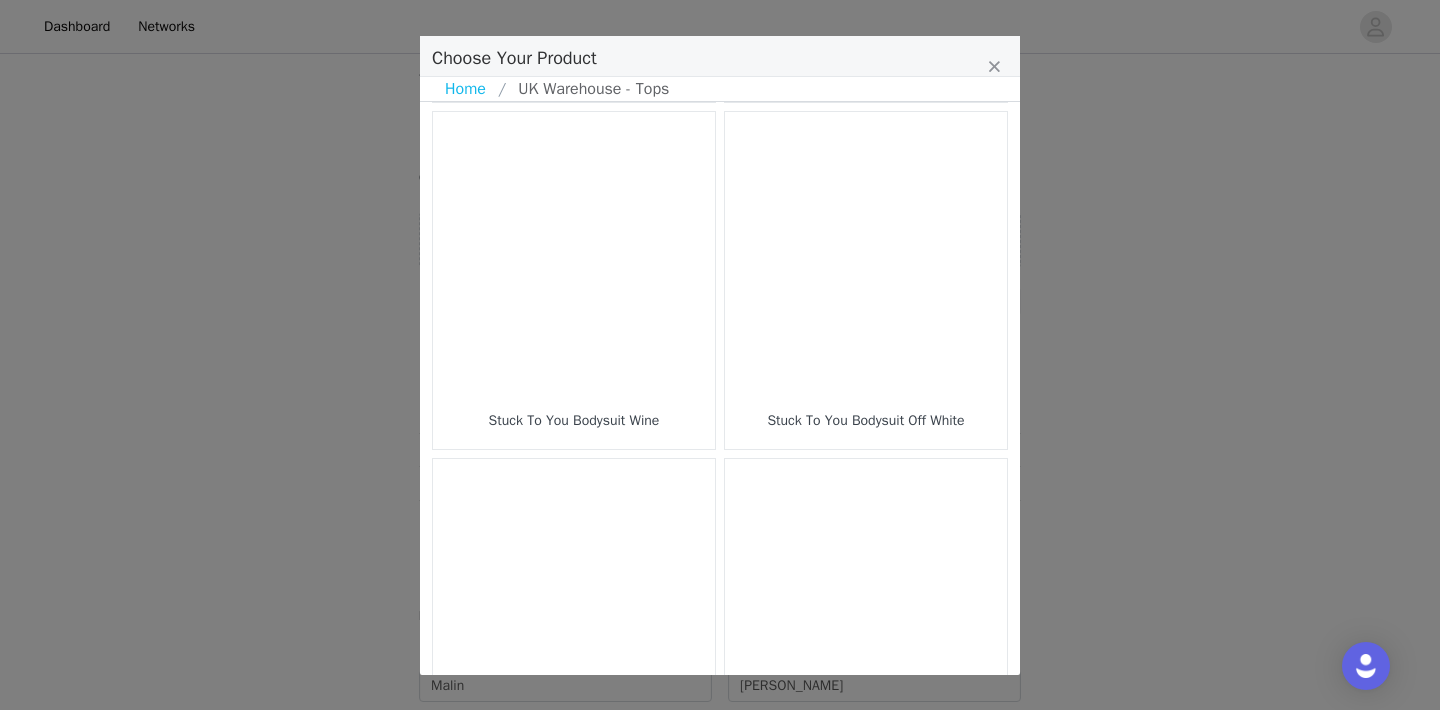 scroll, scrollTop: 2971, scrollLeft: 0, axis: vertical 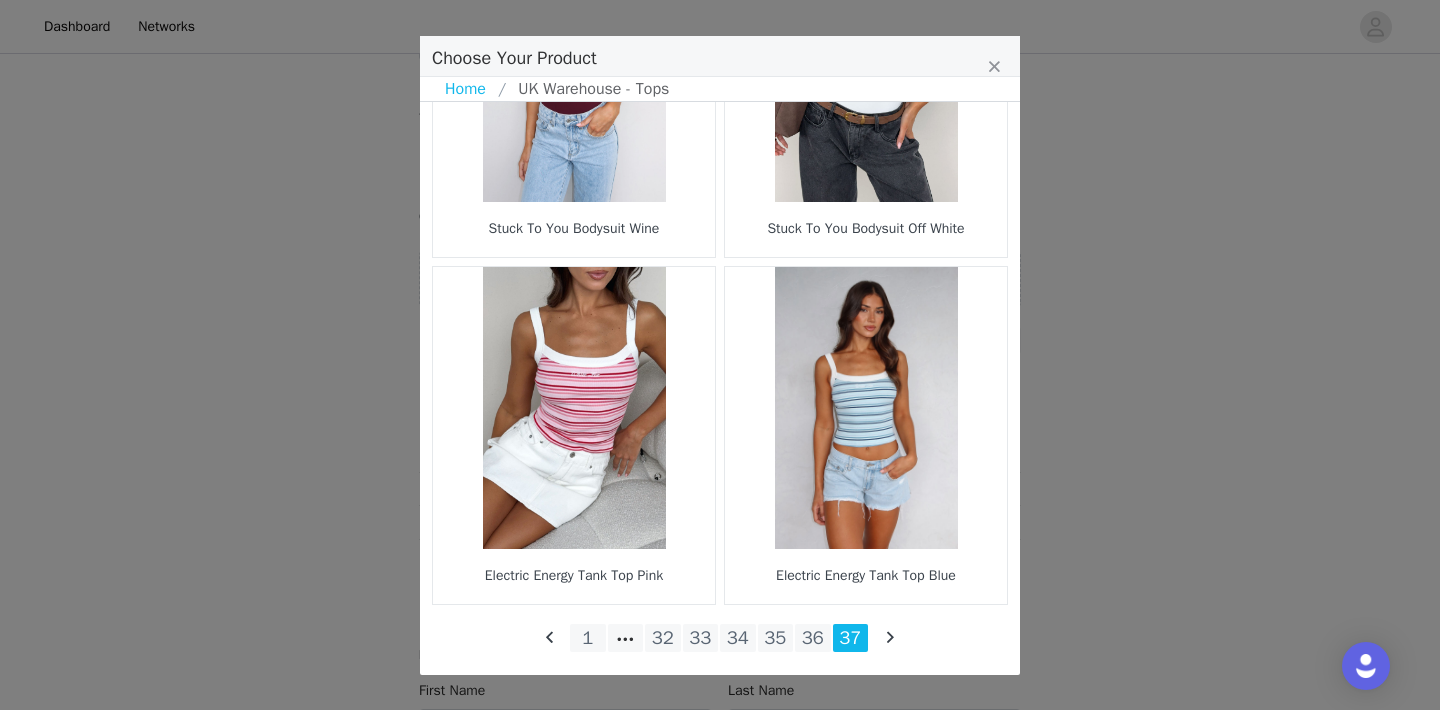 click on "36" at bounding box center (813, 638) 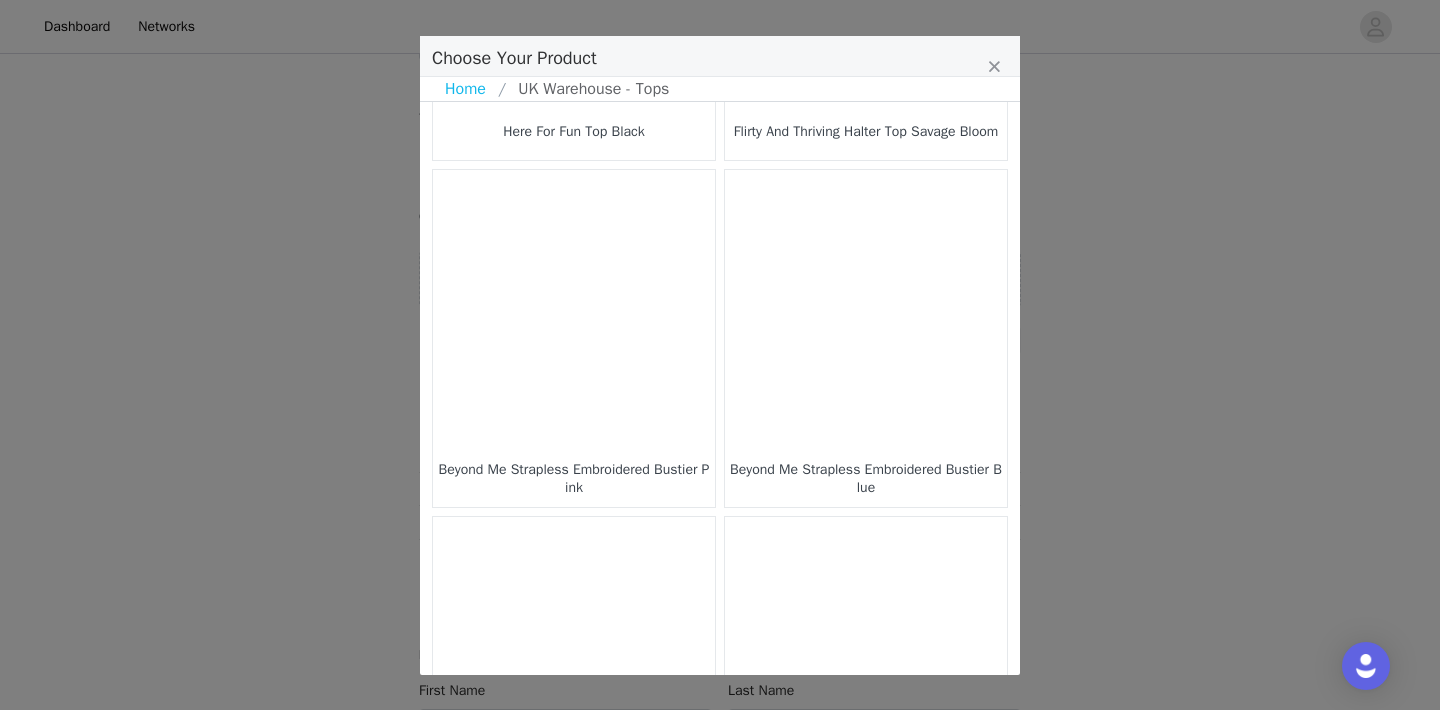 scroll, scrollTop: 1681, scrollLeft: 0, axis: vertical 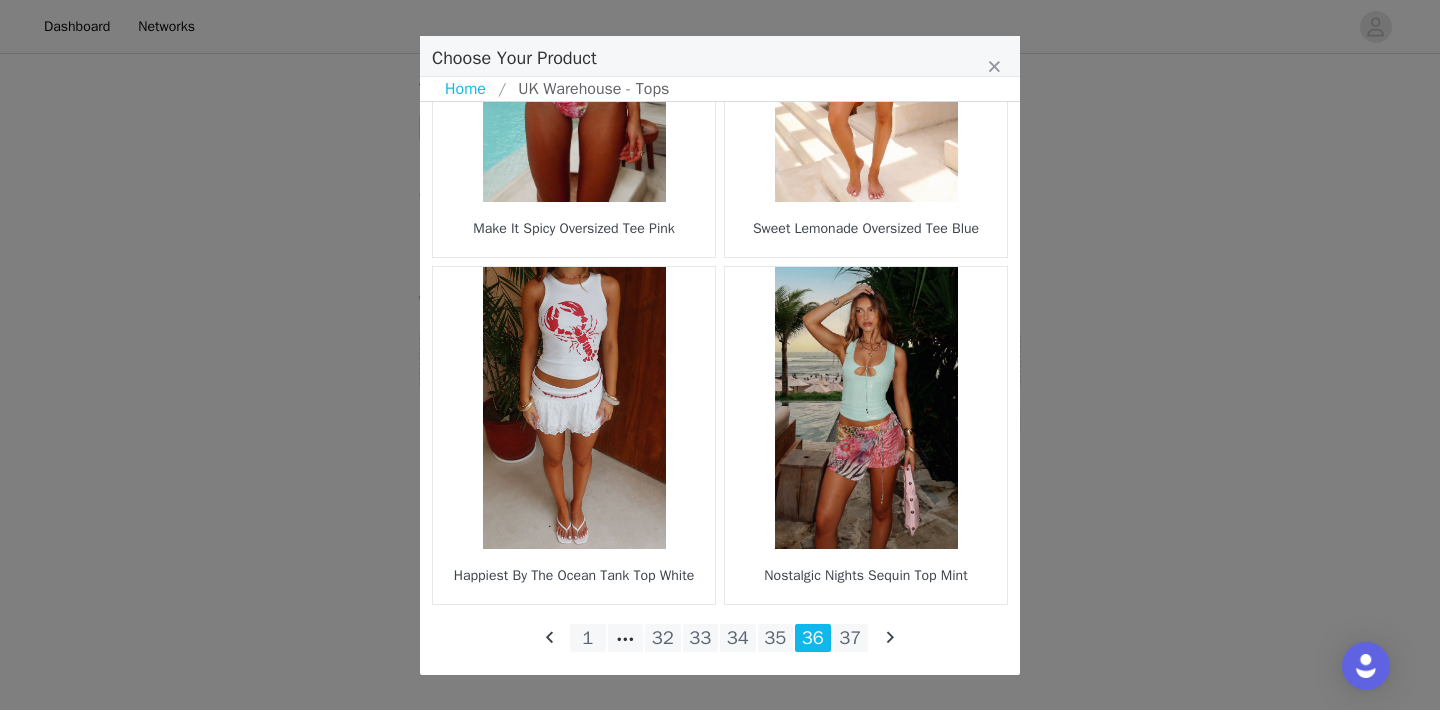 click at bounding box center (866, 408) 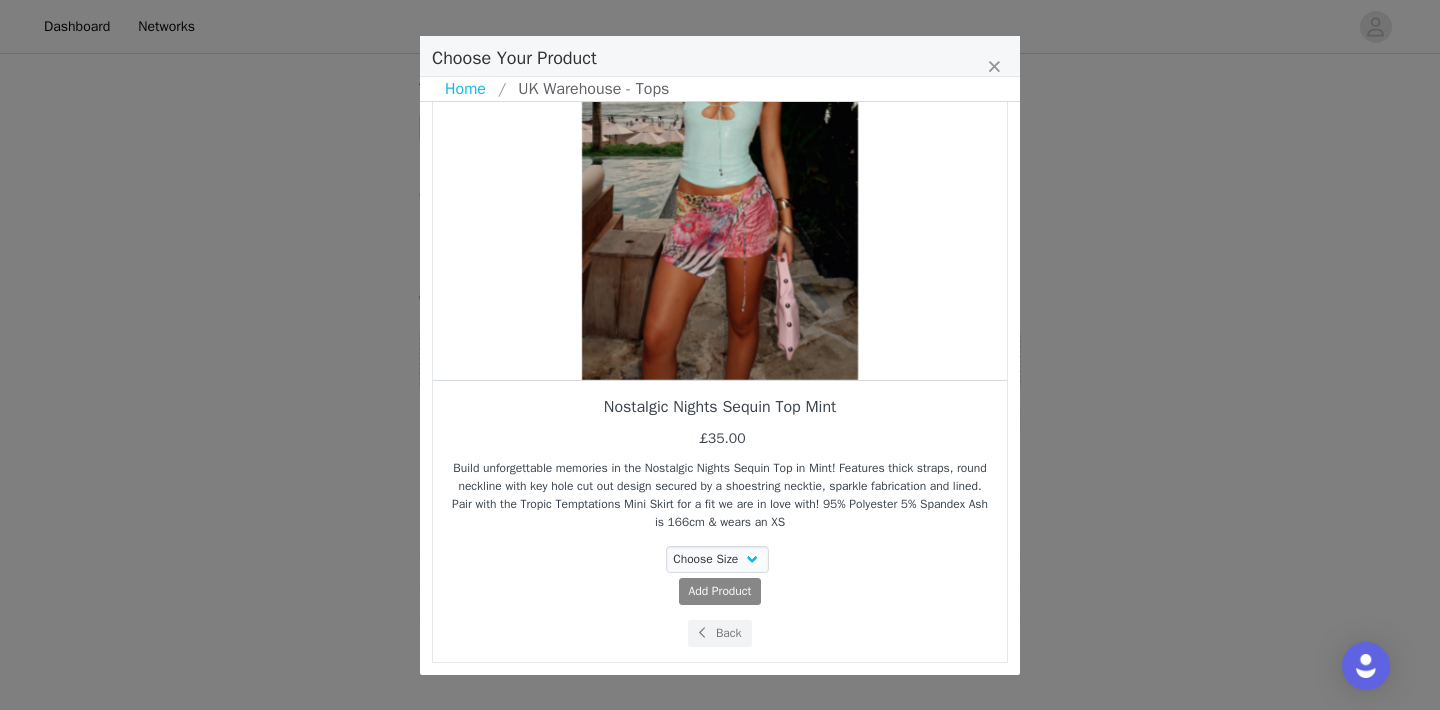 click on "Nostalgic Nights Sequin Top Mint
£35.00   Build unforgettable memories in the Nostalgic Nights Sequin Top in Mint! Features thick straps, round neckline with key hole cut out design secured by a shoestring necktie, sparkle fabrication and lined. Pair with the Tropic Temptations Mini Skirt for a fit we are in love with! 95% Polyester 5% Spandex Ash is 166cm & wears an XS   Choose Size
XXS
XS
S
M
L
XL
Add Product
Back" at bounding box center [720, 521] 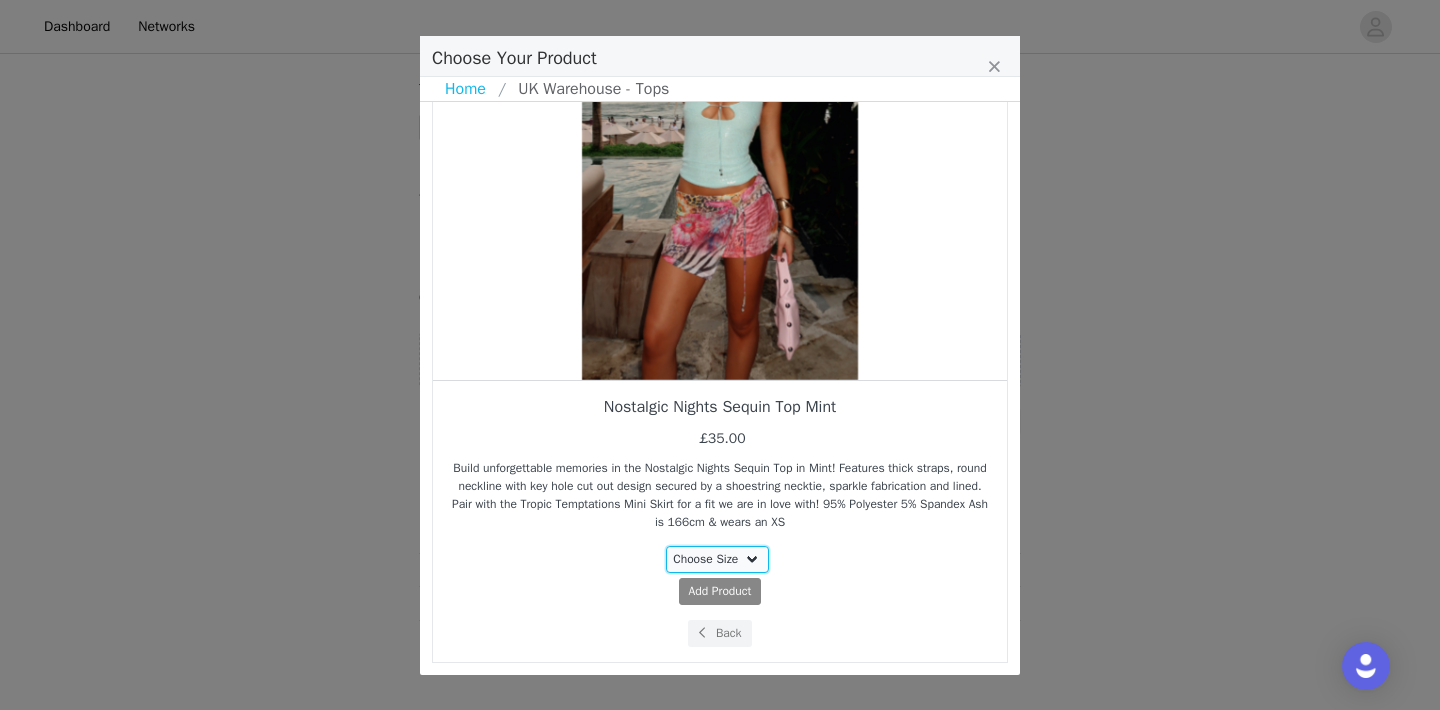 click on "Choose Size
XXS
XS
S
M
L
XL" at bounding box center [718, 559] 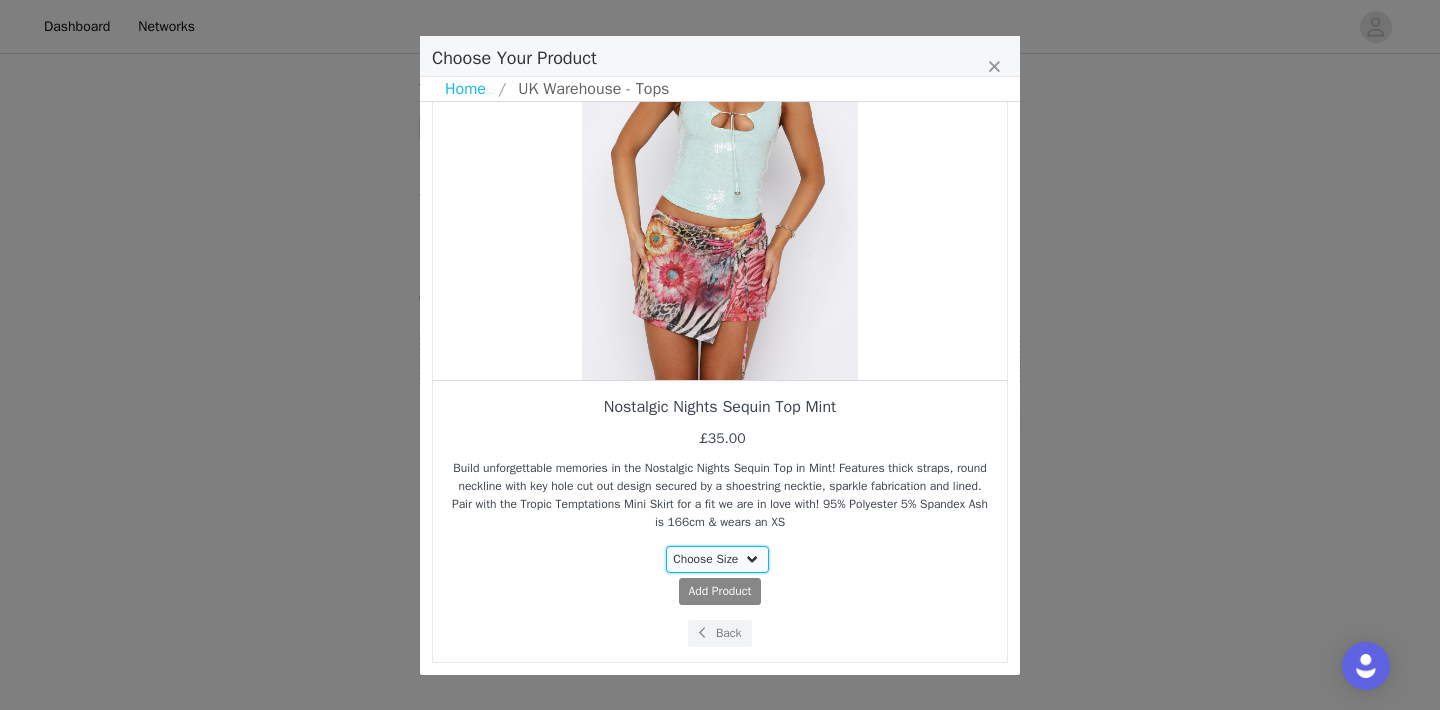 select on "27626471" 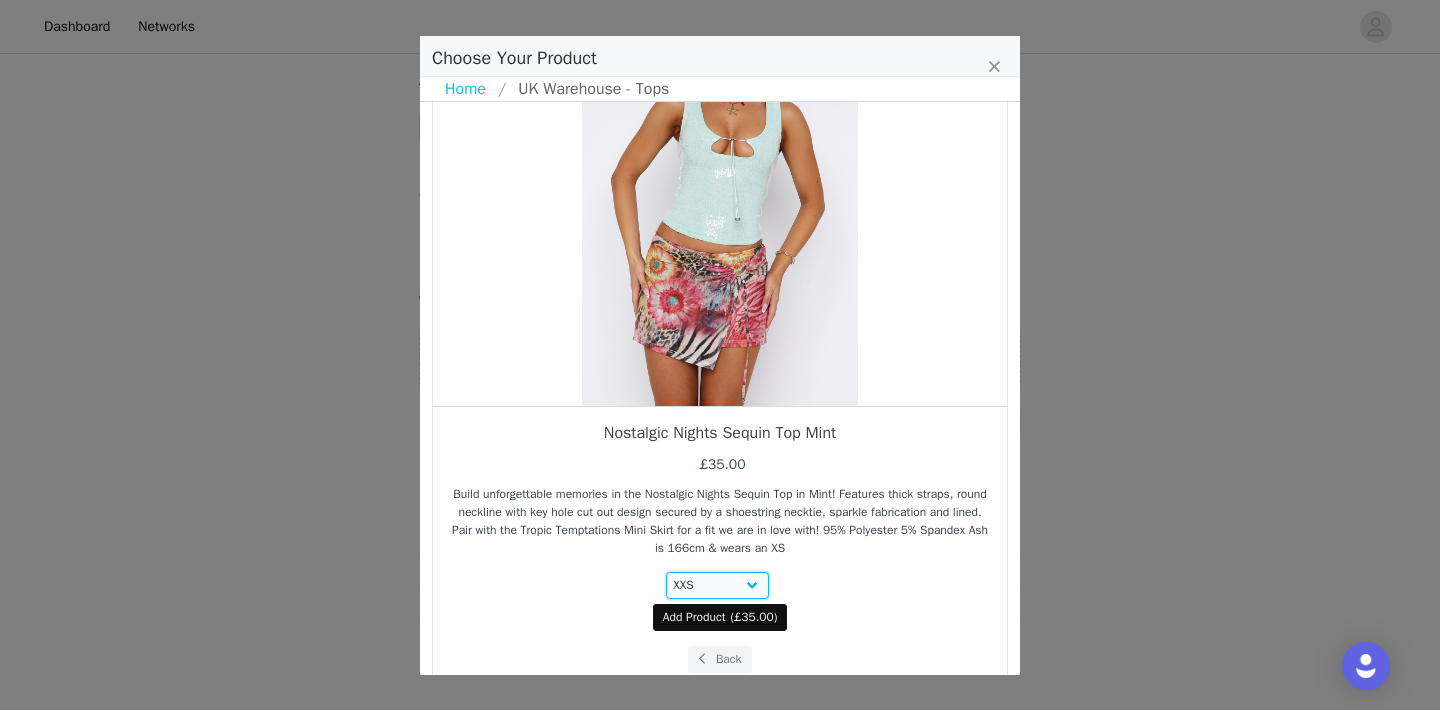 scroll, scrollTop: 160, scrollLeft: 0, axis: vertical 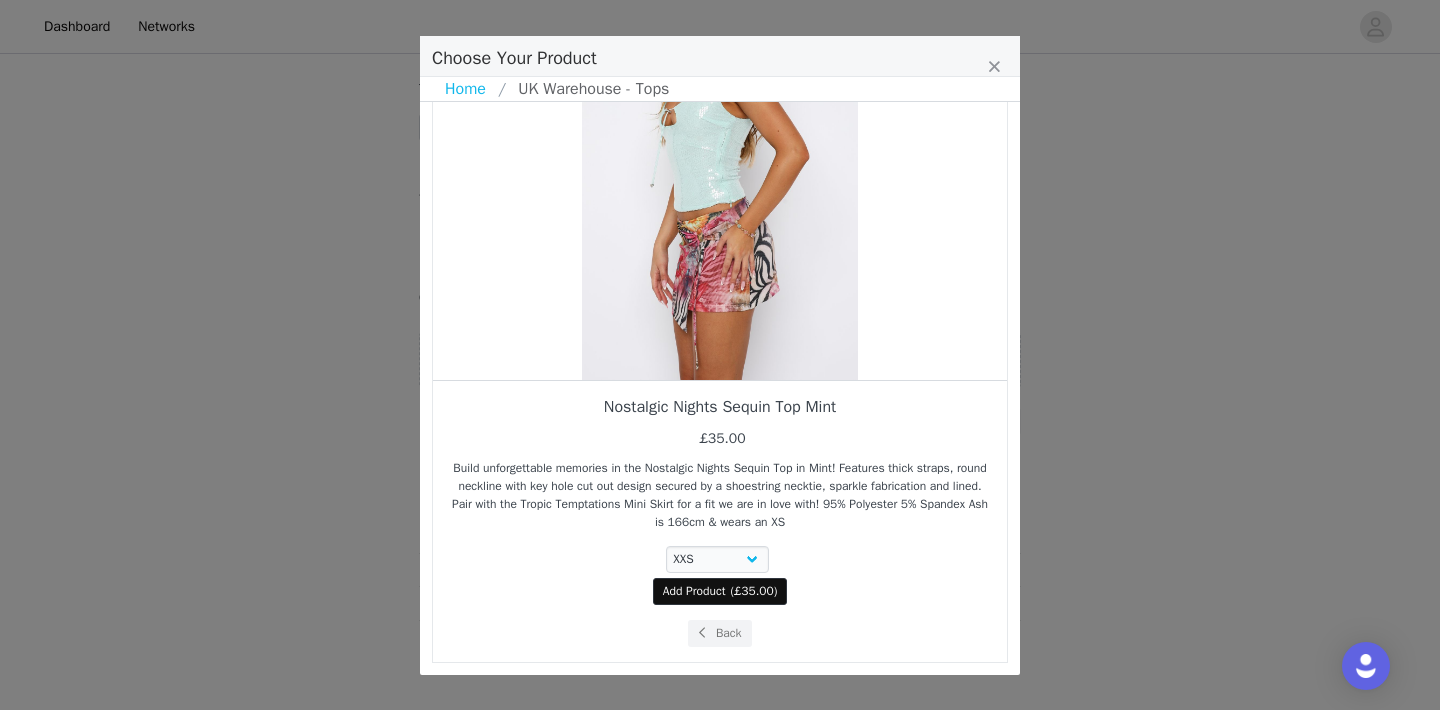 click on "( £35.00 )" at bounding box center (754, 591) 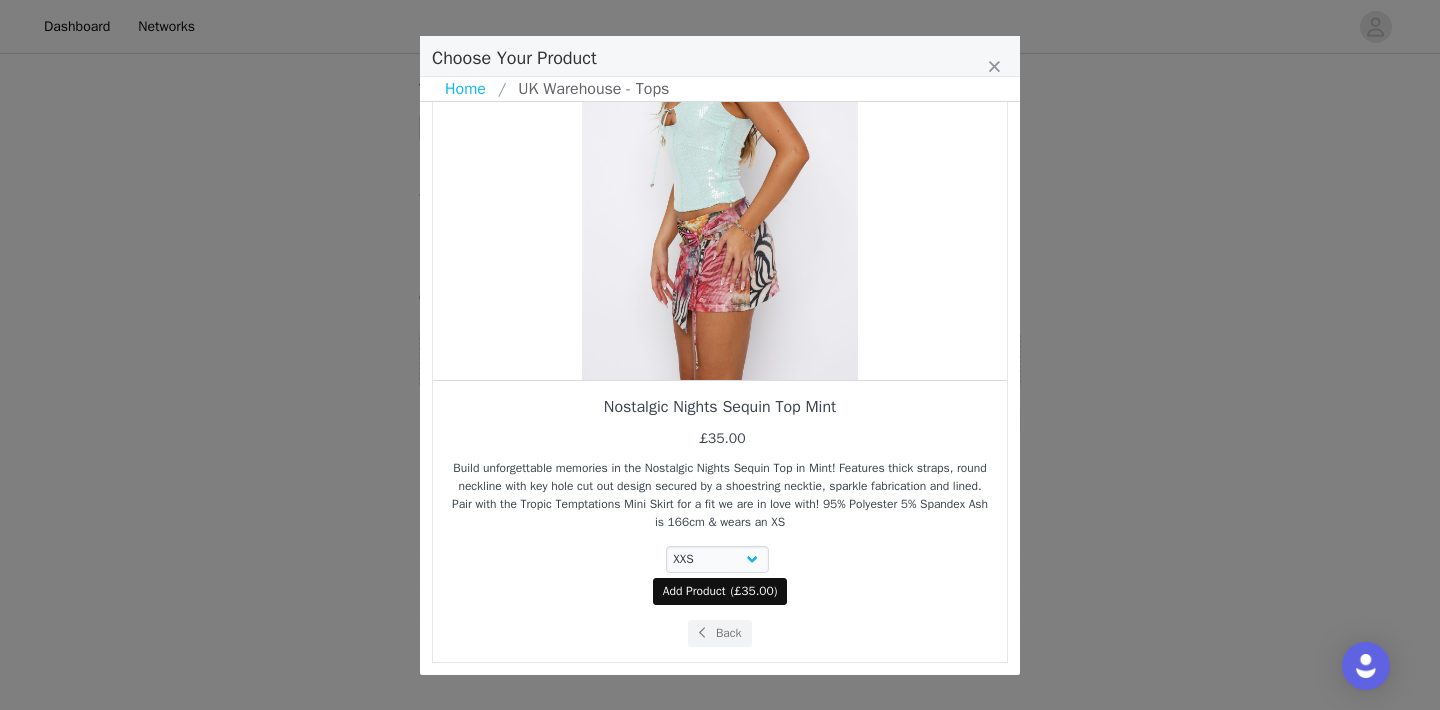 select on "27626471" 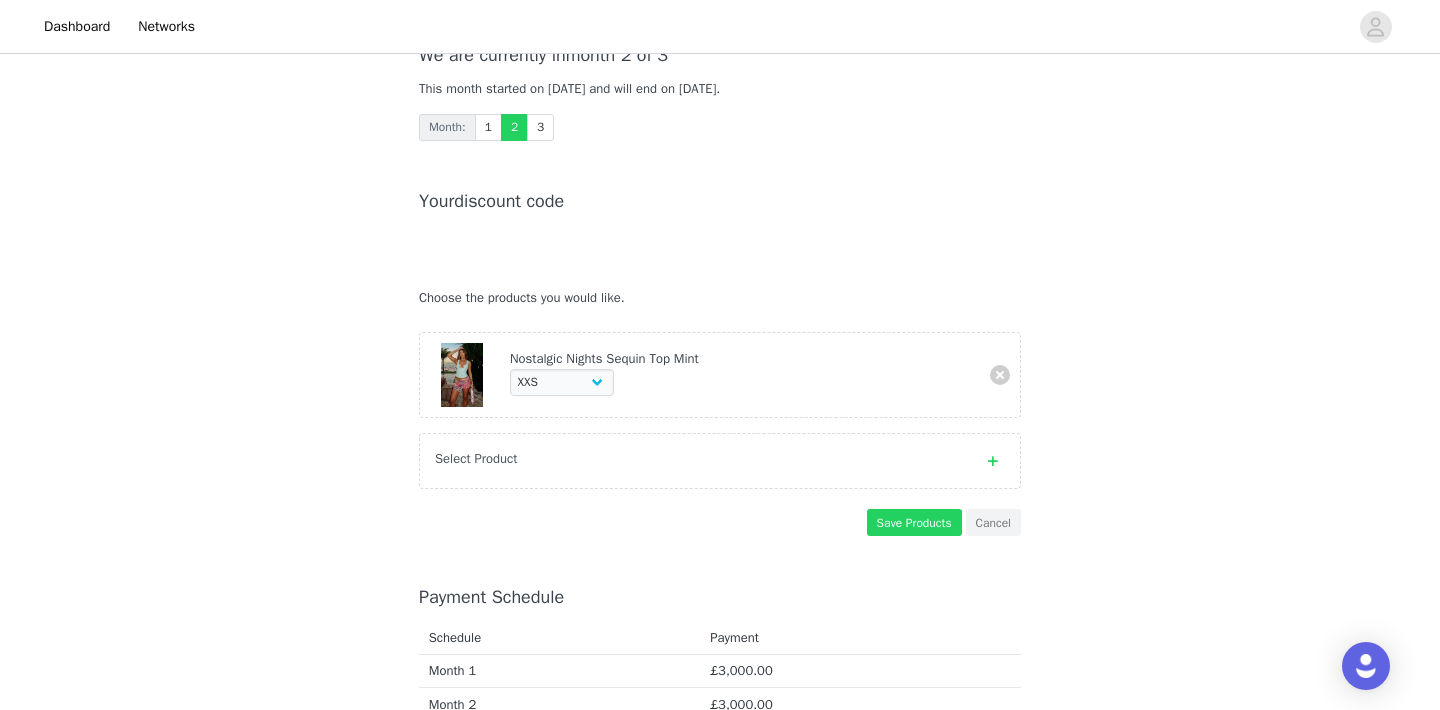 click on "Select Product" at bounding box center (700, 459) 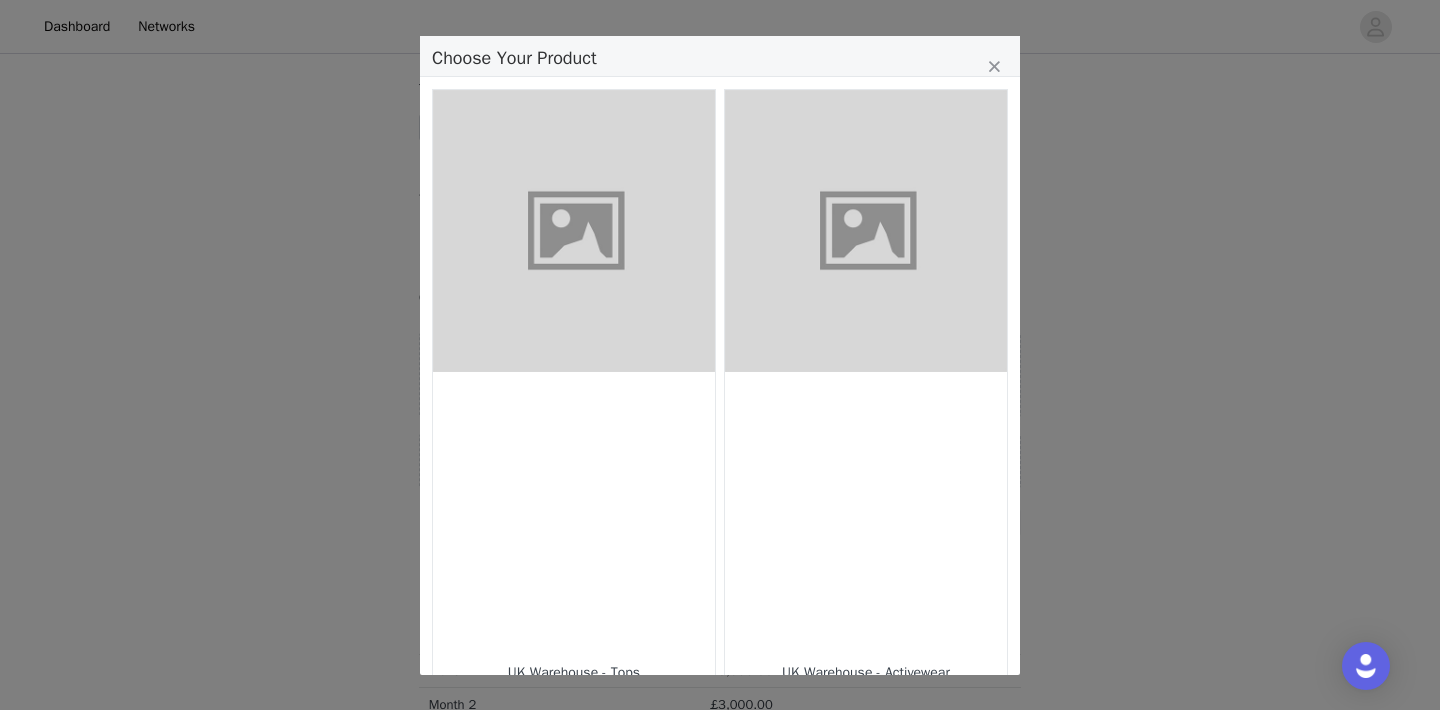 click at bounding box center (574, 513) 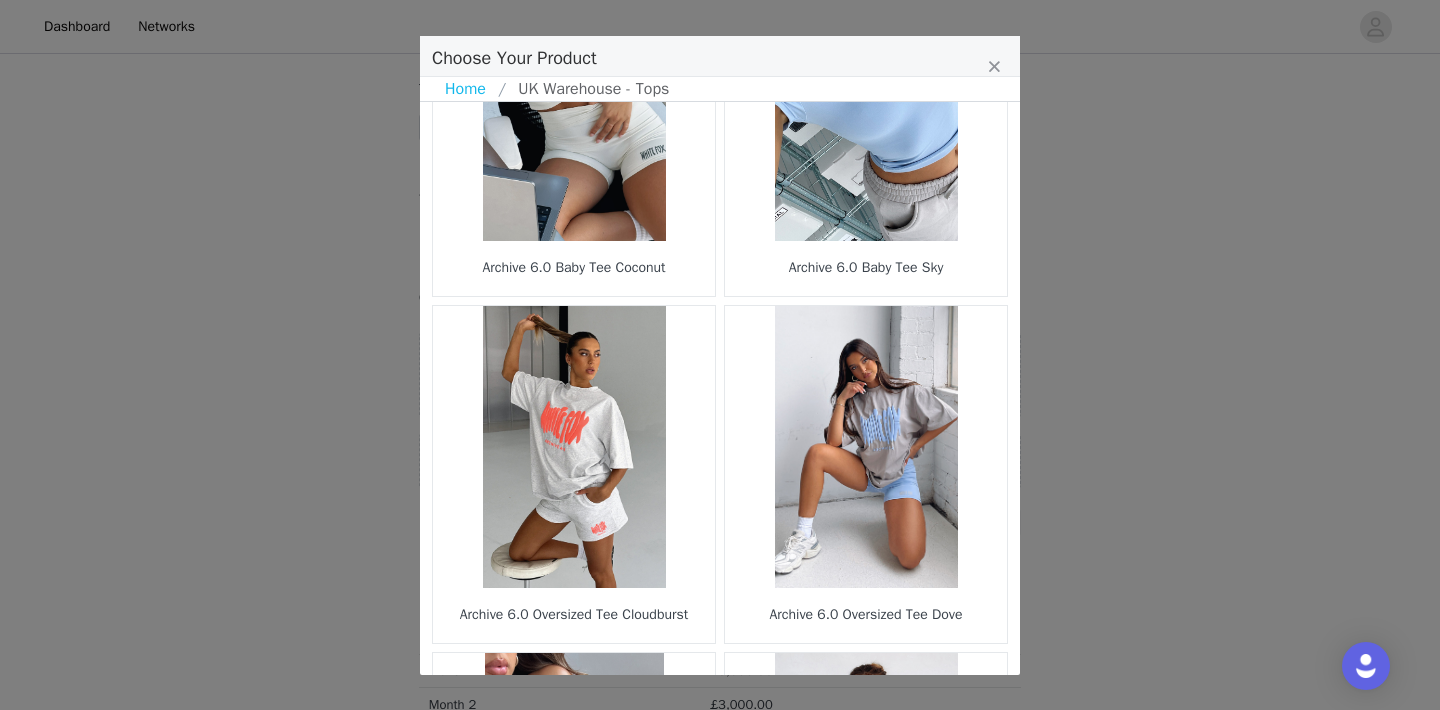 scroll, scrollTop: 2971, scrollLeft: 0, axis: vertical 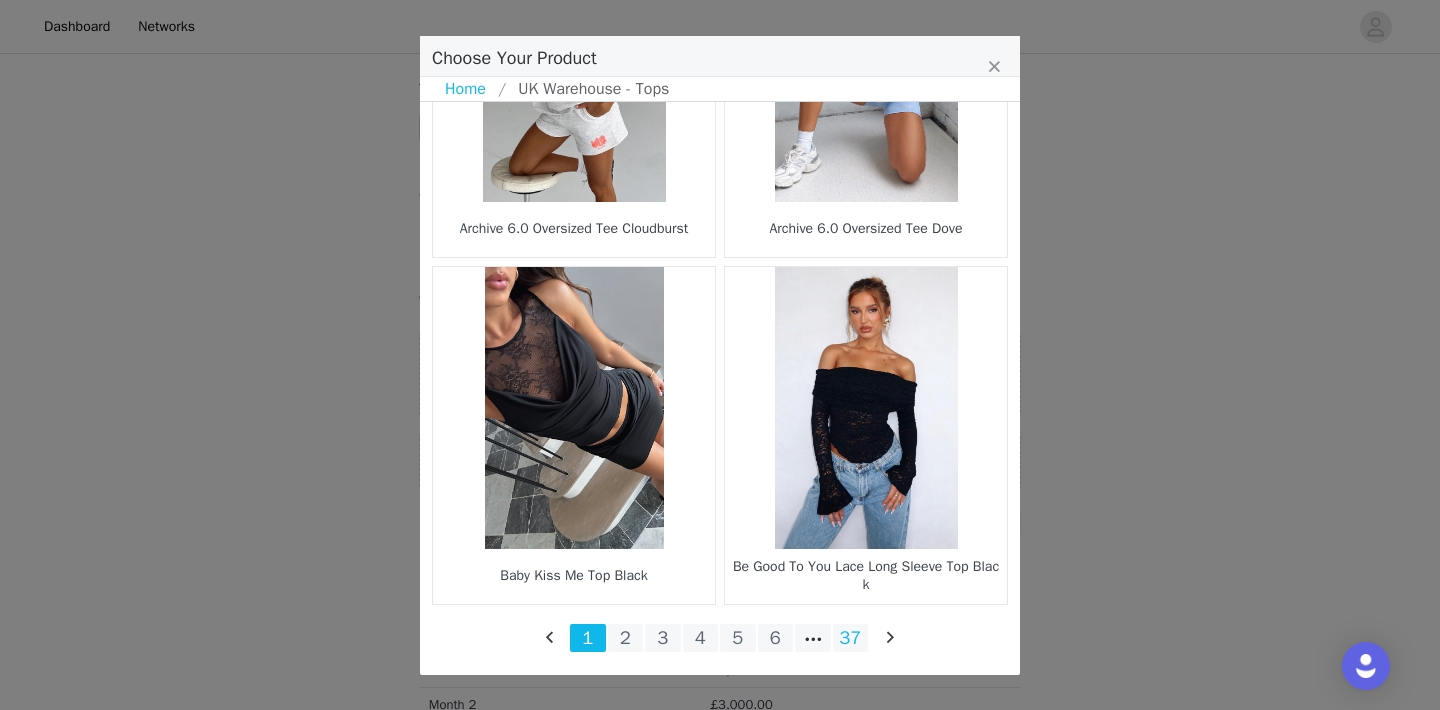 click on "37" at bounding box center (851, 638) 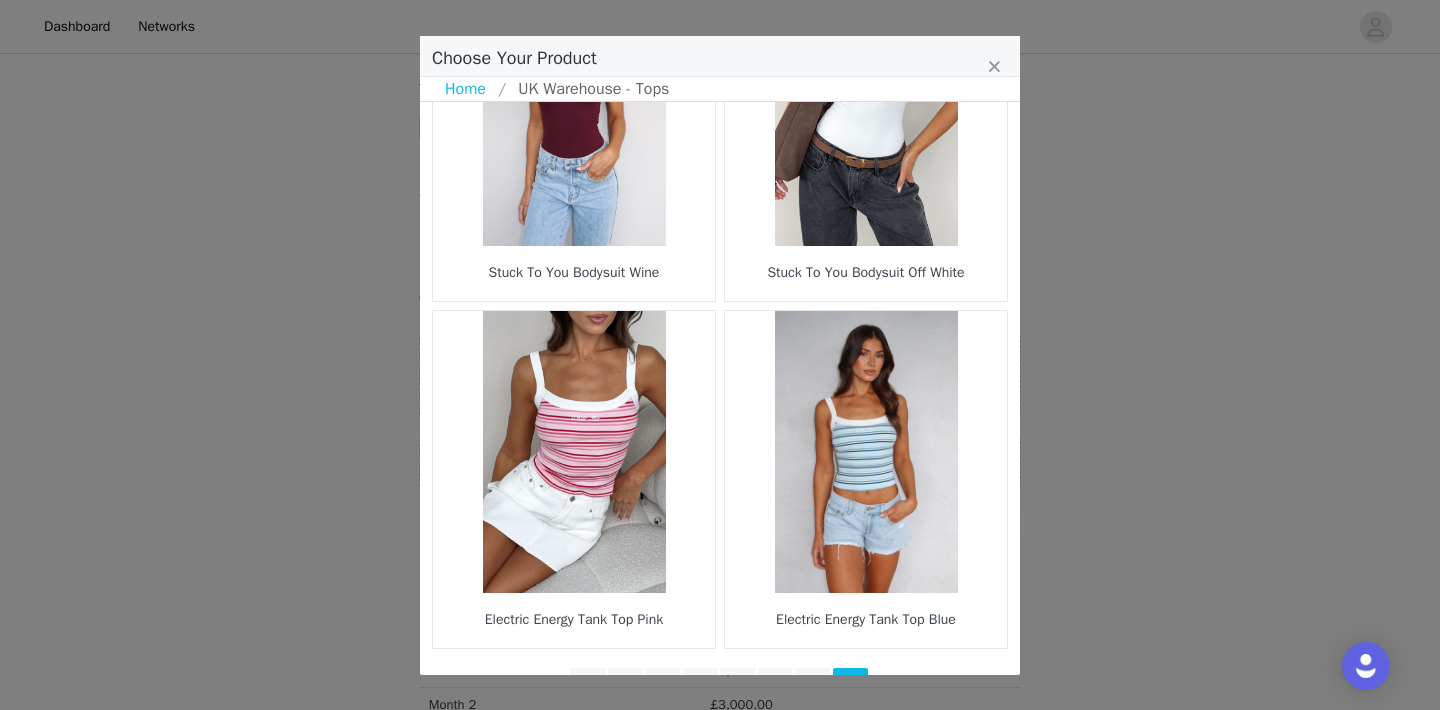 scroll, scrollTop: 2971, scrollLeft: 0, axis: vertical 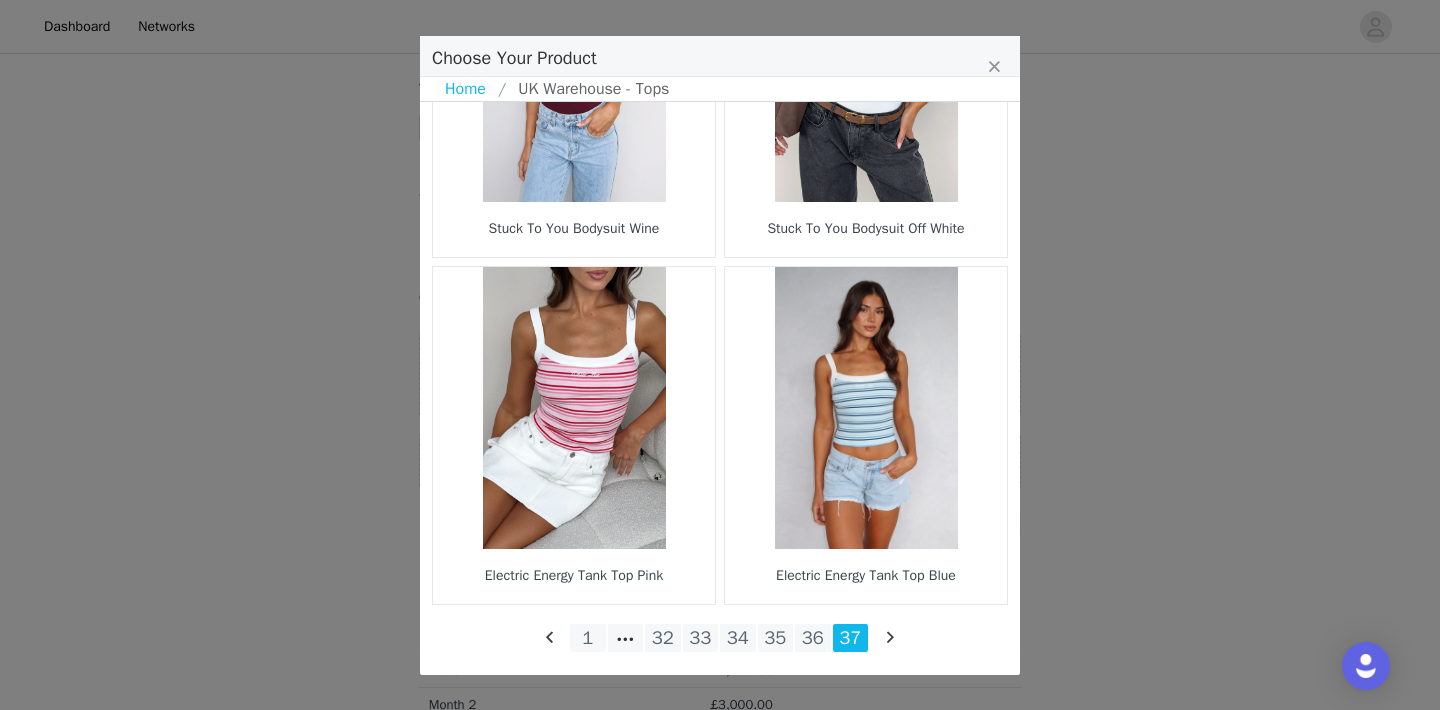 click on "36" at bounding box center (813, 638) 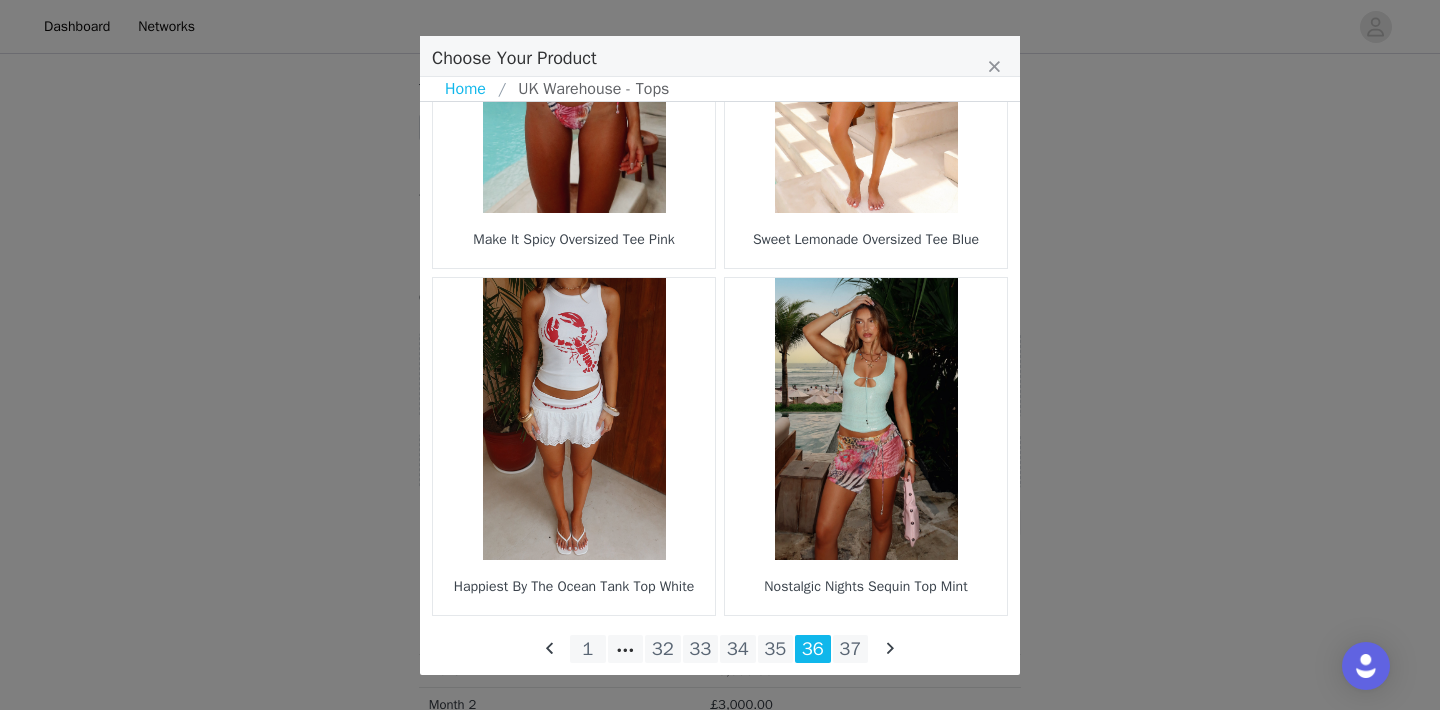 scroll, scrollTop: 2971, scrollLeft: 0, axis: vertical 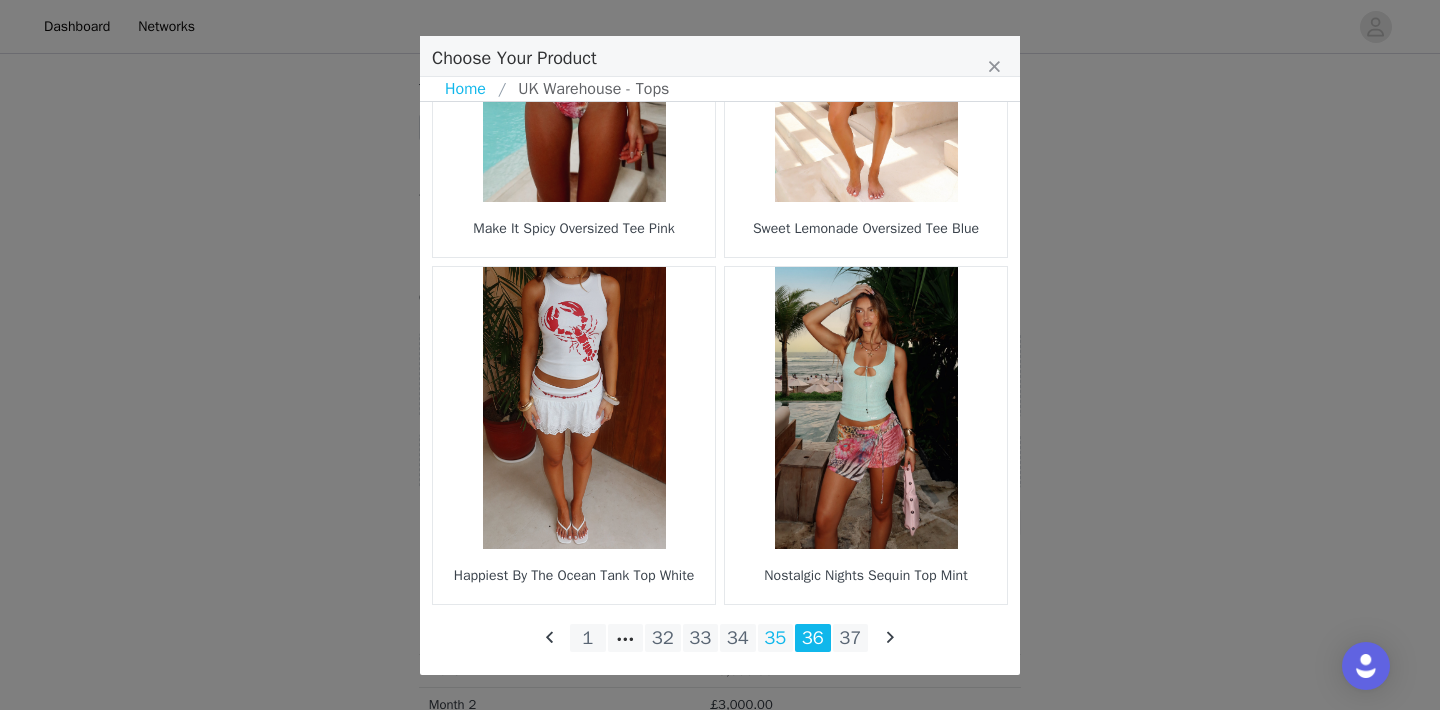 click on "35" at bounding box center [776, 638] 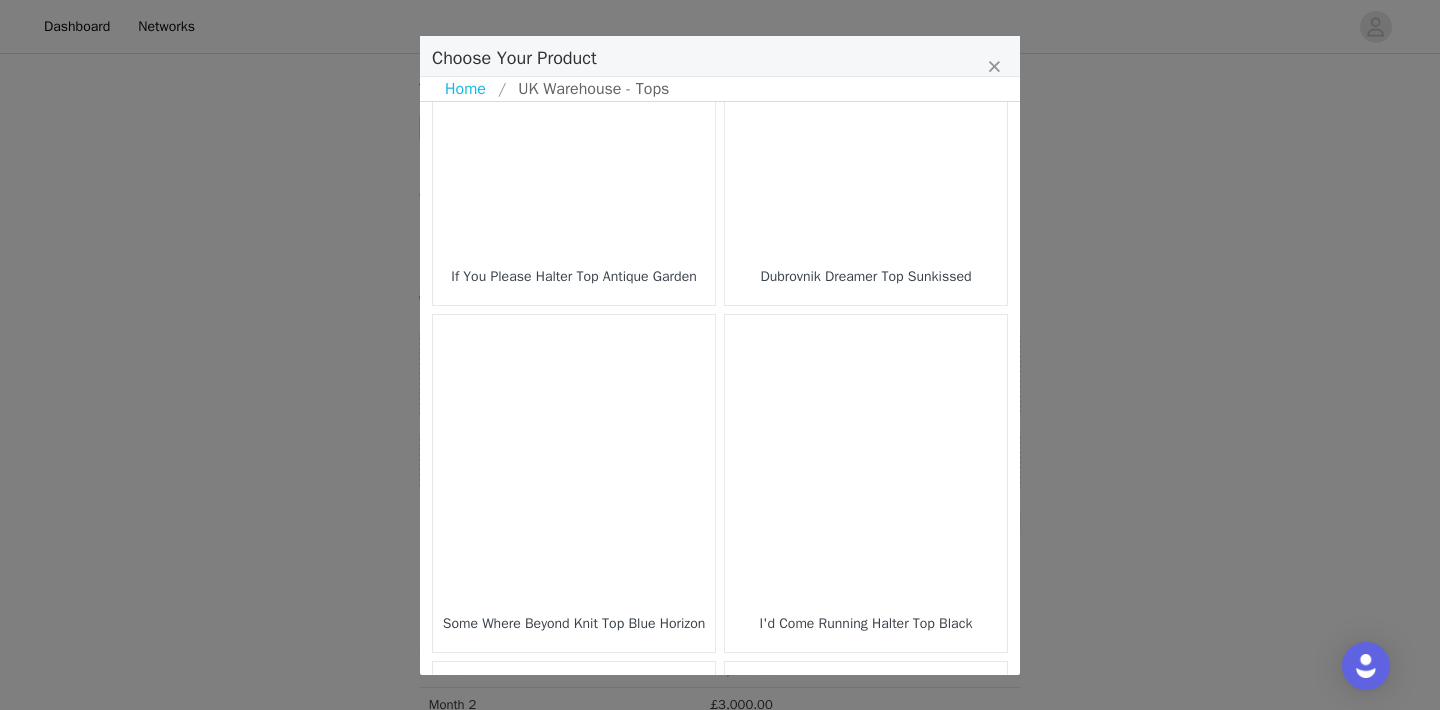 scroll, scrollTop: 2901, scrollLeft: 0, axis: vertical 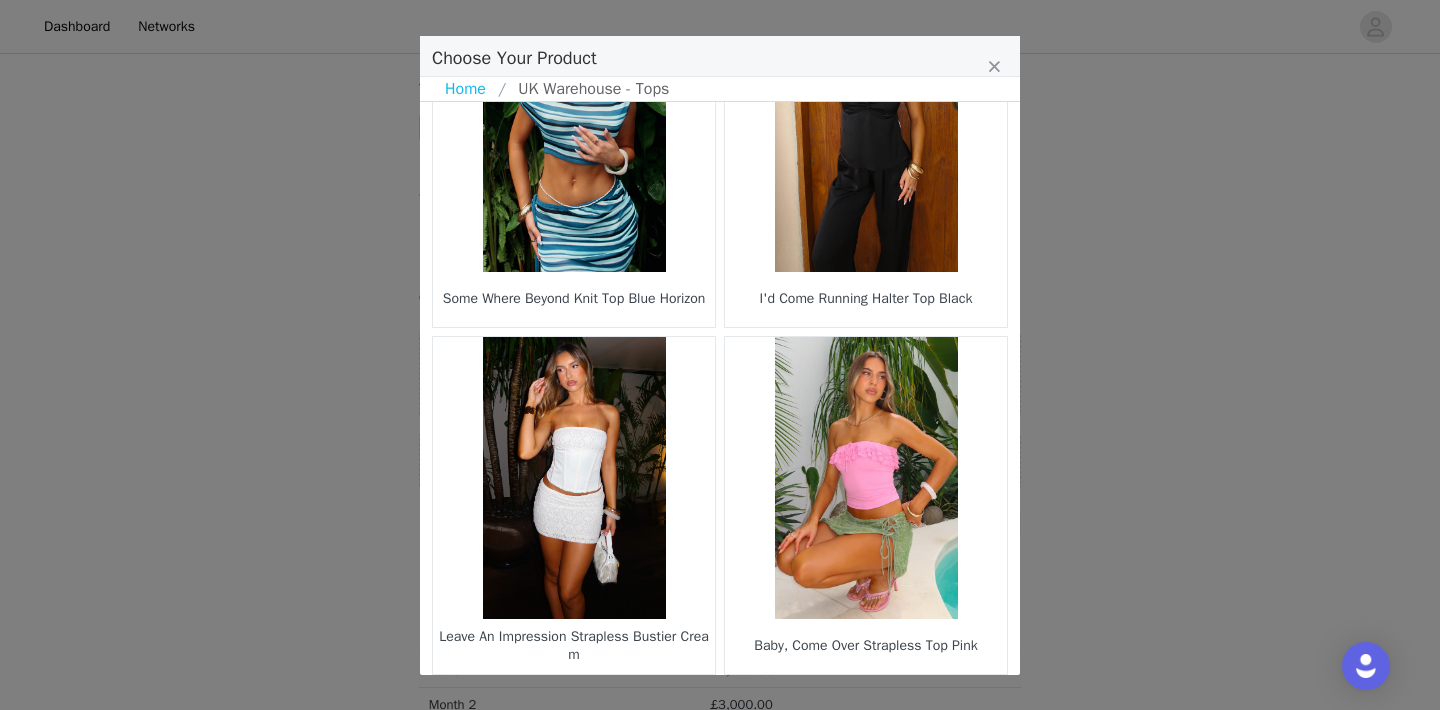 click at bounding box center (866, 478) 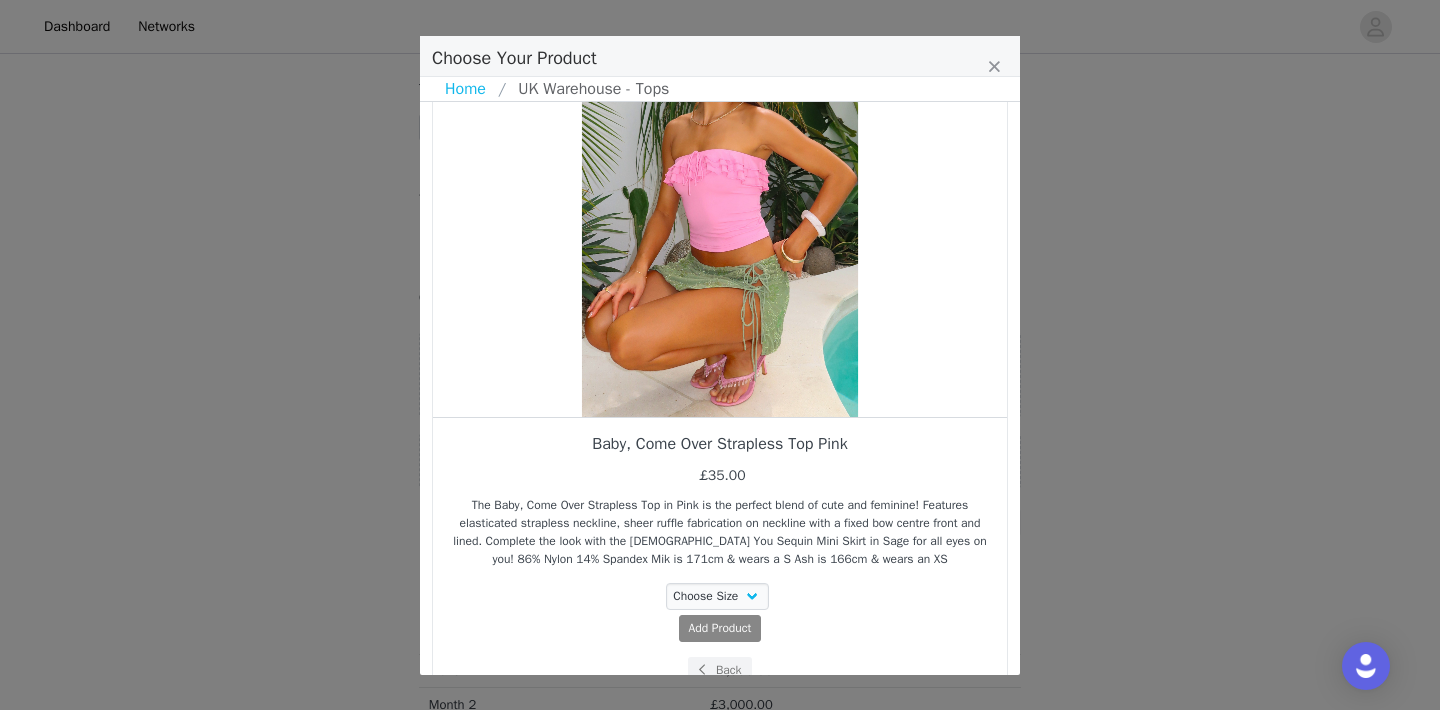 scroll, scrollTop: 160, scrollLeft: 0, axis: vertical 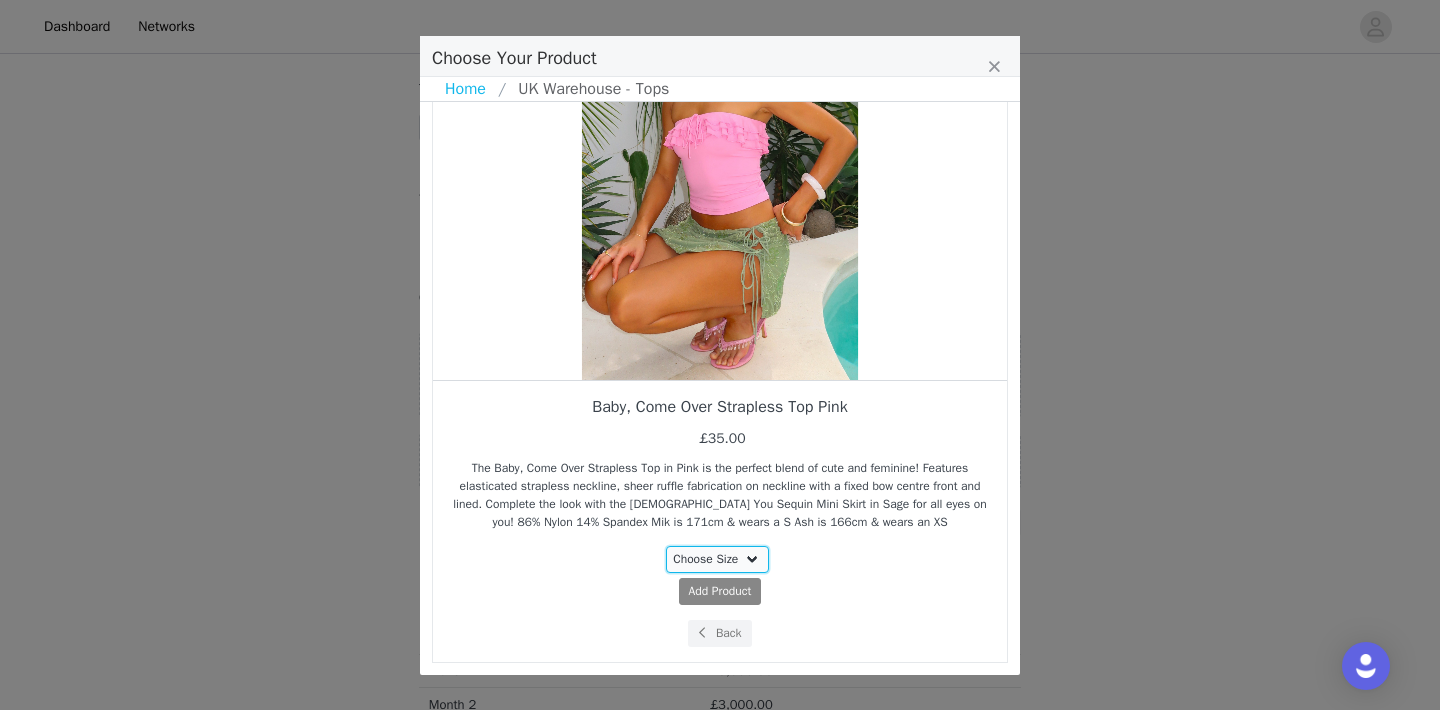 click on "Choose Size
XXS
XS
S
M
L
XL" at bounding box center (718, 559) 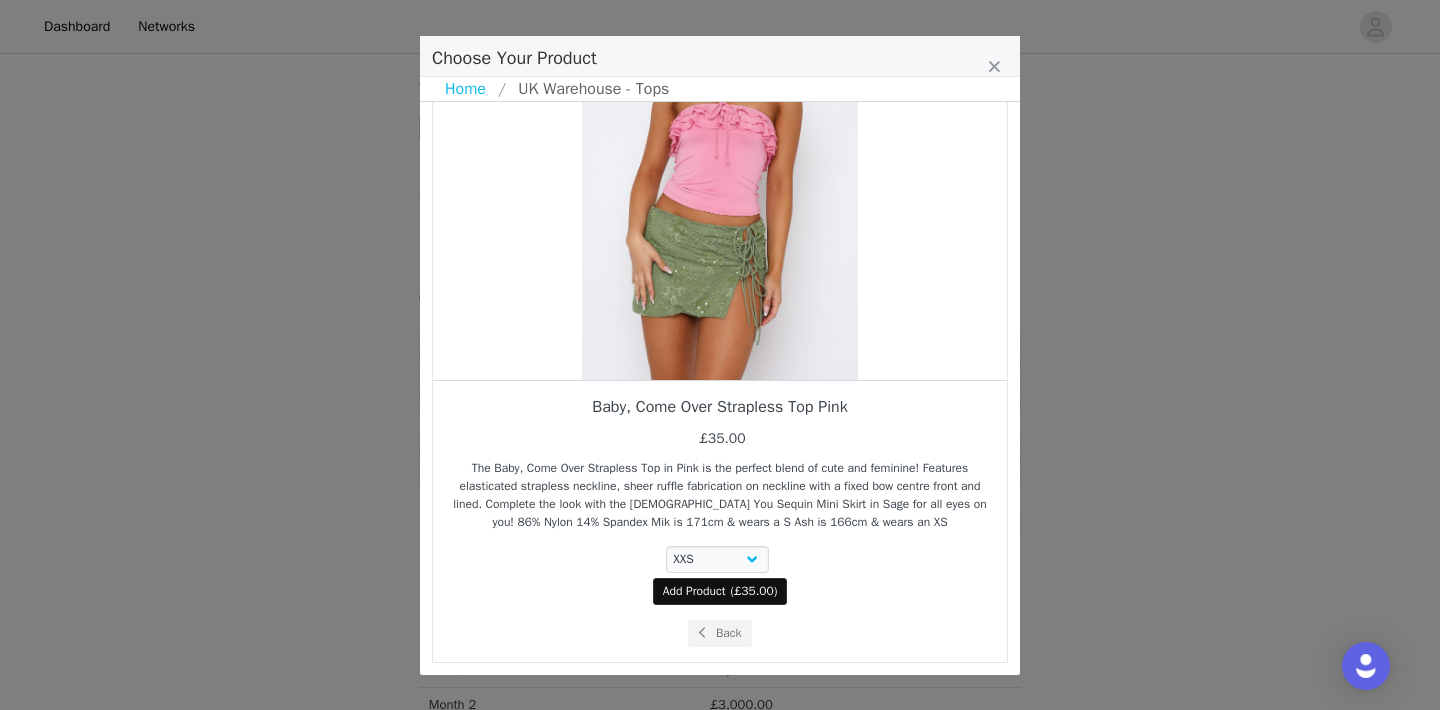 click on "Add Product
( £35.00 )" at bounding box center (720, 591) 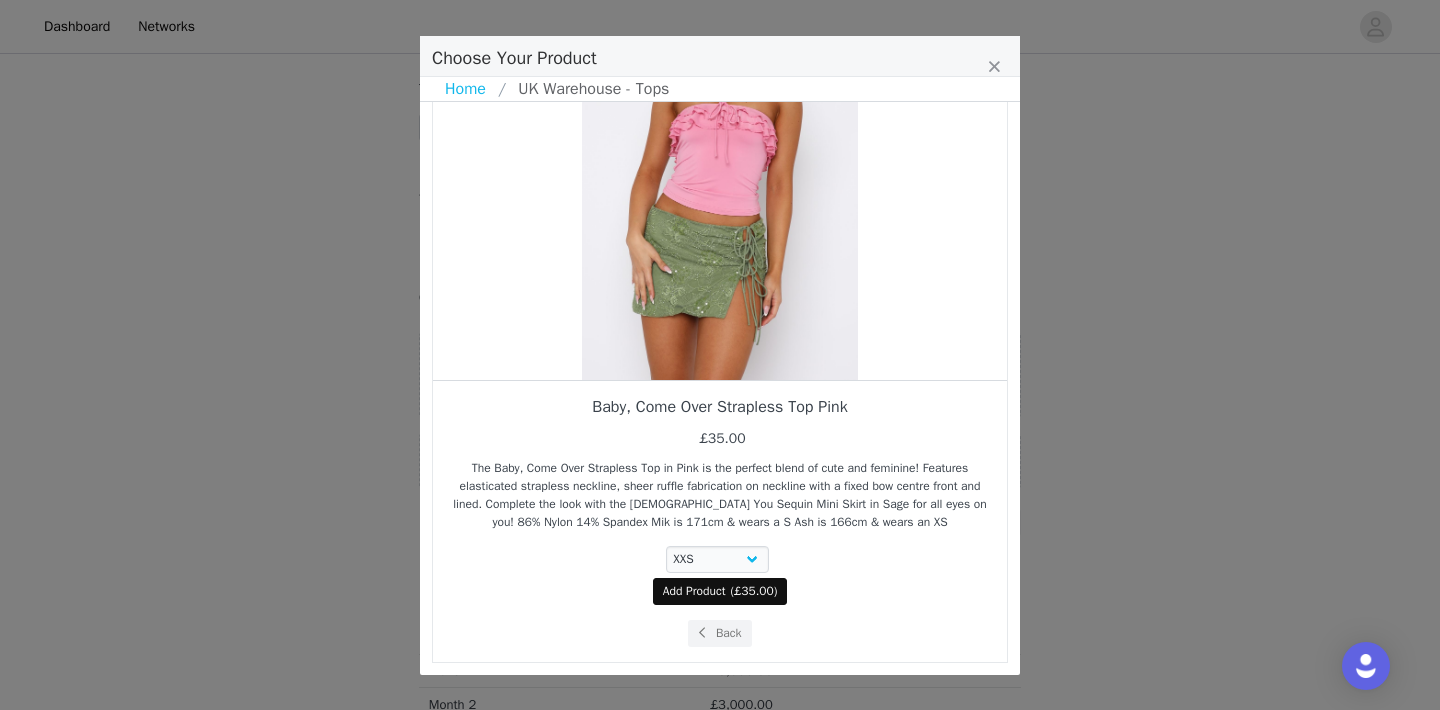 select on "27628357" 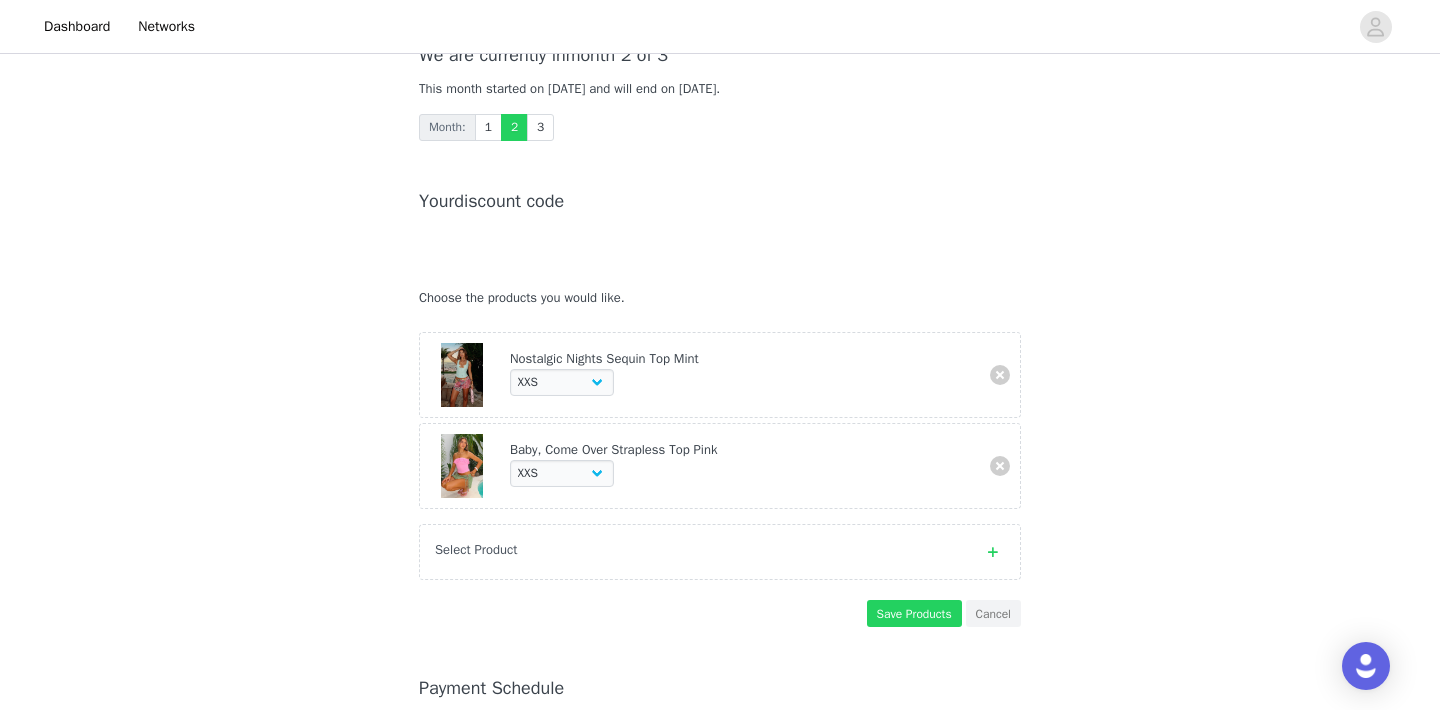 click on "Select Product" at bounding box center [720, 552] 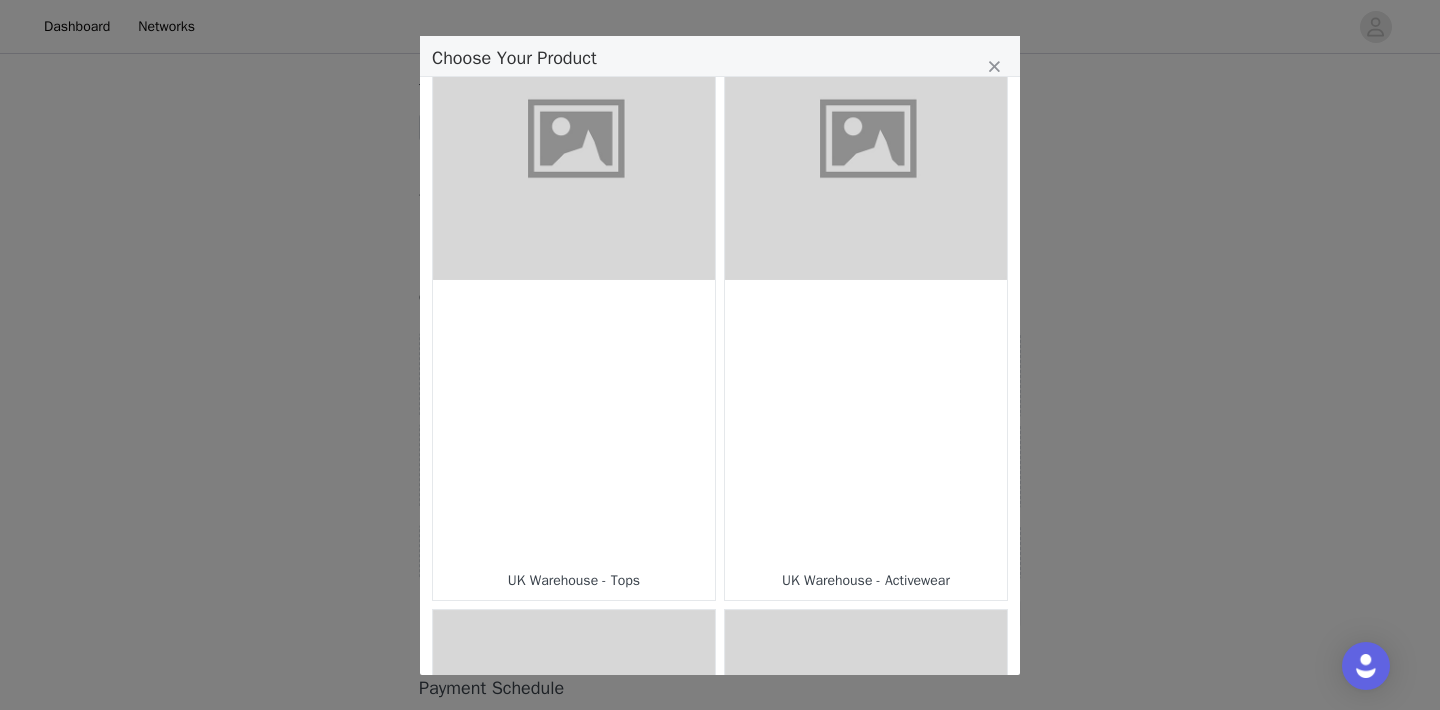 scroll, scrollTop: 0, scrollLeft: 0, axis: both 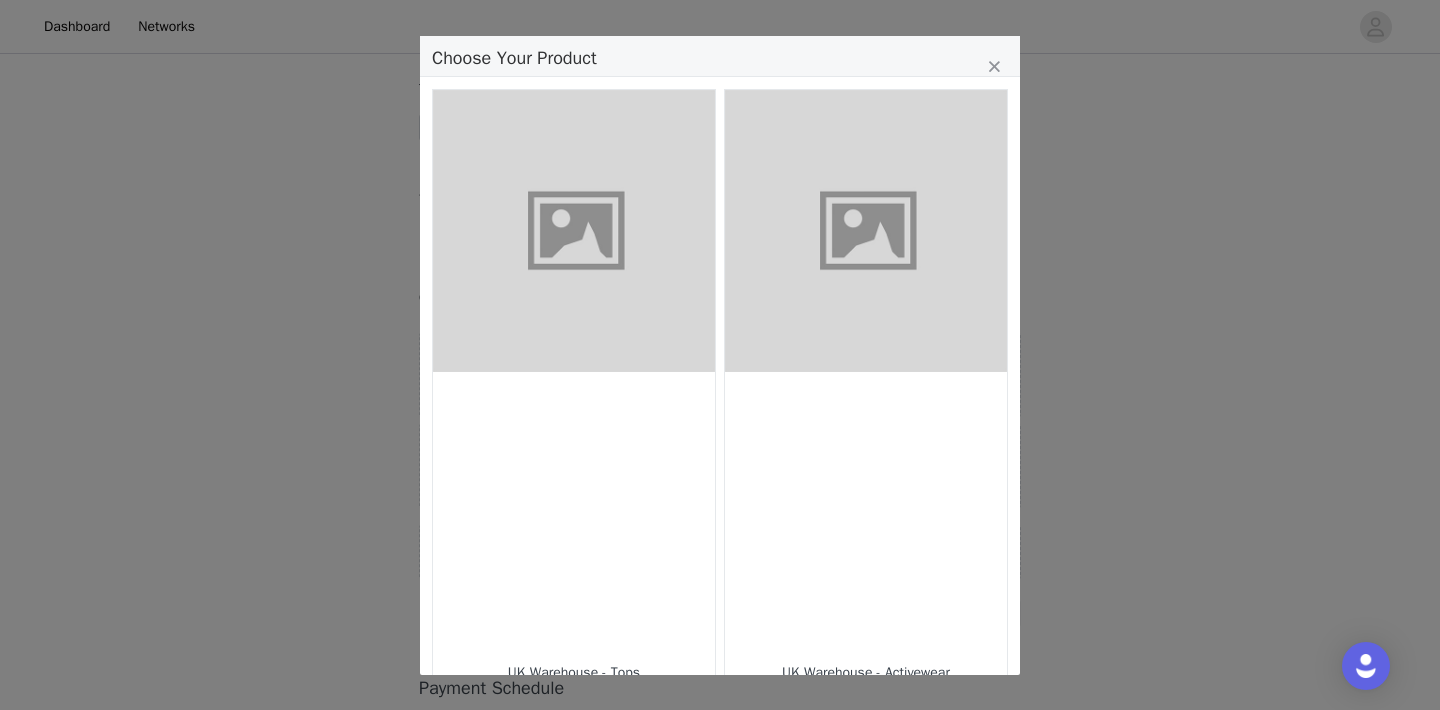 click at bounding box center (574, 231) 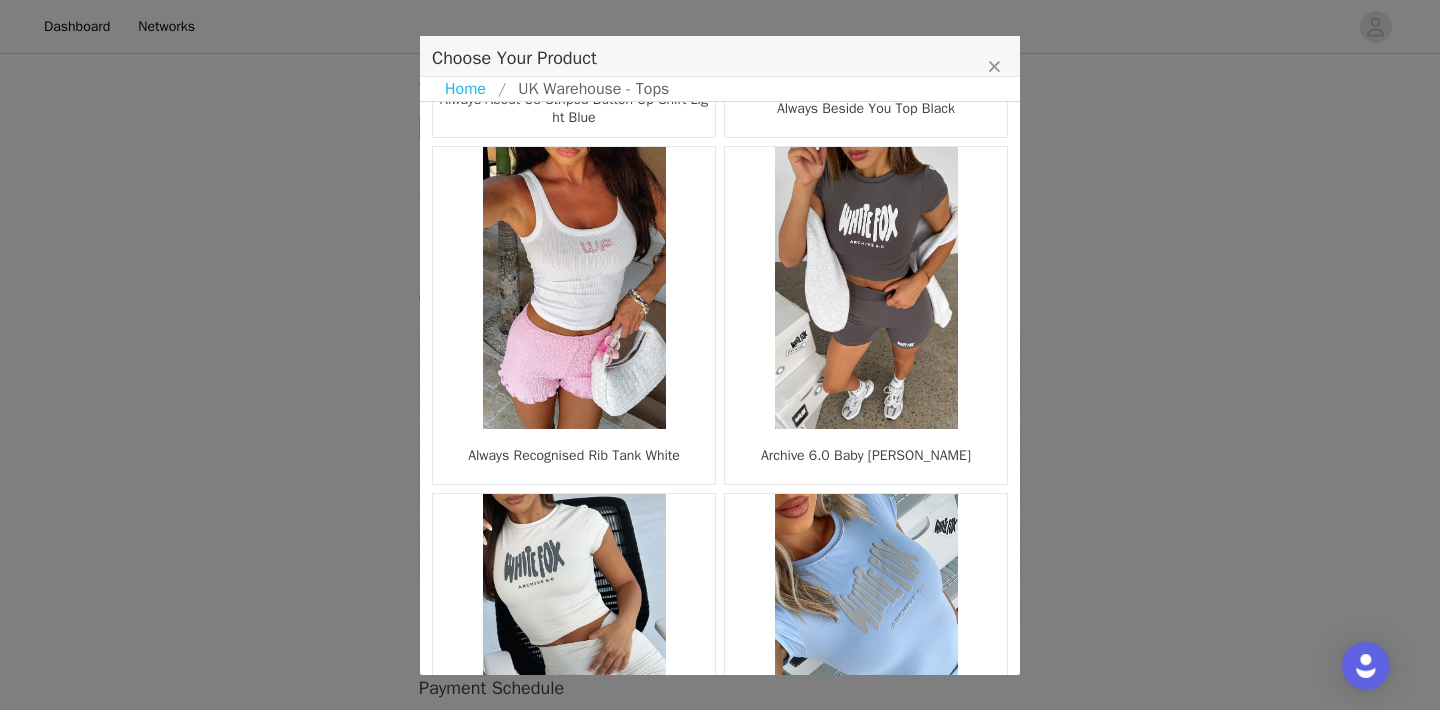 scroll, scrollTop: 2971, scrollLeft: 0, axis: vertical 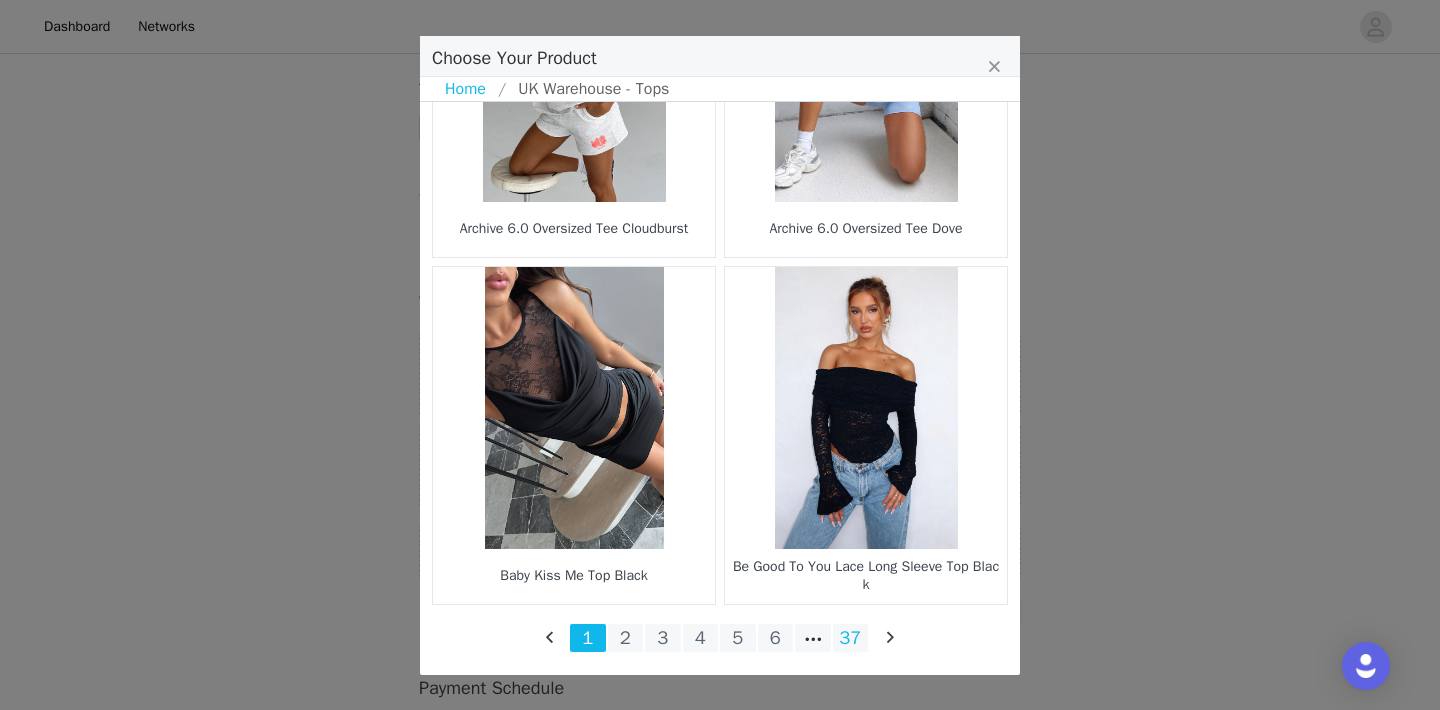 click on "37" at bounding box center (851, 638) 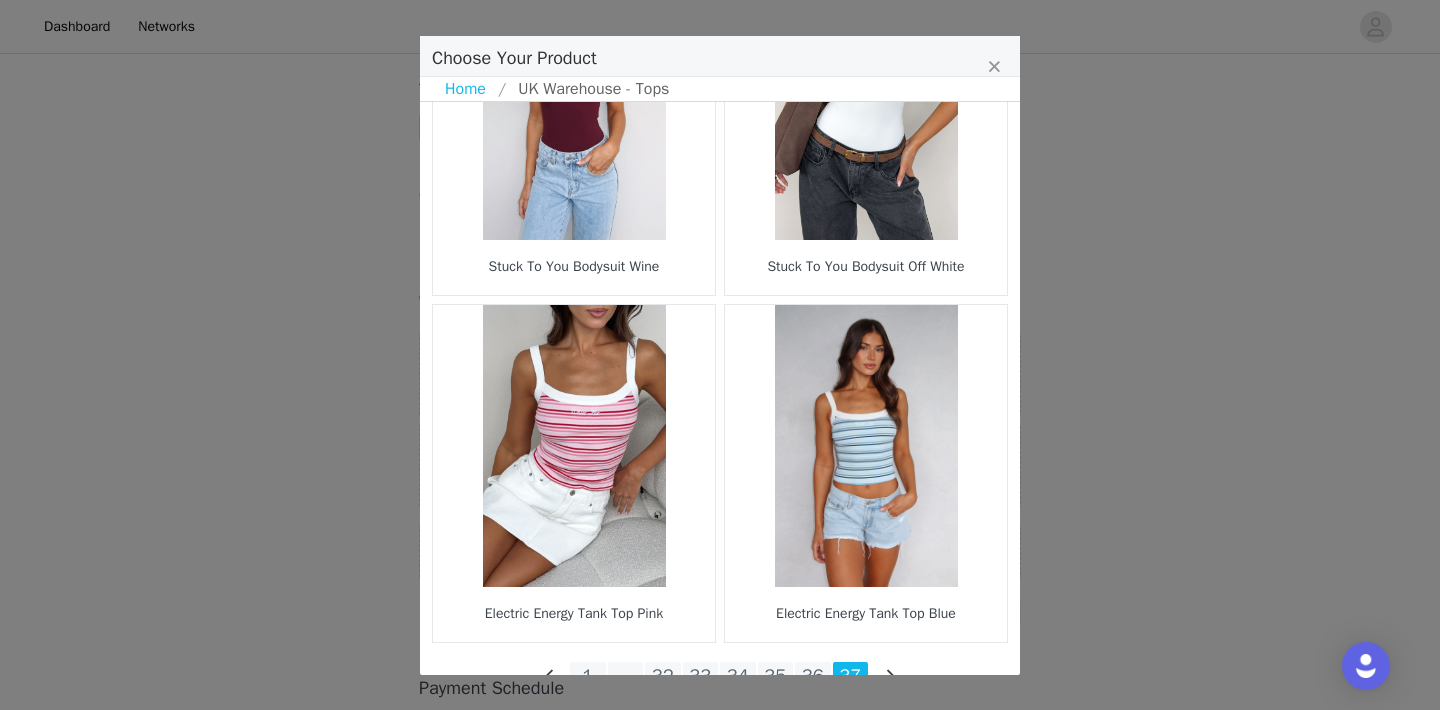 scroll, scrollTop: 2971, scrollLeft: 0, axis: vertical 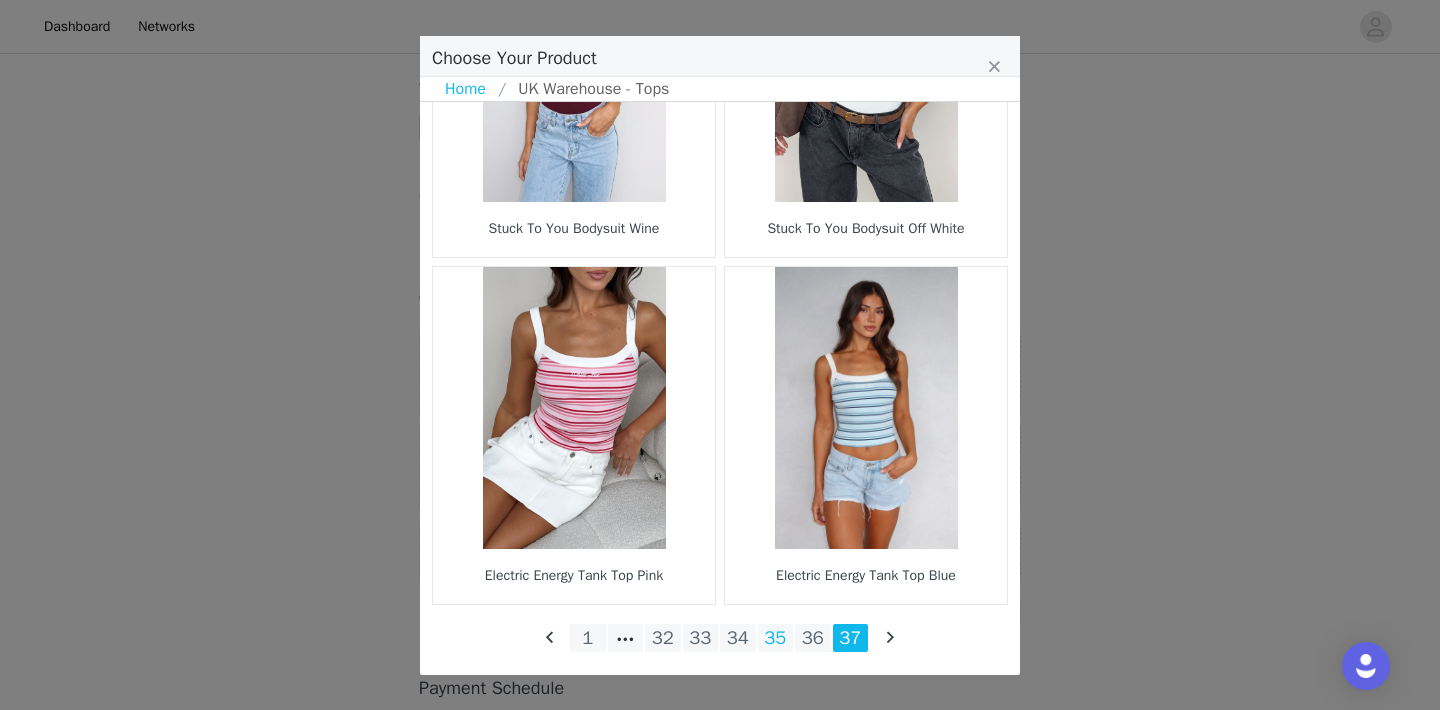 click on "35" at bounding box center [776, 638] 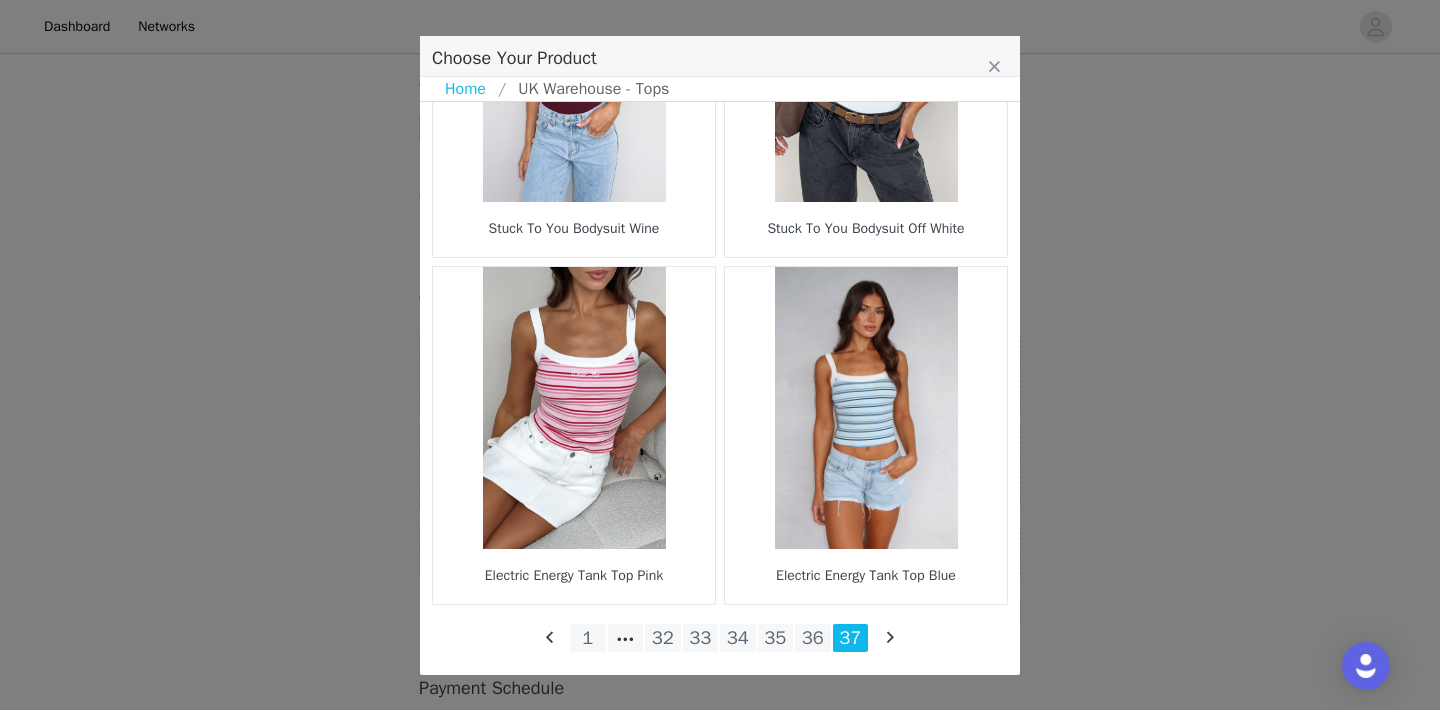scroll, scrollTop: 0, scrollLeft: 0, axis: both 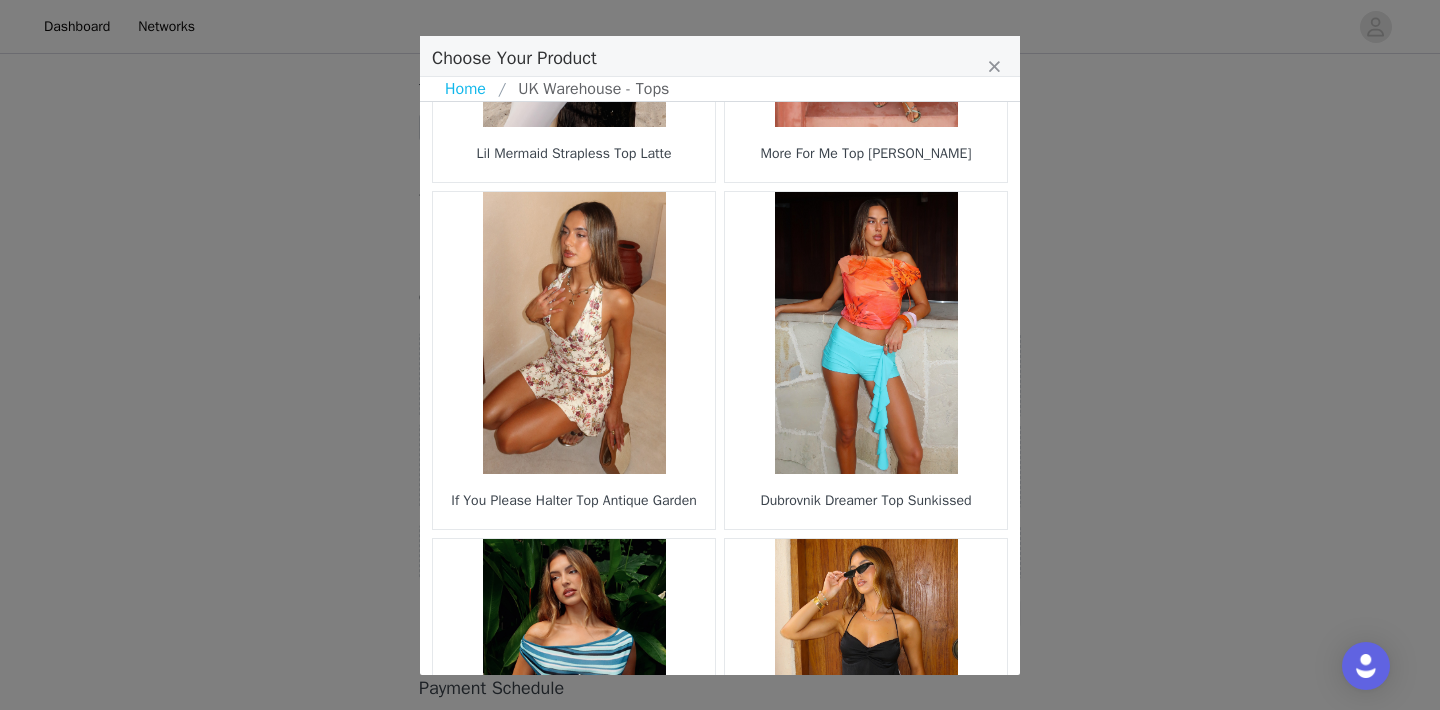 click at bounding box center [574, 333] 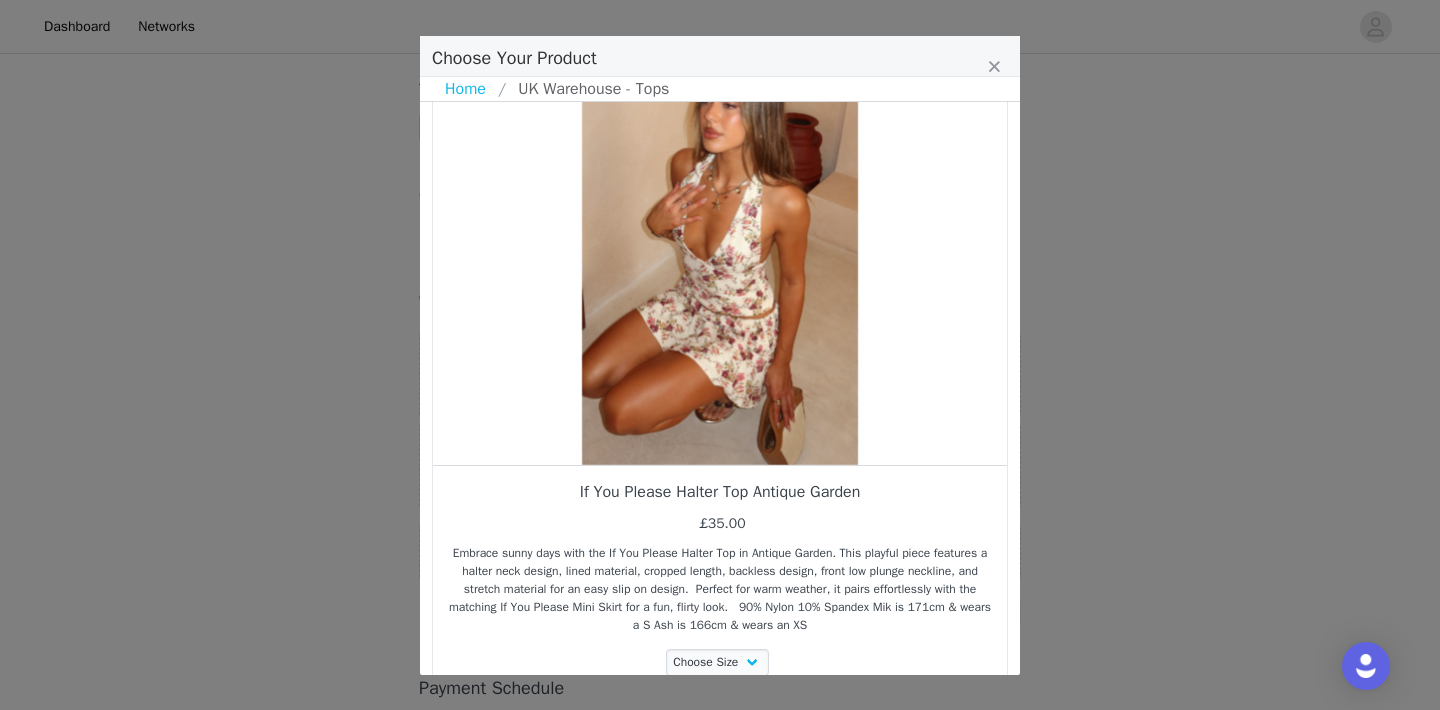 scroll, scrollTop: 178, scrollLeft: 0, axis: vertical 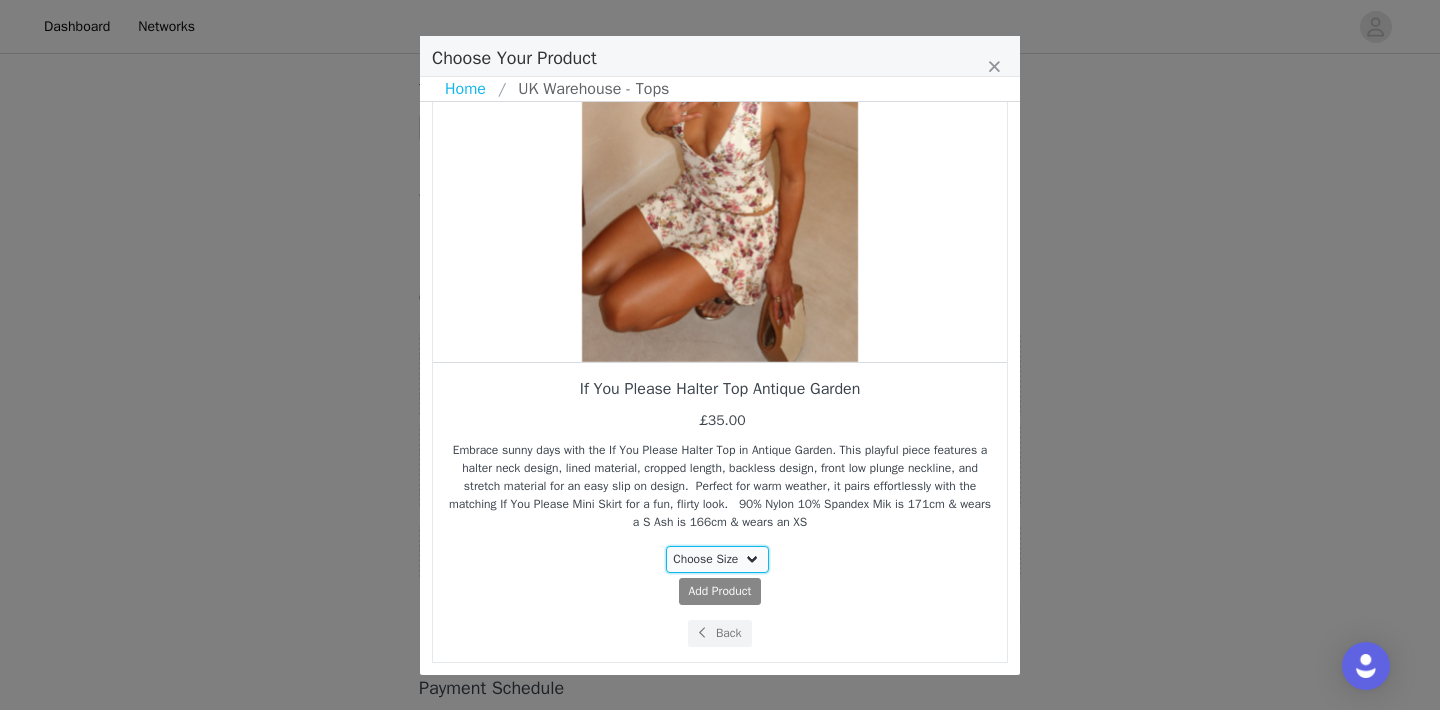 click on "Choose Size
XXS
XS
S
M
L
XL" at bounding box center (718, 559) 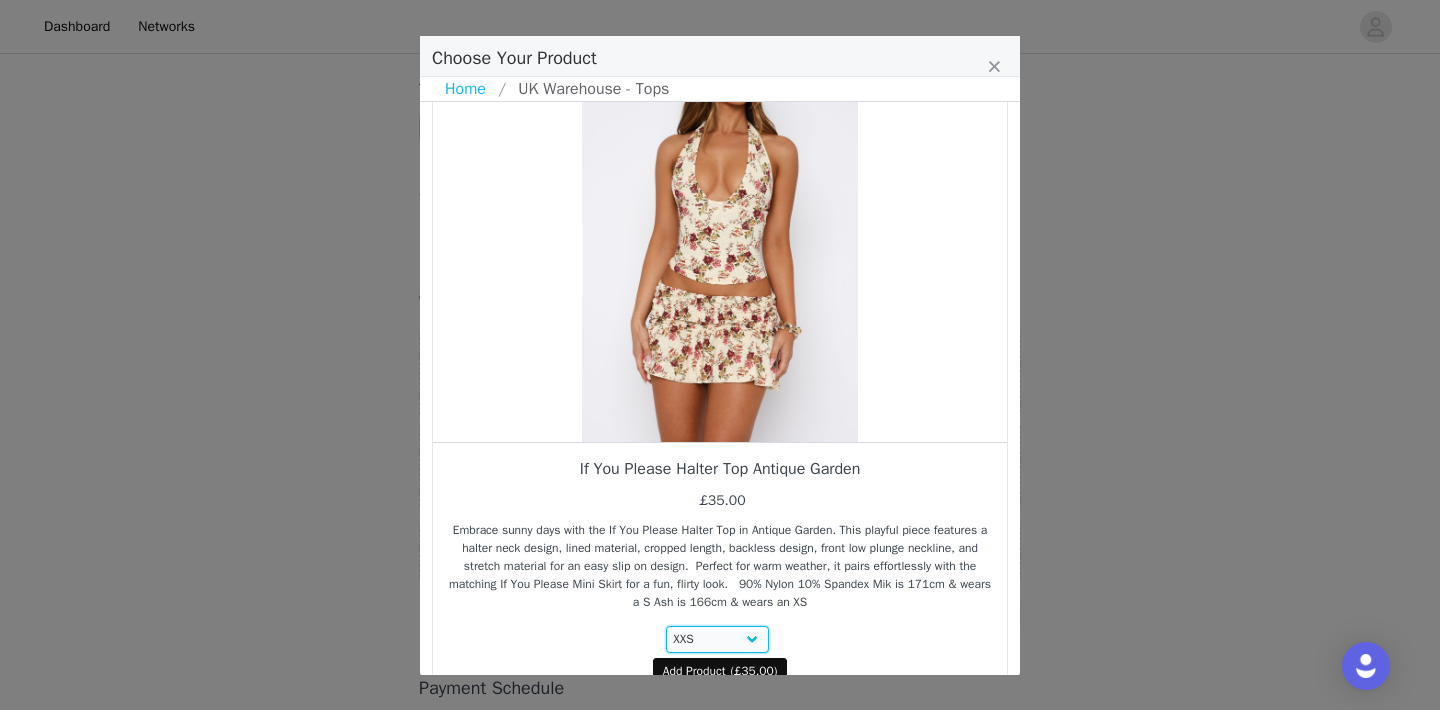 scroll, scrollTop: 178, scrollLeft: 0, axis: vertical 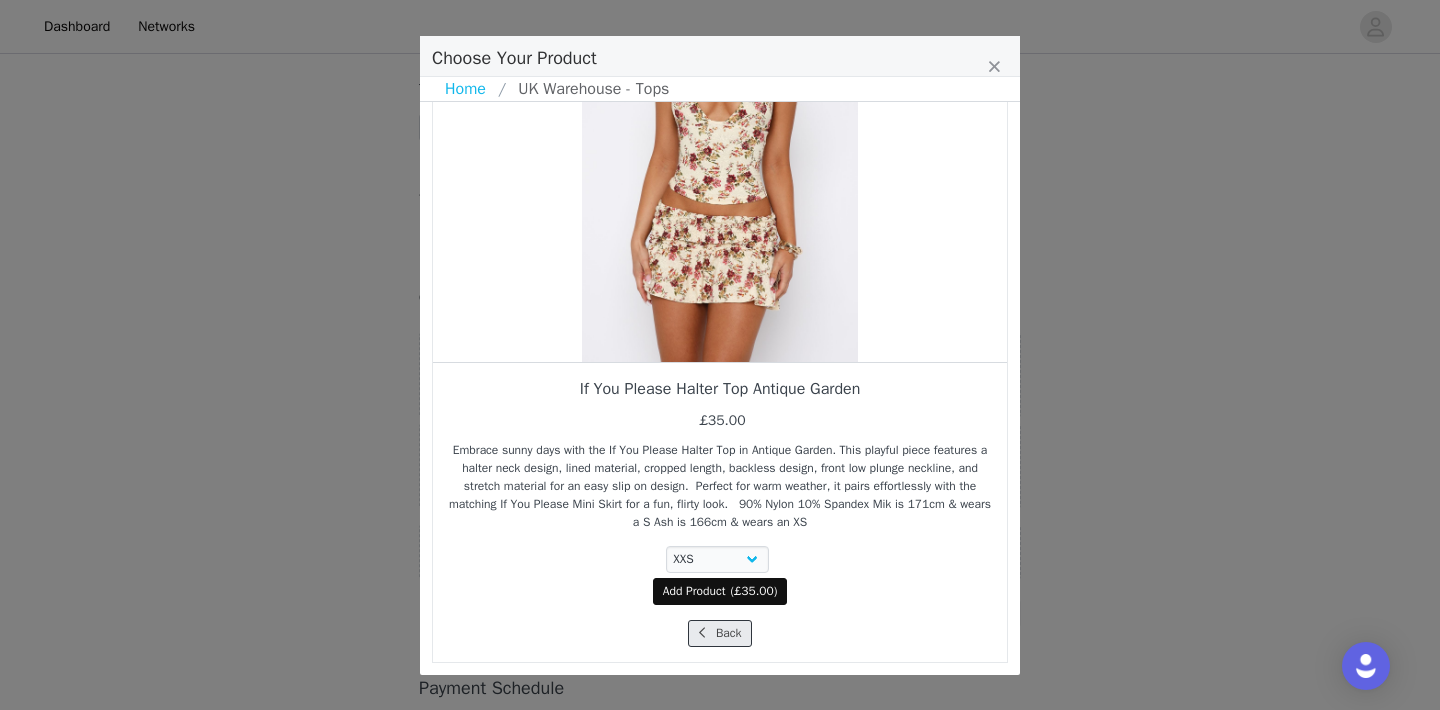 click at bounding box center (702, 633) 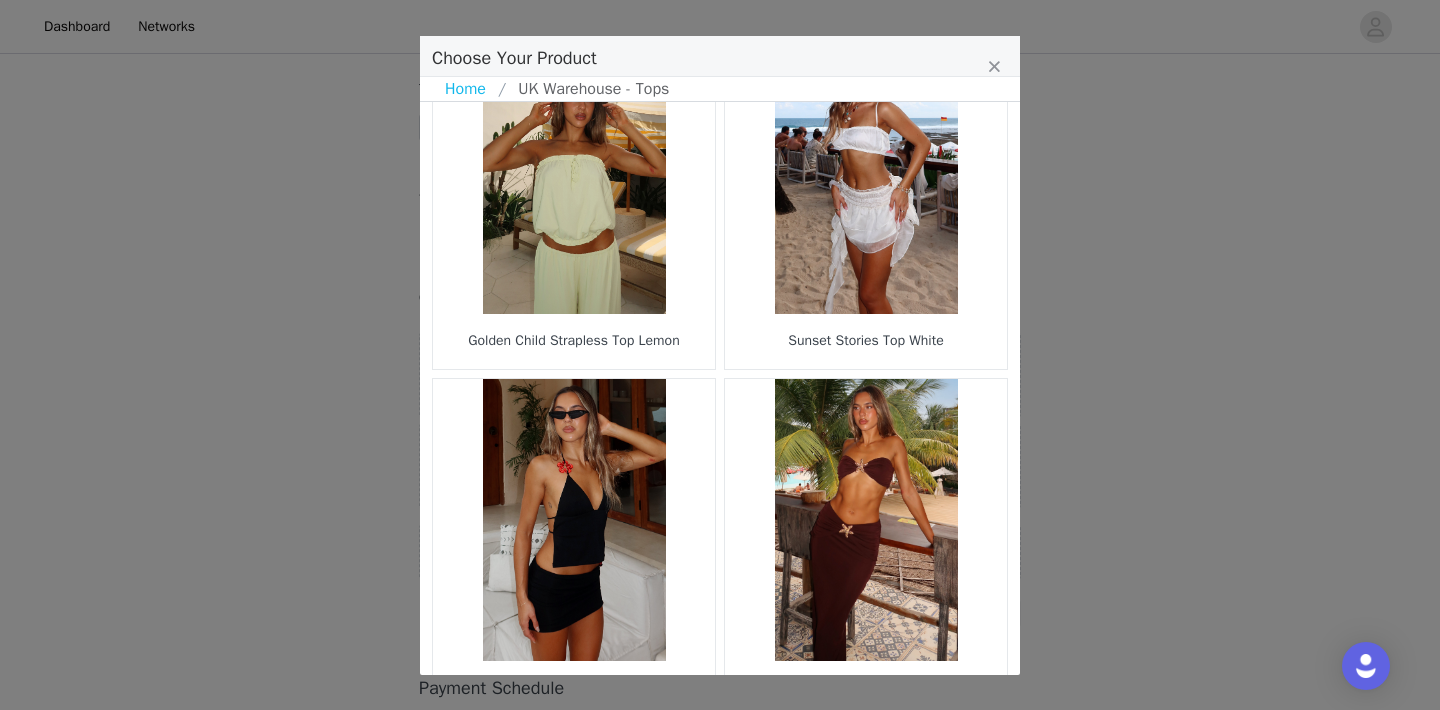 scroll, scrollTop: 1472, scrollLeft: 0, axis: vertical 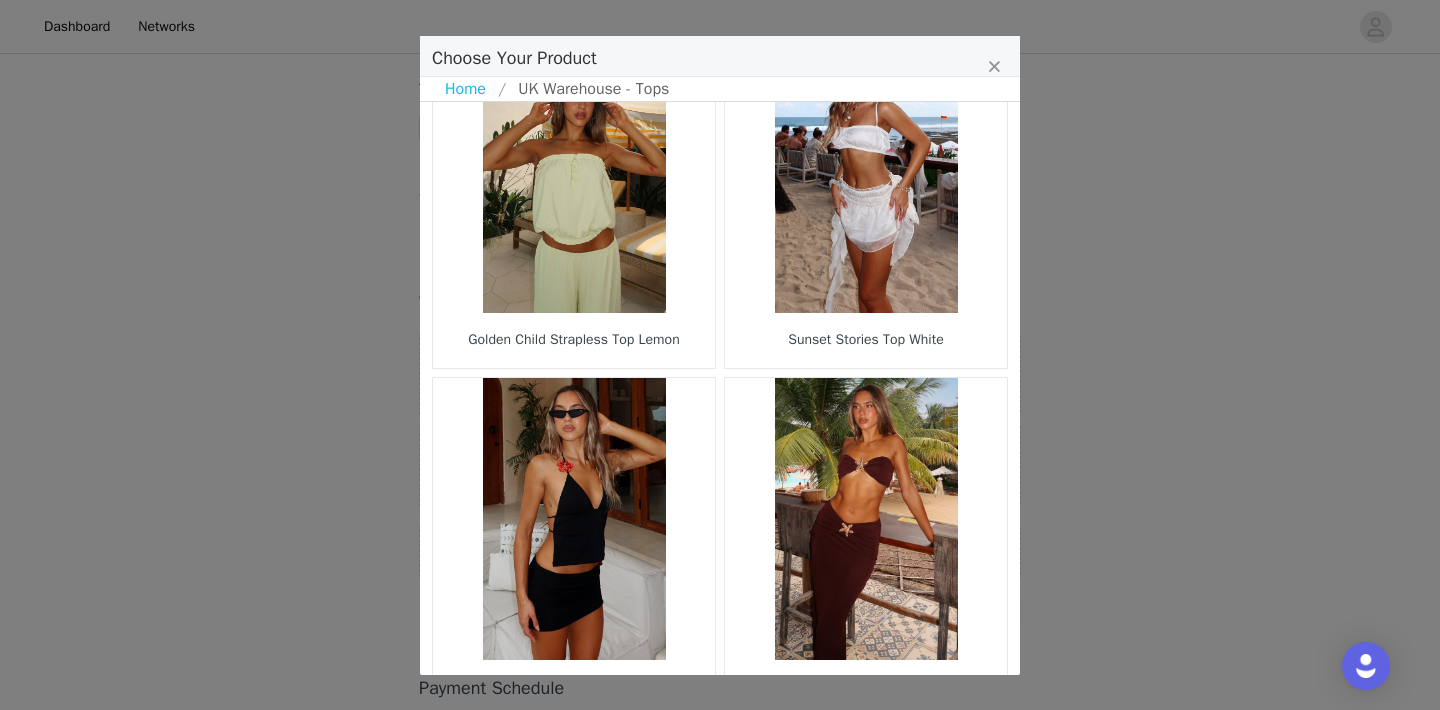click at bounding box center (574, 519) 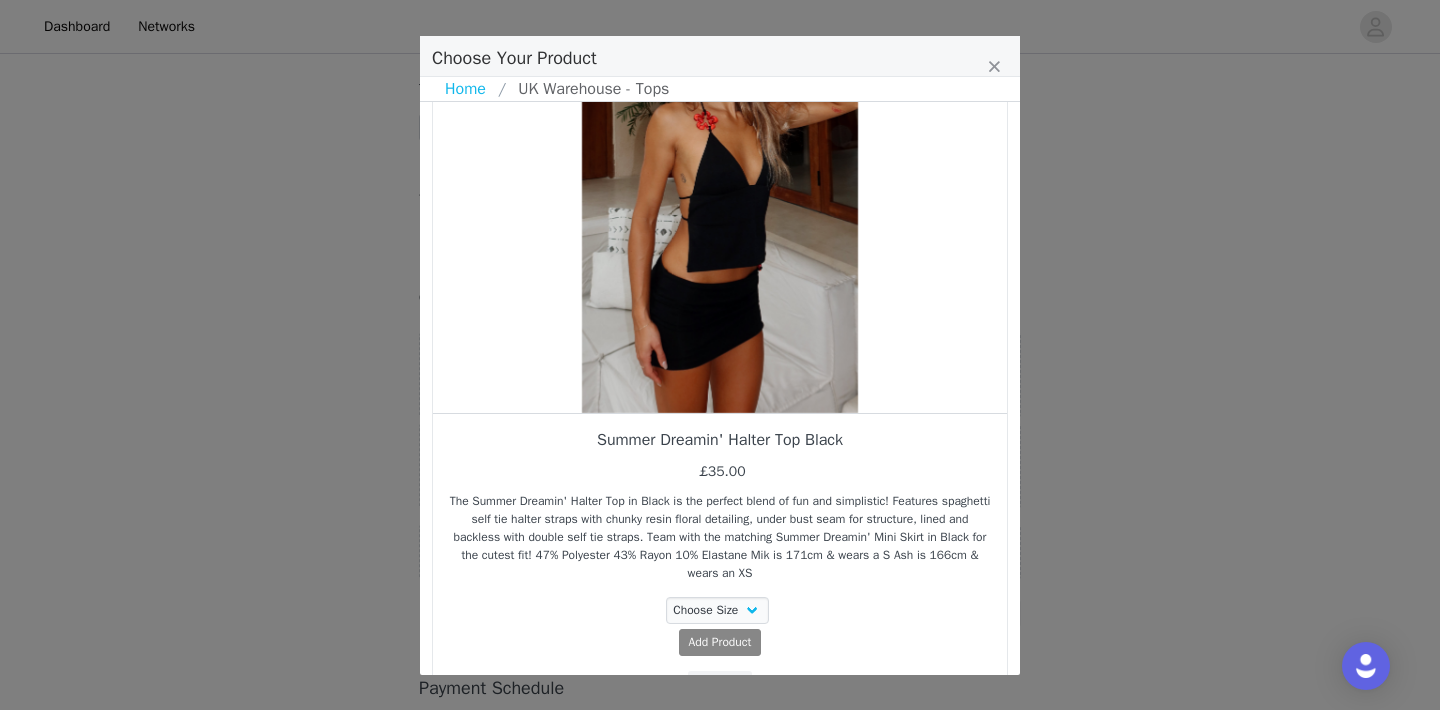 scroll, scrollTop: 178, scrollLeft: 0, axis: vertical 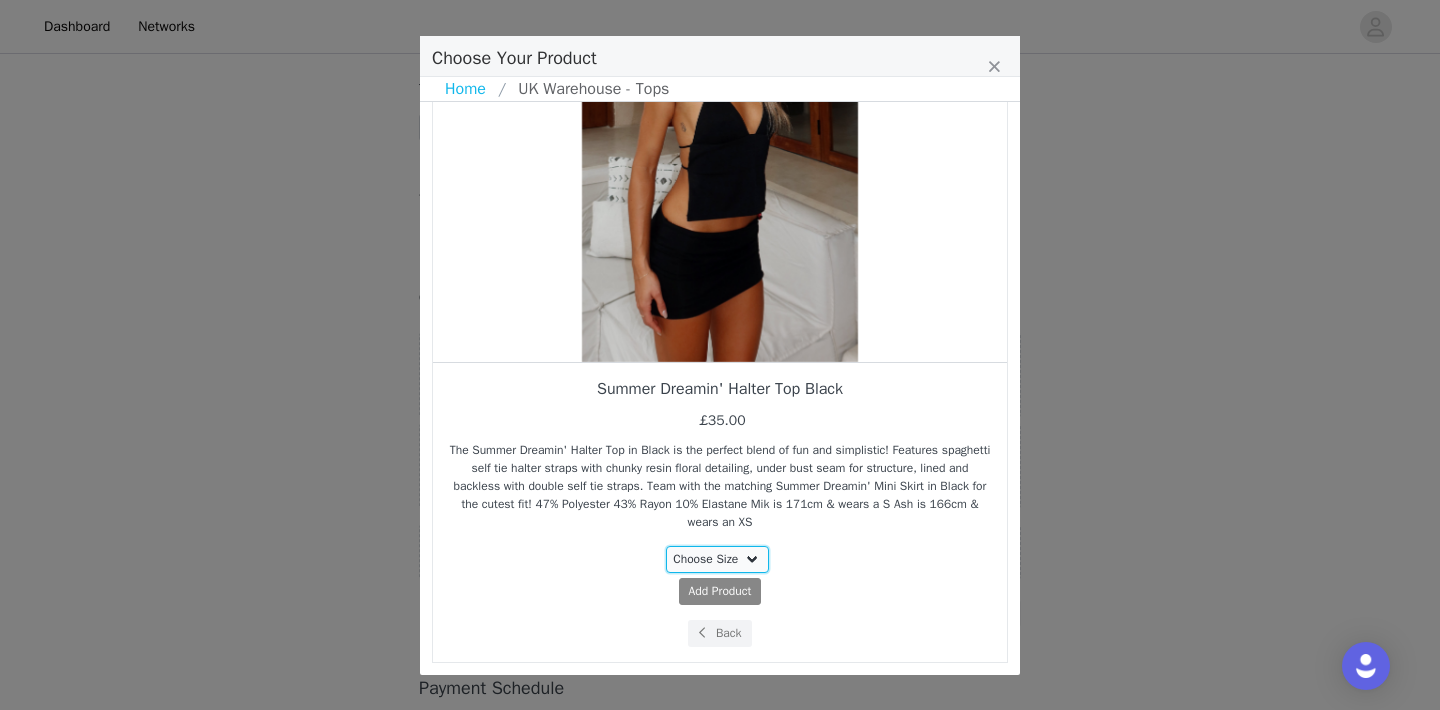 click on "Choose Size
XXS
XS
S
M
L
XL" at bounding box center [718, 559] 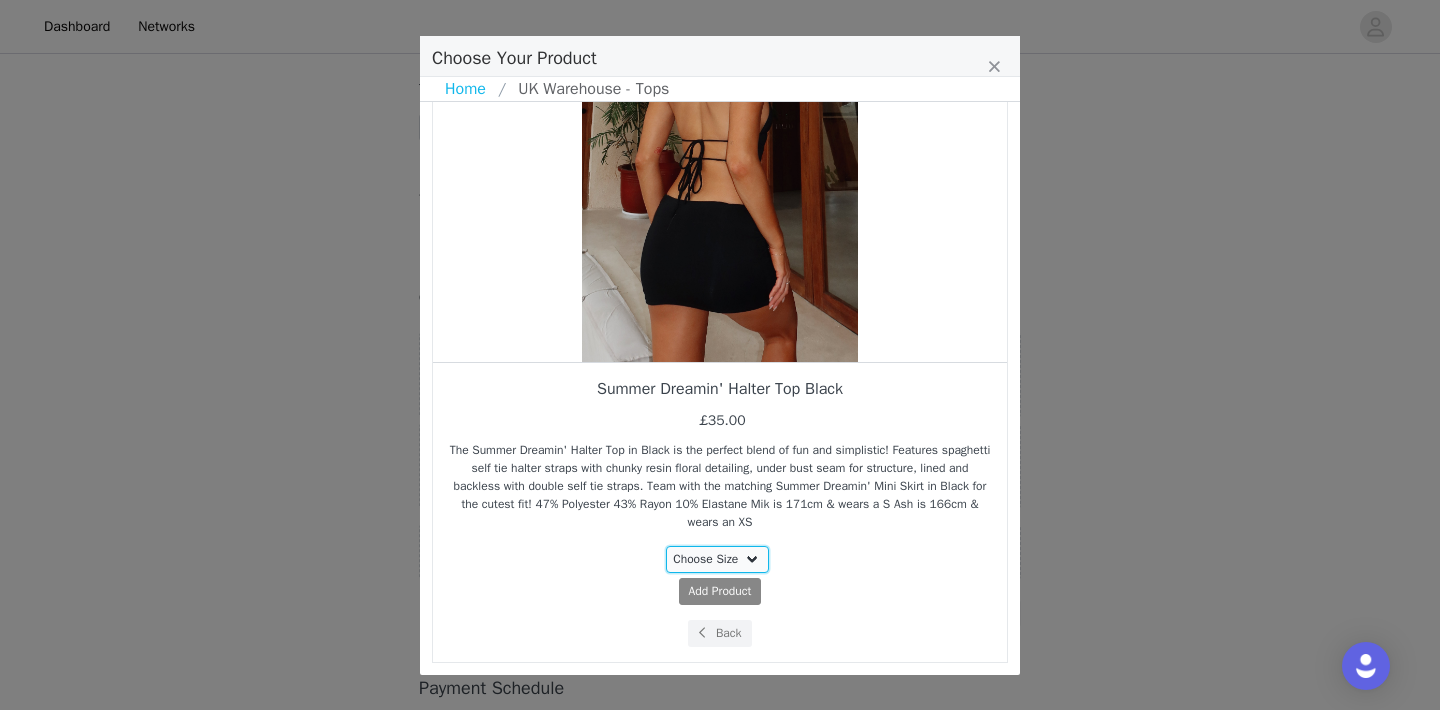select on "27628030" 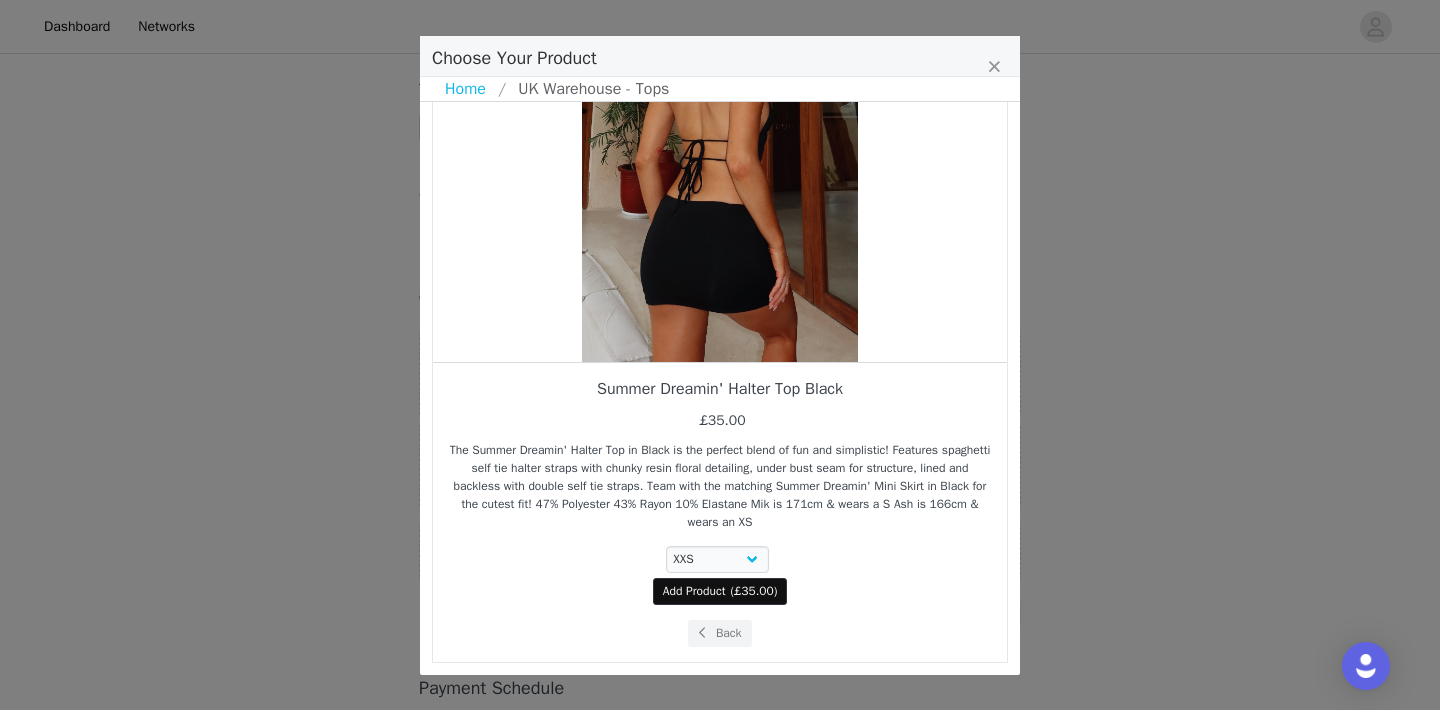 click on "Add Product" at bounding box center (694, 591) 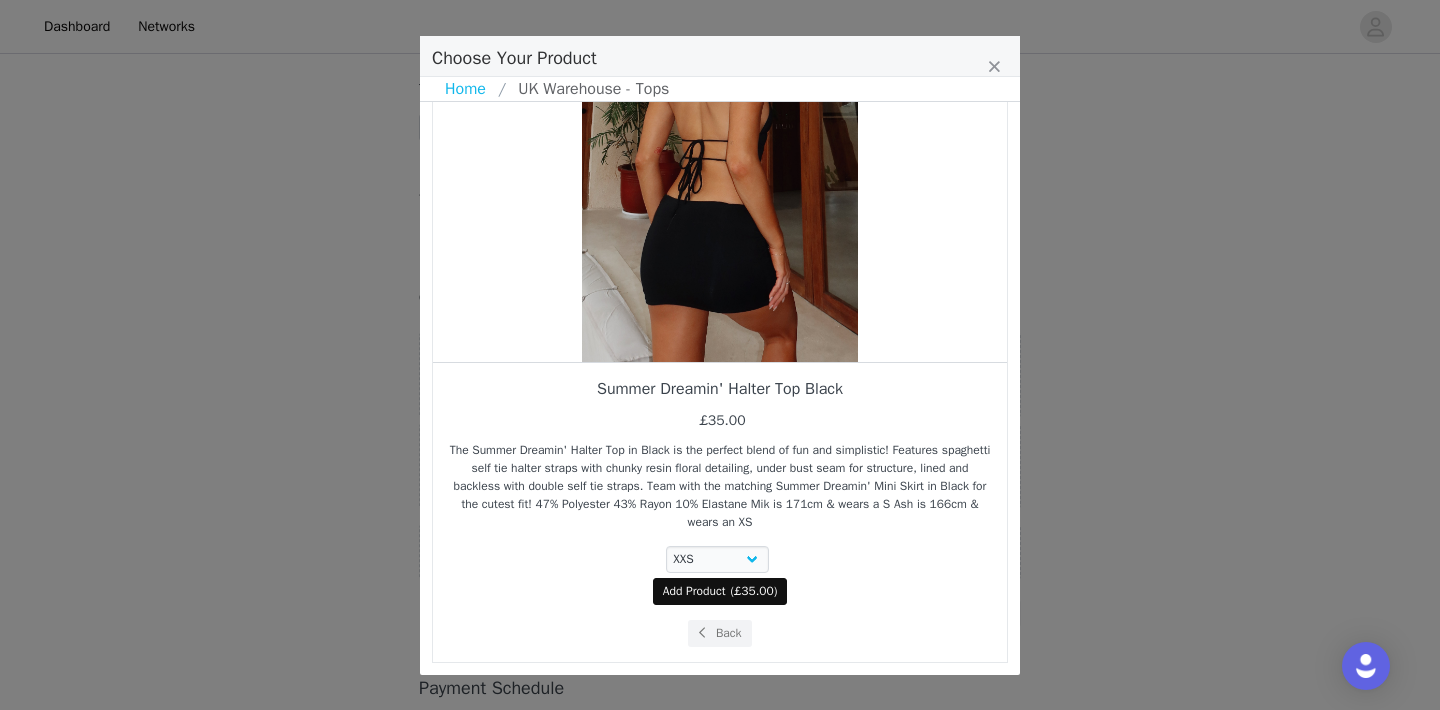 select on "27628030" 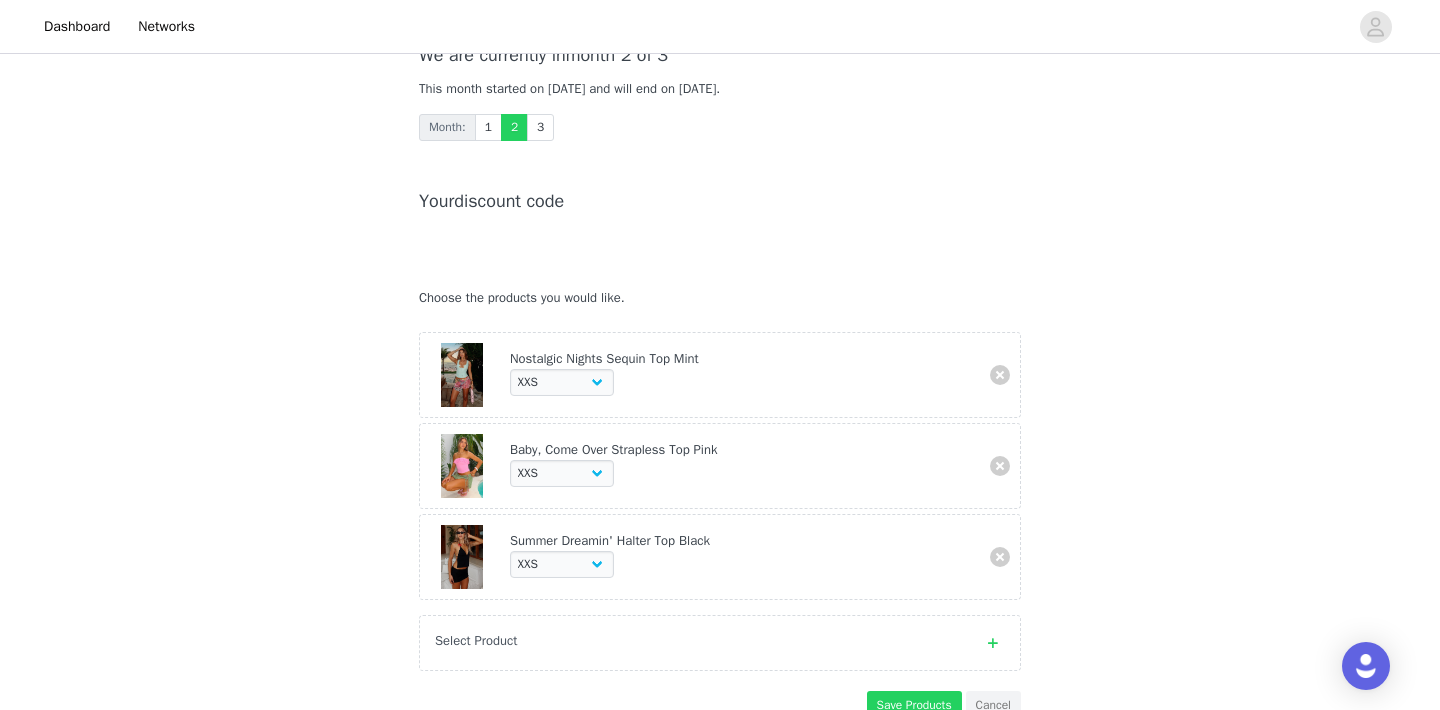 click on "Select Product" at bounding box center [720, 643] 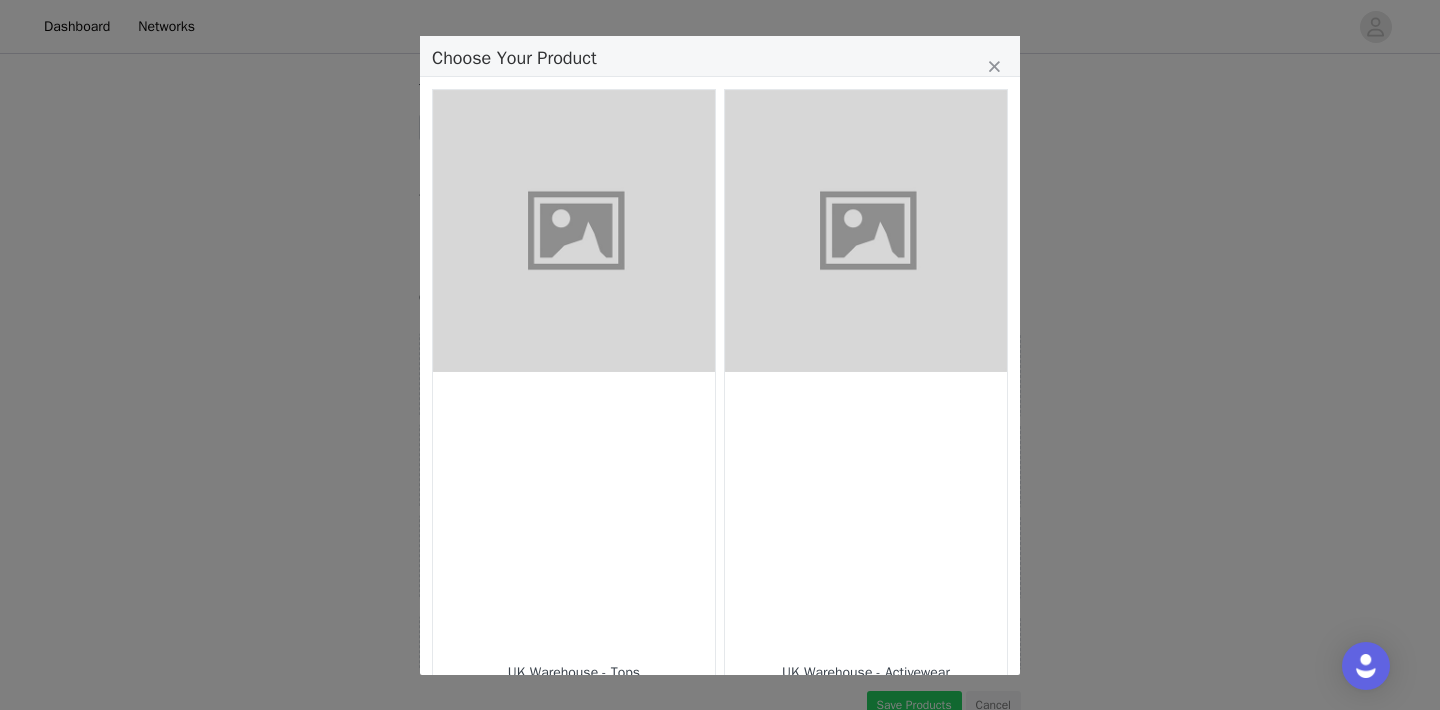 click at bounding box center [574, 231] 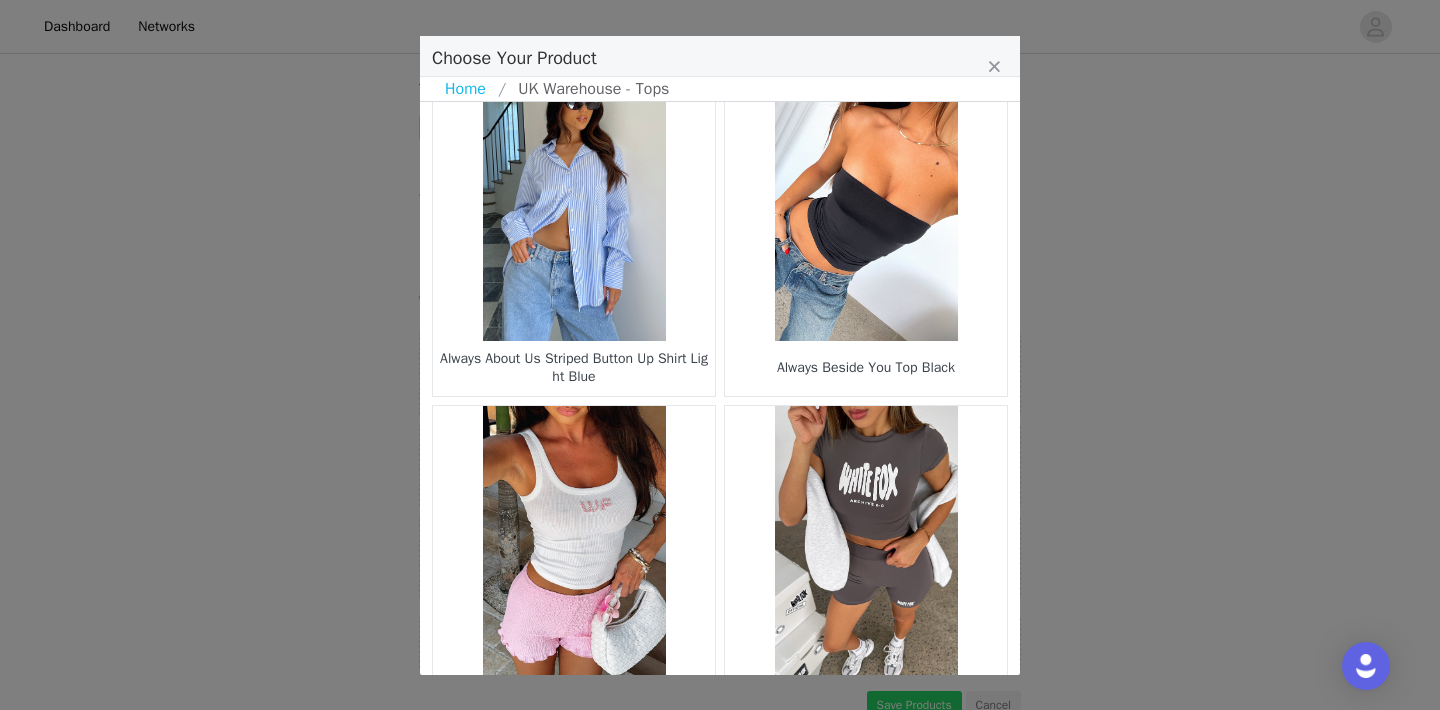 scroll, scrollTop: 2971, scrollLeft: 0, axis: vertical 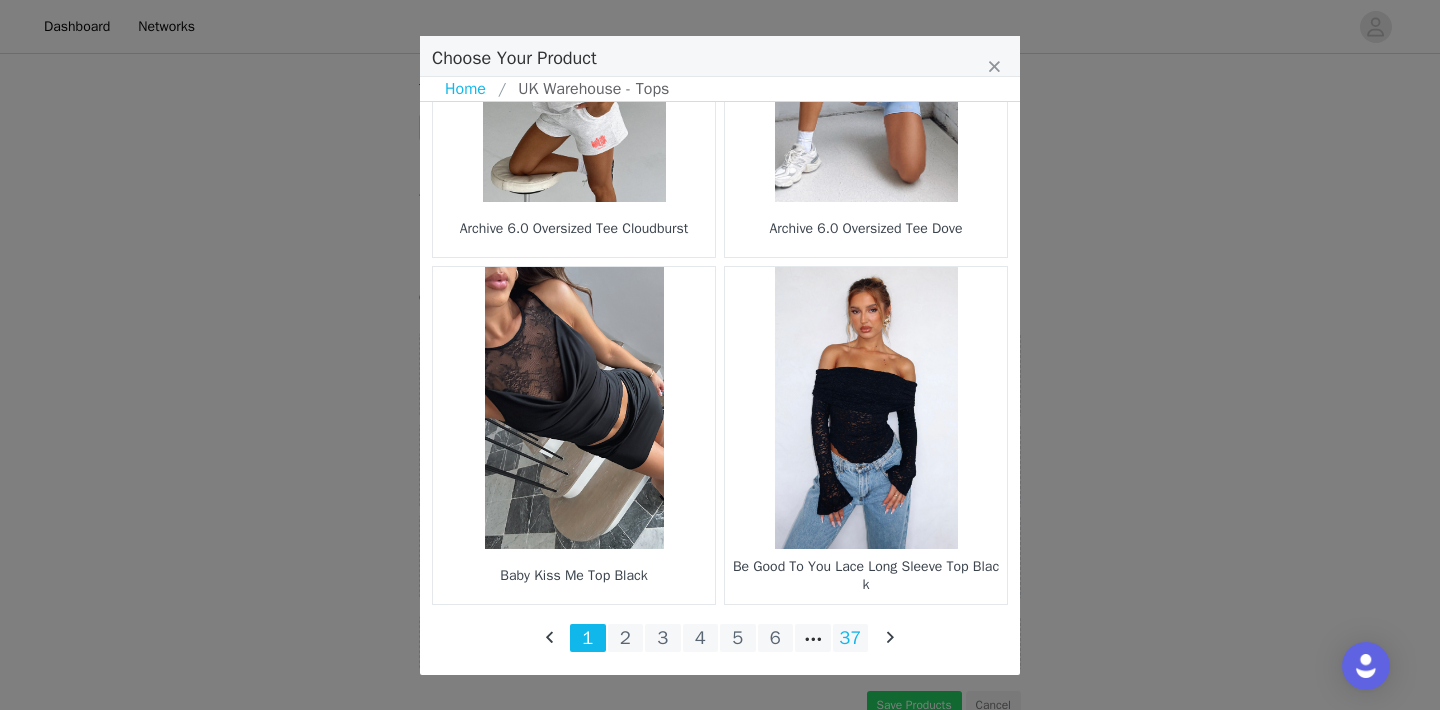 click on "37" at bounding box center [851, 638] 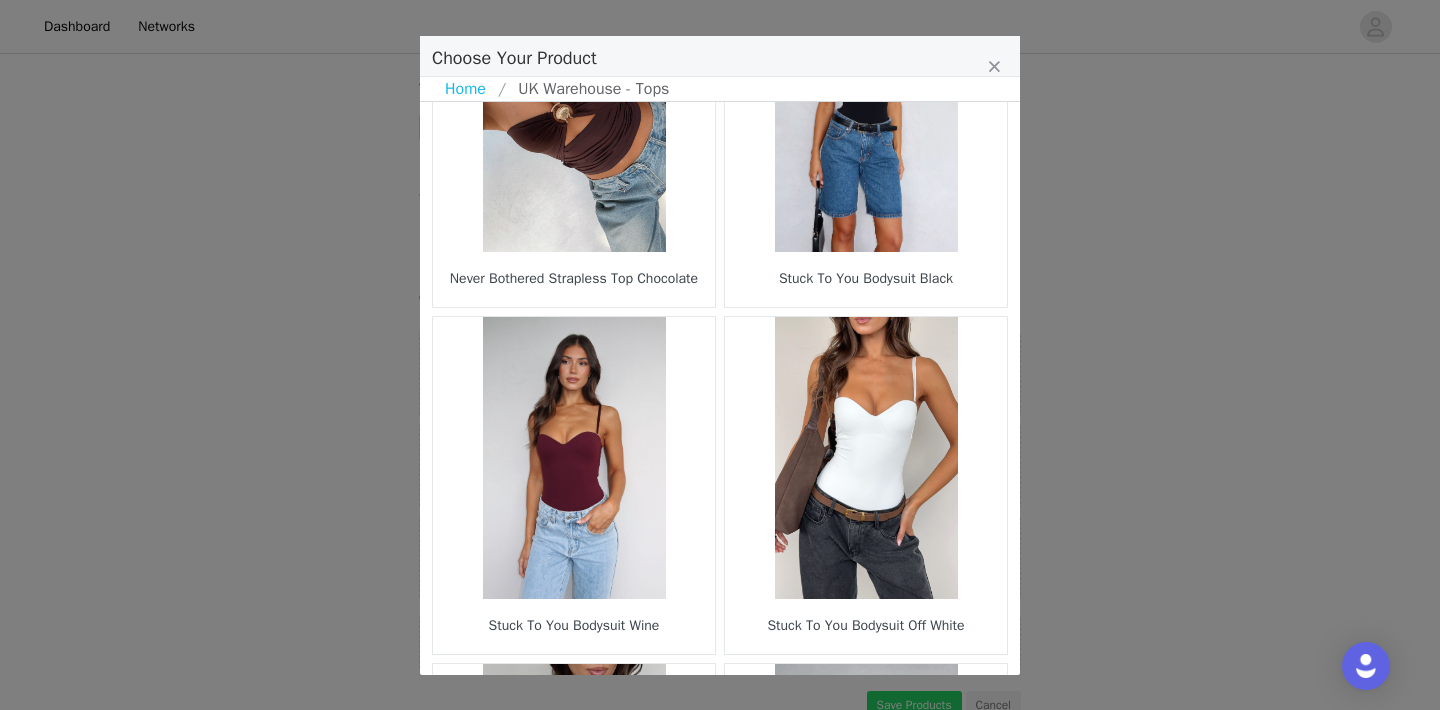 scroll, scrollTop: 2971, scrollLeft: 0, axis: vertical 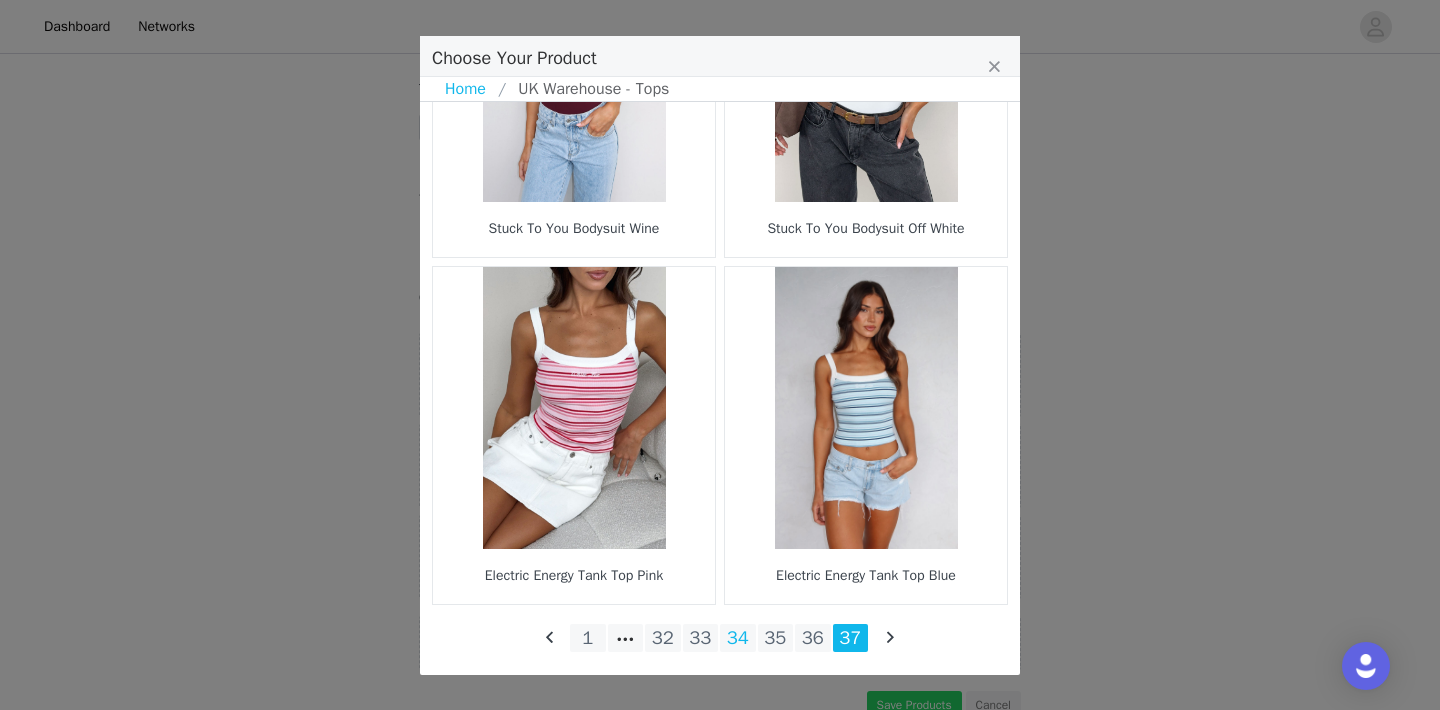 click on "34" at bounding box center [738, 638] 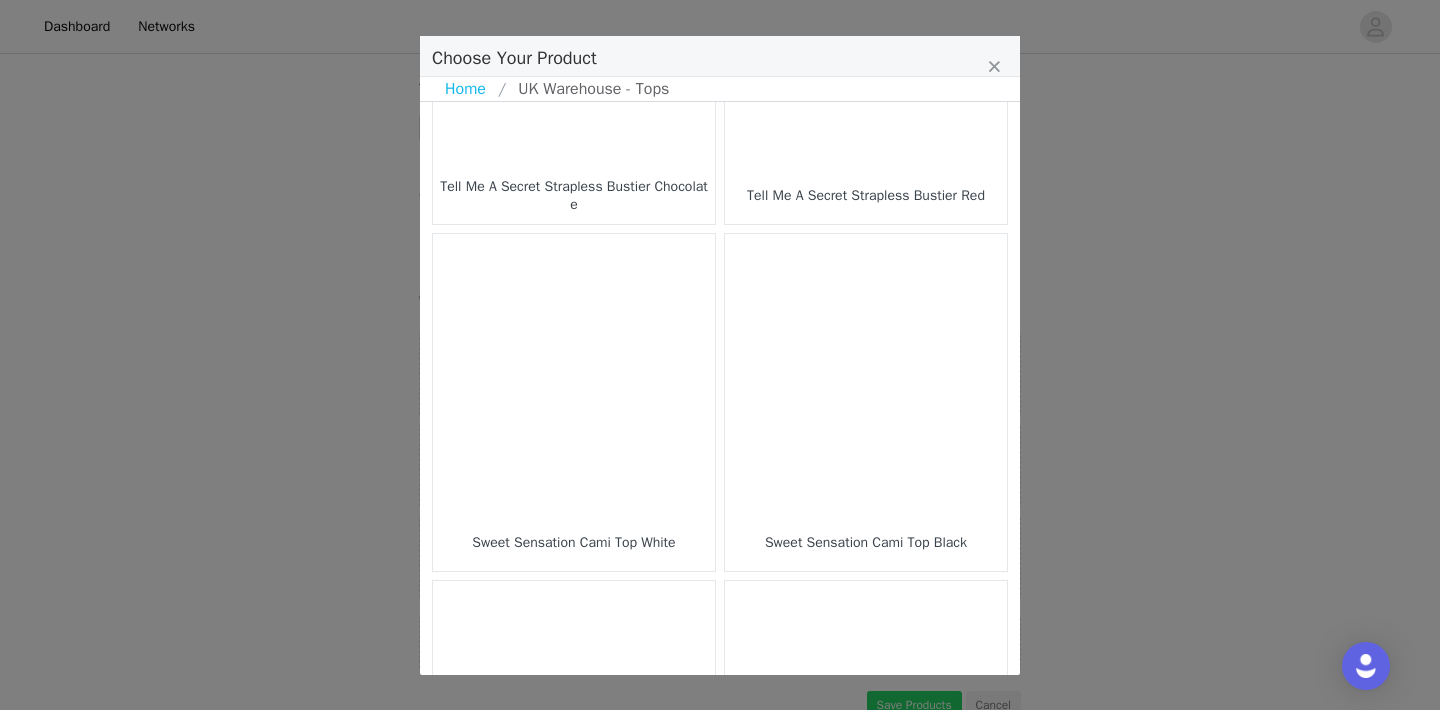 scroll, scrollTop: 2834, scrollLeft: 0, axis: vertical 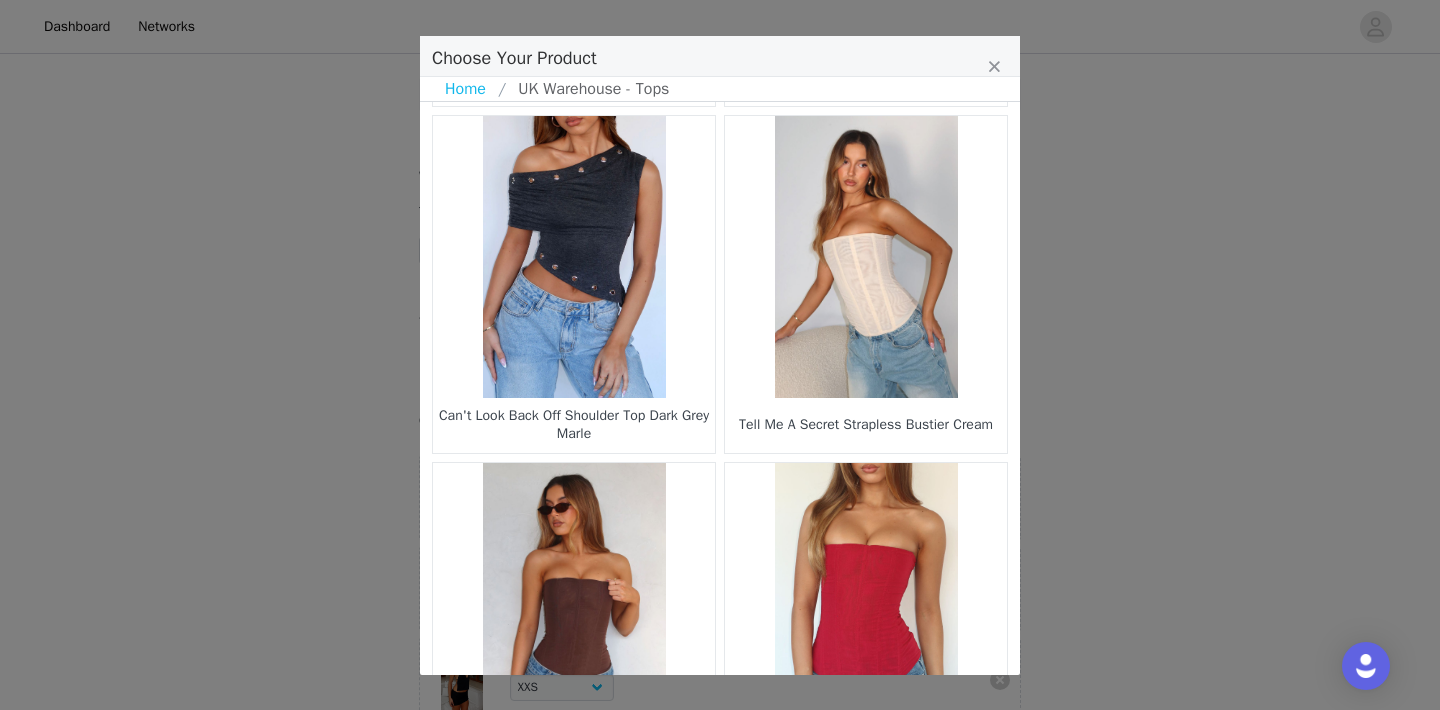 click at bounding box center (574, 257) 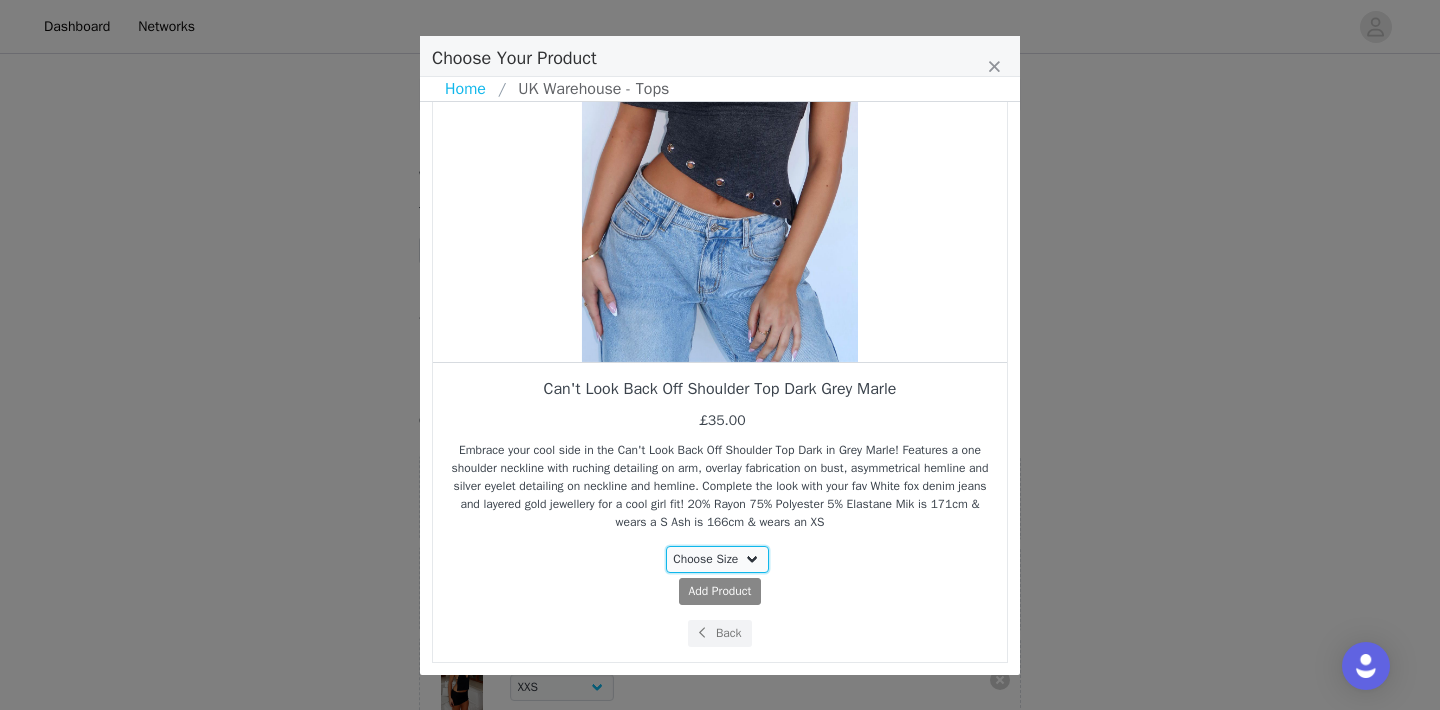 click on "Choose Size
XXS
XS
S
M
L
XL" at bounding box center [718, 559] 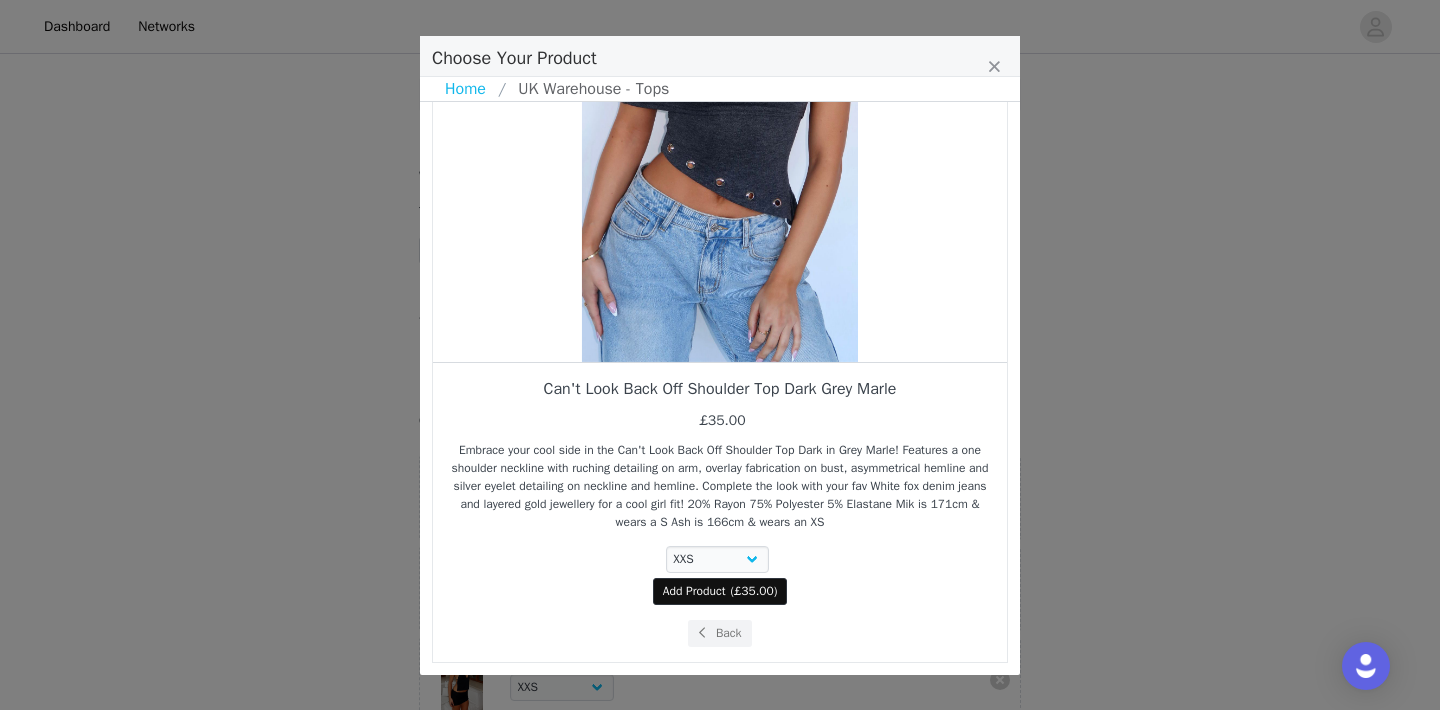 click on "Add Product" at bounding box center (694, 591) 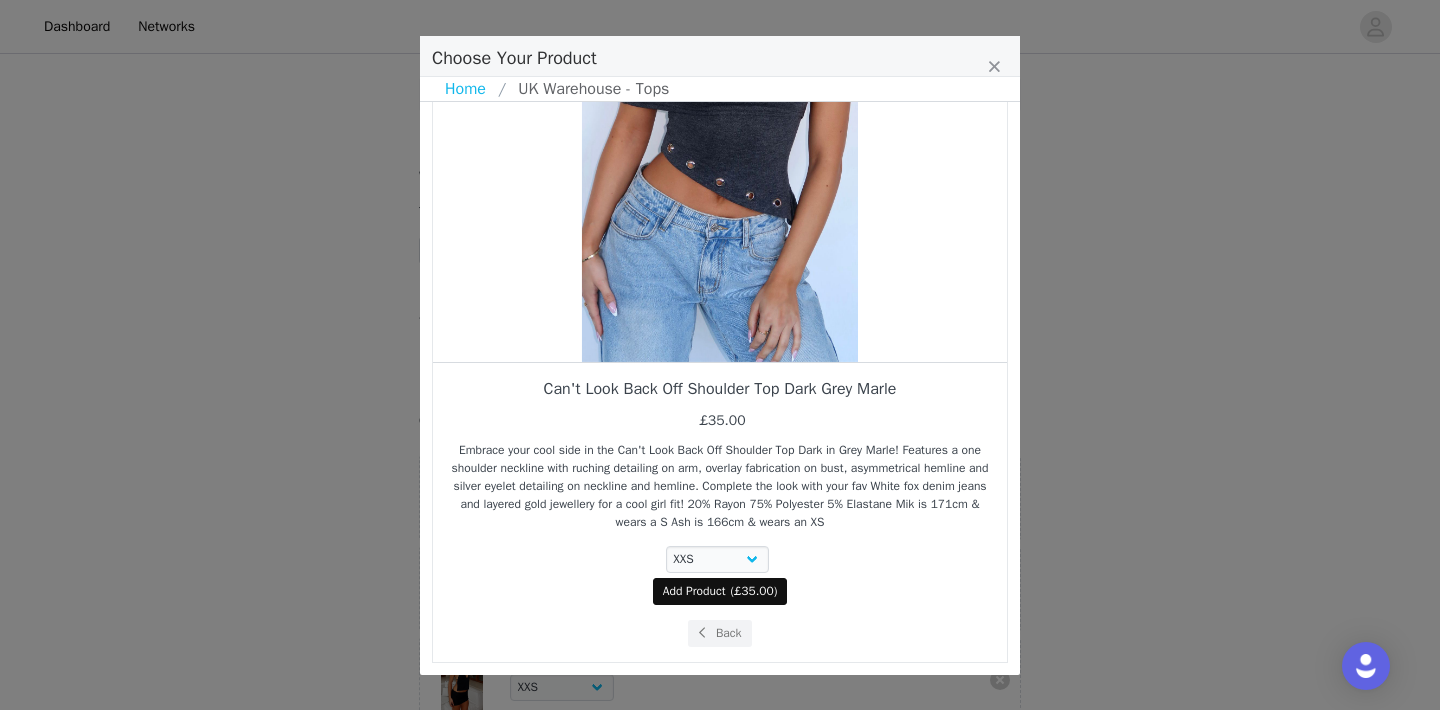 select on "27506958" 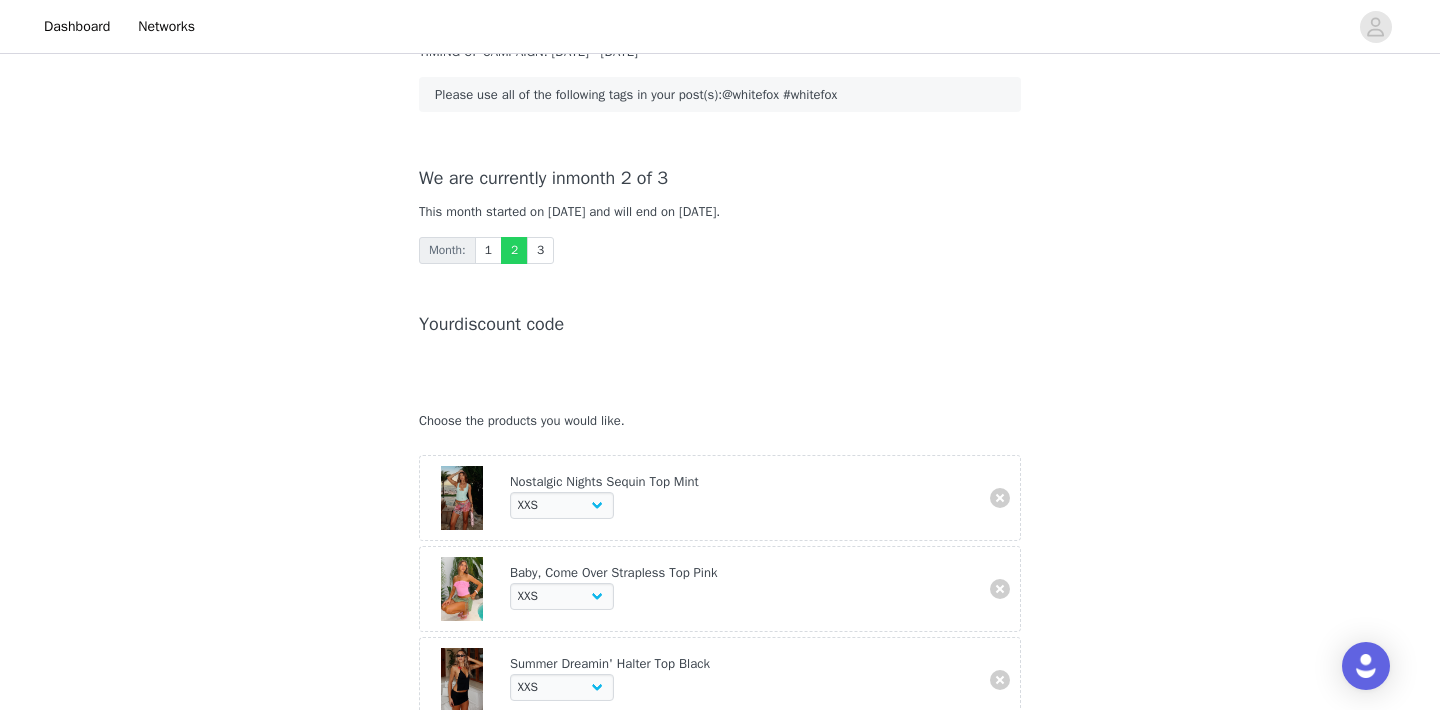 scroll, scrollTop: 534, scrollLeft: 0, axis: vertical 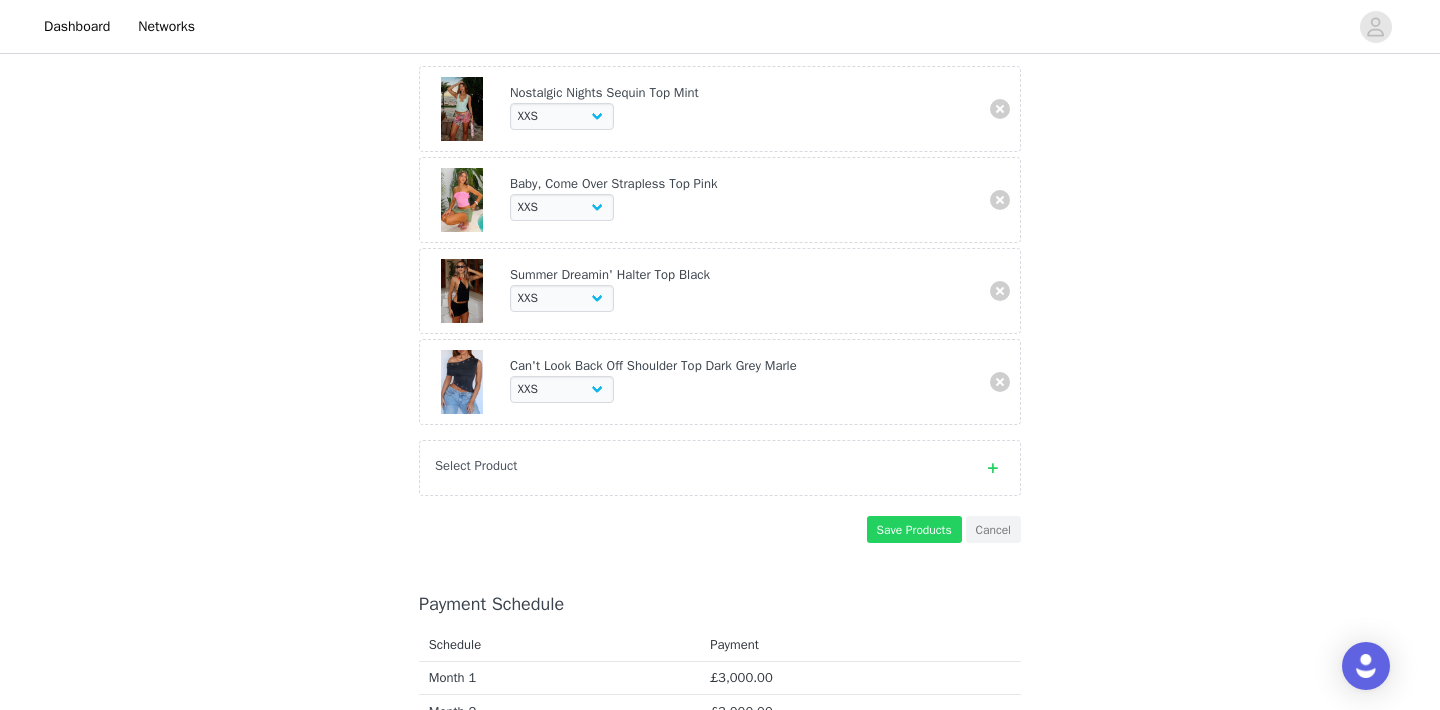 click on "Select Product" at bounding box center (700, 466) 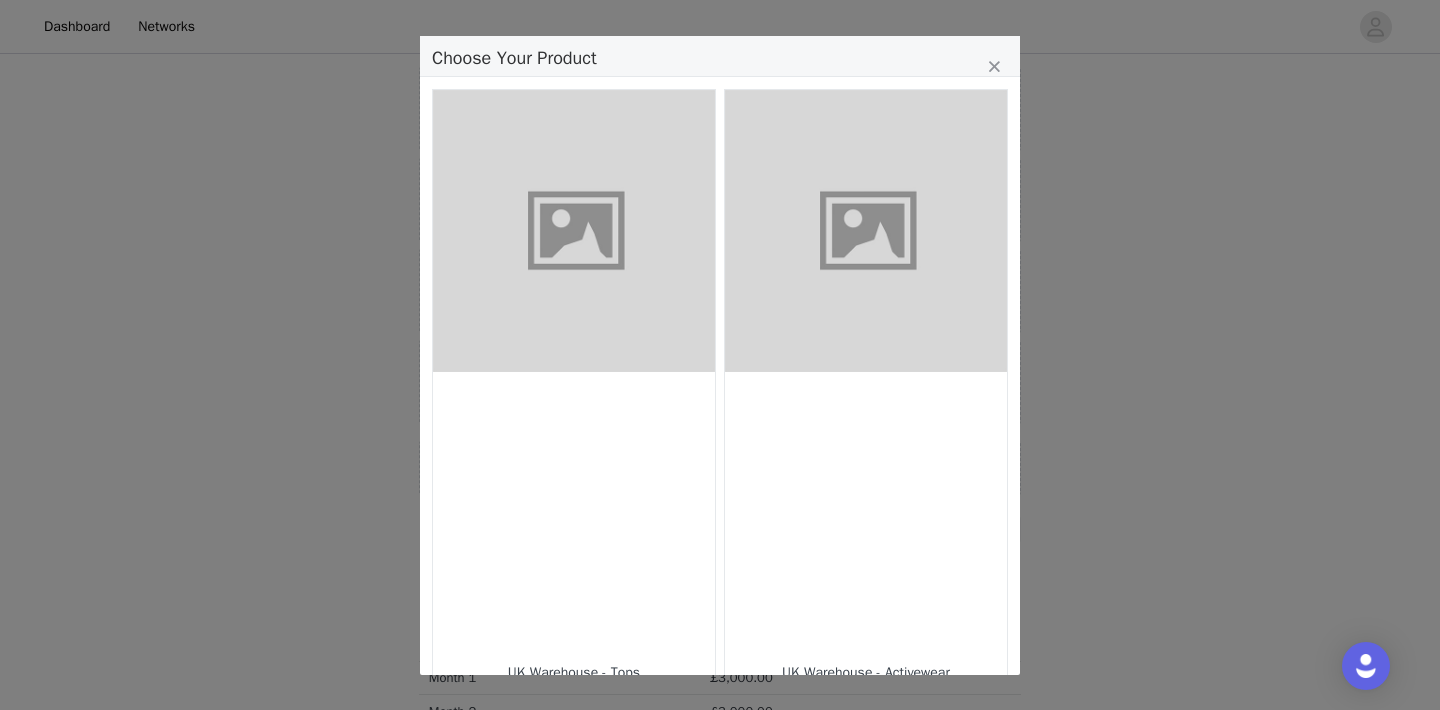 click at bounding box center [574, 231] 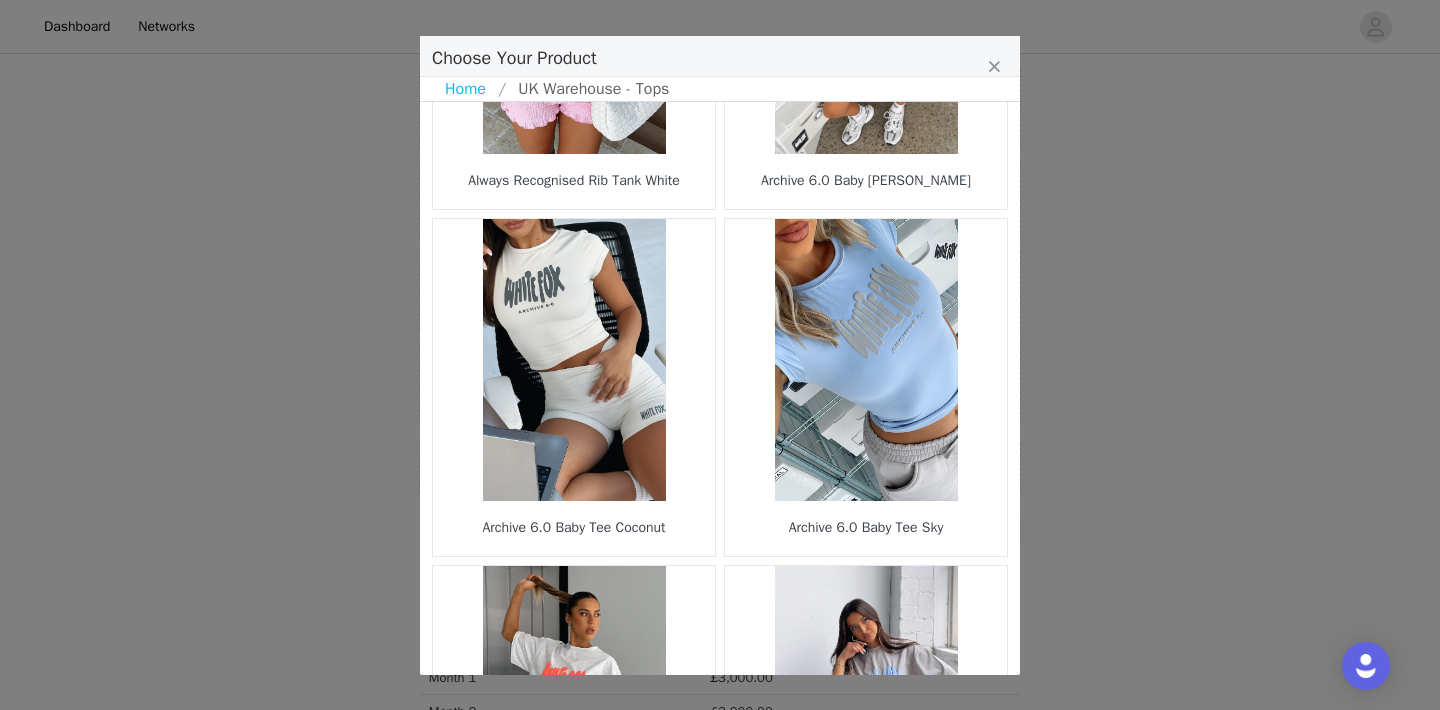 scroll, scrollTop: 2971, scrollLeft: 0, axis: vertical 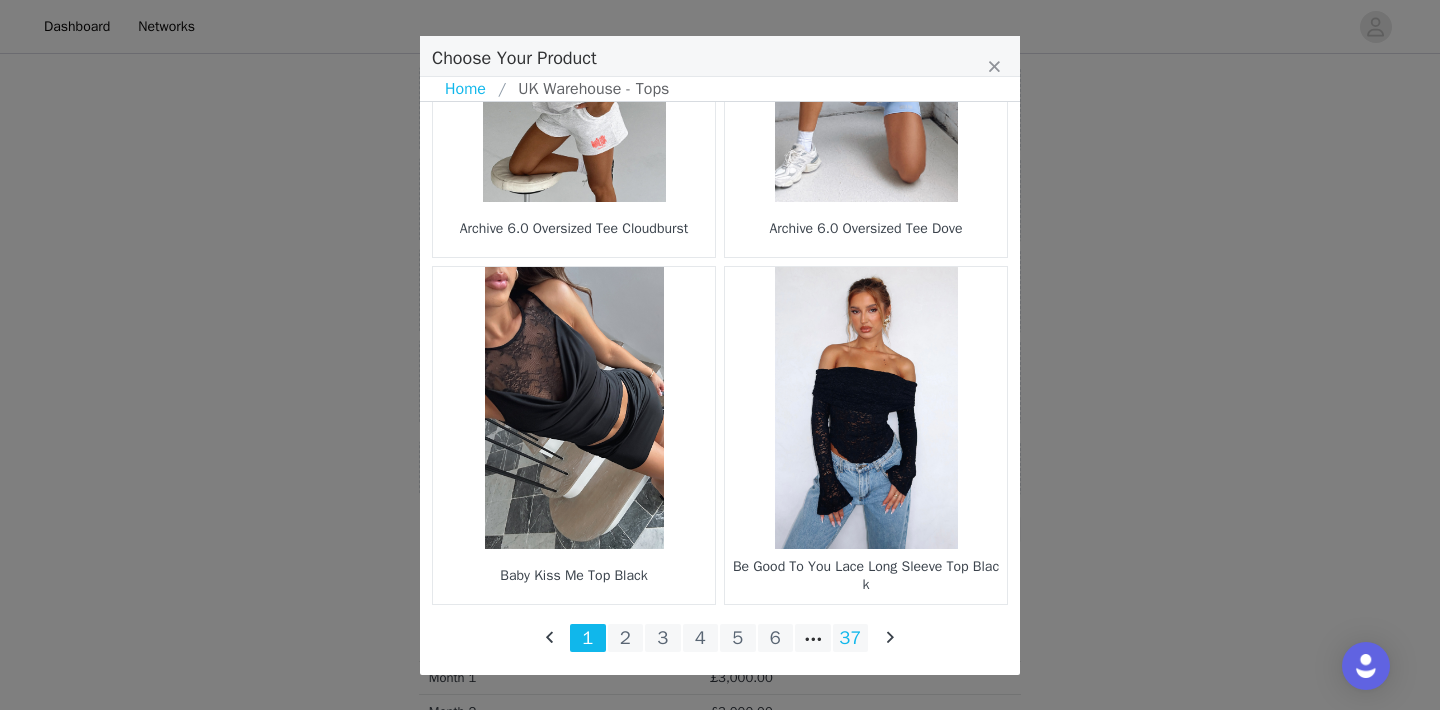 click on "37" at bounding box center (851, 638) 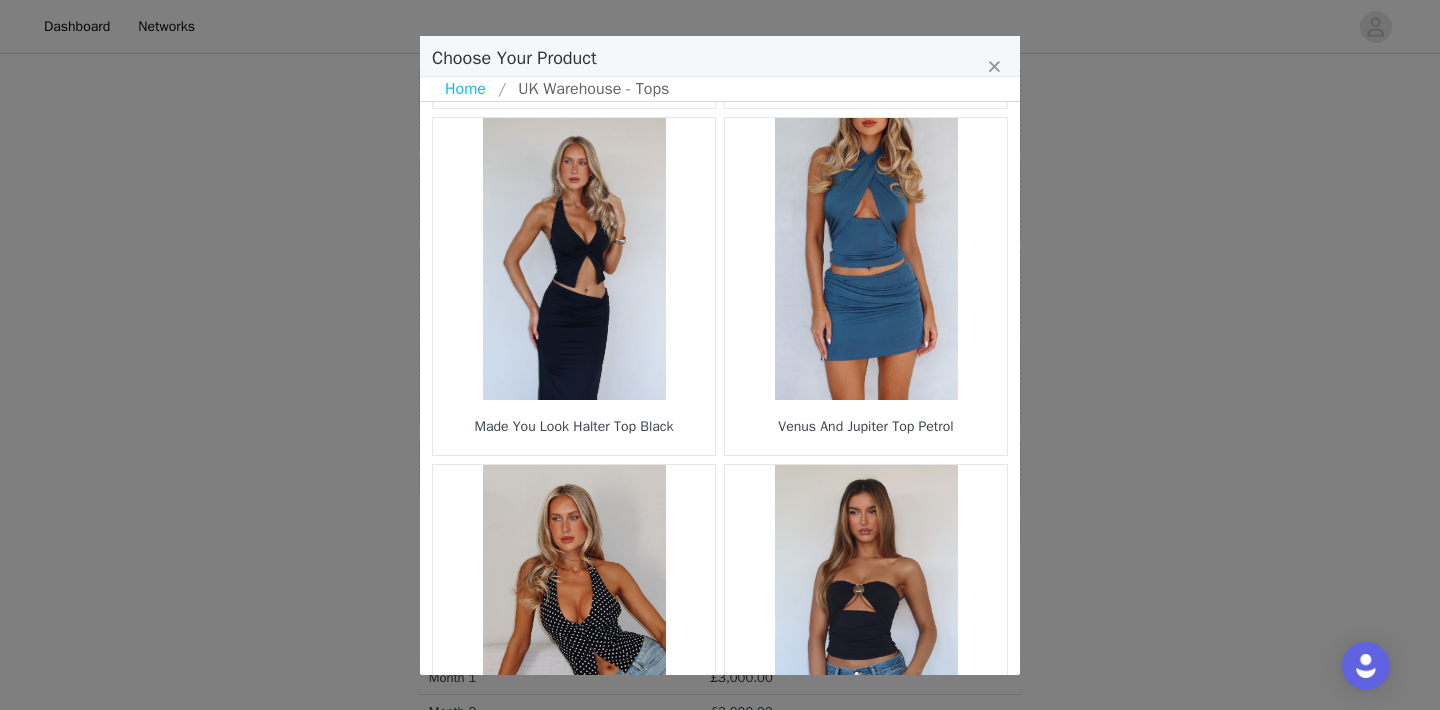 scroll, scrollTop: 2971, scrollLeft: 0, axis: vertical 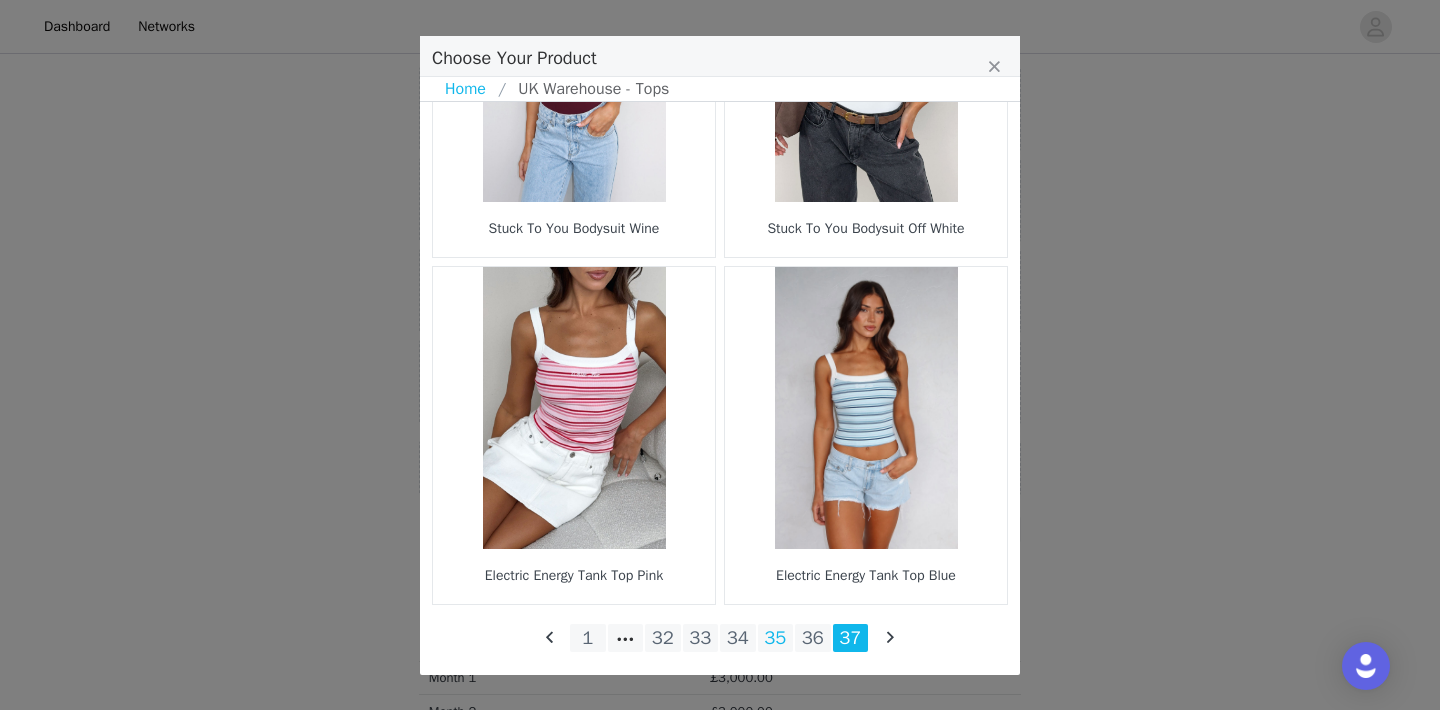 click on "35" at bounding box center [776, 638] 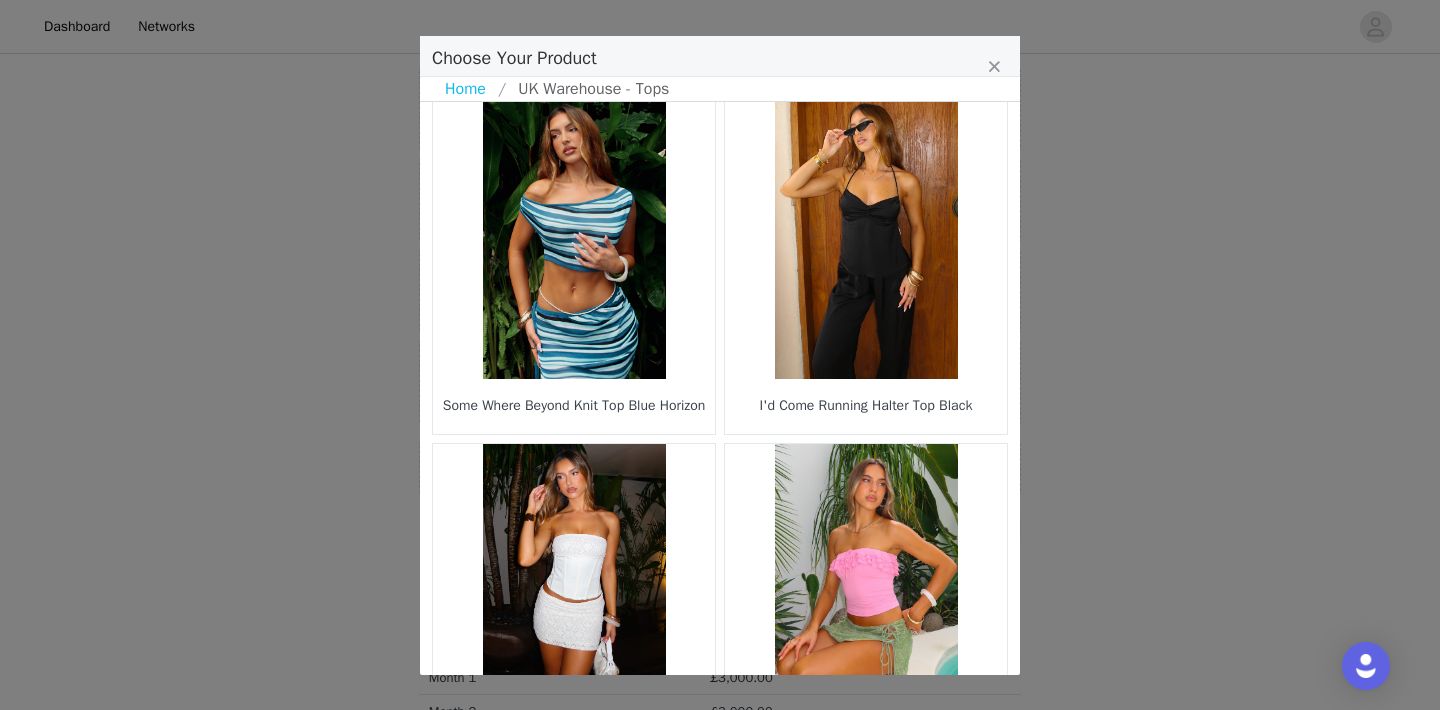 scroll, scrollTop: 2971, scrollLeft: 0, axis: vertical 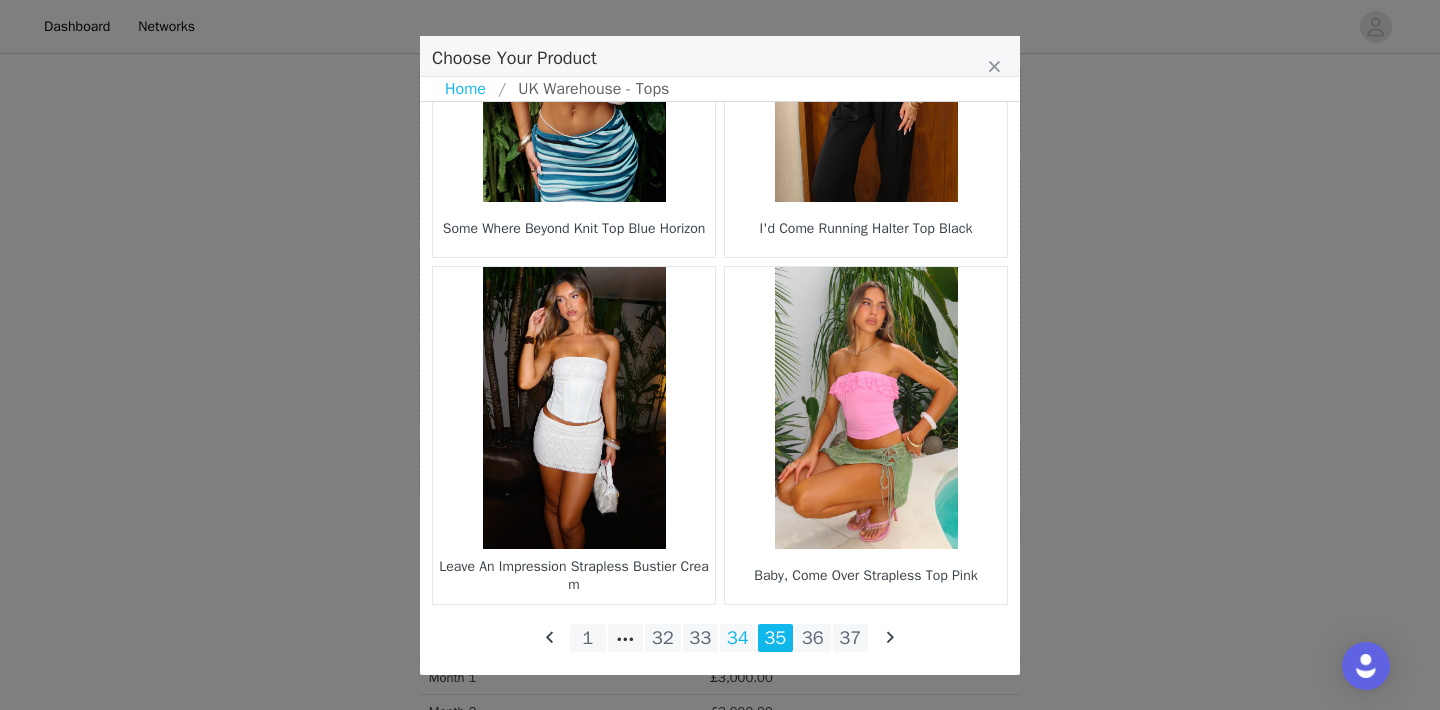 click on "34" at bounding box center [738, 638] 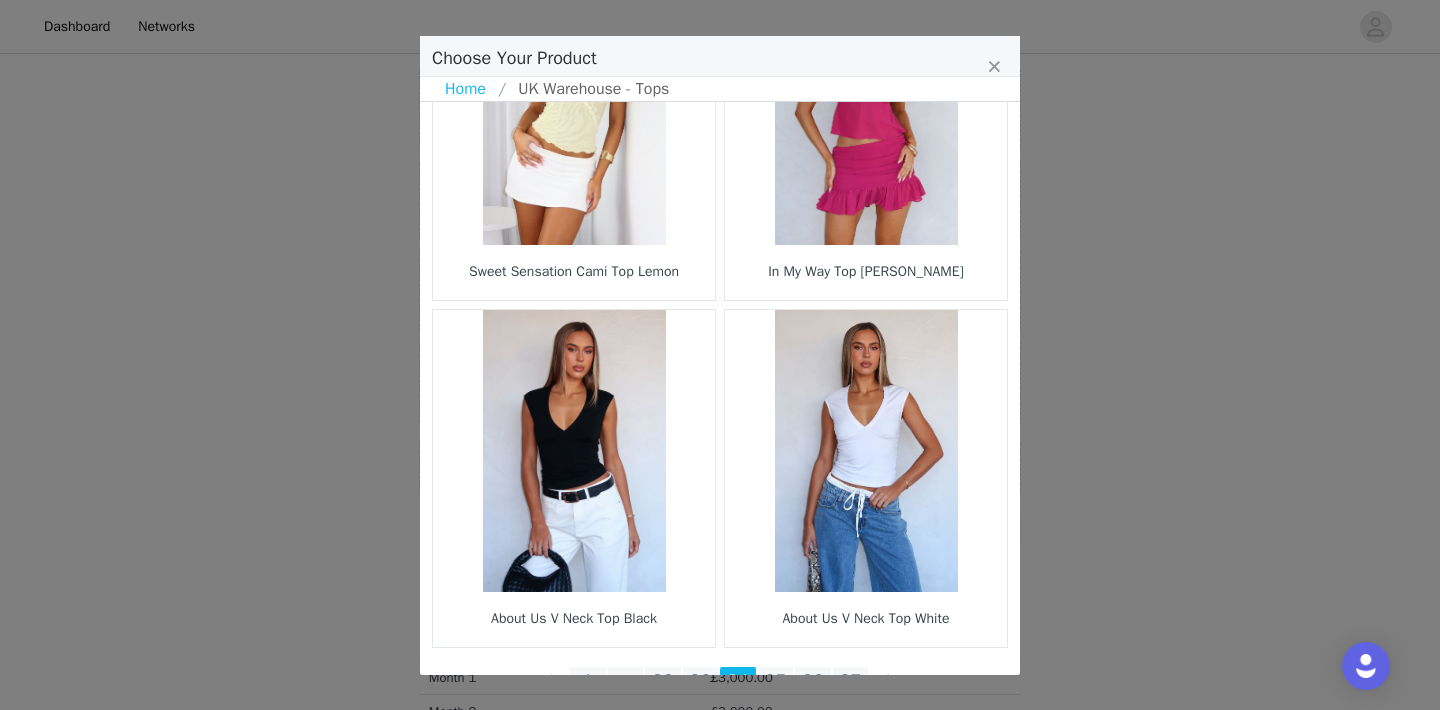scroll, scrollTop: 2971, scrollLeft: 0, axis: vertical 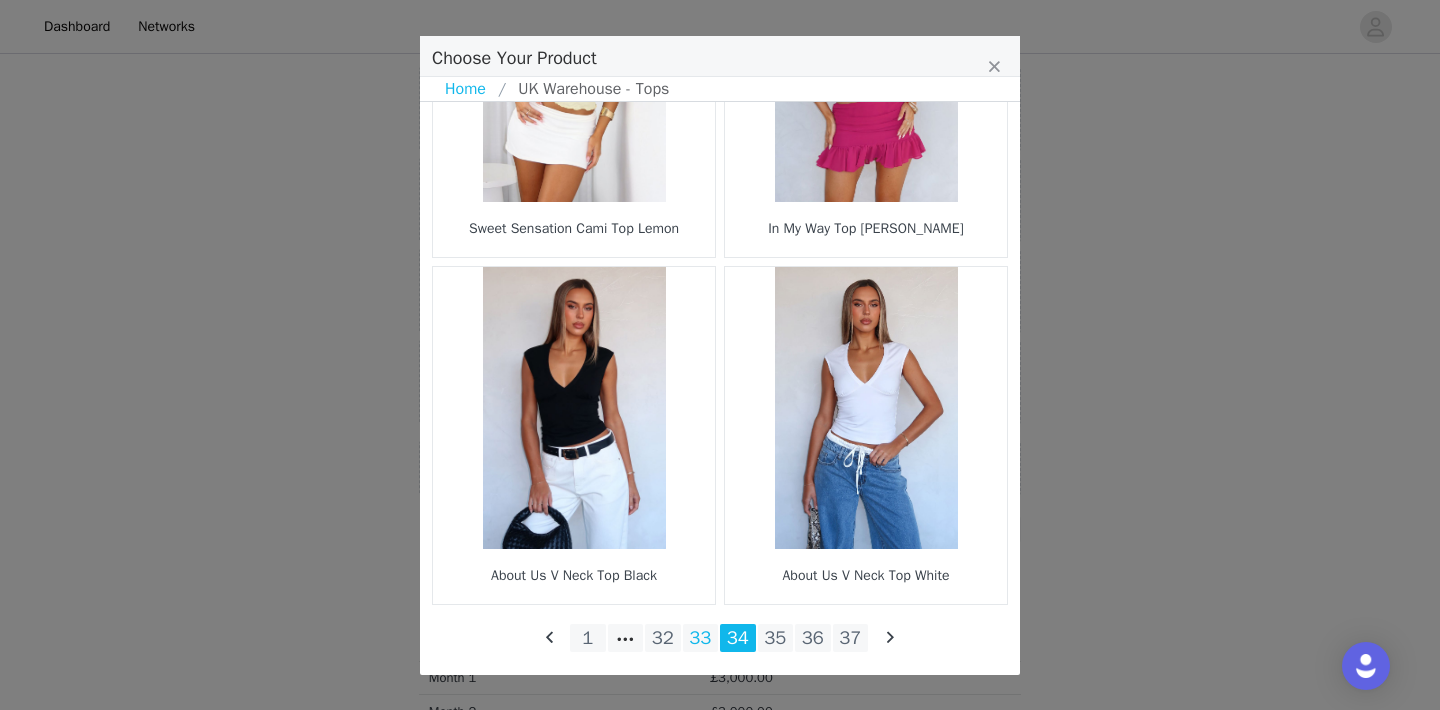 click on "33" at bounding box center (701, 638) 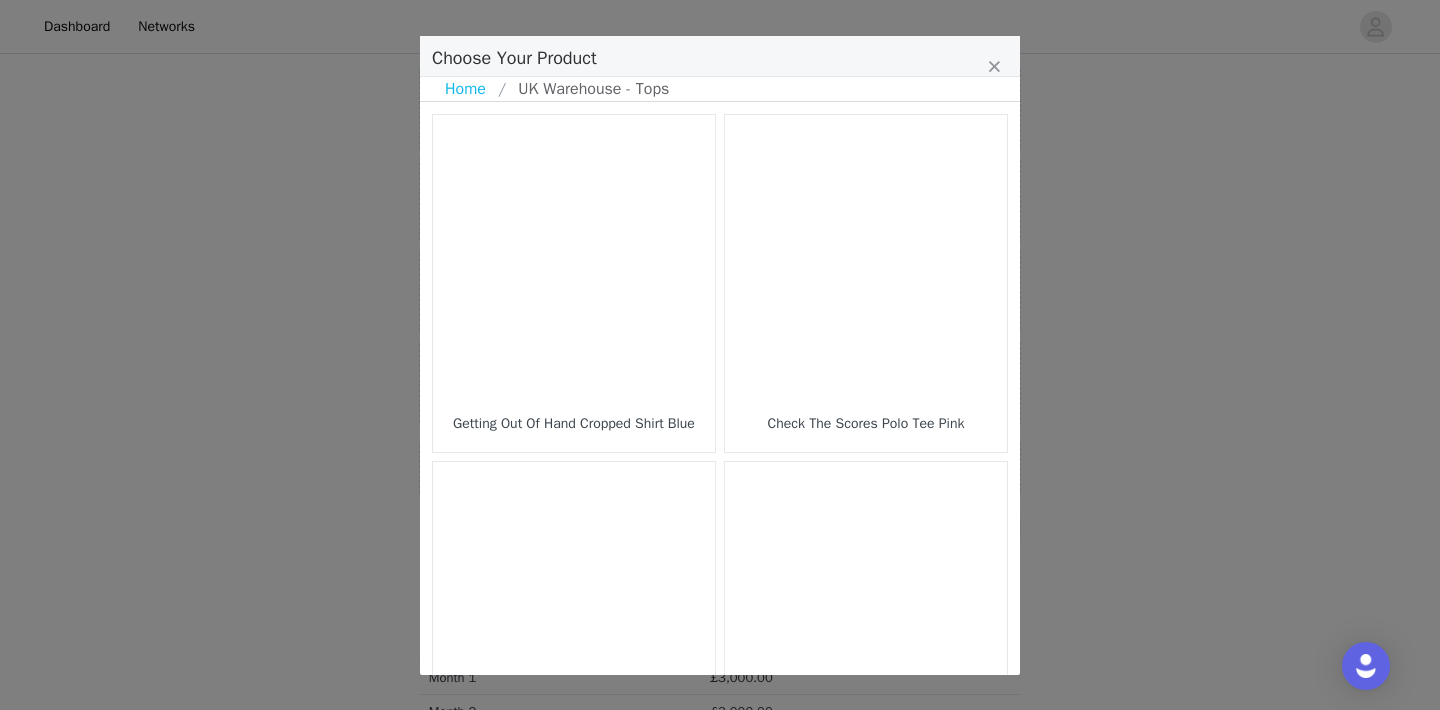 scroll, scrollTop: 76, scrollLeft: 0, axis: vertical 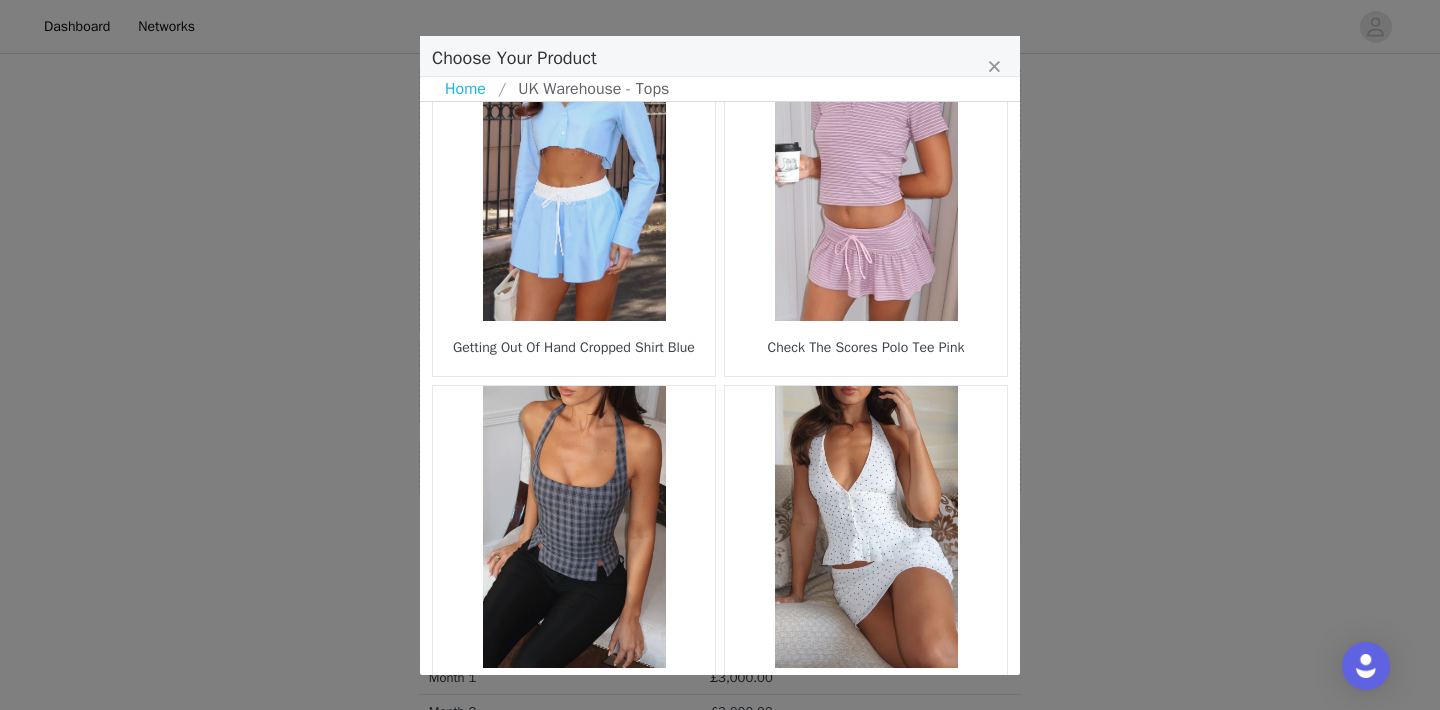 click at bounding box center [574, 527] 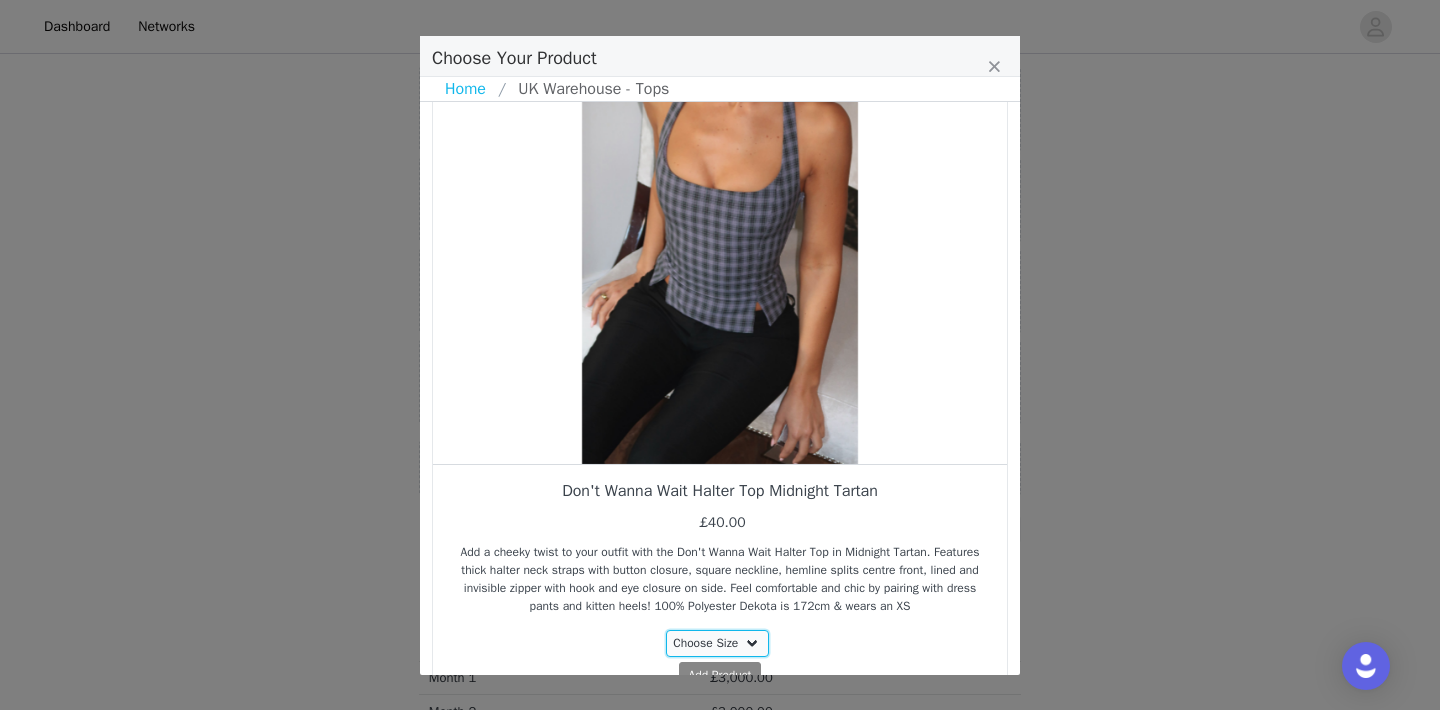 click on "Choose Size
XXS
XS
S
M
L
XL" at bounding box center [718, 643] 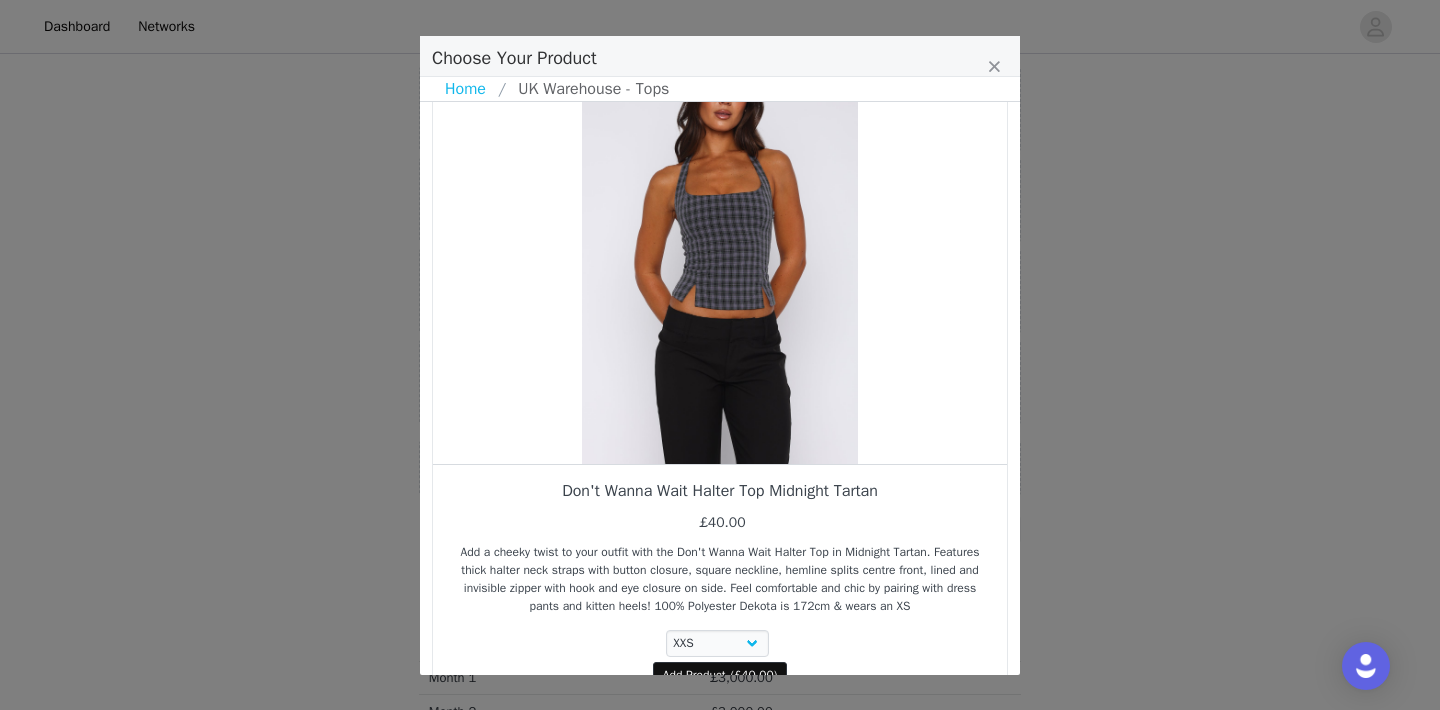 click on "Add Product" at bounding box center [694, 675] 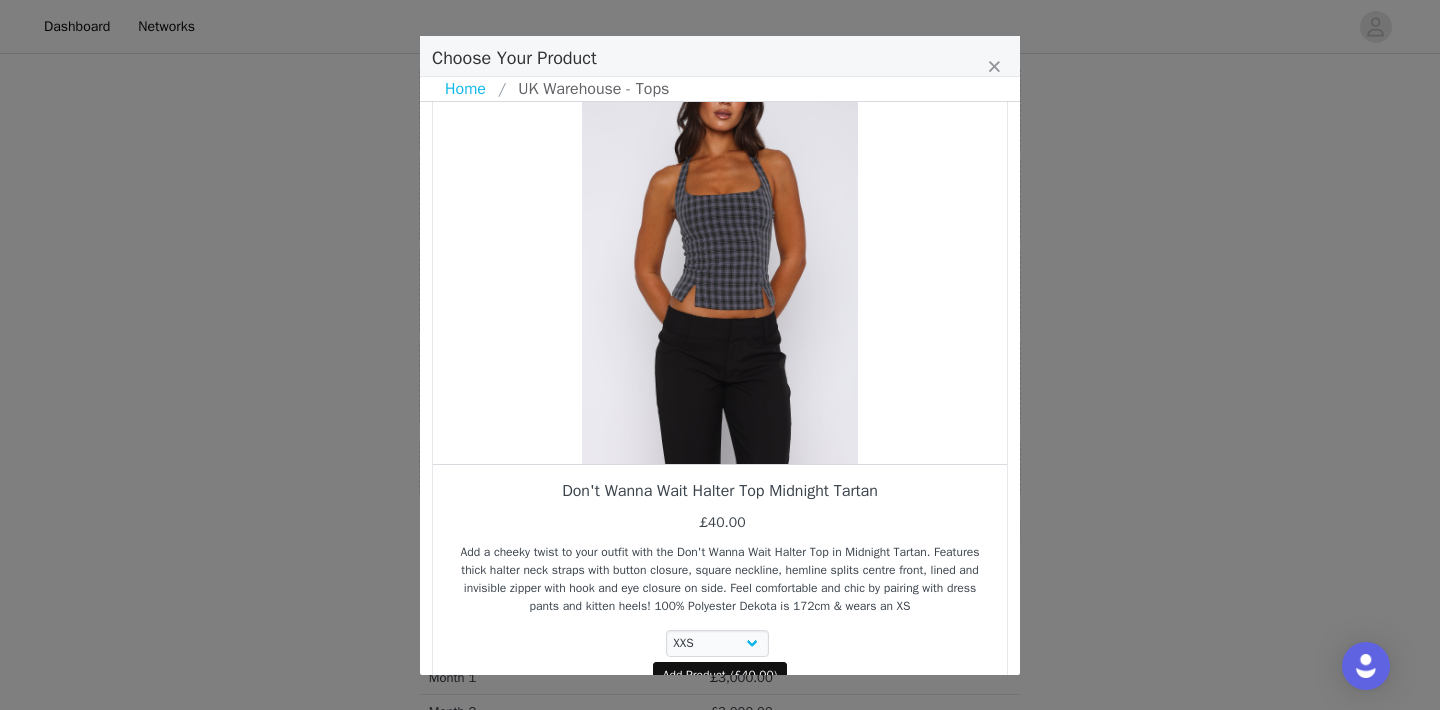 select on "27365702" 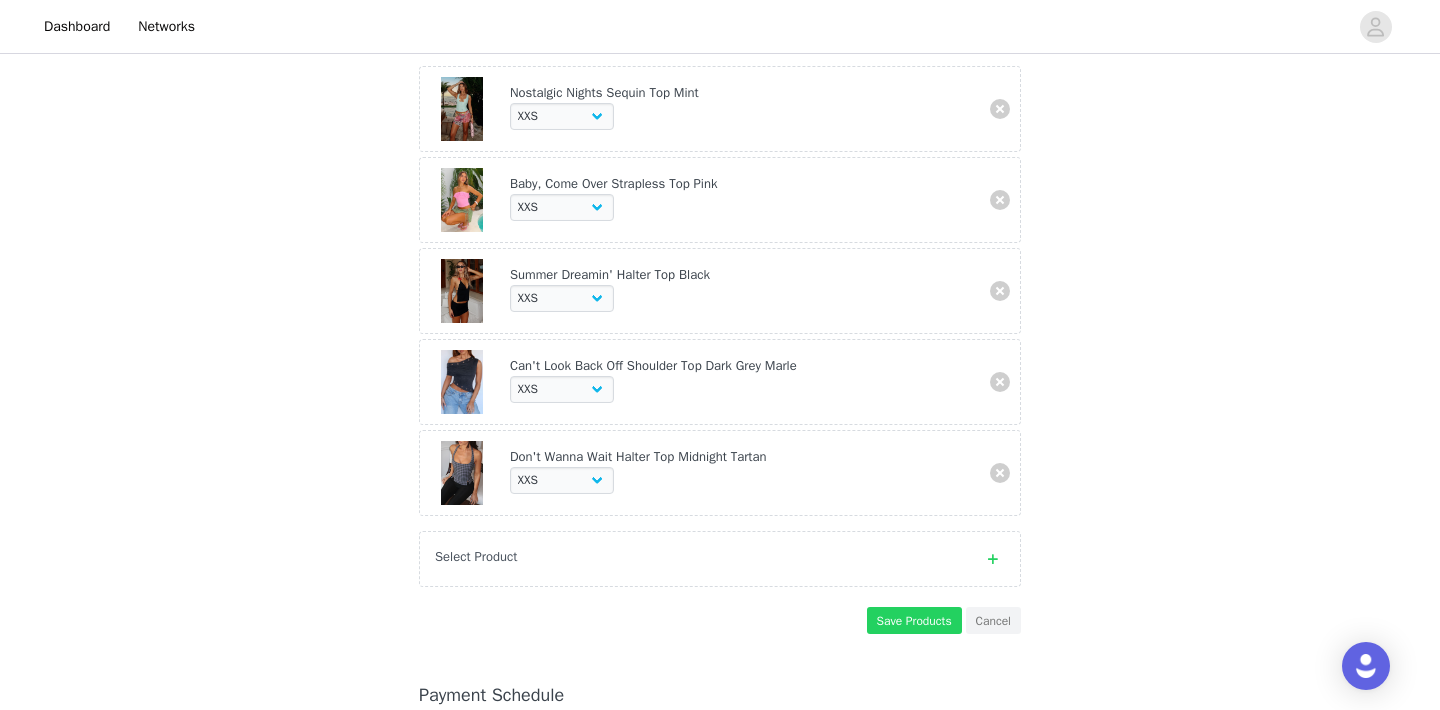 click on "Select Product" at bounding box center [720, 559] 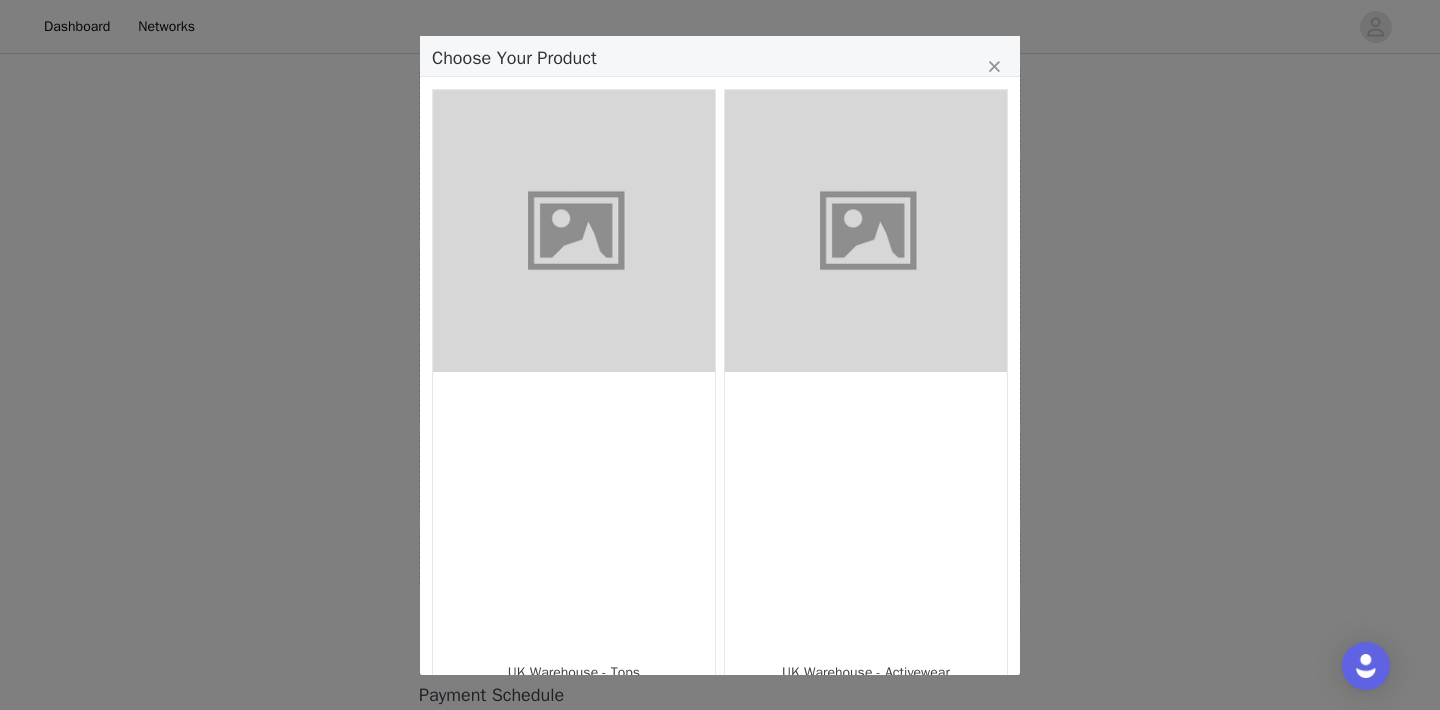 click at bounding box center [574, 513] 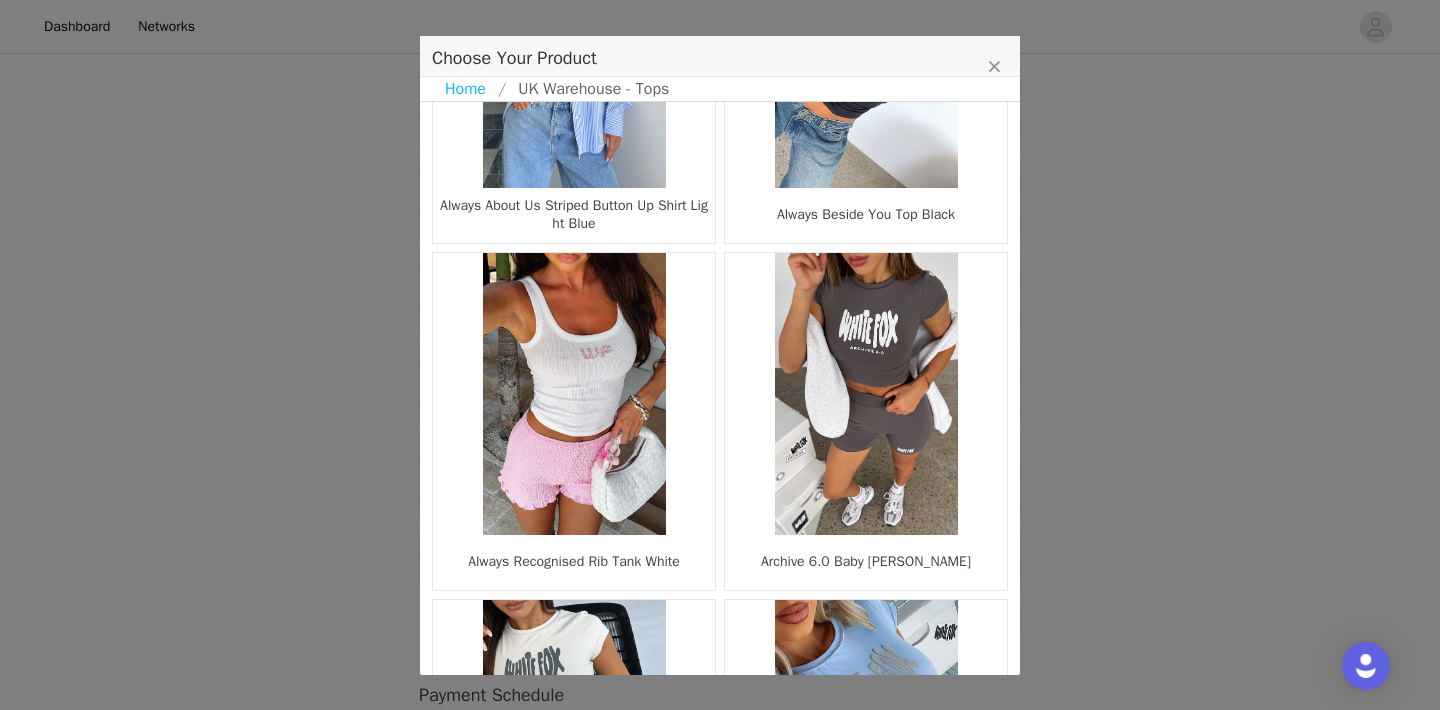 scroll, scrollTop: 2971, scrollLeft: 0, axis: vertical 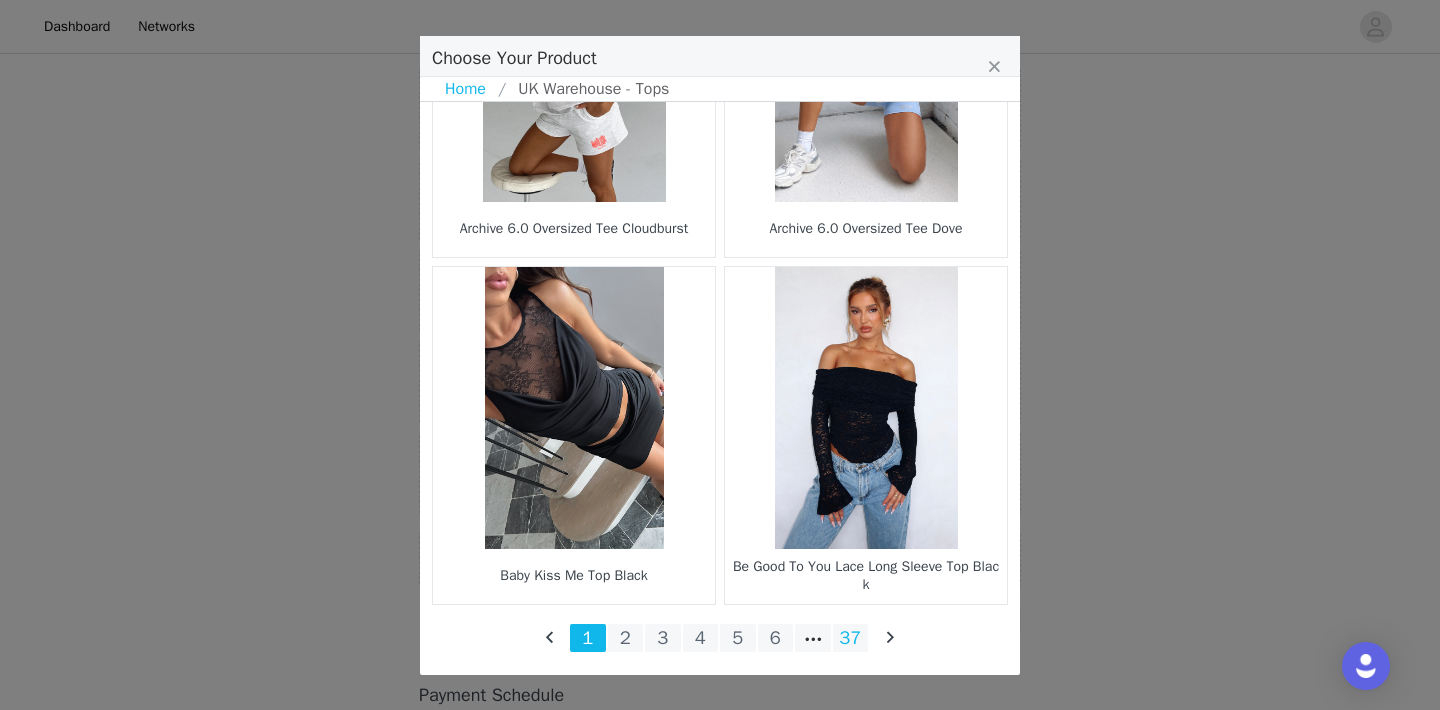 click on "37" at bounding box center (851, 638) 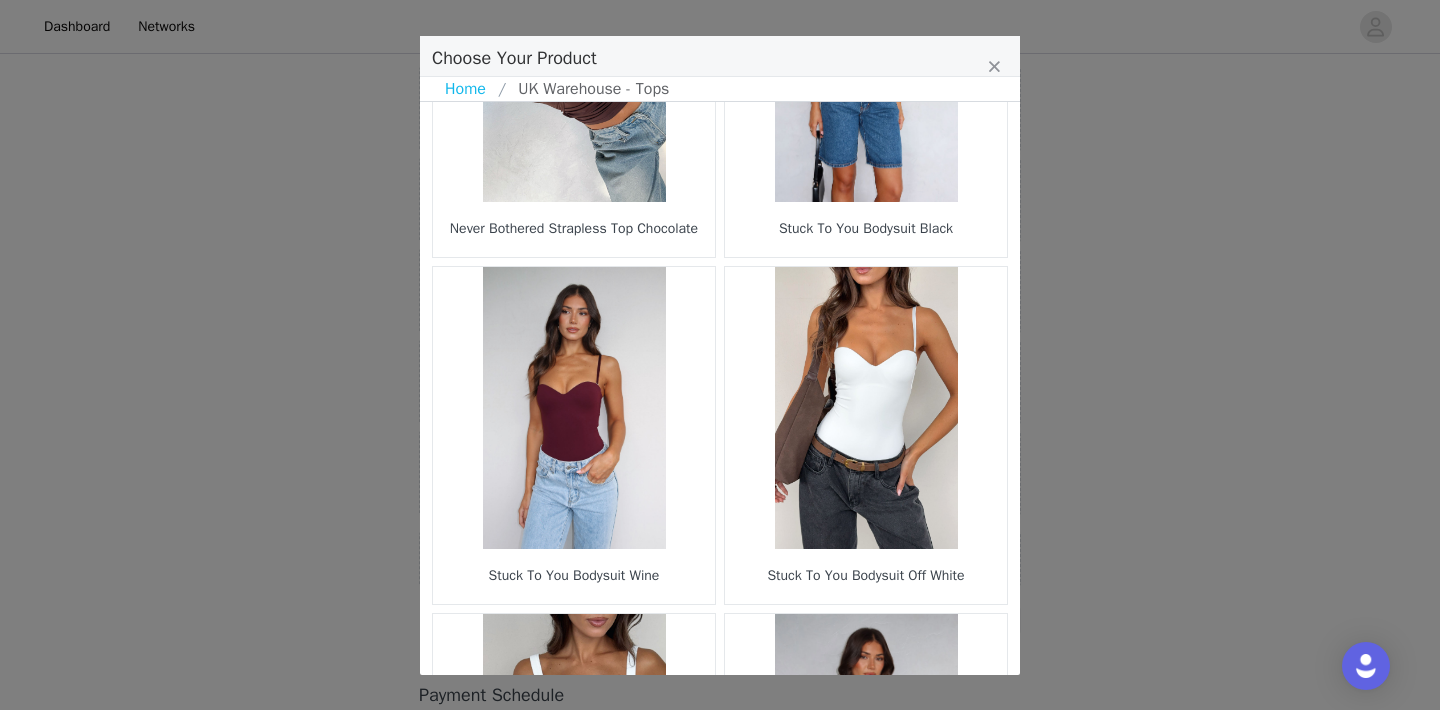 scroll, scrollTop: 2971, scrollLeft: 0, axis: vertical 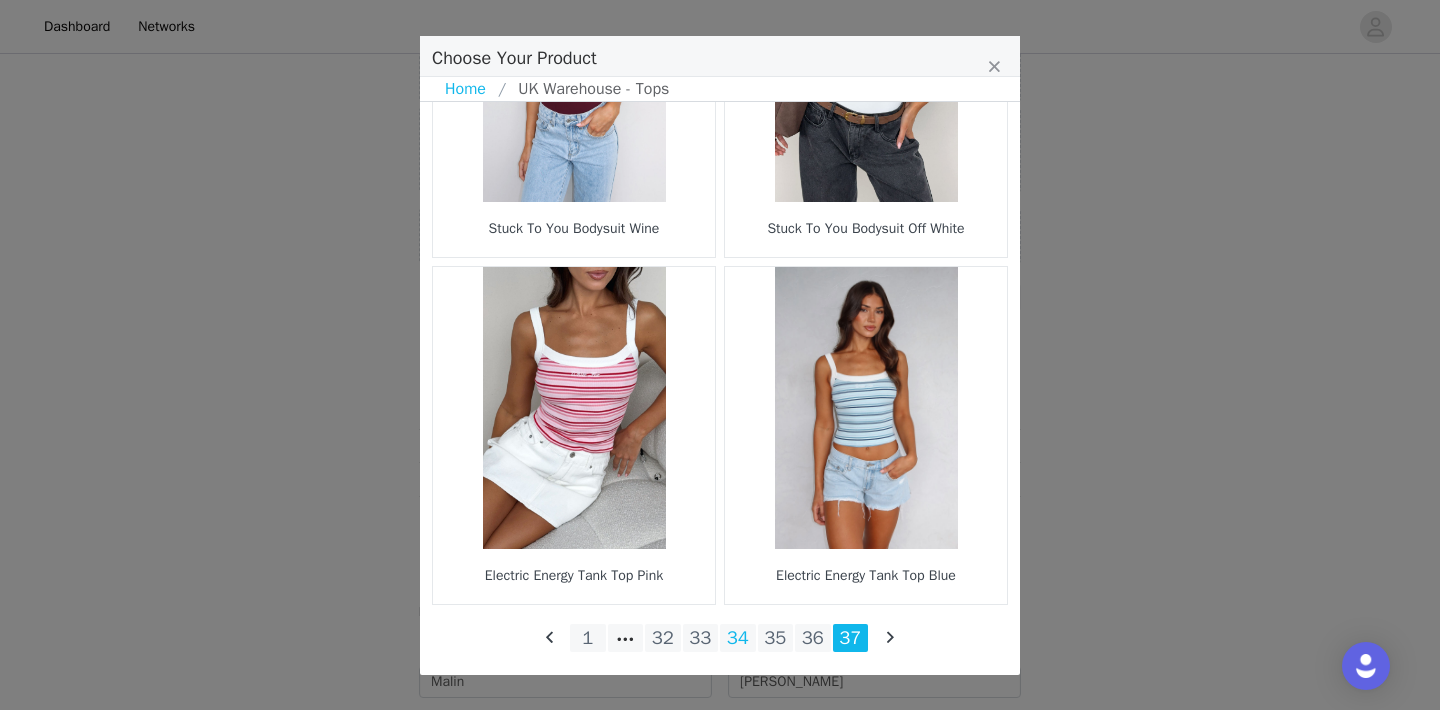 click on "34" at bounding box center (738, 638) 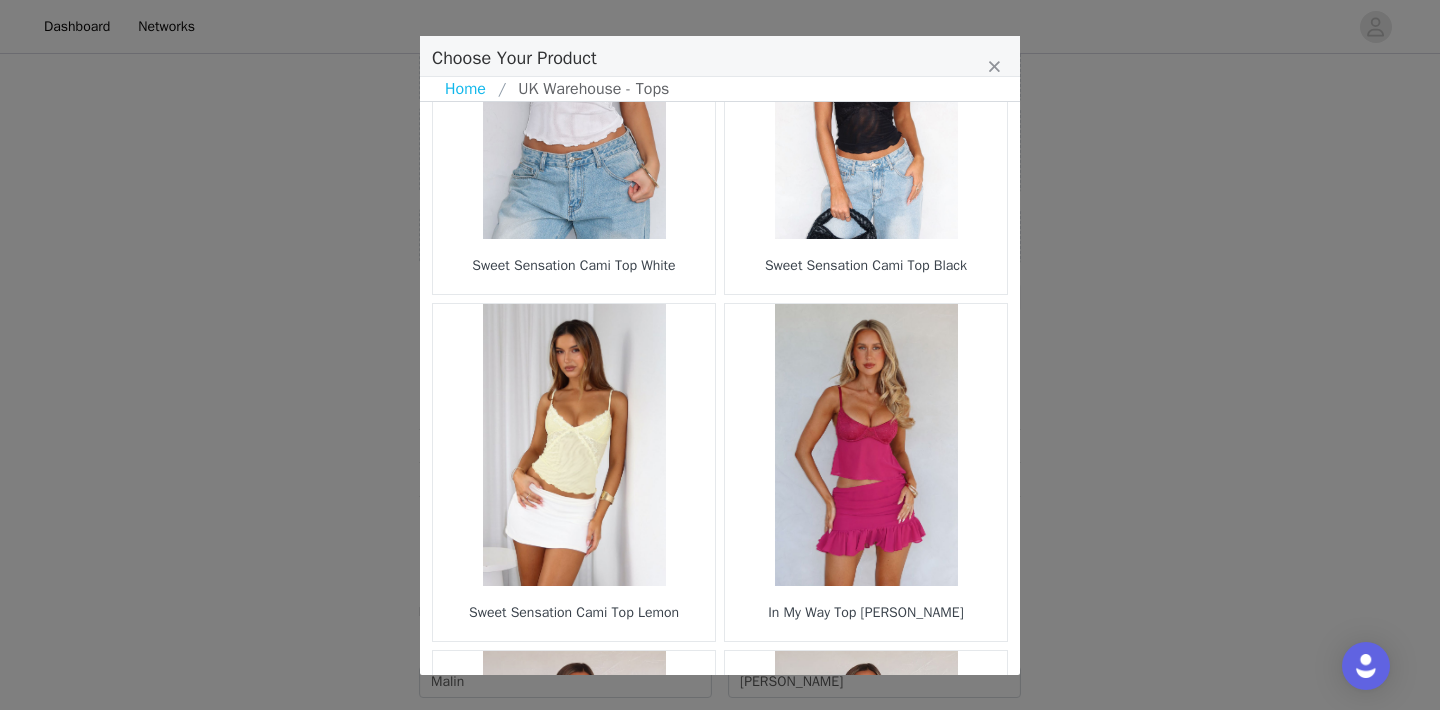 scroll, scrollTop: 2971, scrollLeft: 0, axis: vertical 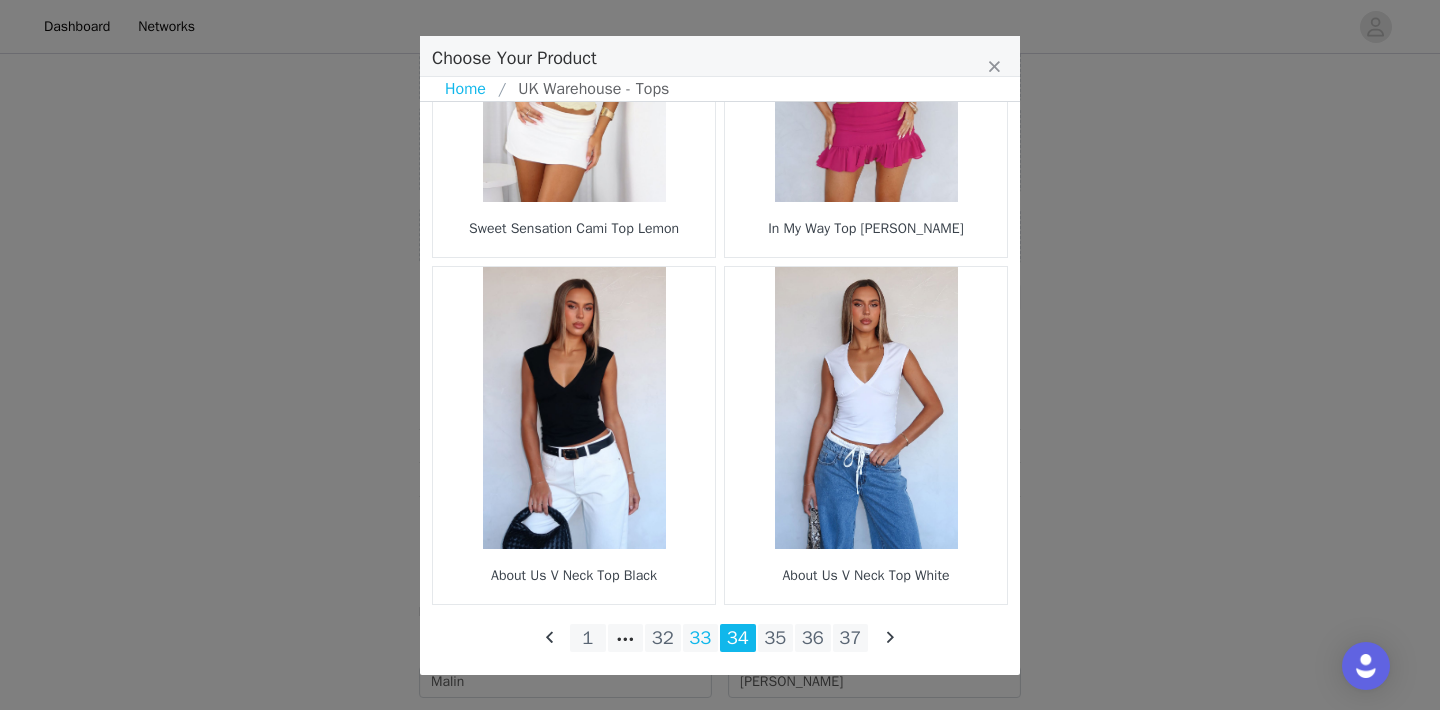 click on "33" at bounding box center (701, 638) 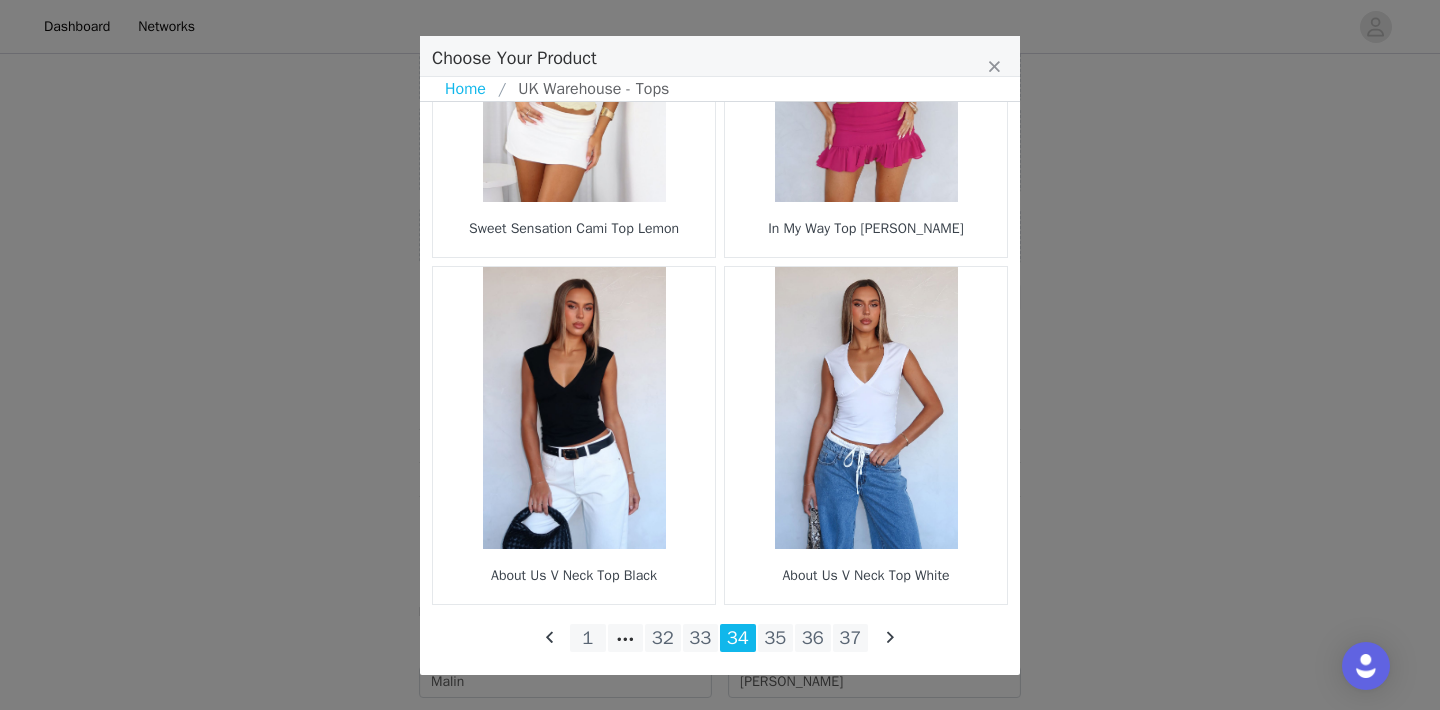 scroll, scrollTop: 0, scrollLeft: 0, axis: both 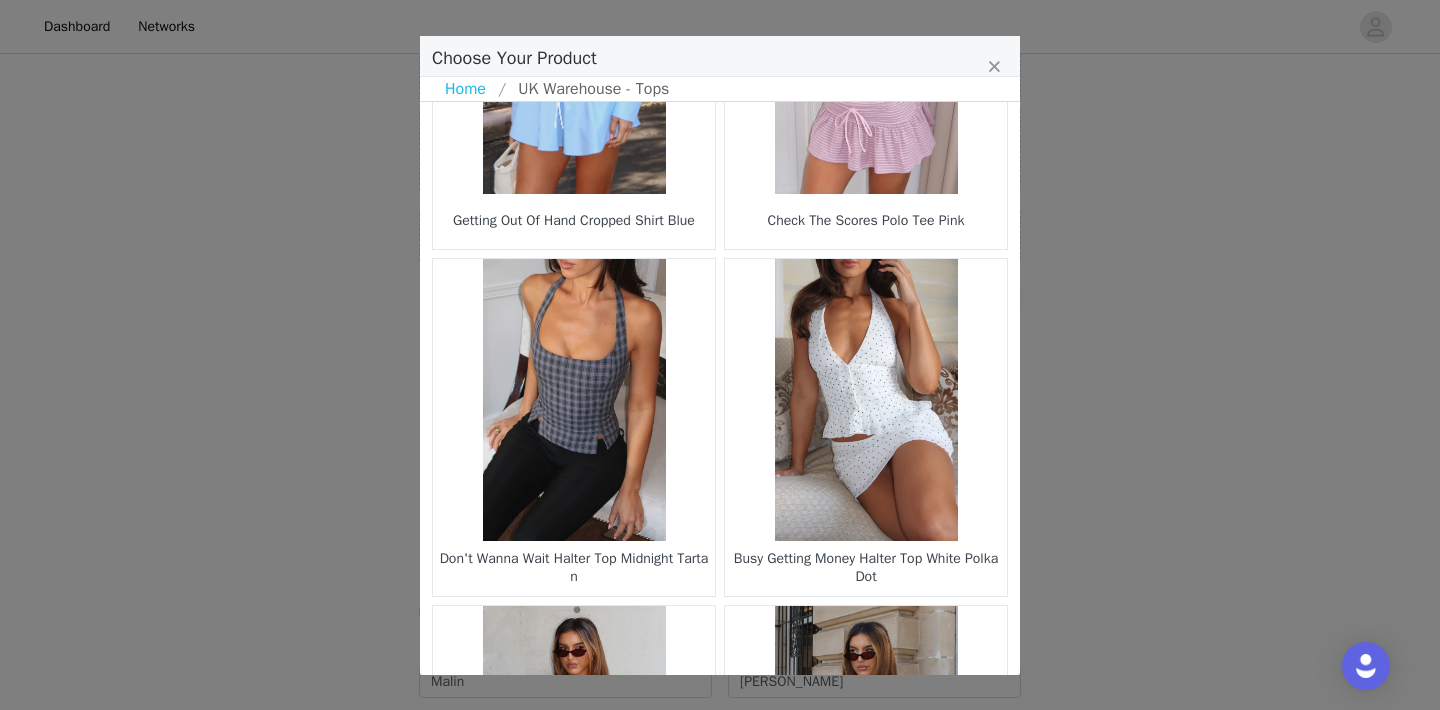 click at bounding box center (866, 400) 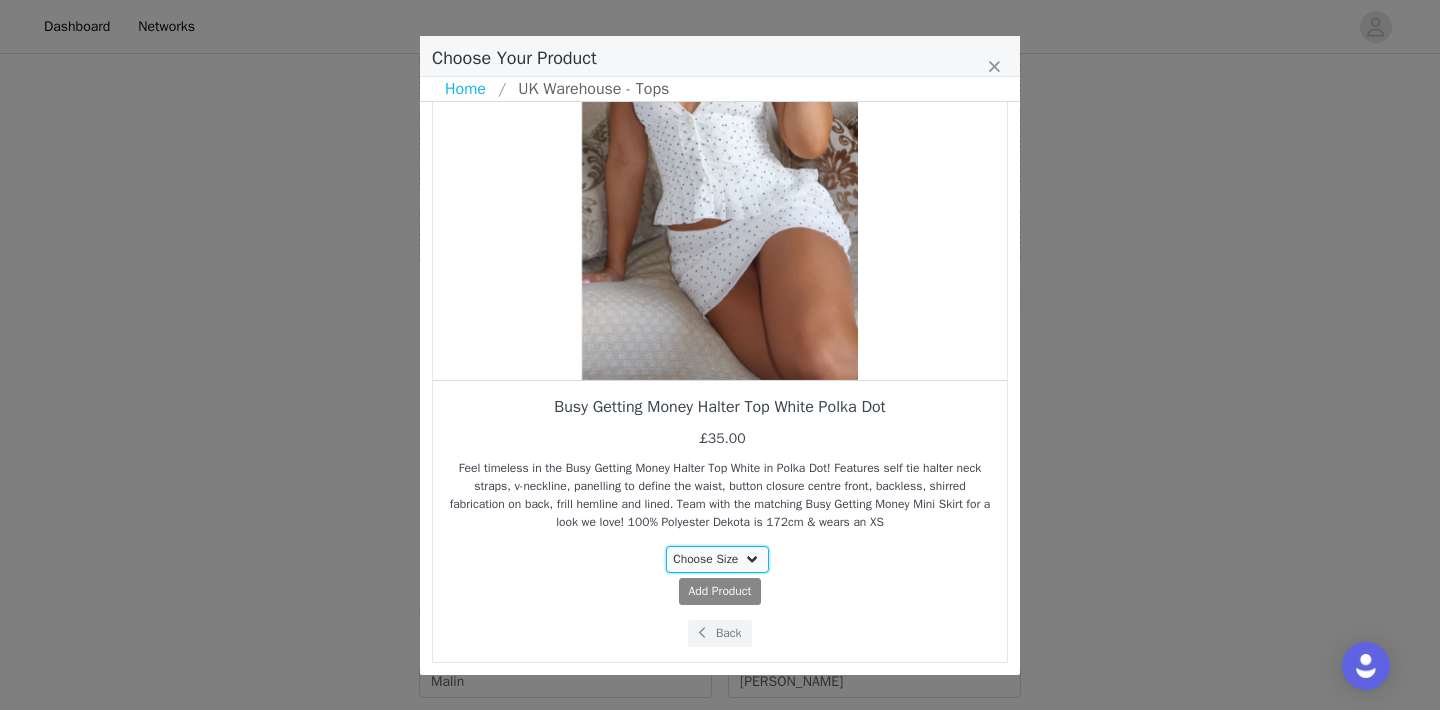 click on "Choose Size
XL" at bounding box center [718, 559] 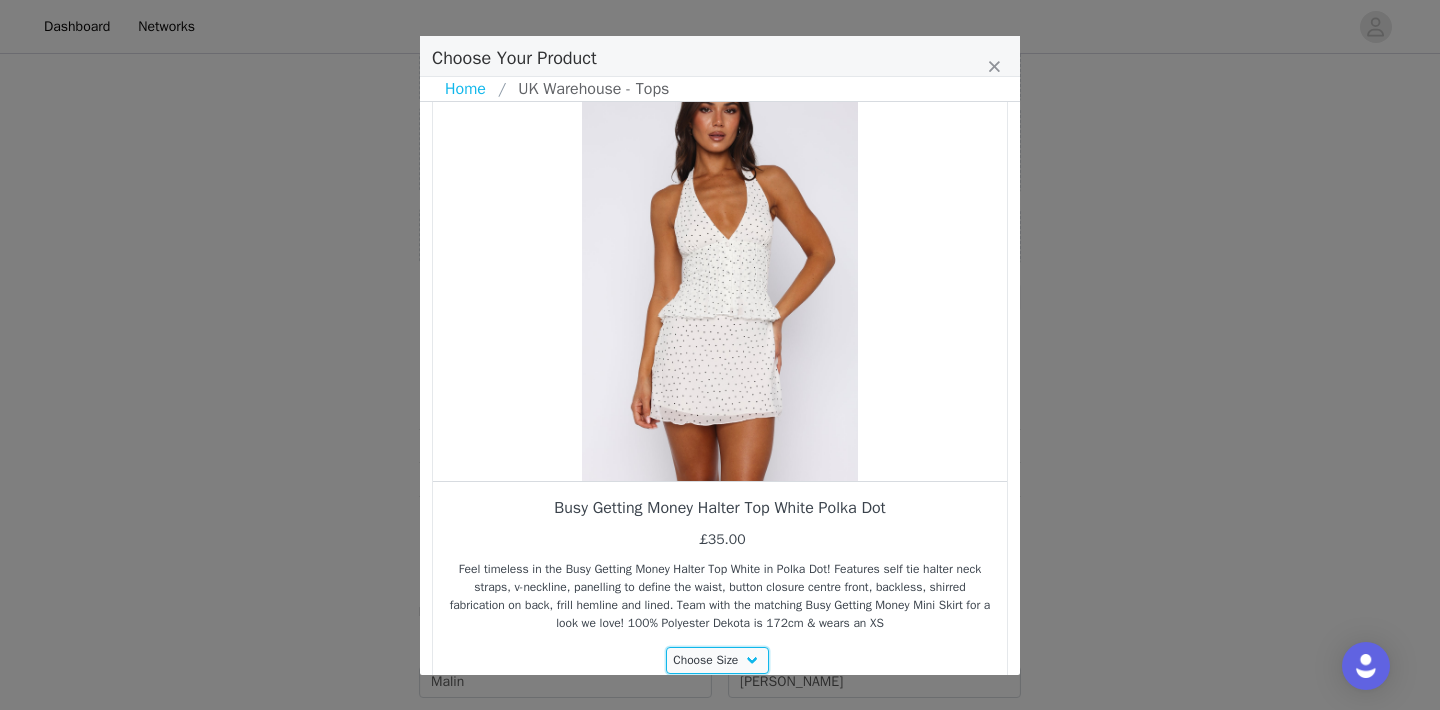 scroll, scrollTop: 160, scrollLeft: 0, axis: vertical 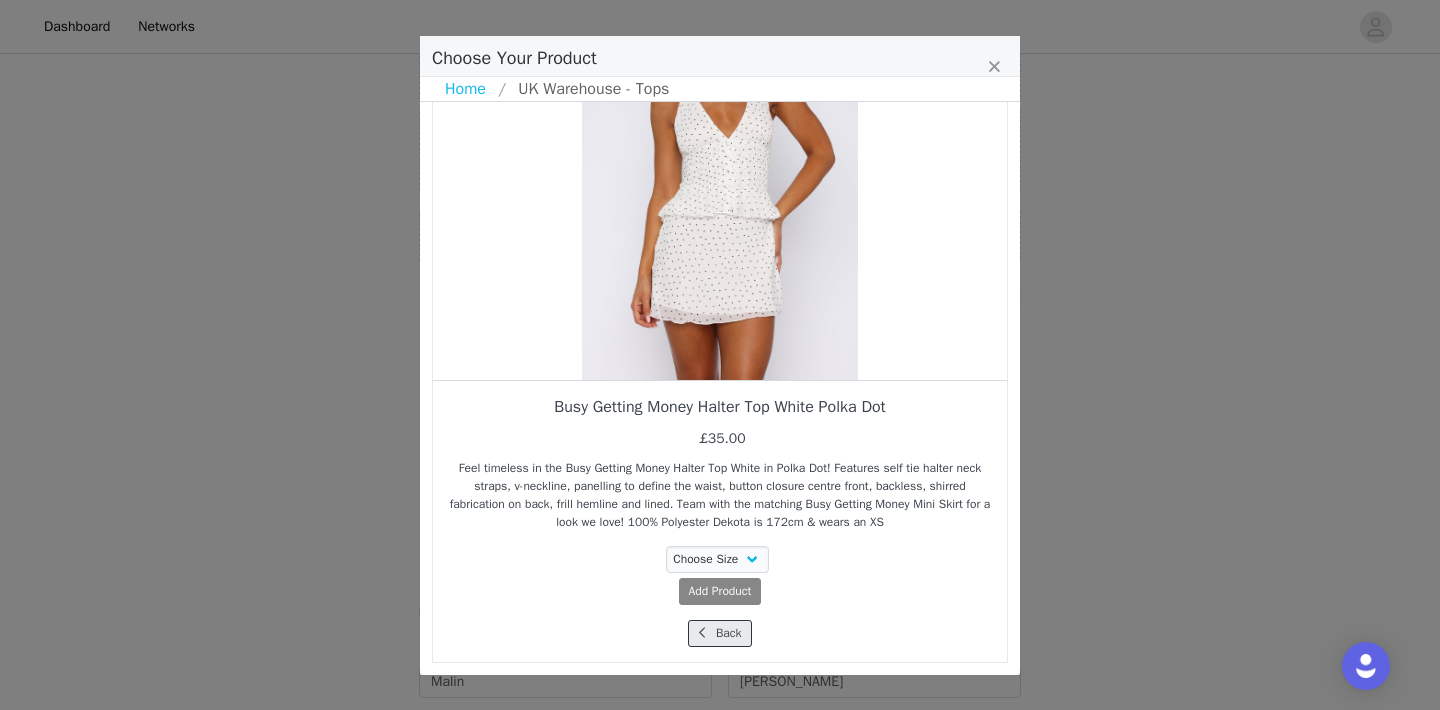 click on "Back" at bounding box center [719, 633] 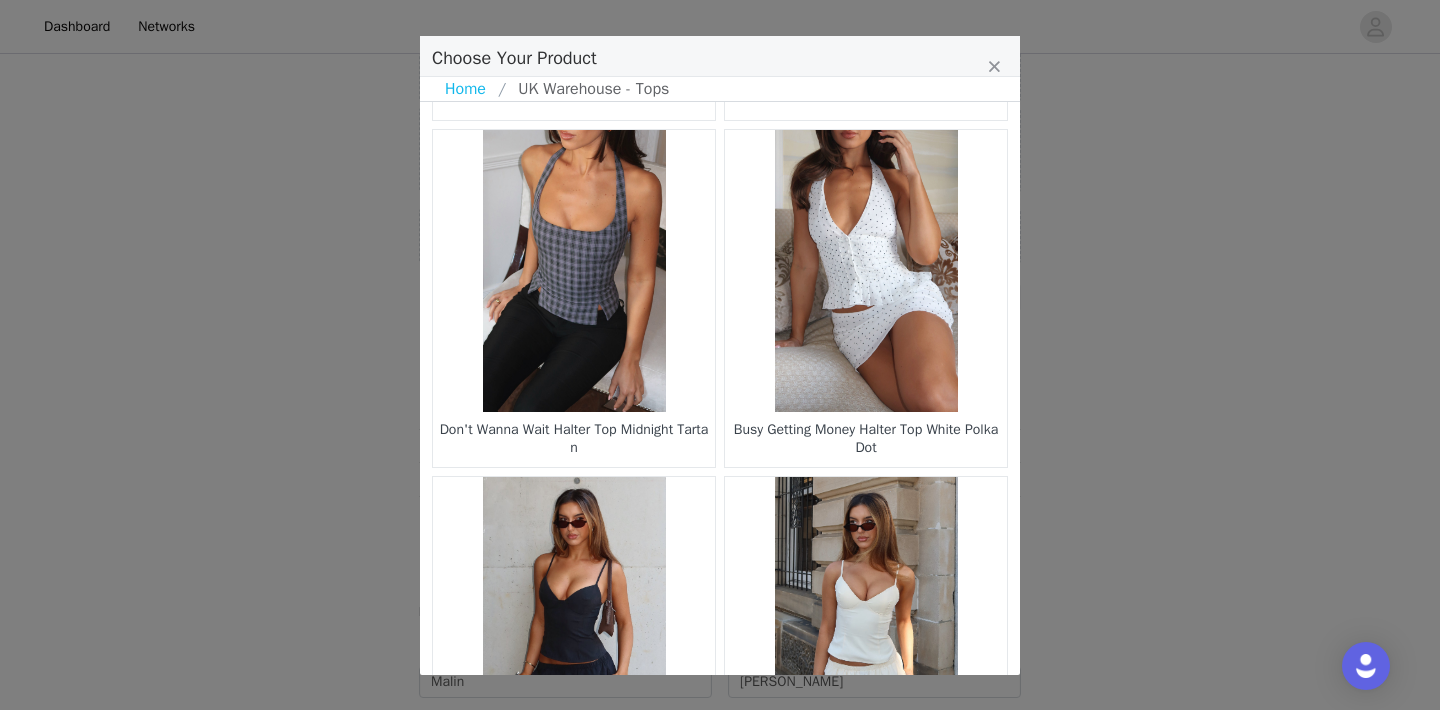 scroll, scrollTop: 631, scrollLeft: 0, axis: vertical 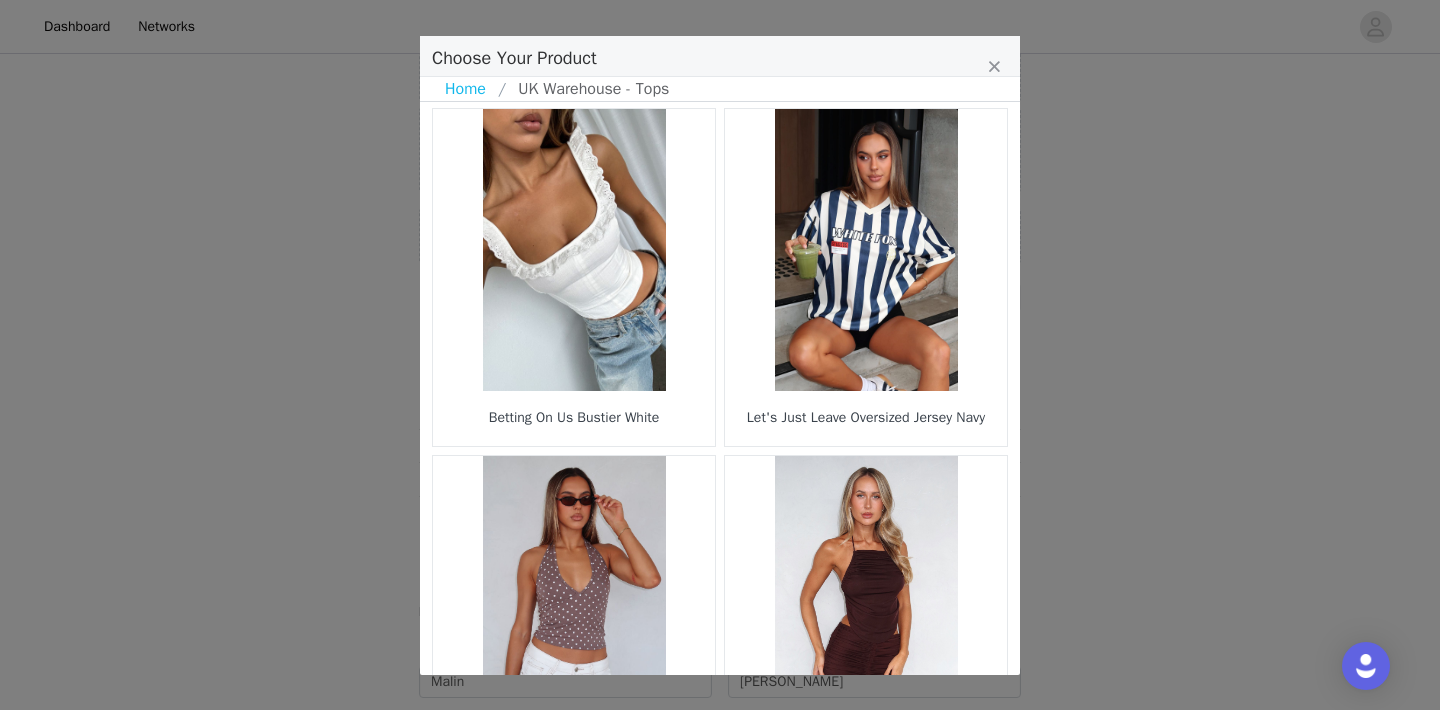 click at bounding box center (574, 250) 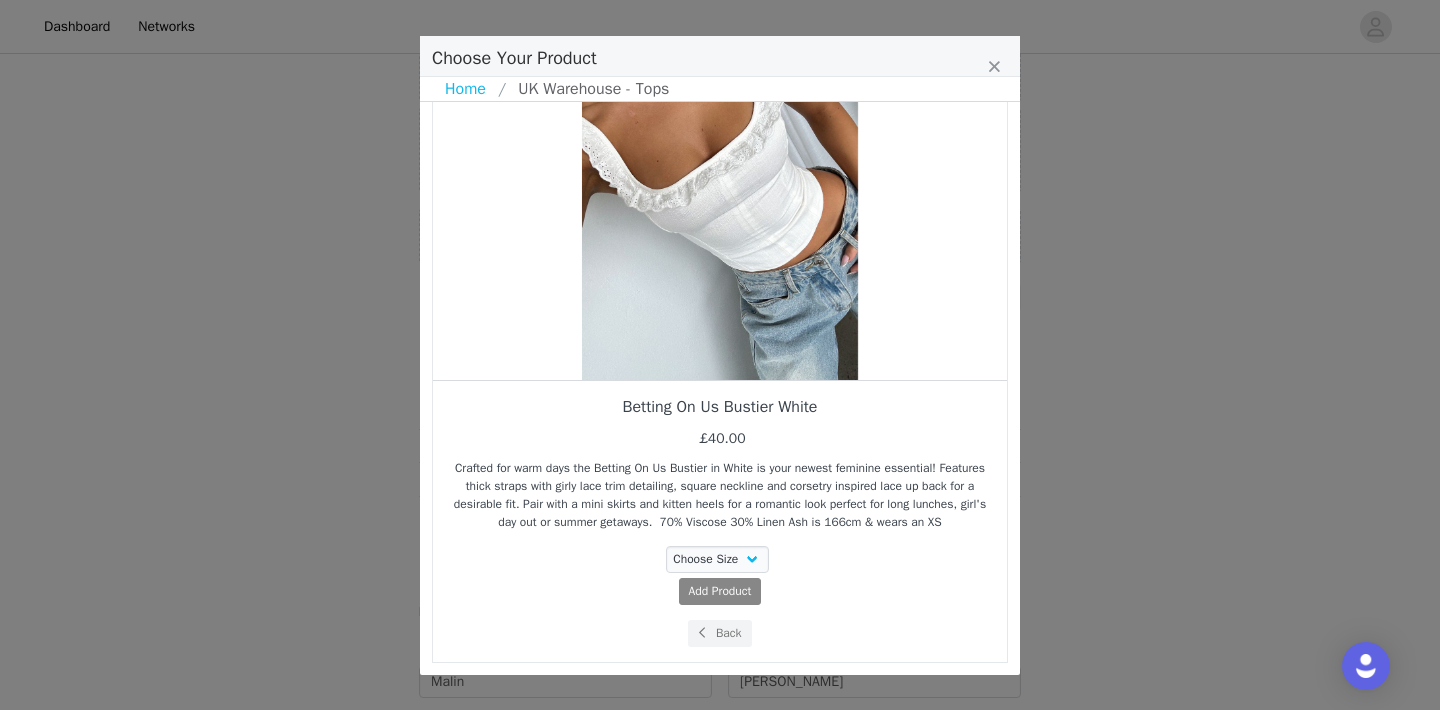 scroll, scrollTop: 178, scrollLeft: 0, axis: vertical 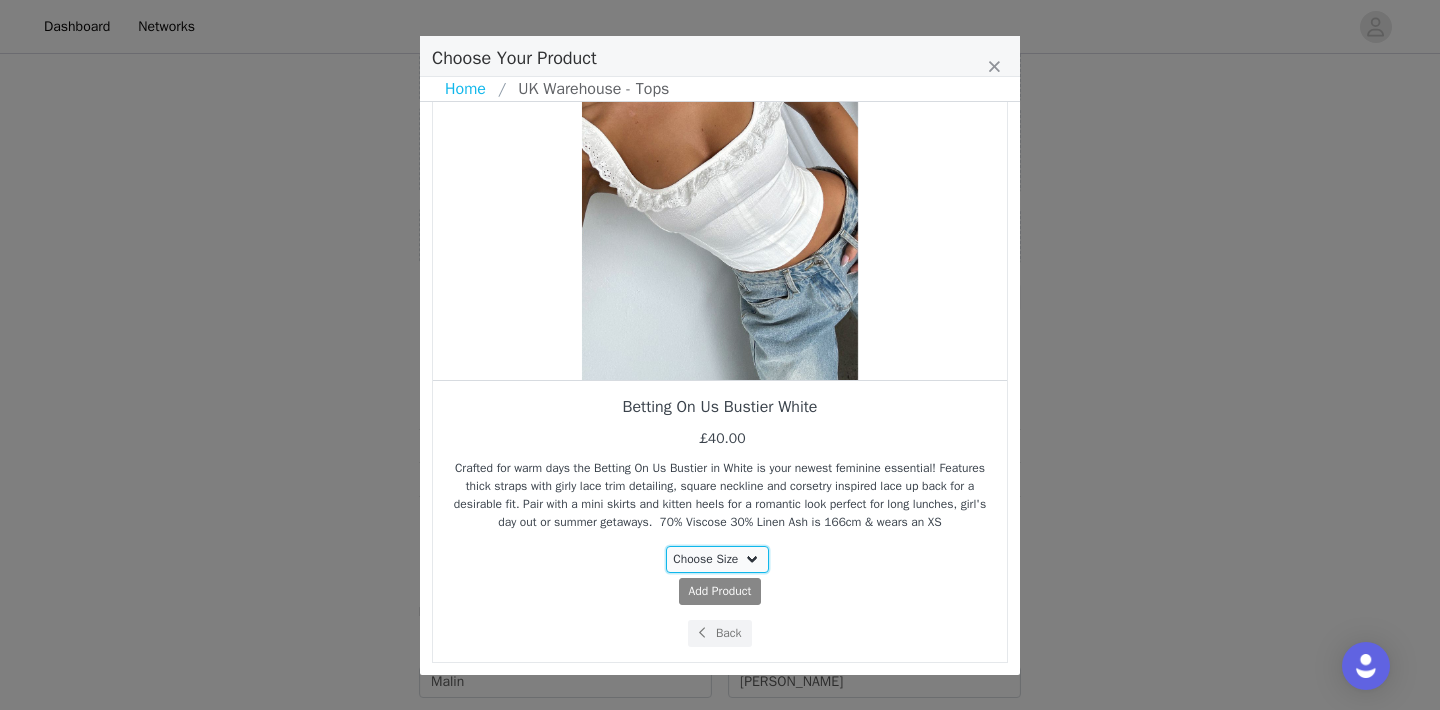 click on "Choose Size
XXS
XS
S
M
L
XL" at bounding box center (718, 559) 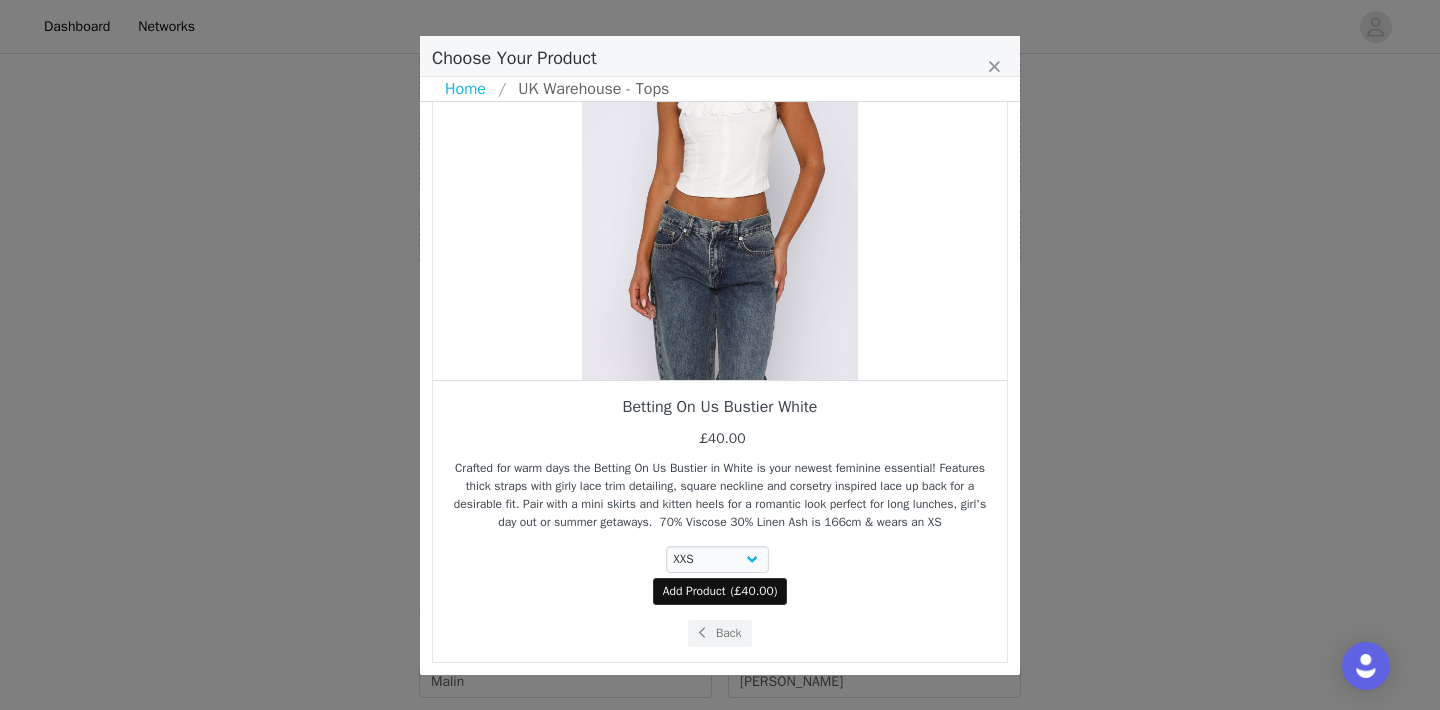click on "Add Product" at bounding box center (694, 591) 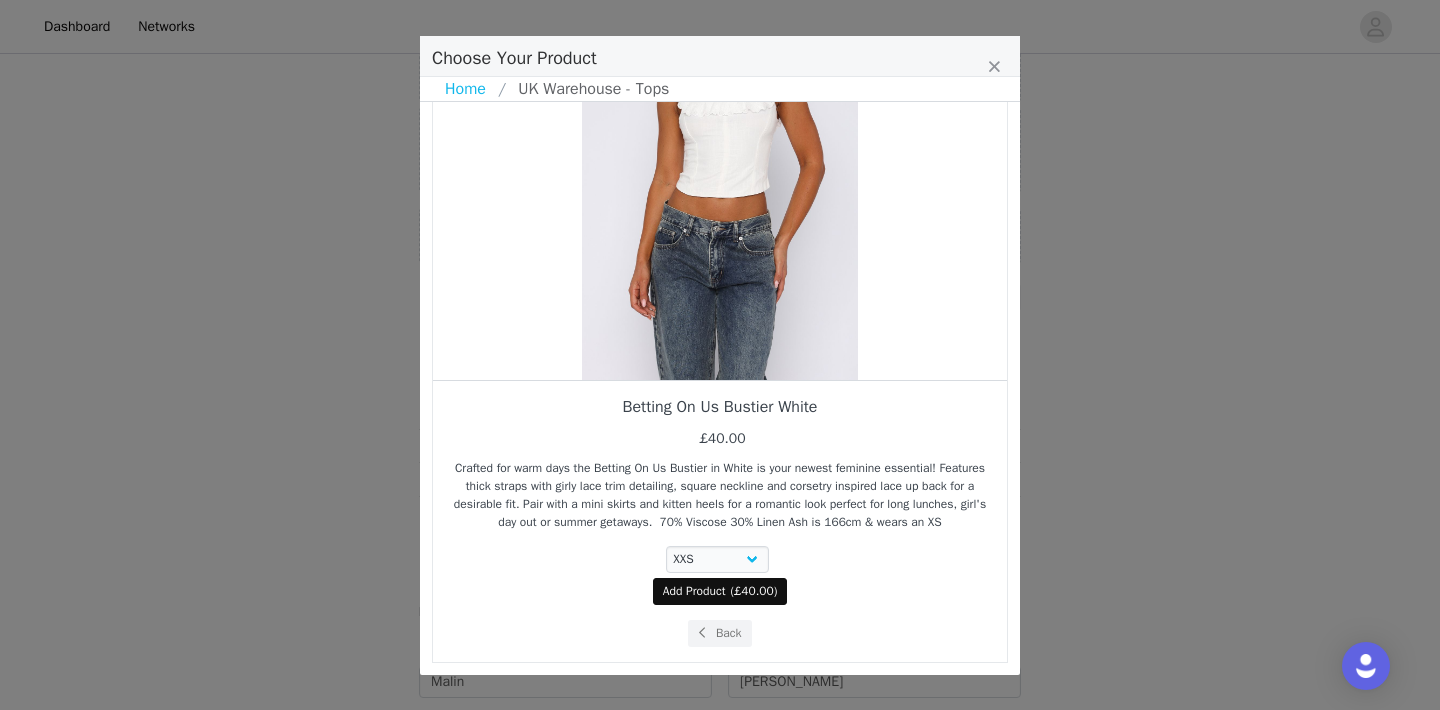 select on "27333839" 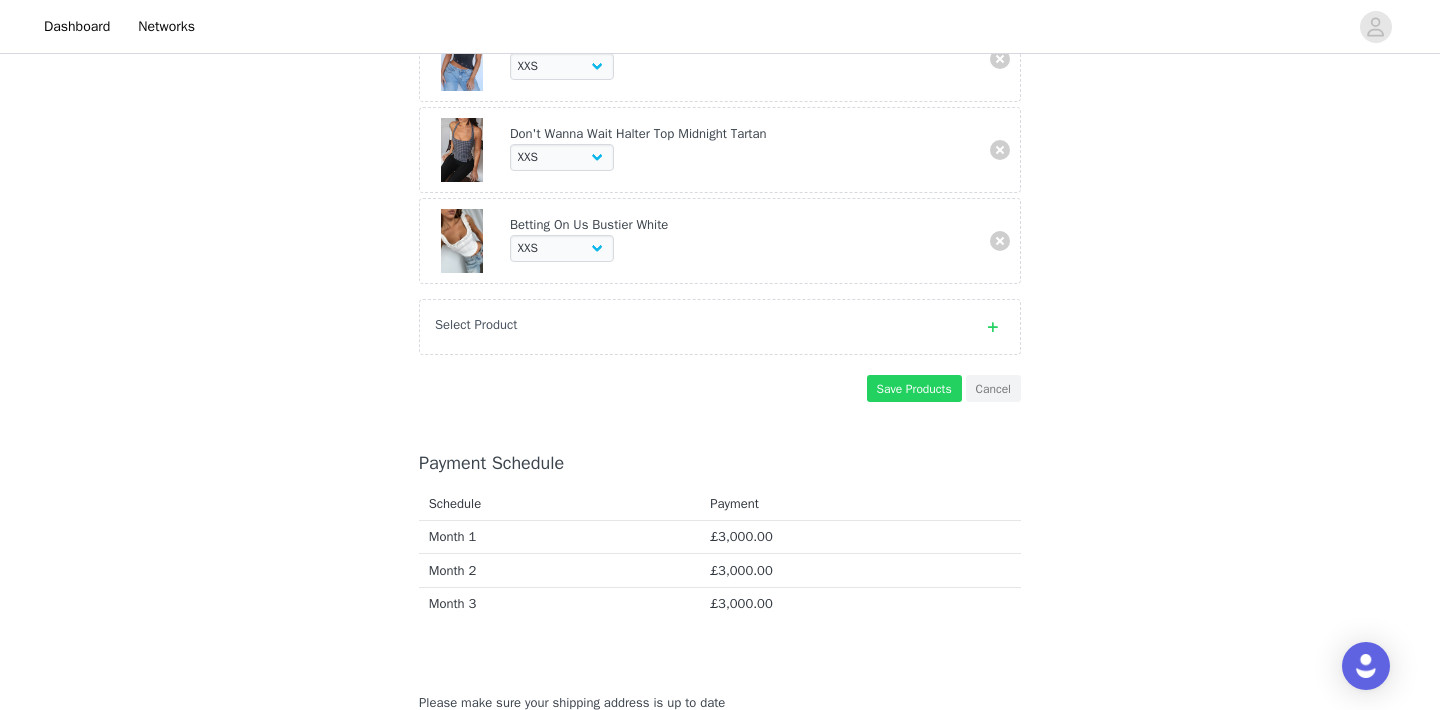 click on "Select Product" at bounding box center (720, 327) 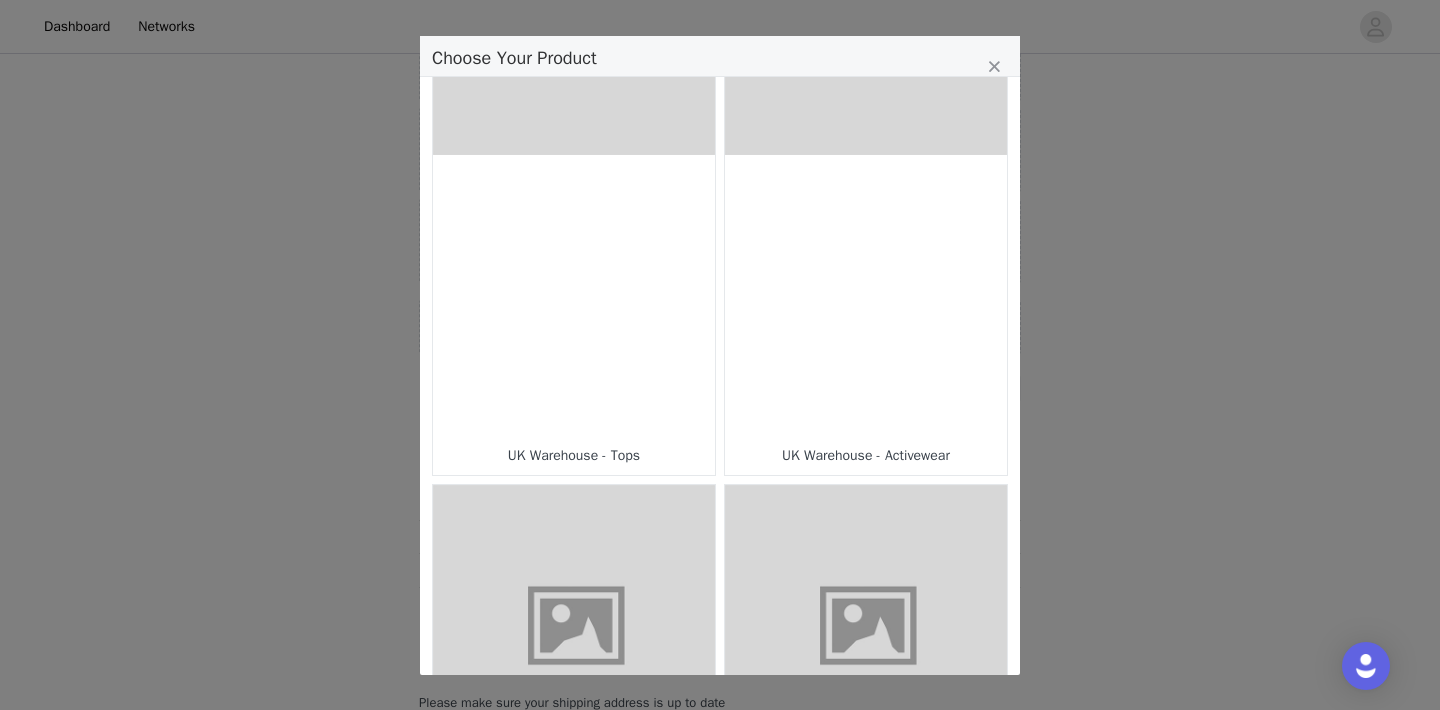 scroll, scrollTop: 250, scrollLeft: 0, axis: vertical 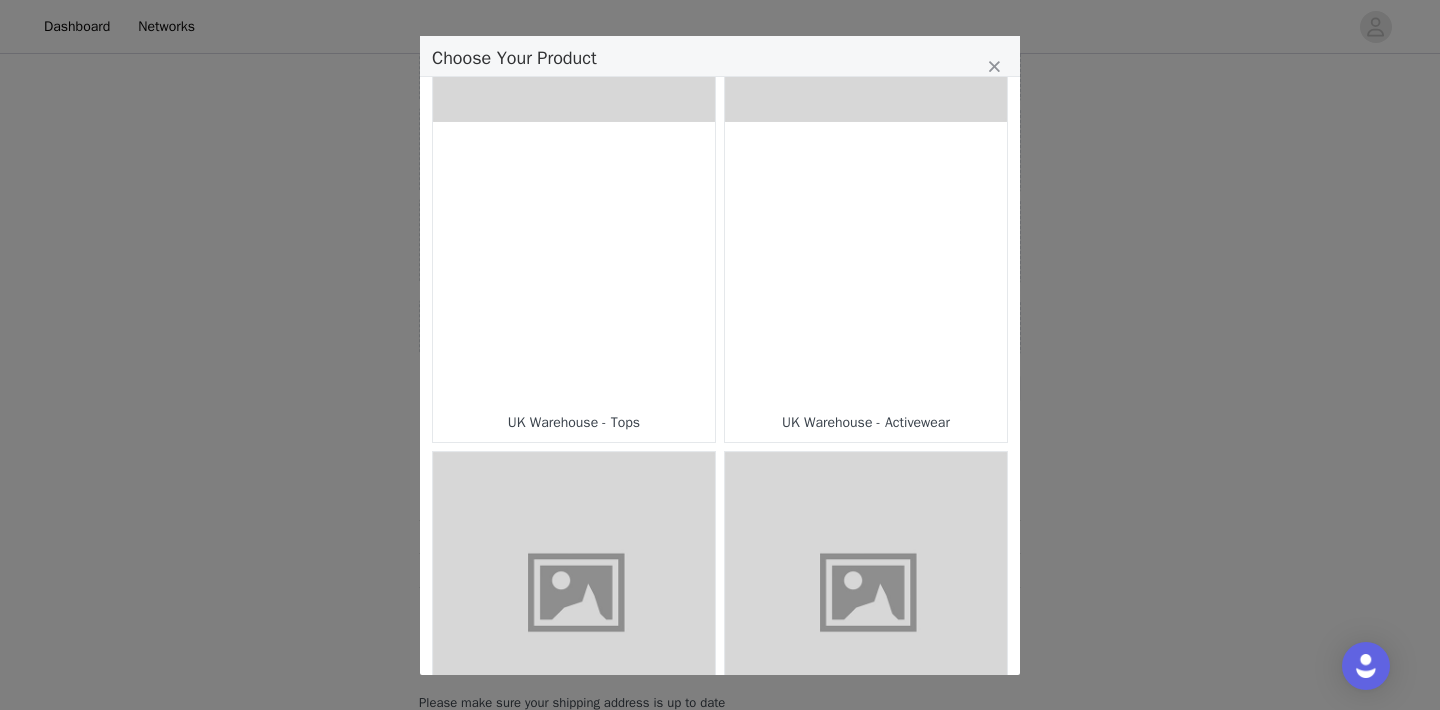 click on "UK Warehouse - Tops" at bounding box center (574, 423) 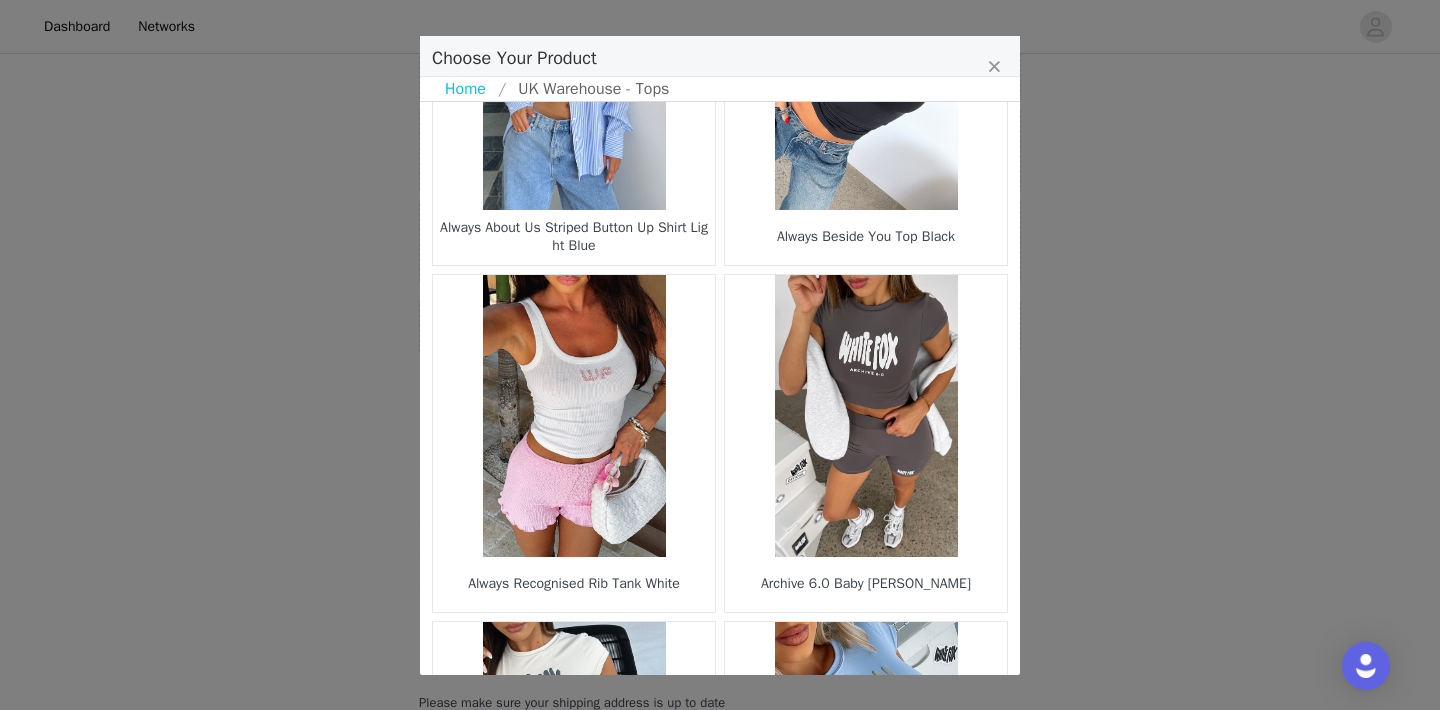 scroll, scrollTop: 2971, scrollLeft: 0, axis: vertical 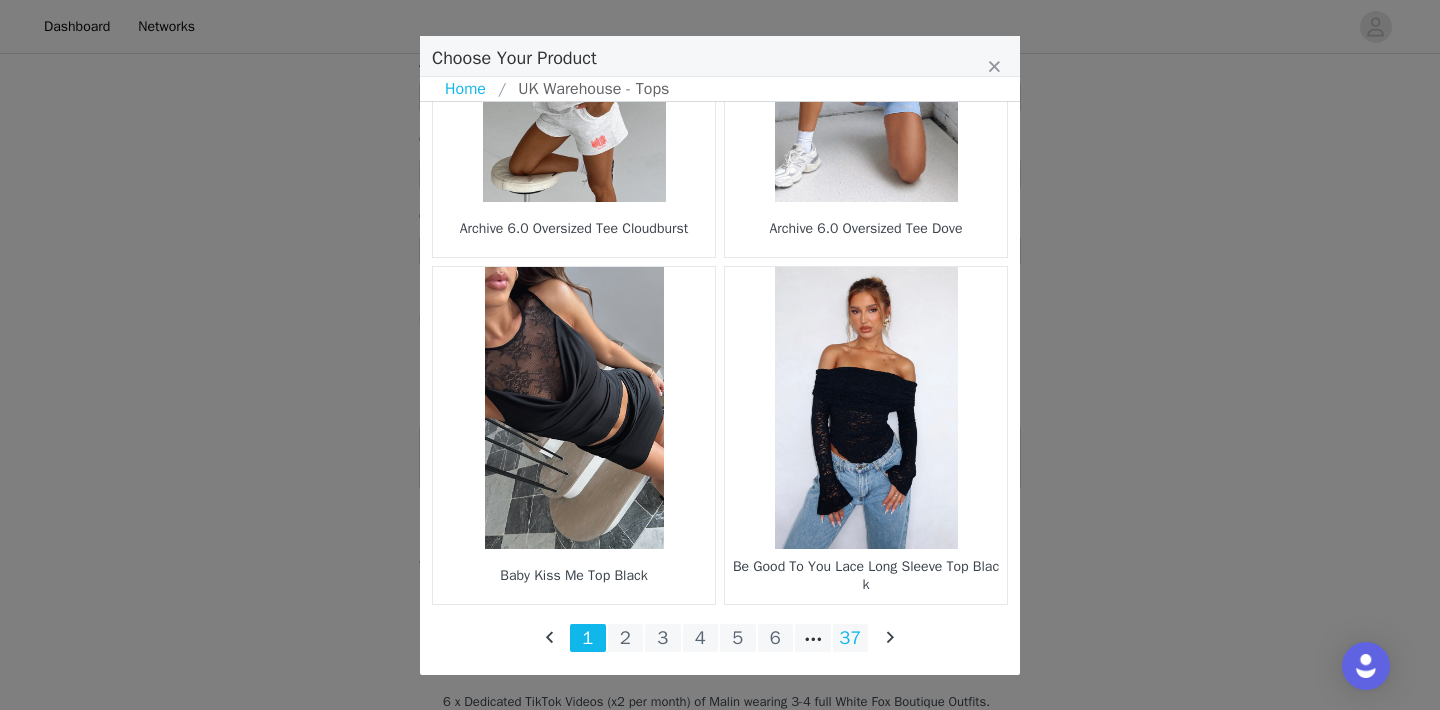 click on "37" at bounding box center [851, 638] 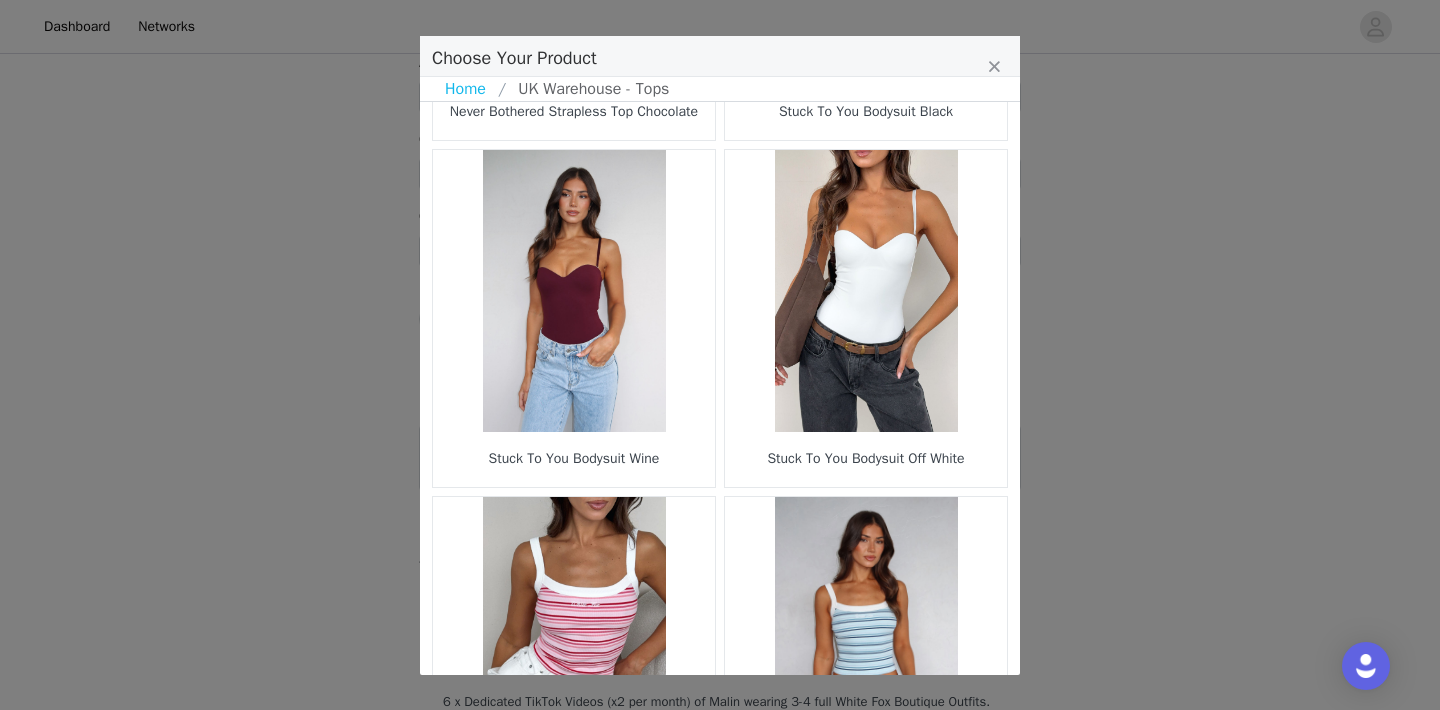 scroll, scrollTop: 2971, scrollLeft: 0, axis: vertical 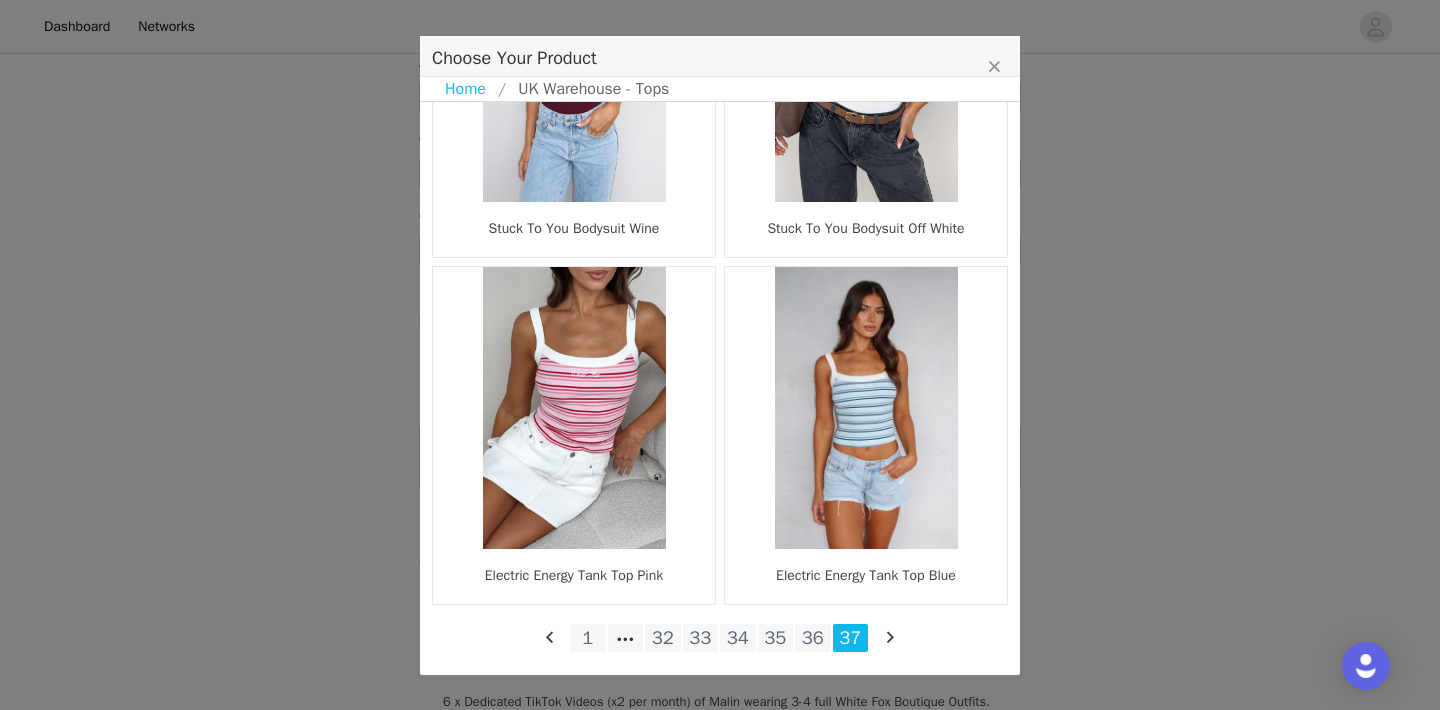 click on "33" at bounding box center [701, 638] 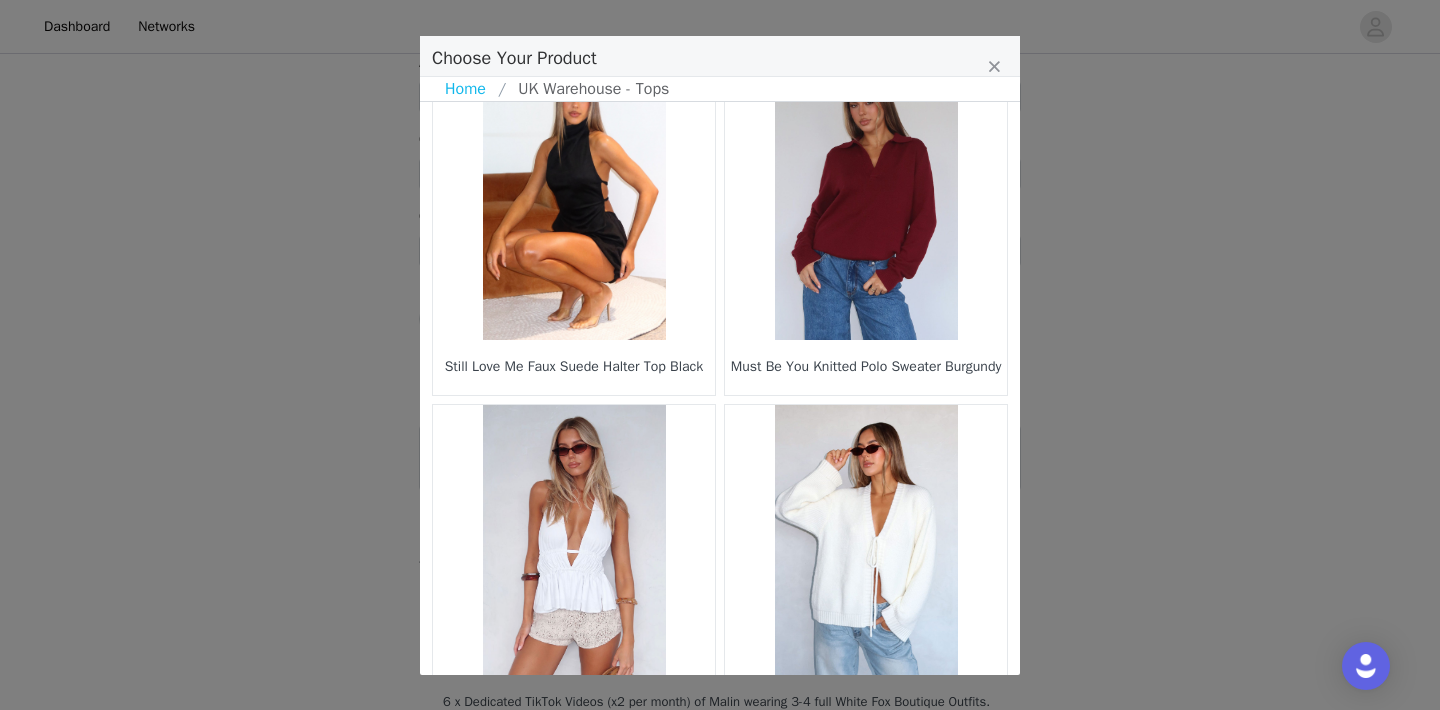 scroll, scrollTop: 2971, scrollLeft: 0, axis: vertical 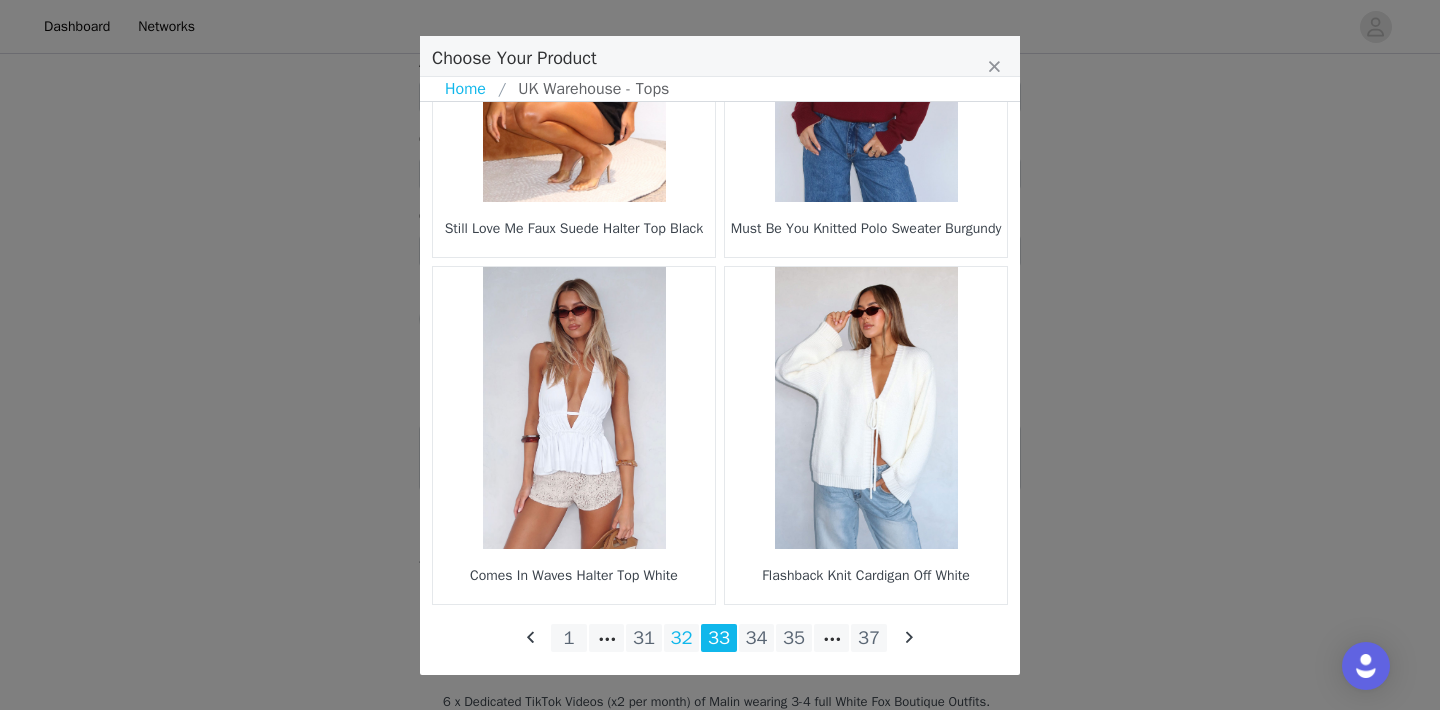 click on "32" at bounding box center (682, 638) 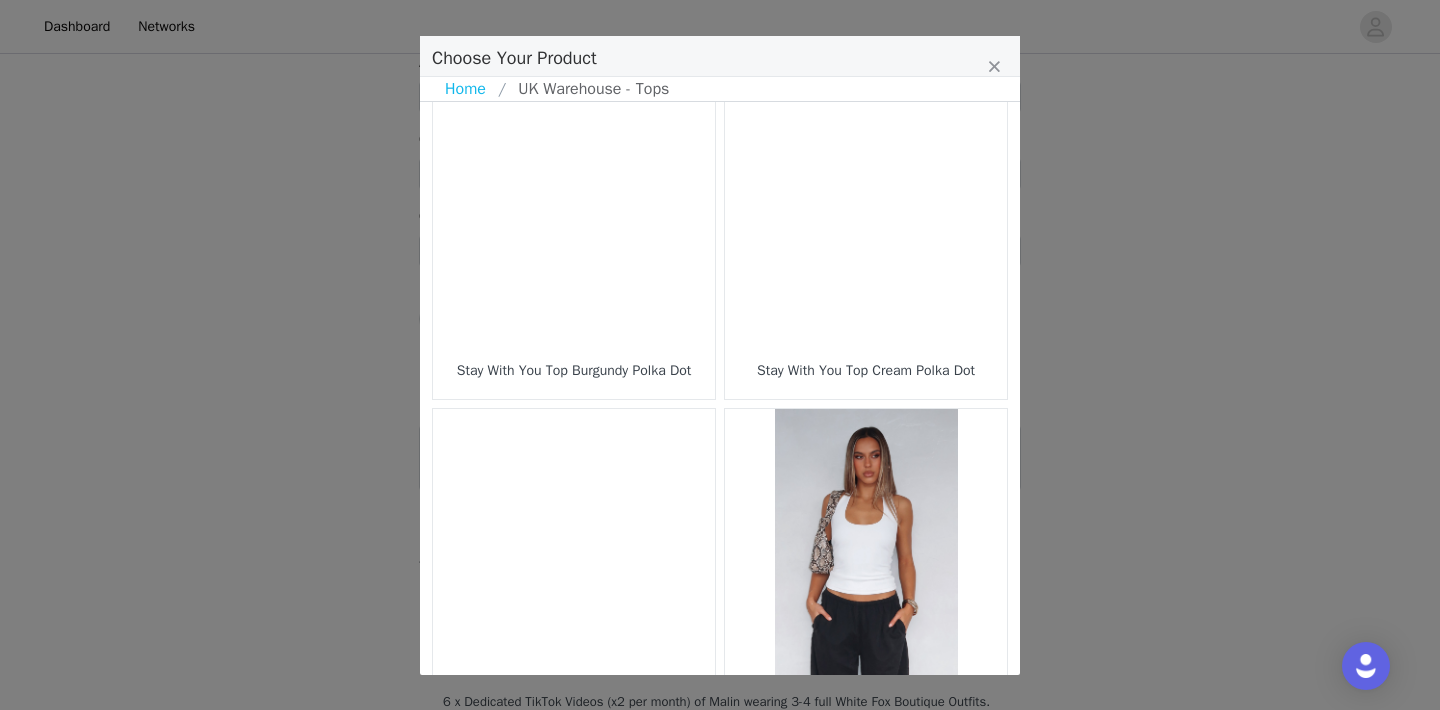 scroll, scrollTop: 0, scrollLeft: 0, axis: both 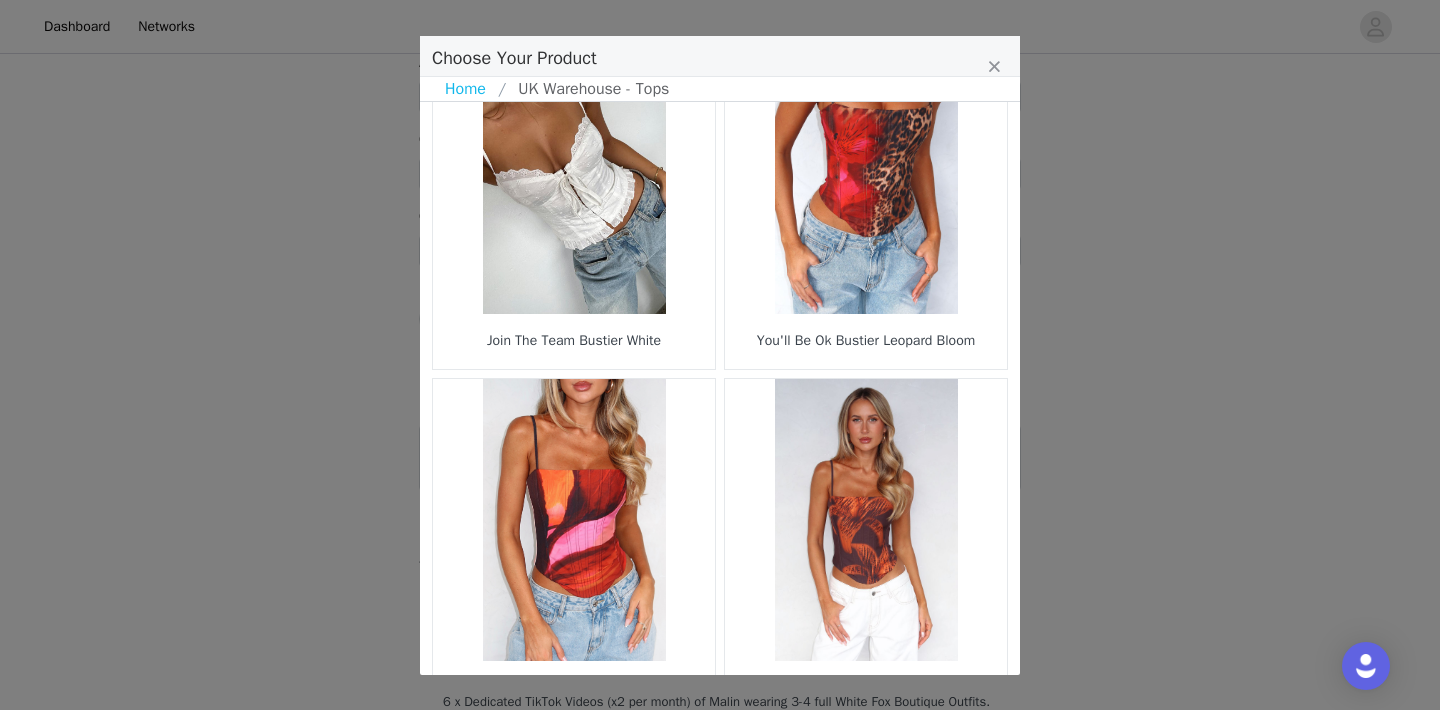 click at bounding box center (574, 173) 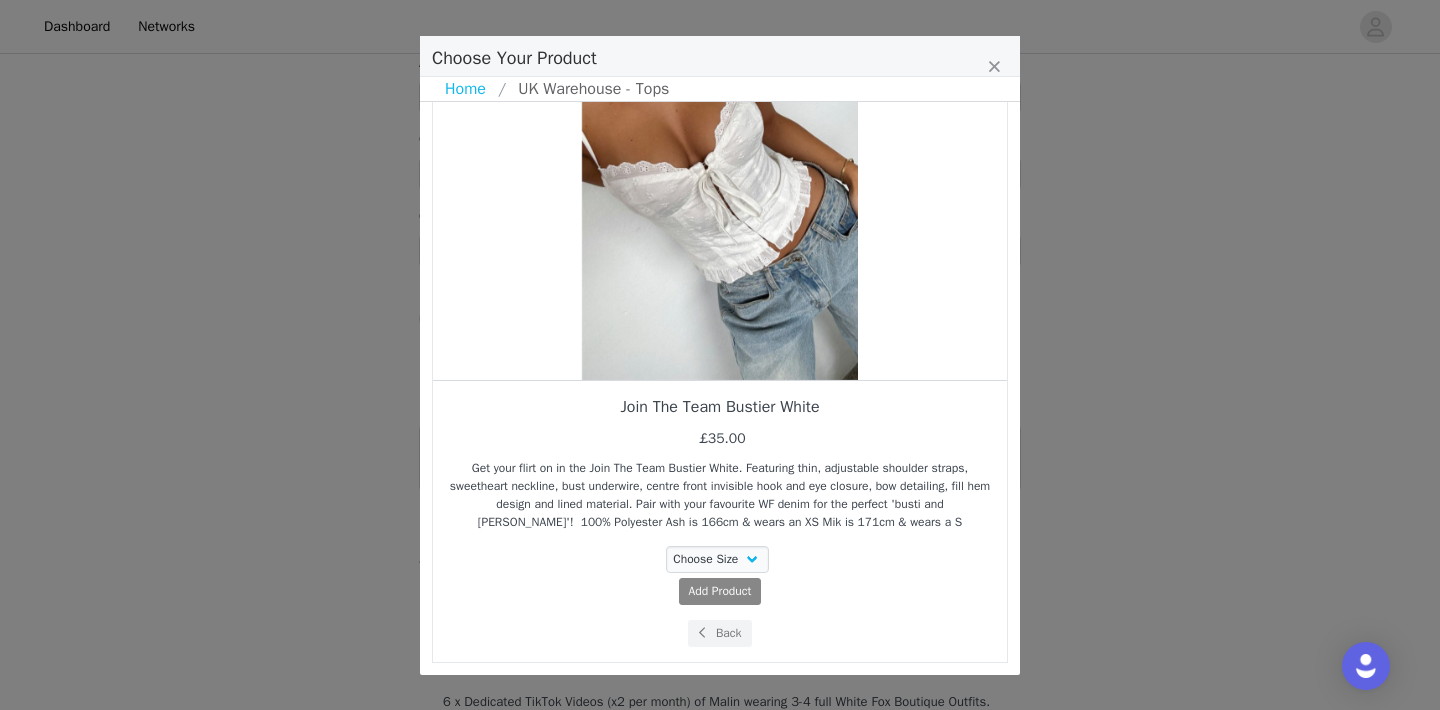 scroll, scrollTop: 160, scrollLeft: 0, axis: vertical 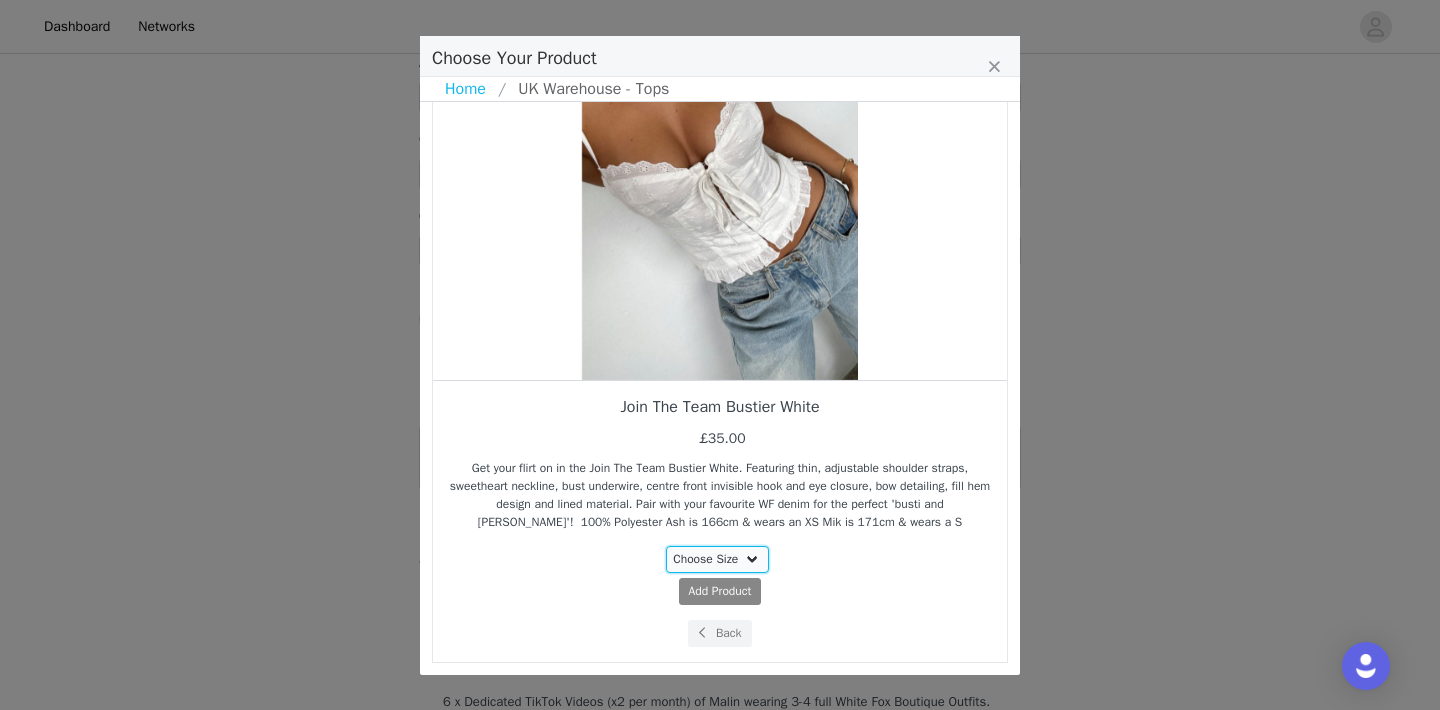 click on "Choose Size
XXS
XS
S
M
L
XL" at bounding box center [718, 559] 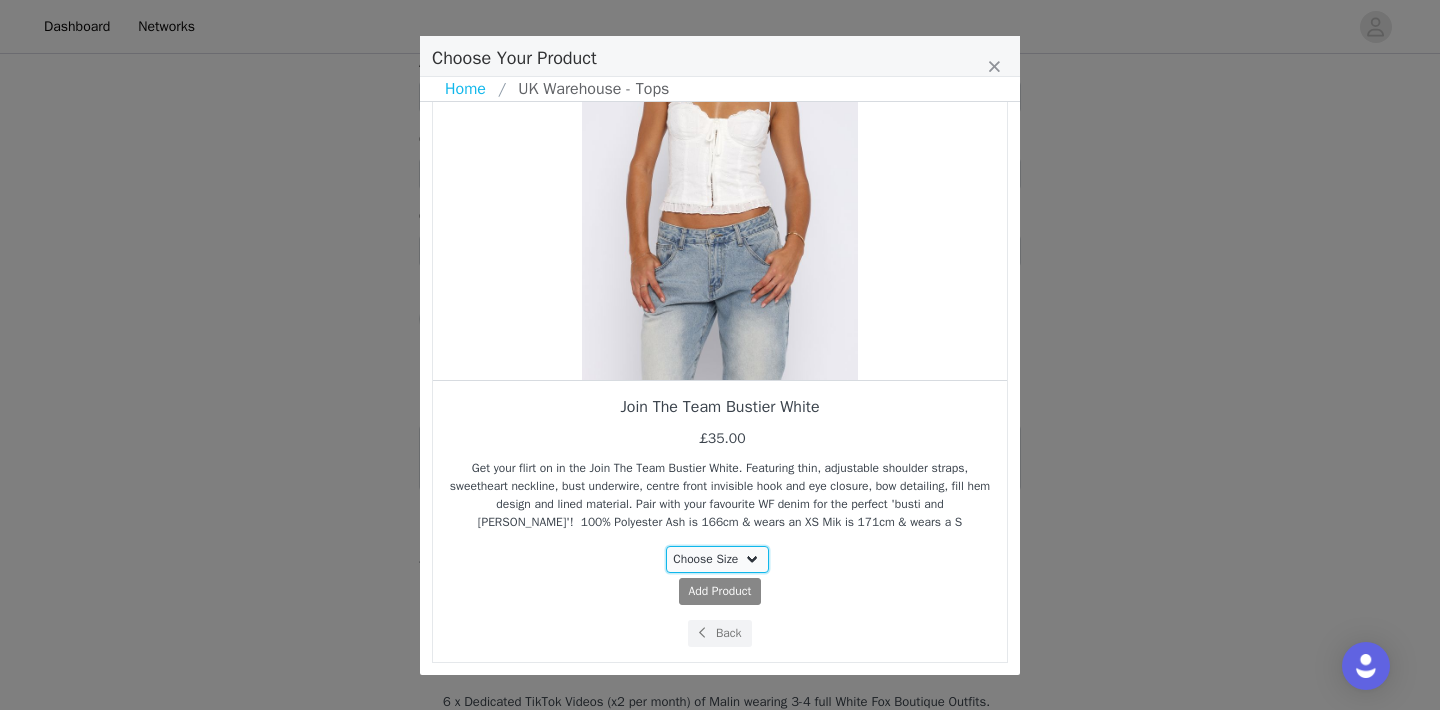 select on "27332800" 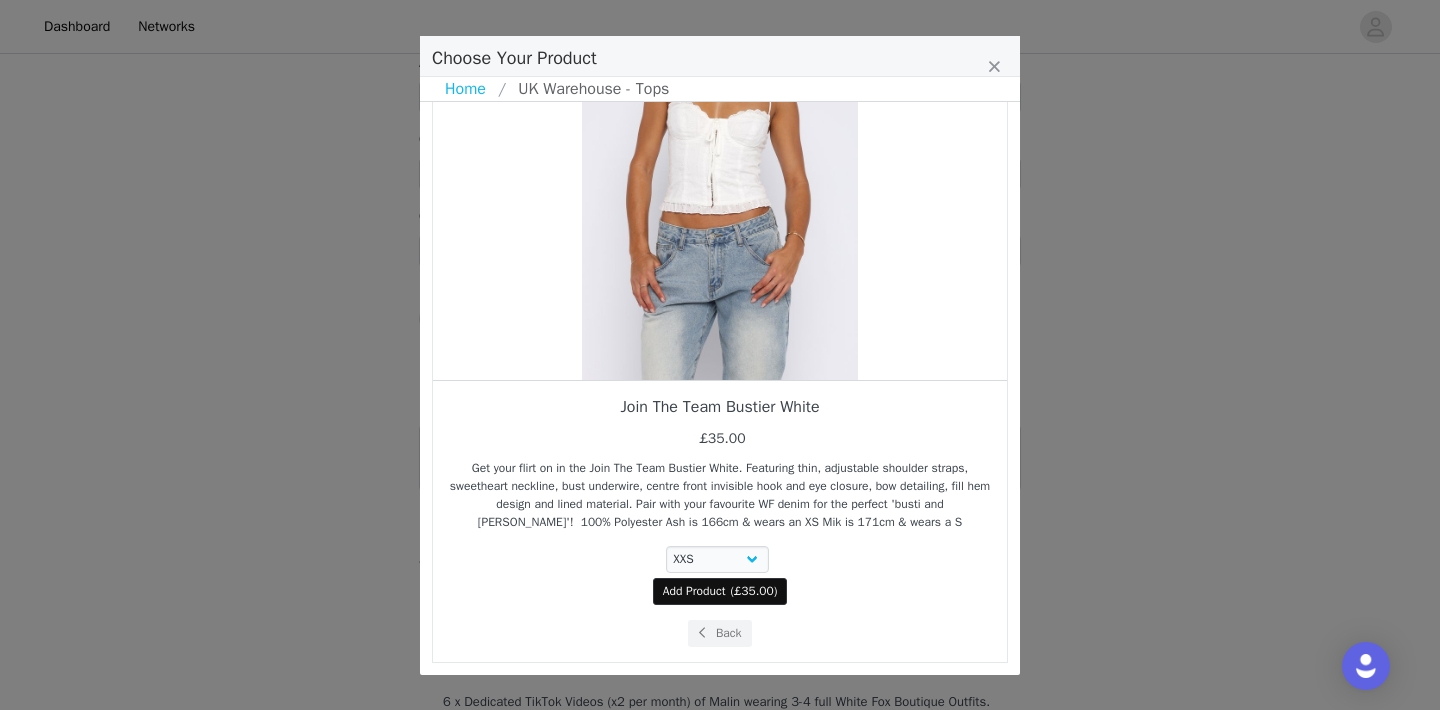 click on "Add Product" at bounding box center (694, 591) 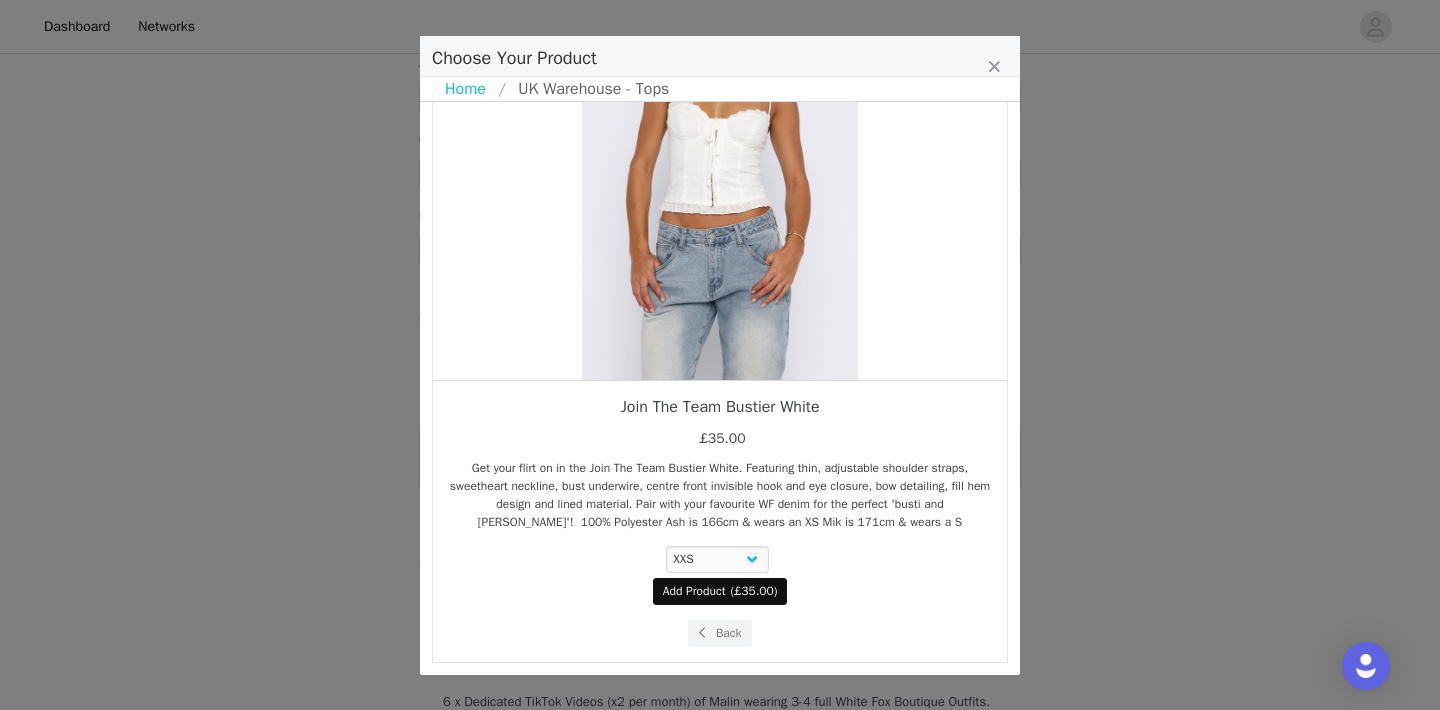 select on "27332800" 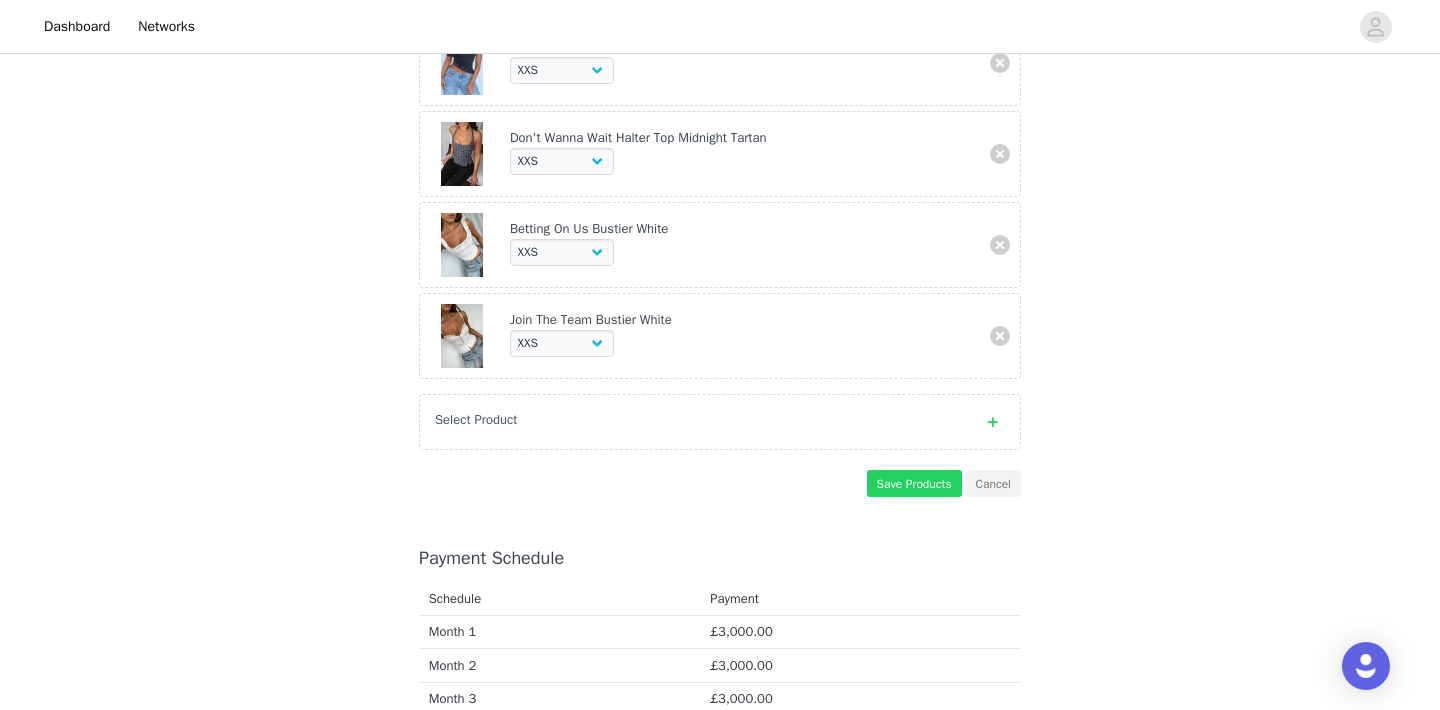 scroll, scrollTop: 847, scrollLeft: 0, axis: vertical 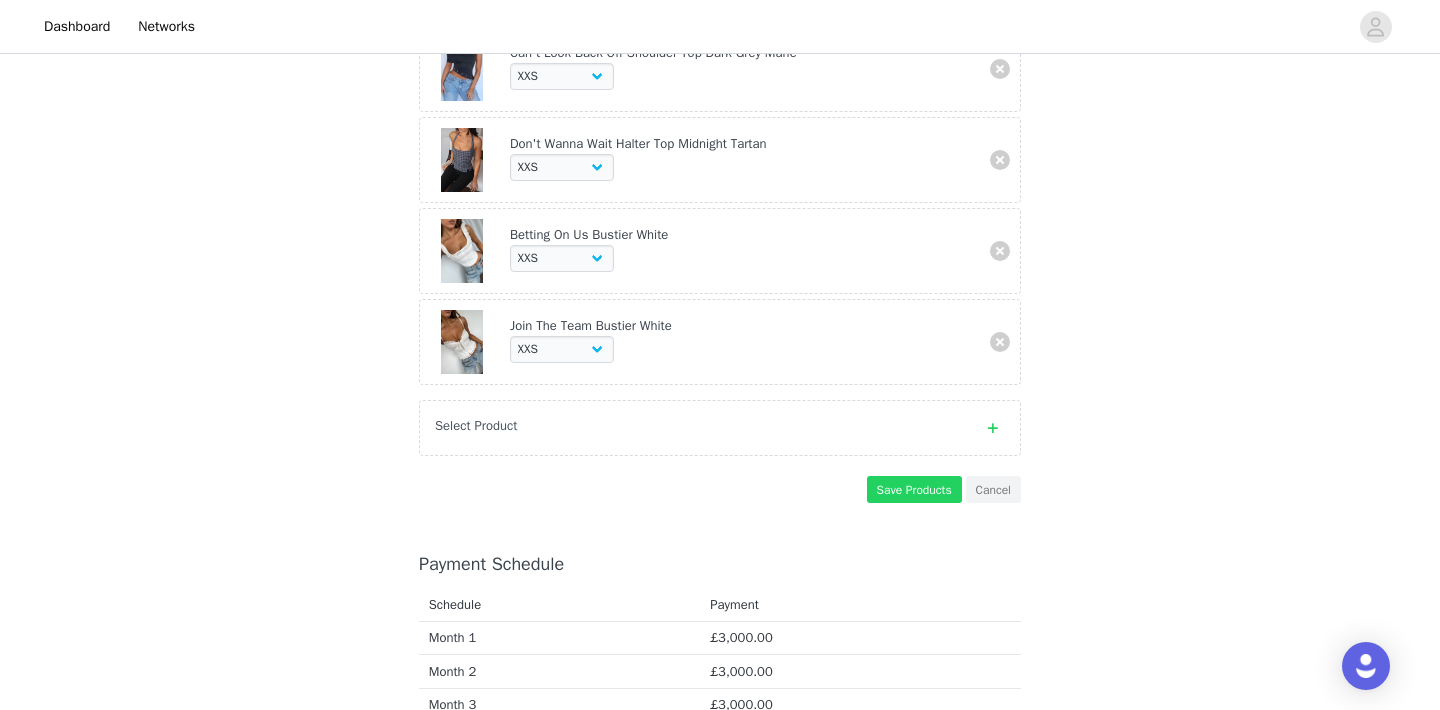 click on "Select Product" at bounding box center [720, 428] 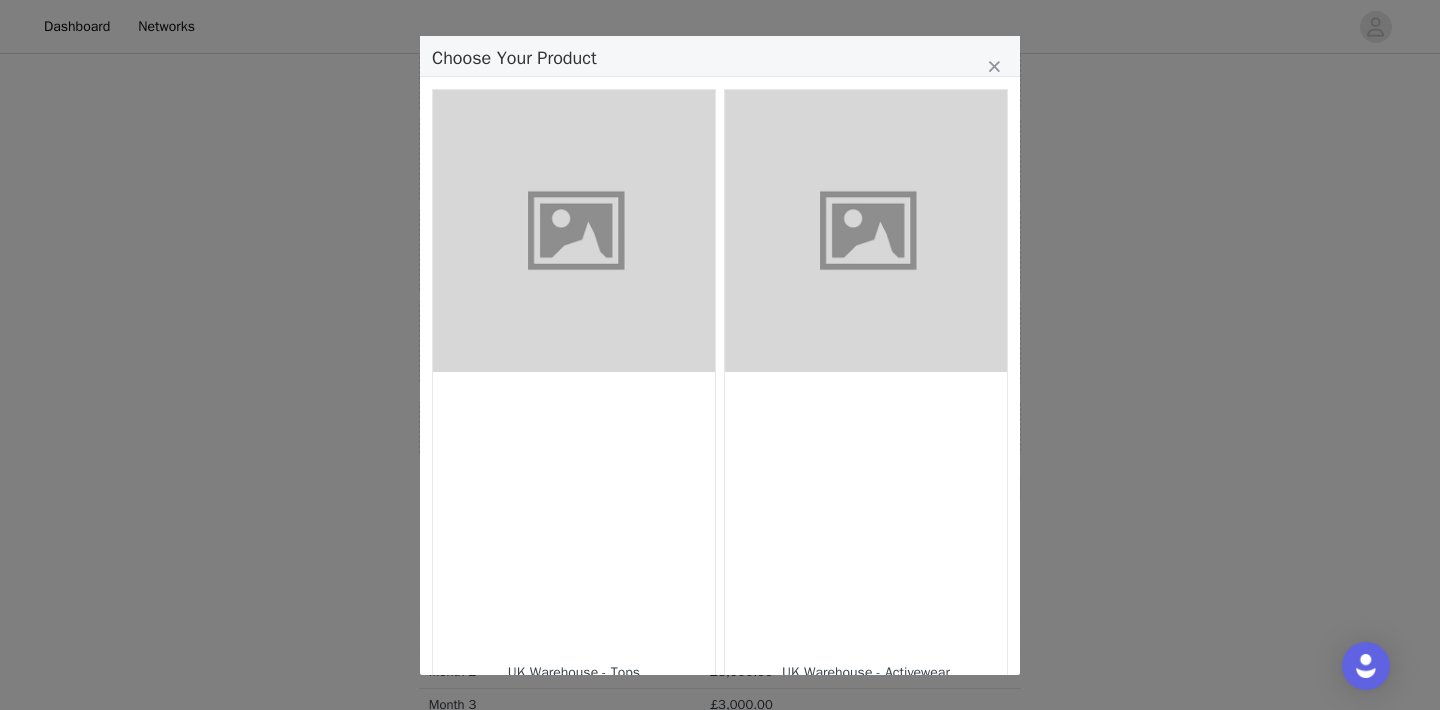 click at bounding box center (574, 513) 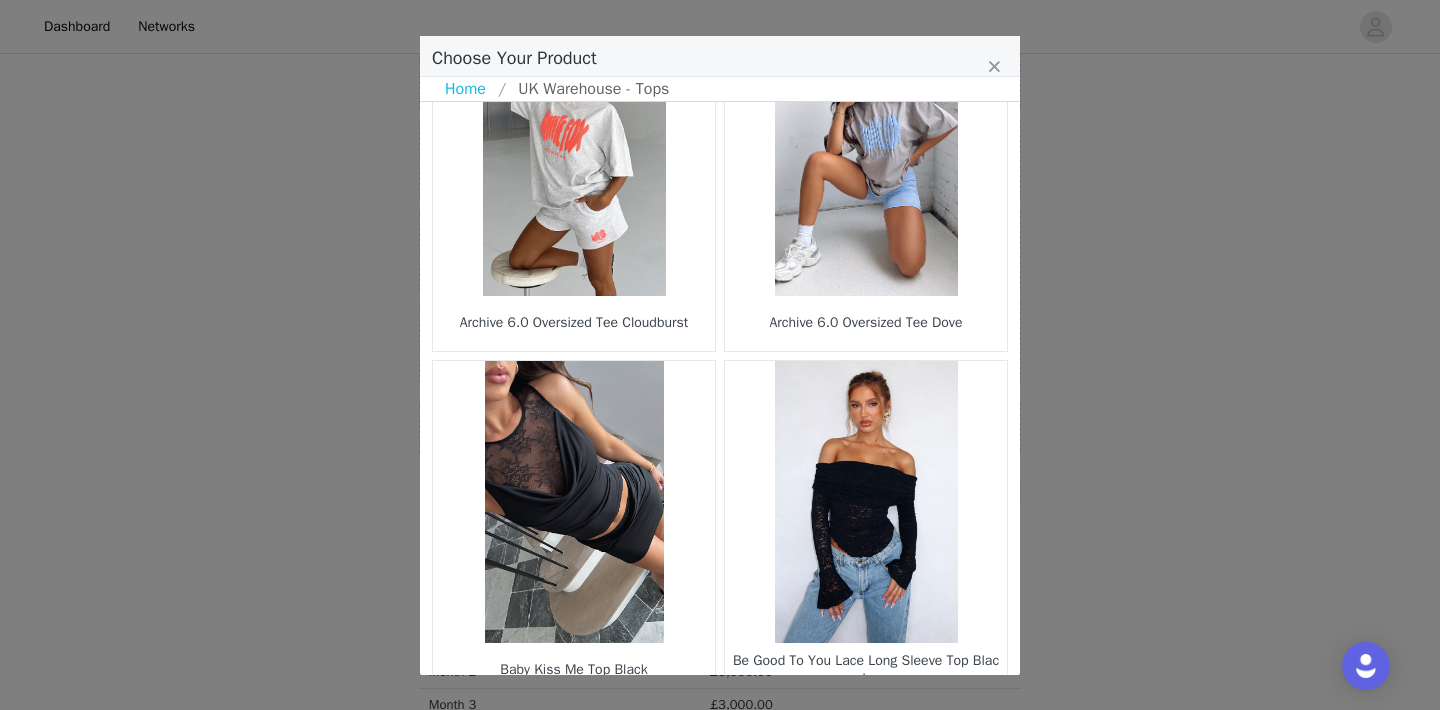 scroll, scrollTop: 2971, scrollLeft: 0, axis: vertical 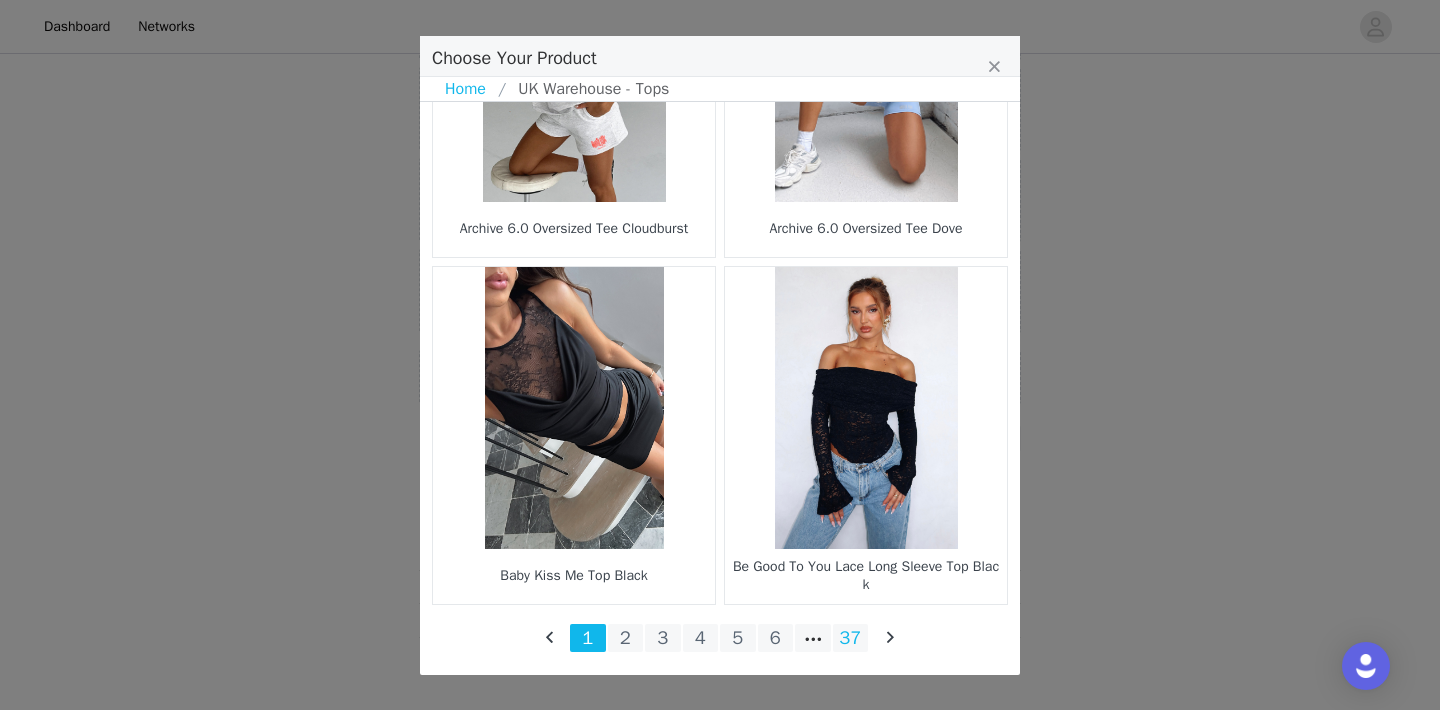 click on "37" at bounding box center (851, 638) 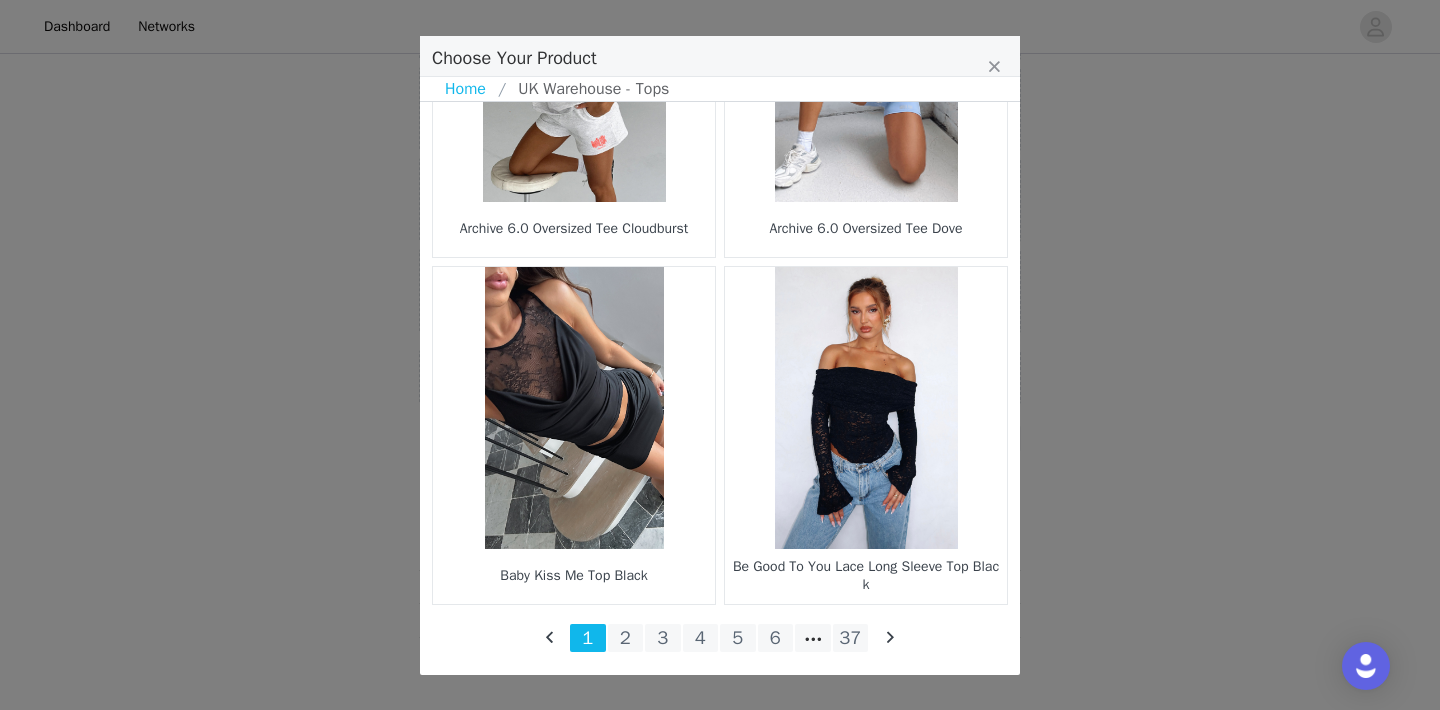 scroll, scrollTop: 0, scrollLeft: 0, axis: both 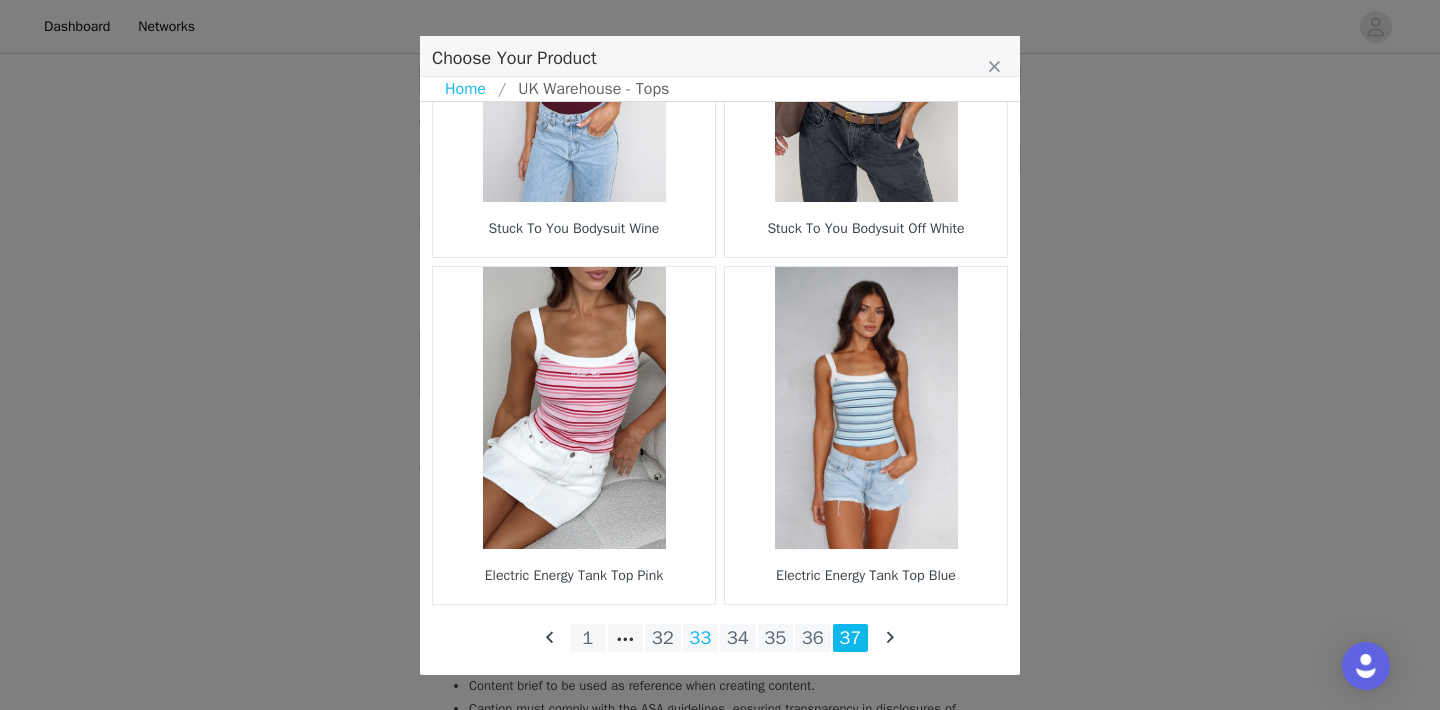 click on "33" at bounding box center (701, 638) 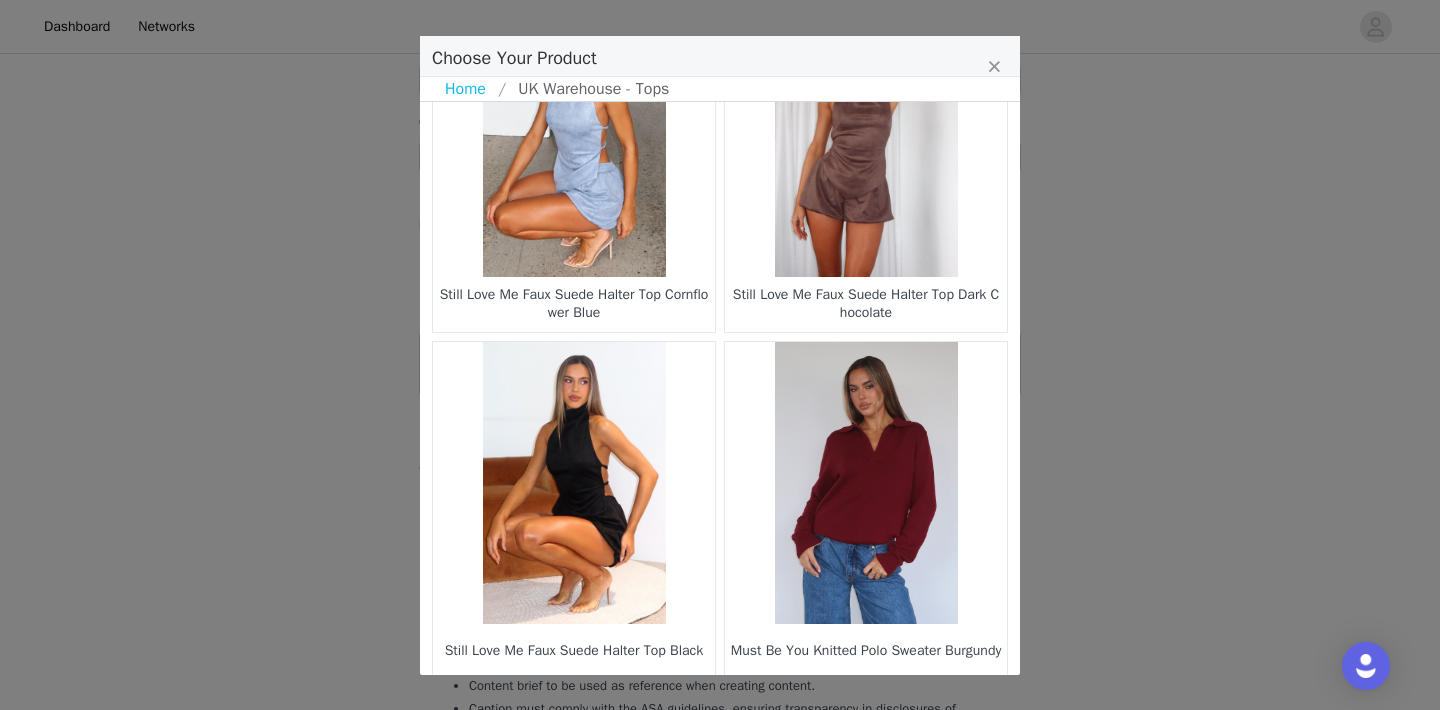 scroll, scrollTop: 2971, scrollLeft: 0, axis: vertical 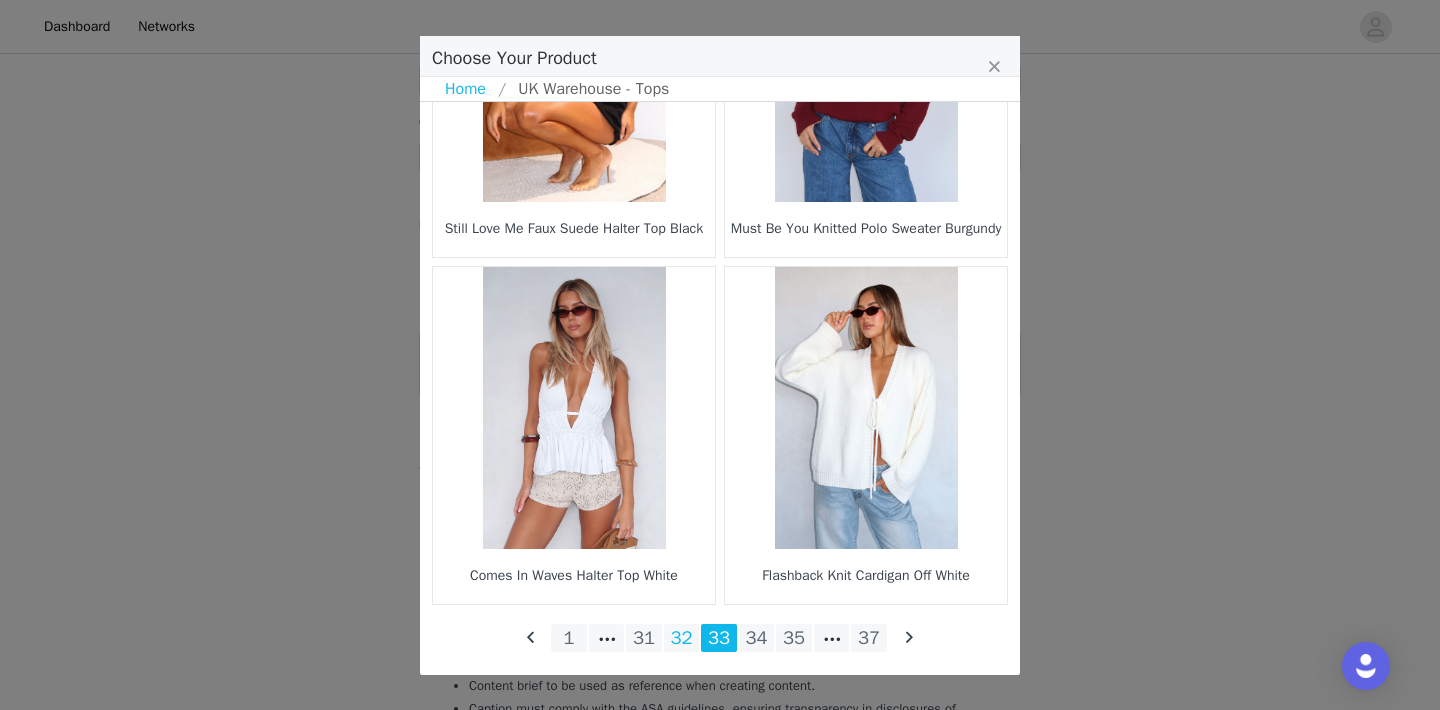 click on "32" at bounding box center (682, 638) 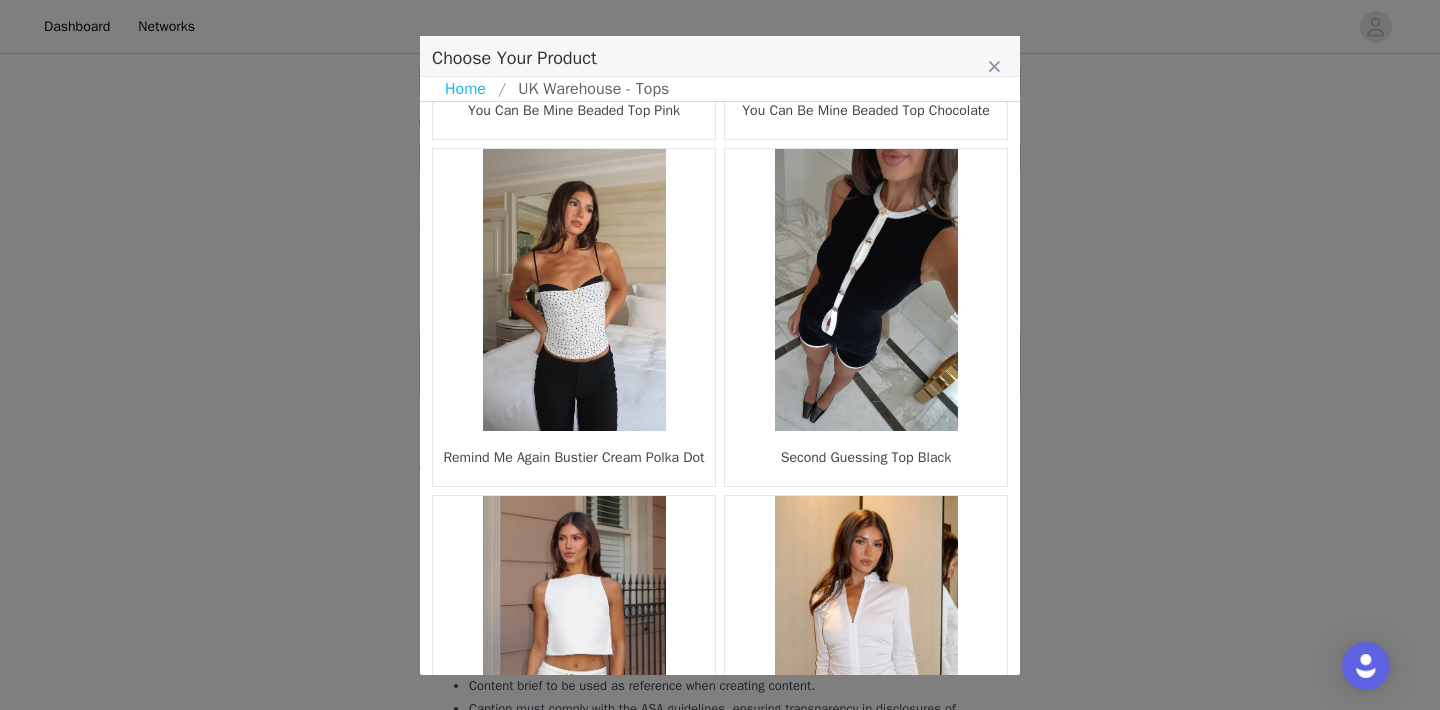 scroll, scrollTop: 2846, scrollLeft: 0, axis: vertical 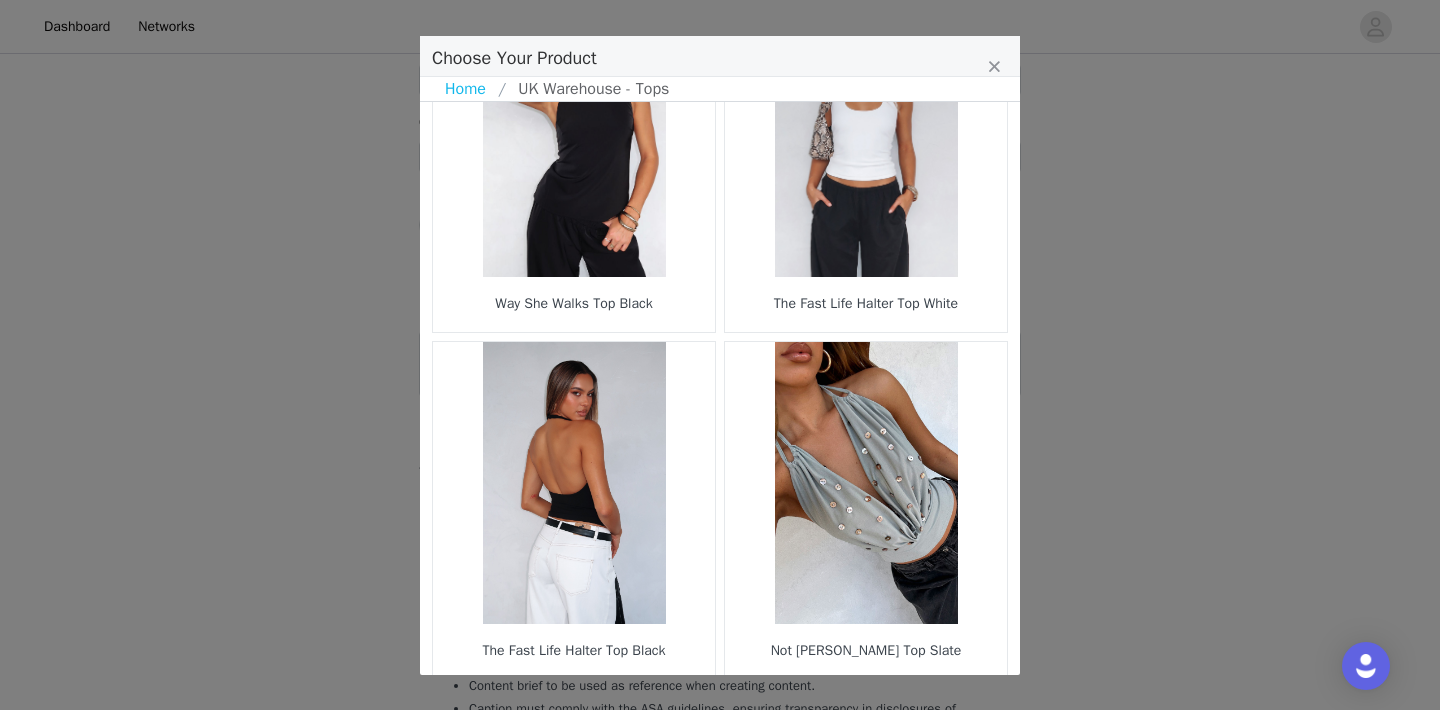 click at bounding box center [866, 483] 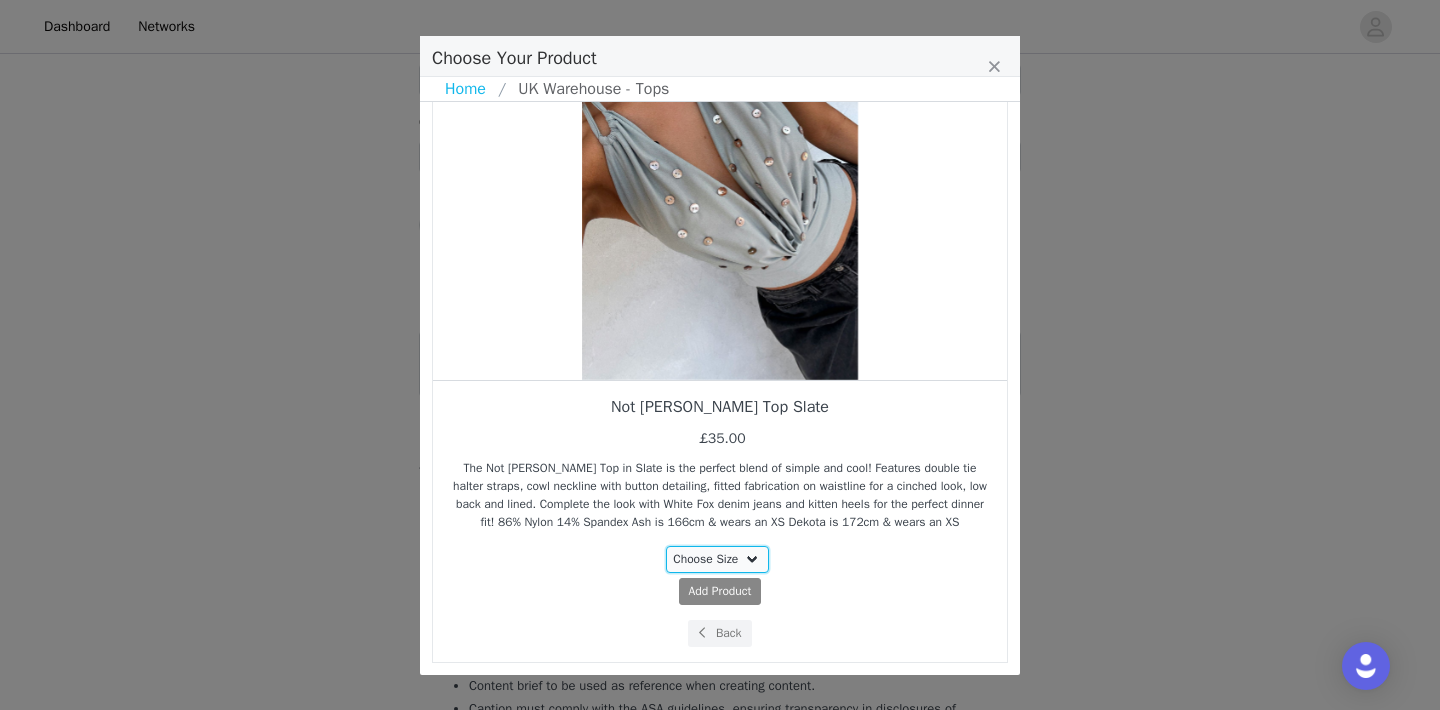 click on "Choose Size
XS
S
M
L
XL" at bounding box center [718, 559] 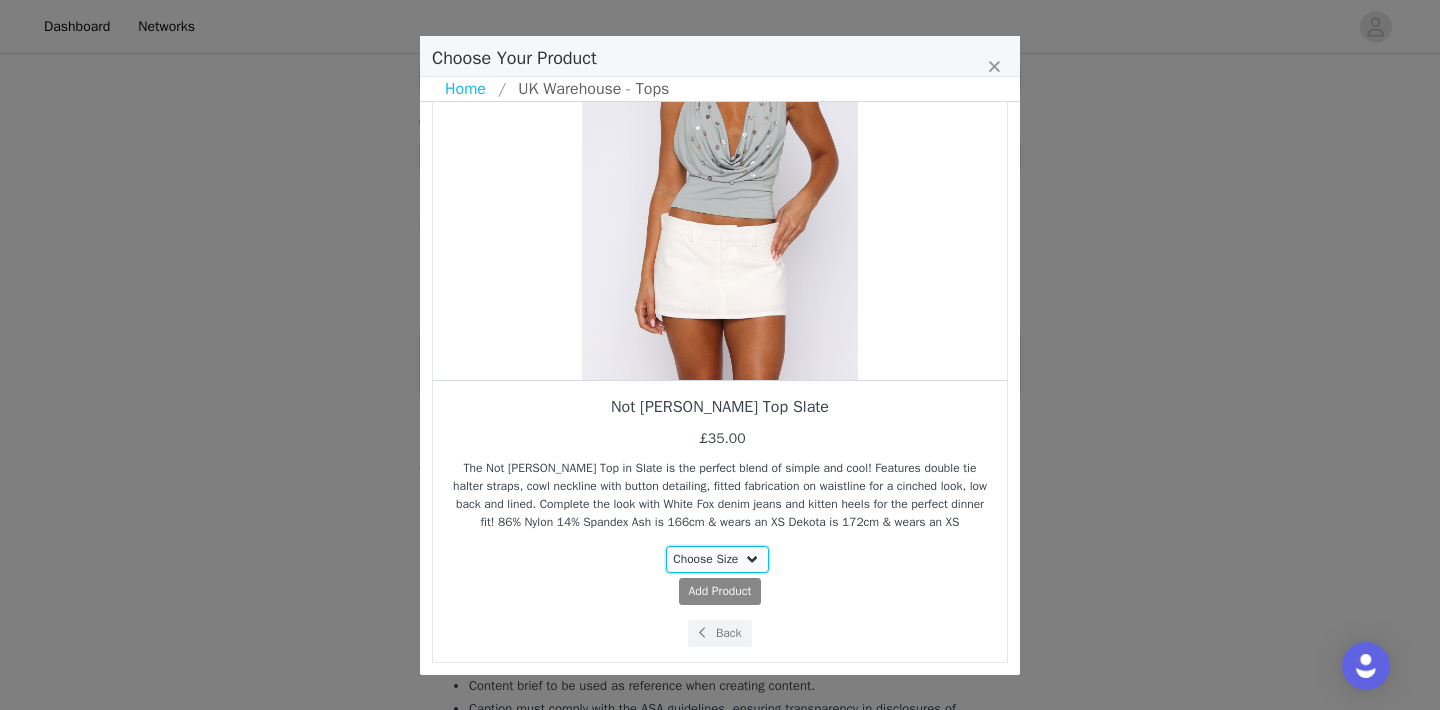 select on "27366587" 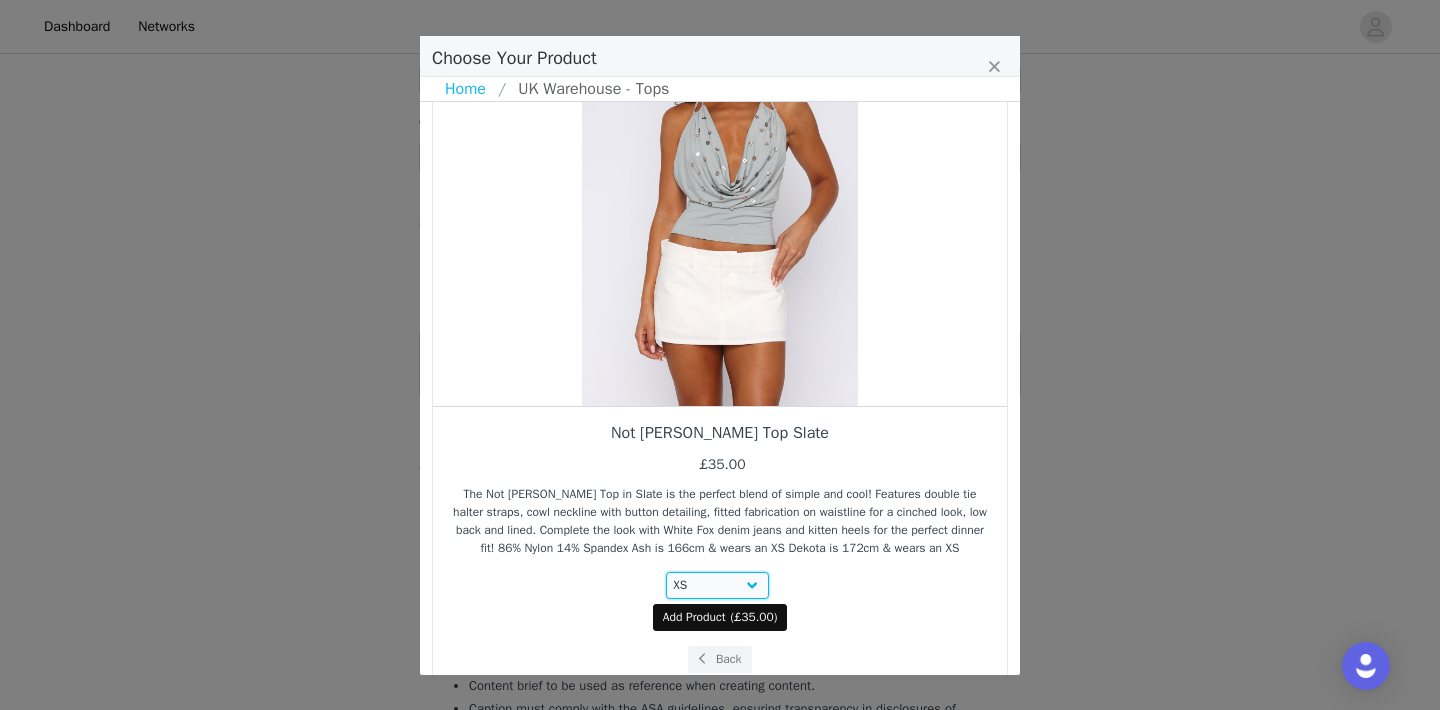 scroll, scrollTop: 158, scrollLeft: 0, axis: vertical 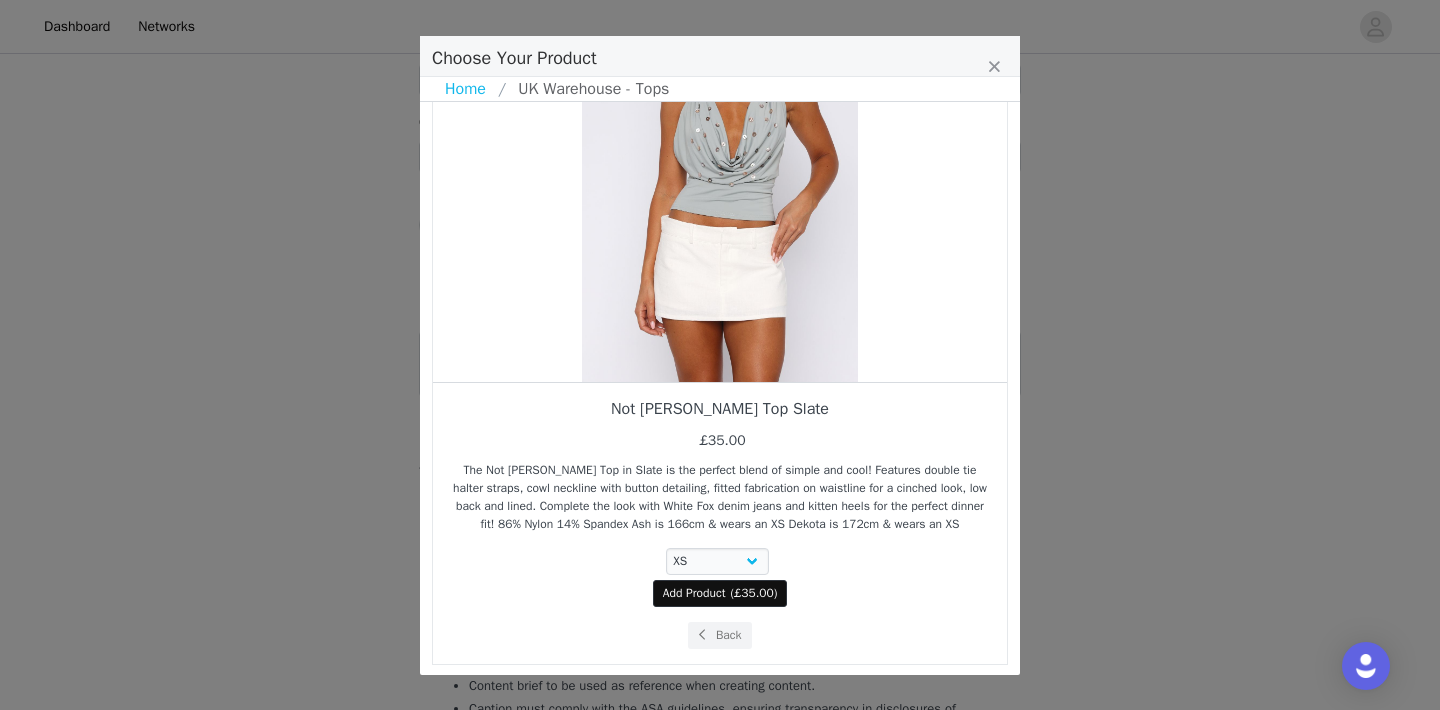 click on "Add Product
( £35.00 )" at bounding box center (720, 593) 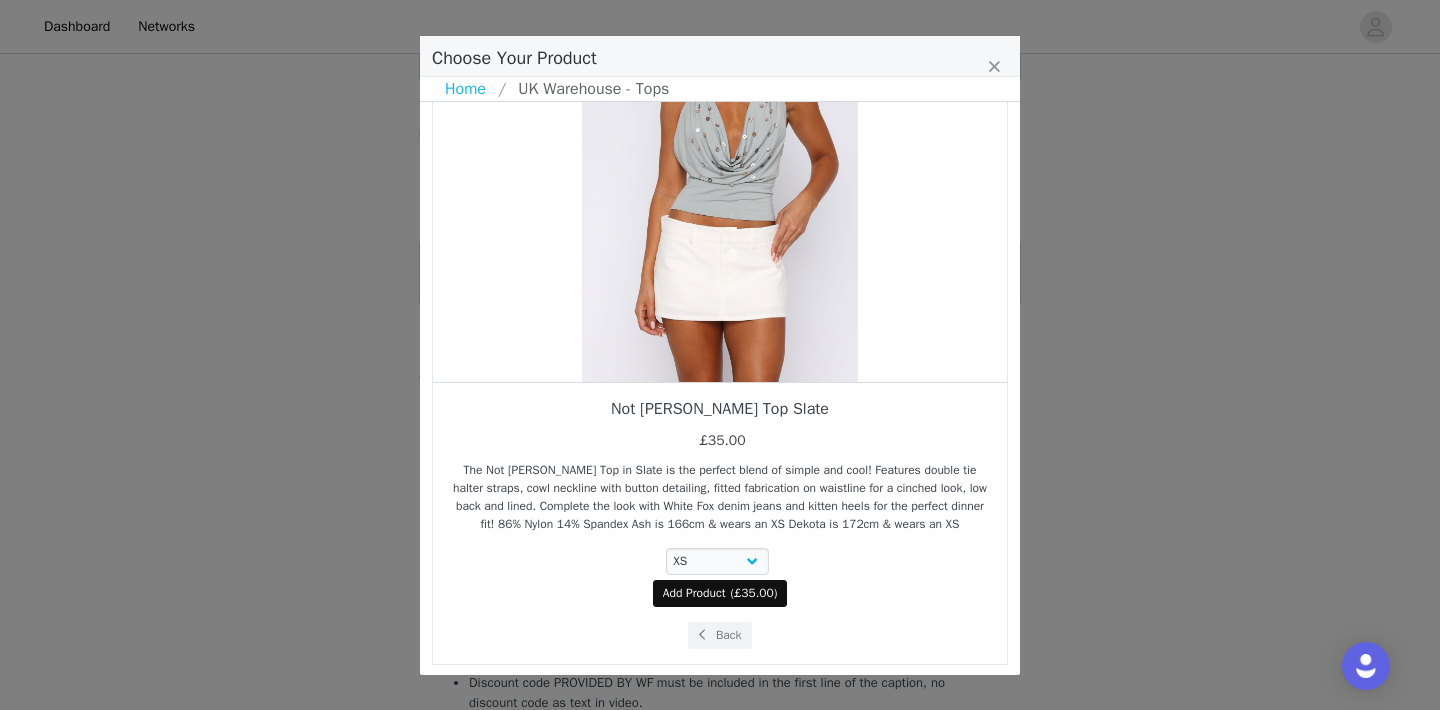 select on "27366587" 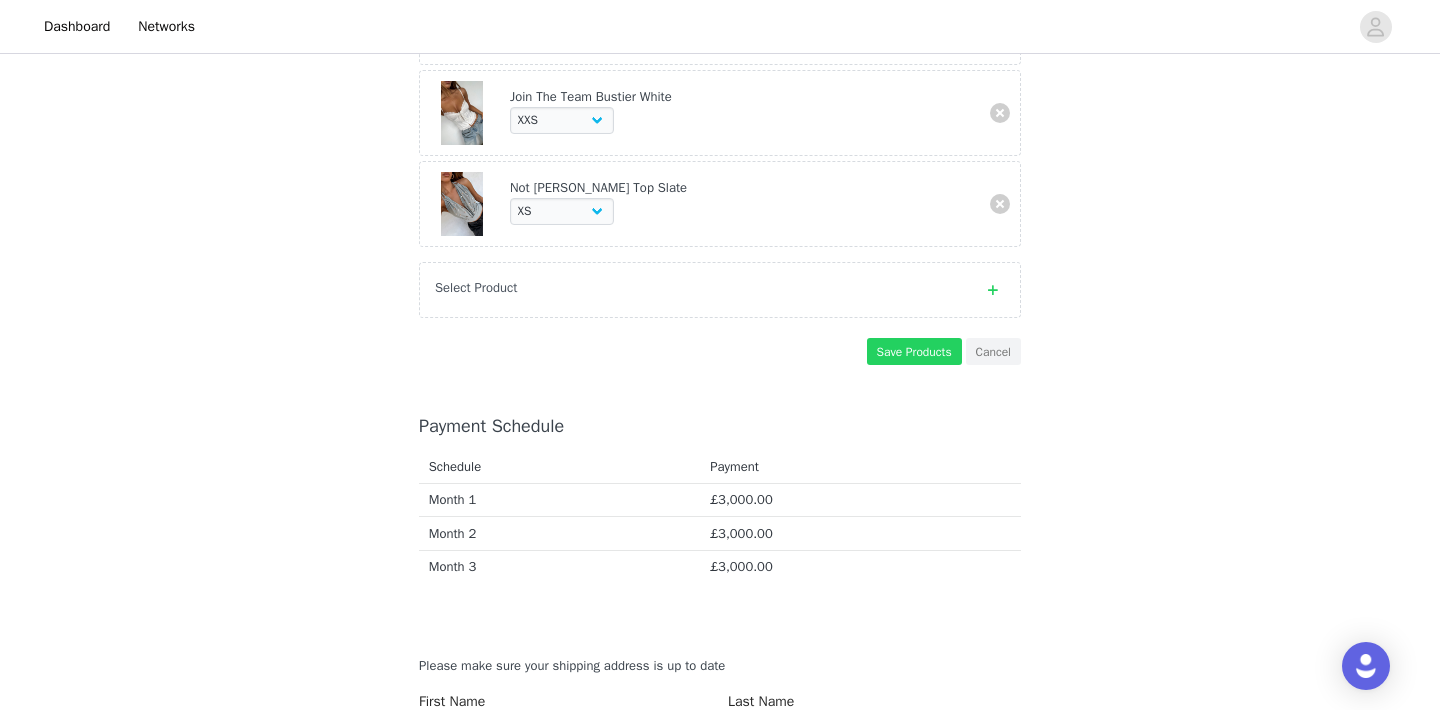 scroll, scrollTop: 1073, scrollLeft: 0, axis: vertical 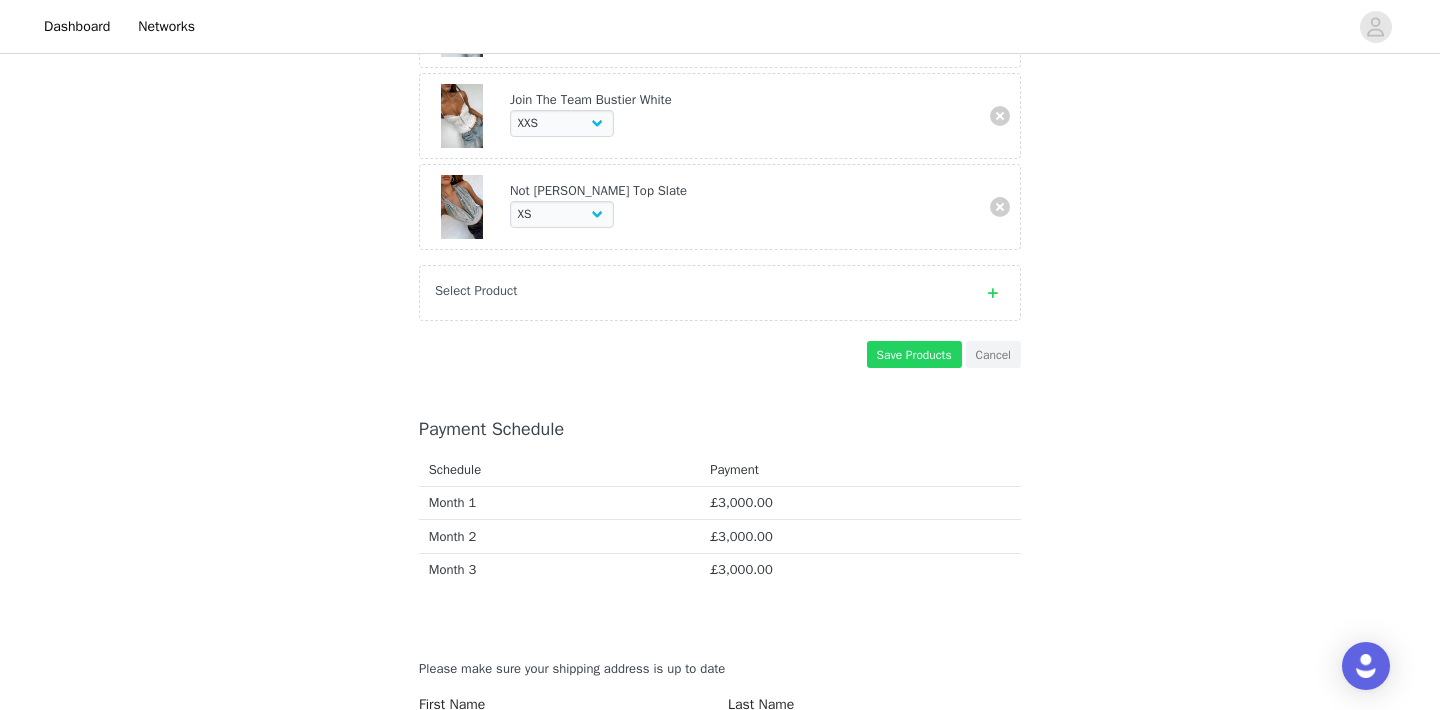 click on "Nostalgic Nights Sequin Top Mint   Choose Size
XXS
XS
S
M
L
XL
Baby, Come Over Strapless Top Pink   Choose Size
XXS
XS
S
M
L
XL
Summer Dreamin' Halter Top Black" at bounding box center (720, -76) 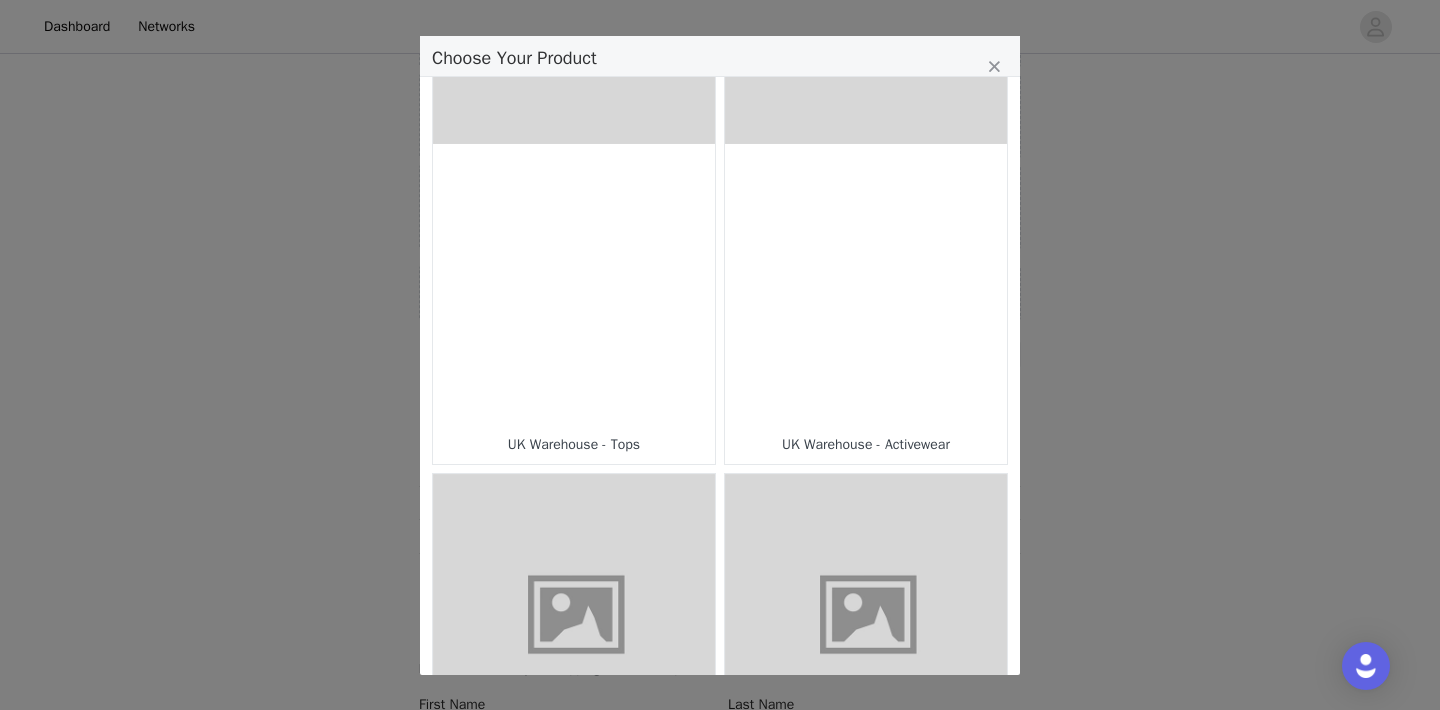 scroll, scrollTop: 226, scrollLeft: 0, axis: vertical 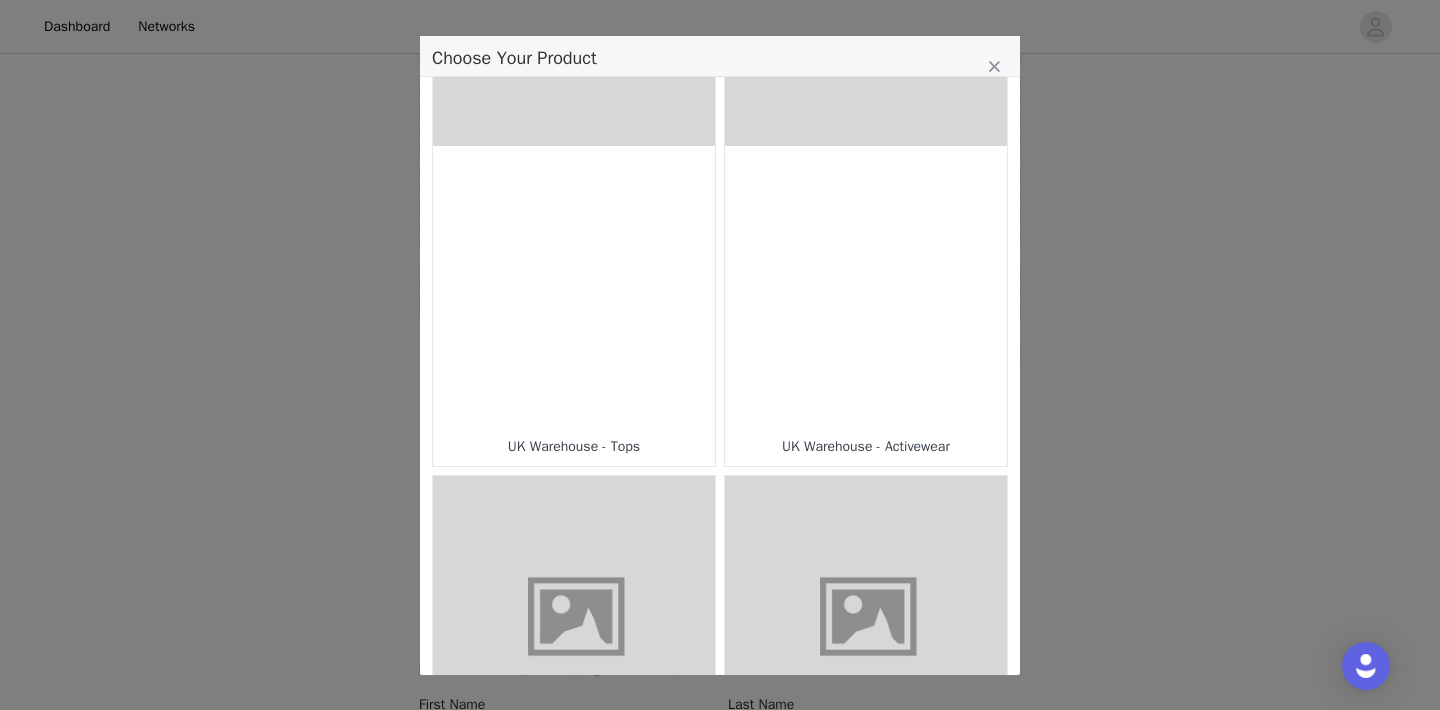 click at bounding box center [574, 287] 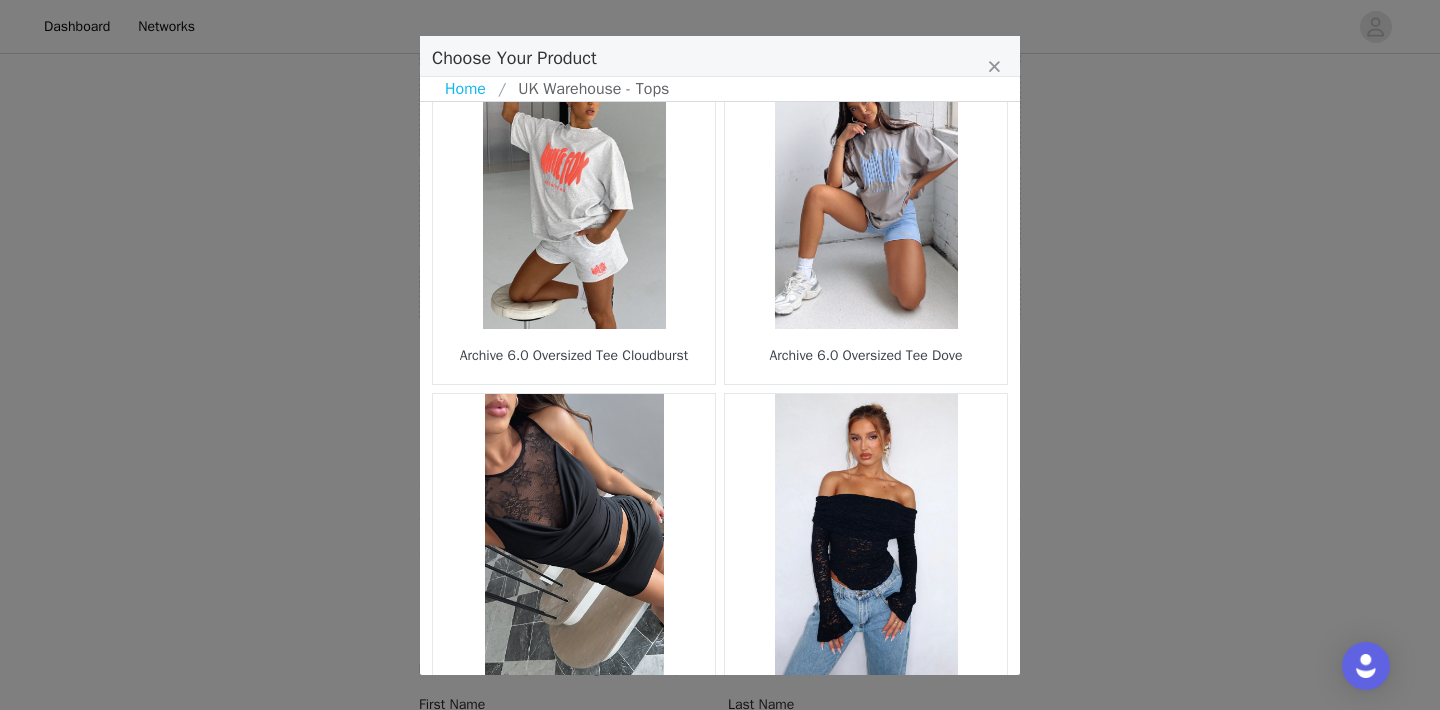 scroll, scrollTop: 2971, scrollLeft: 0, axis: vertical 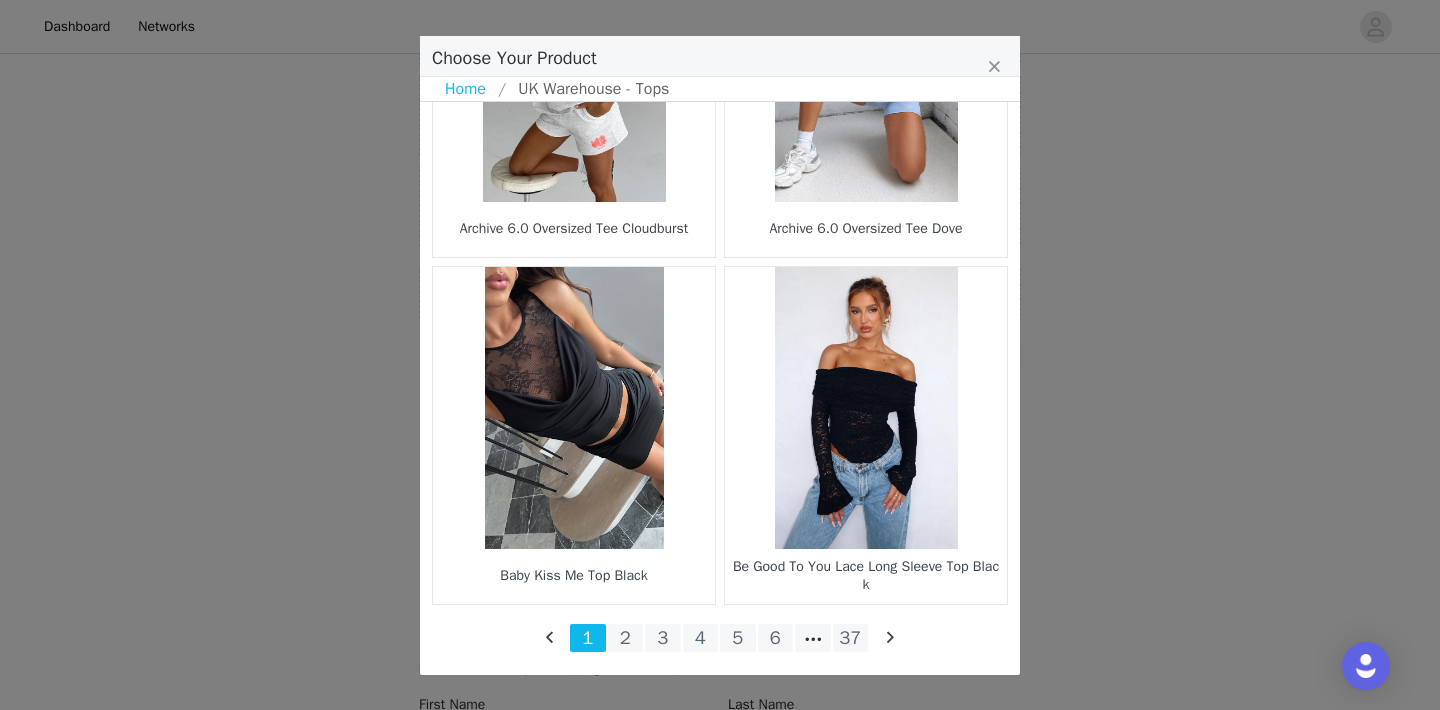 click on "37" at bounding box center (851, 638) 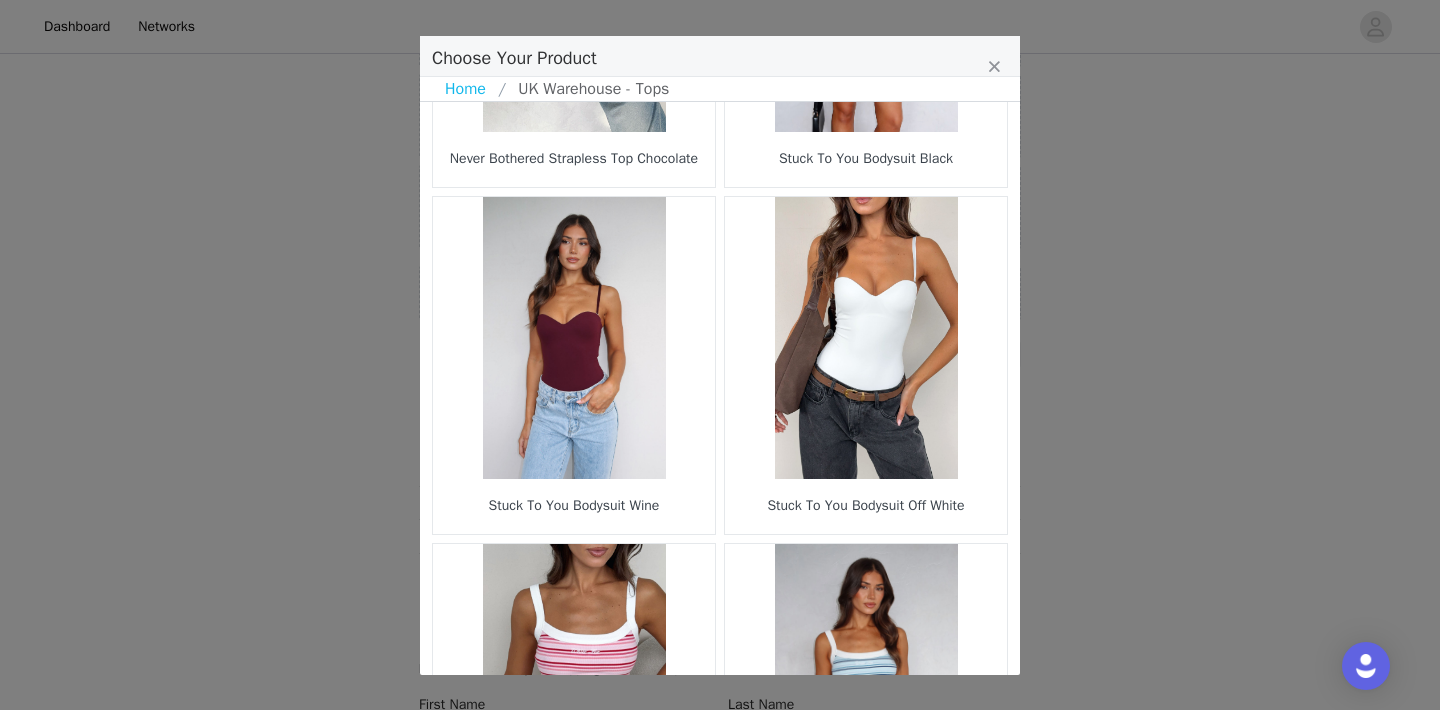 scroll, scrollTop: 2971, scrollLeft: 0, axis: vertical 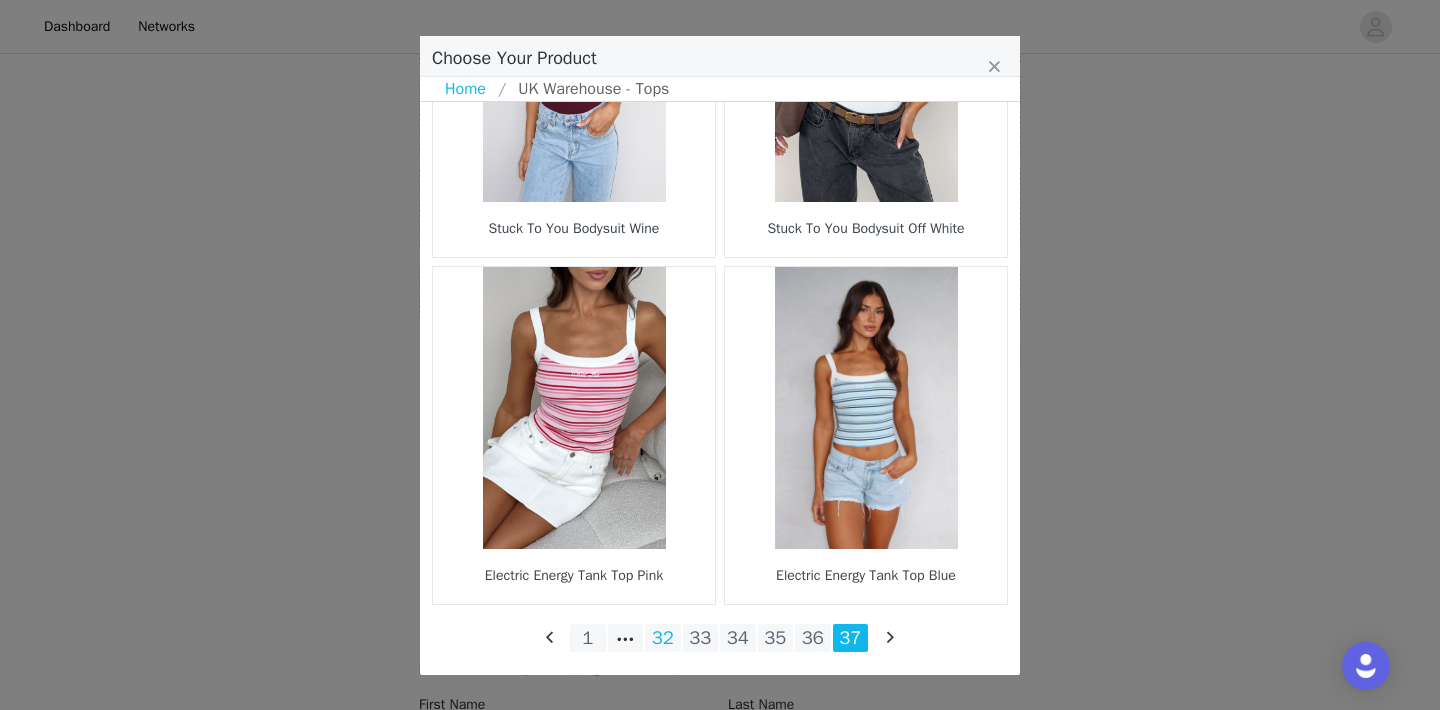 click on "32" at bounding box center [663, 638] 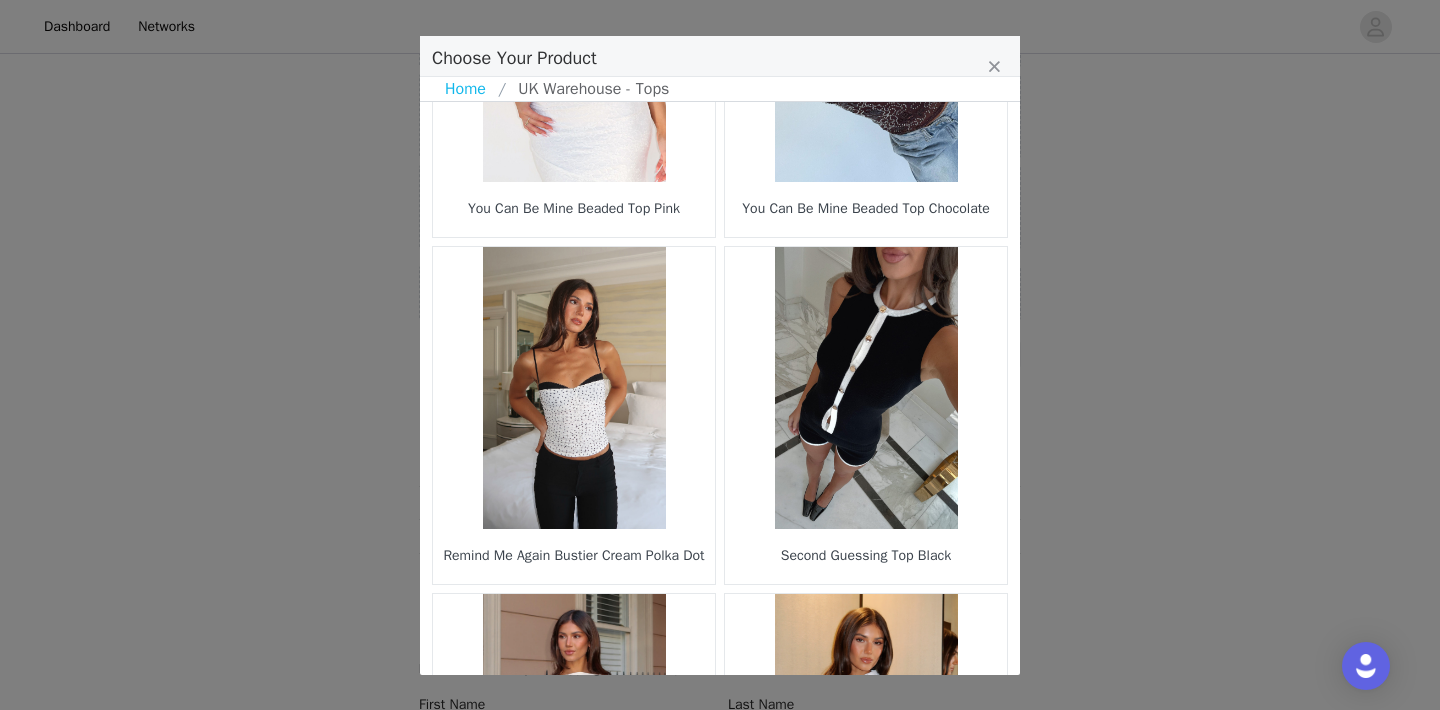 scroll, scrollTop: 2971, scrollLeft: 0, axis: vertical 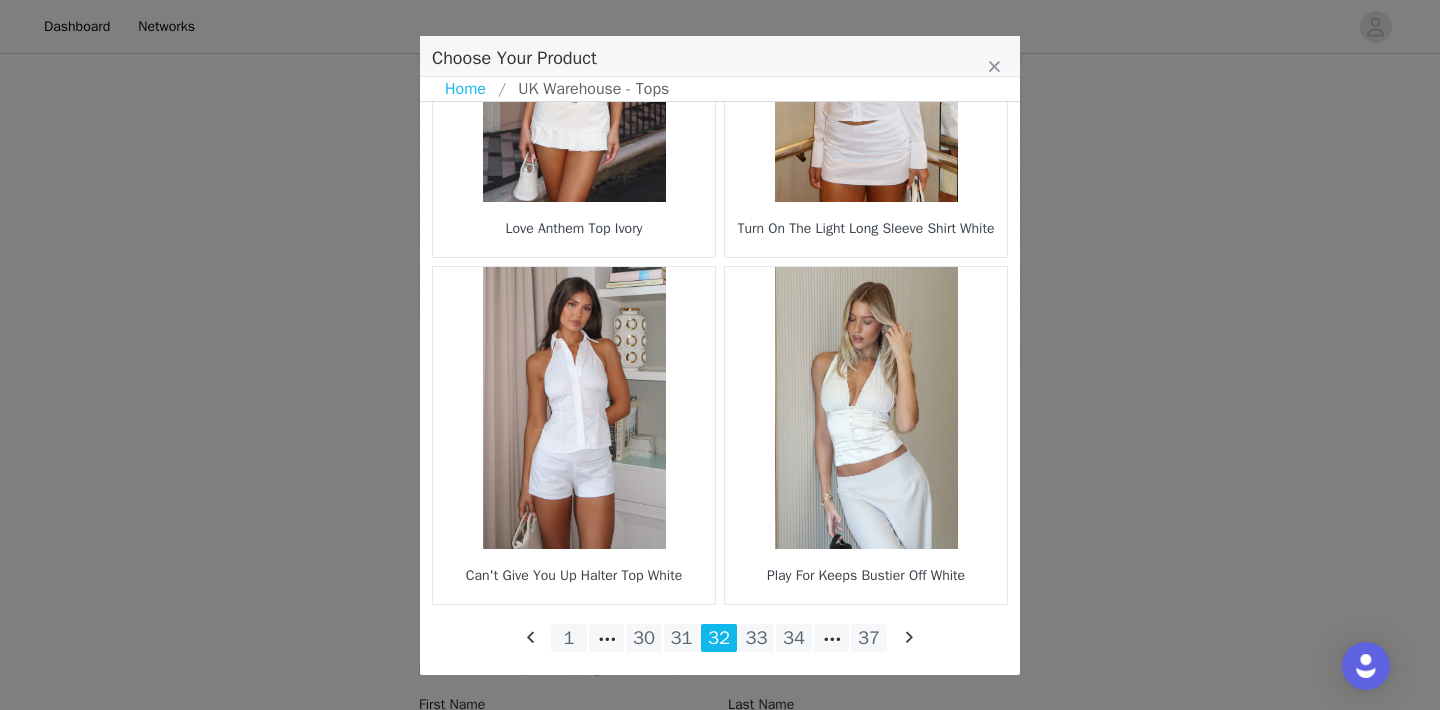 click on "31" at bounding box center (682, 638) 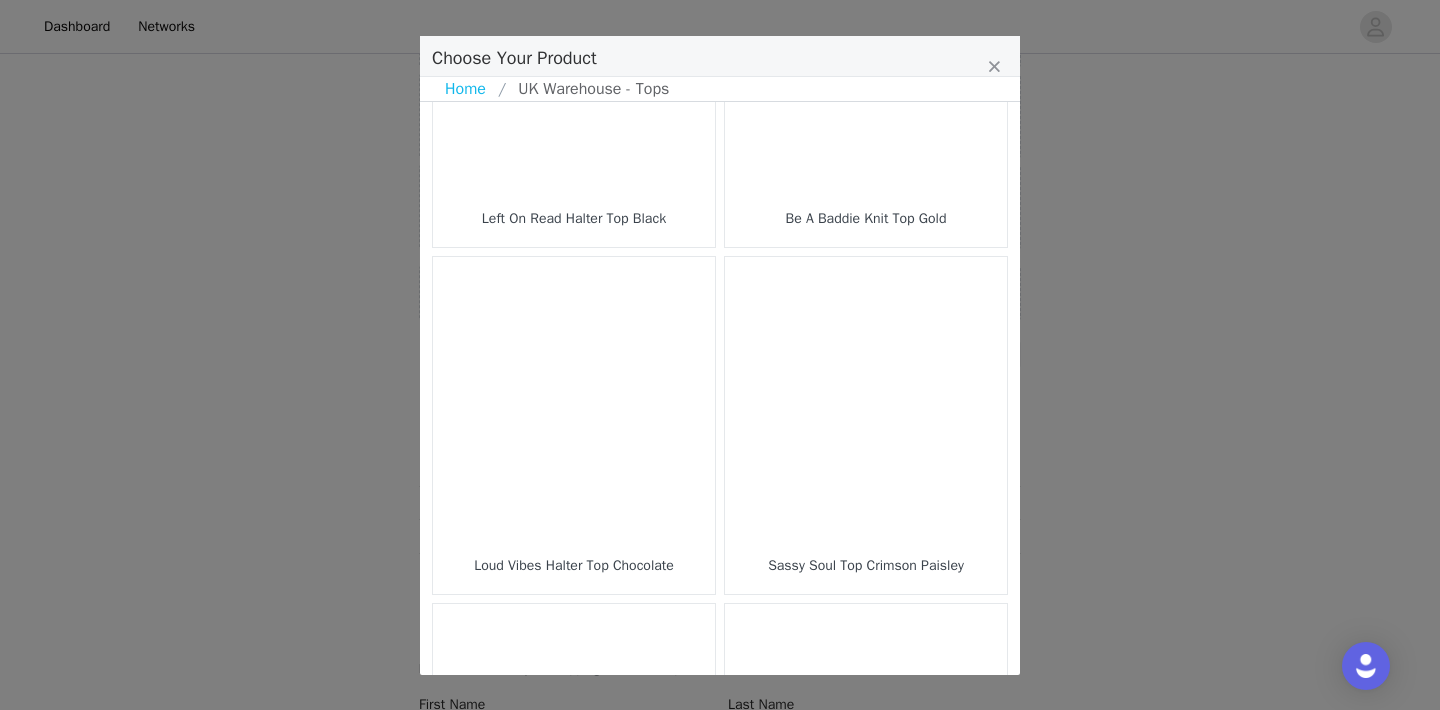 scroll, scrollTop: 12, scrollLeft: 0, axis: vertical 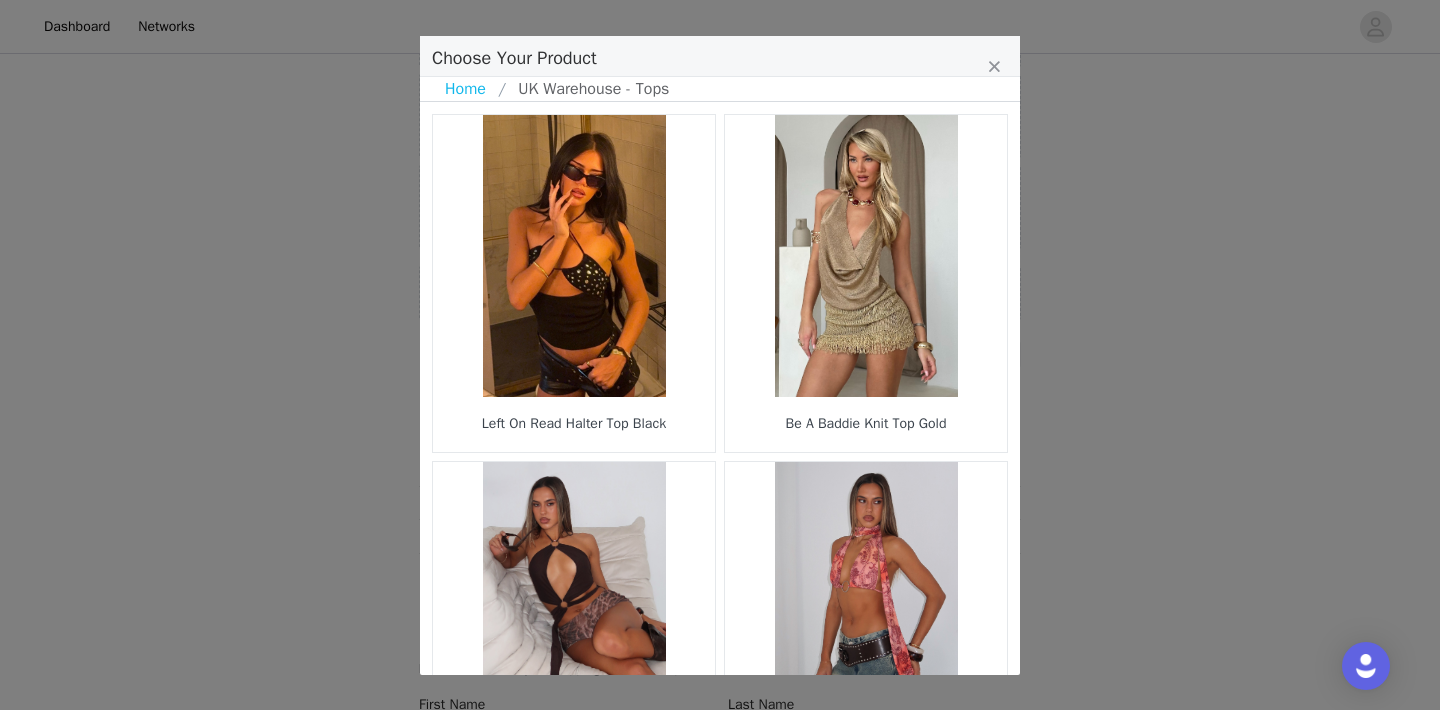 click at bounding box center [866, 603] 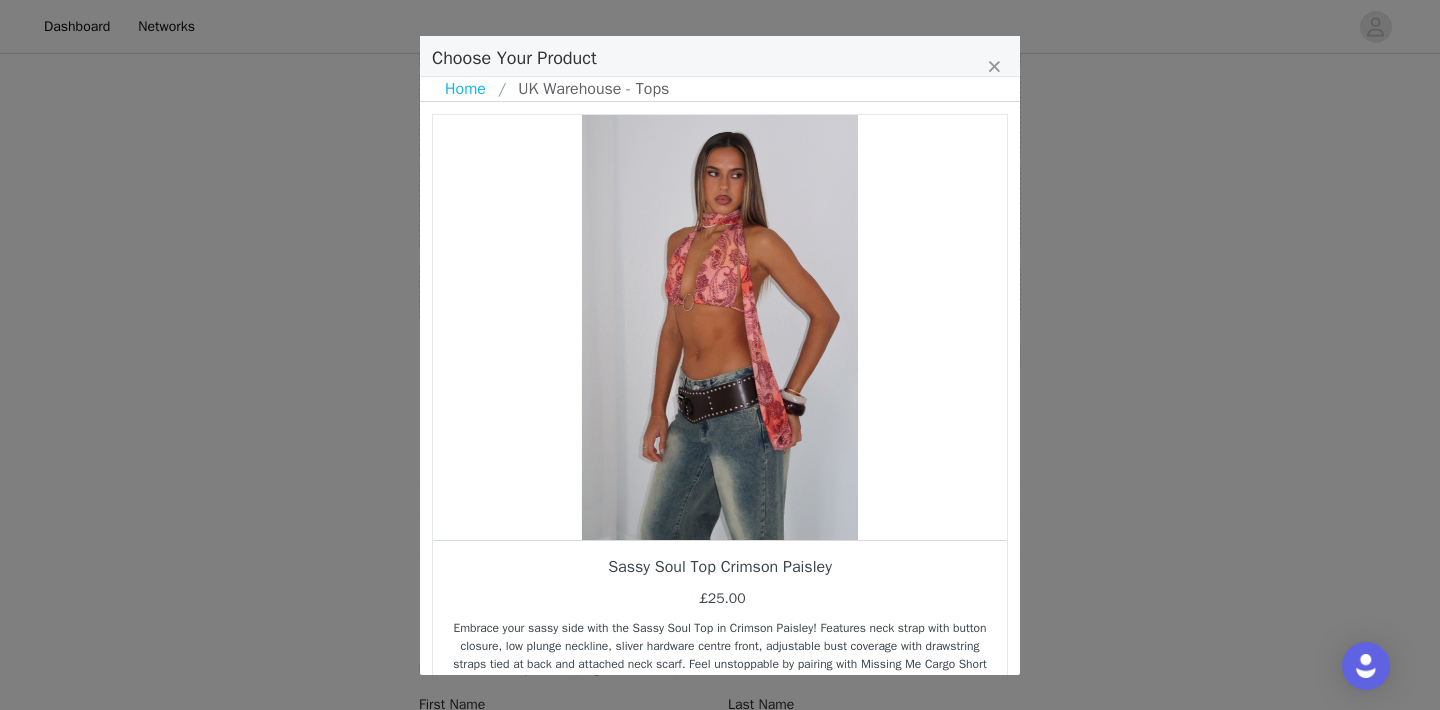 scroll, scrollTop: 178, scrollLeft: 0, axis: vertical 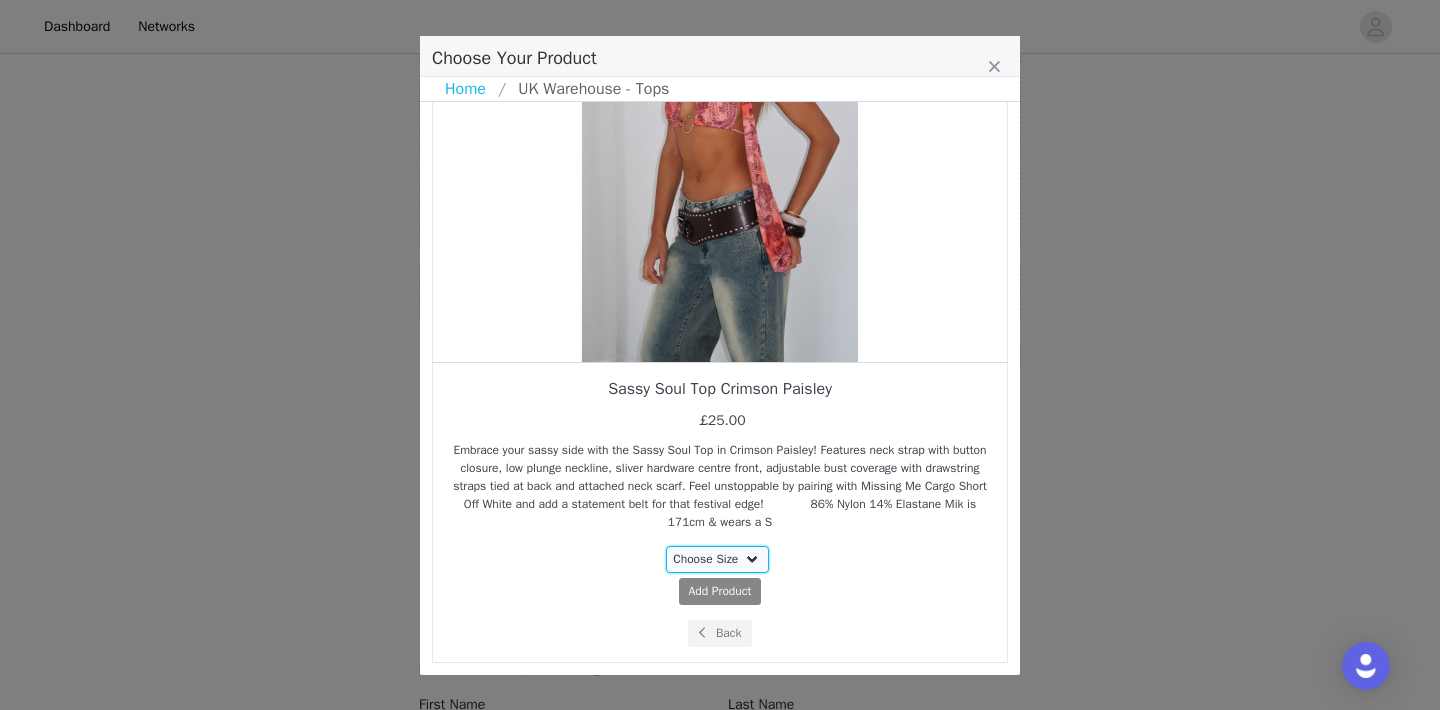 click on "Choose Size
XXS
XS
S
M
L
XL" at bounding box center (718, 559) 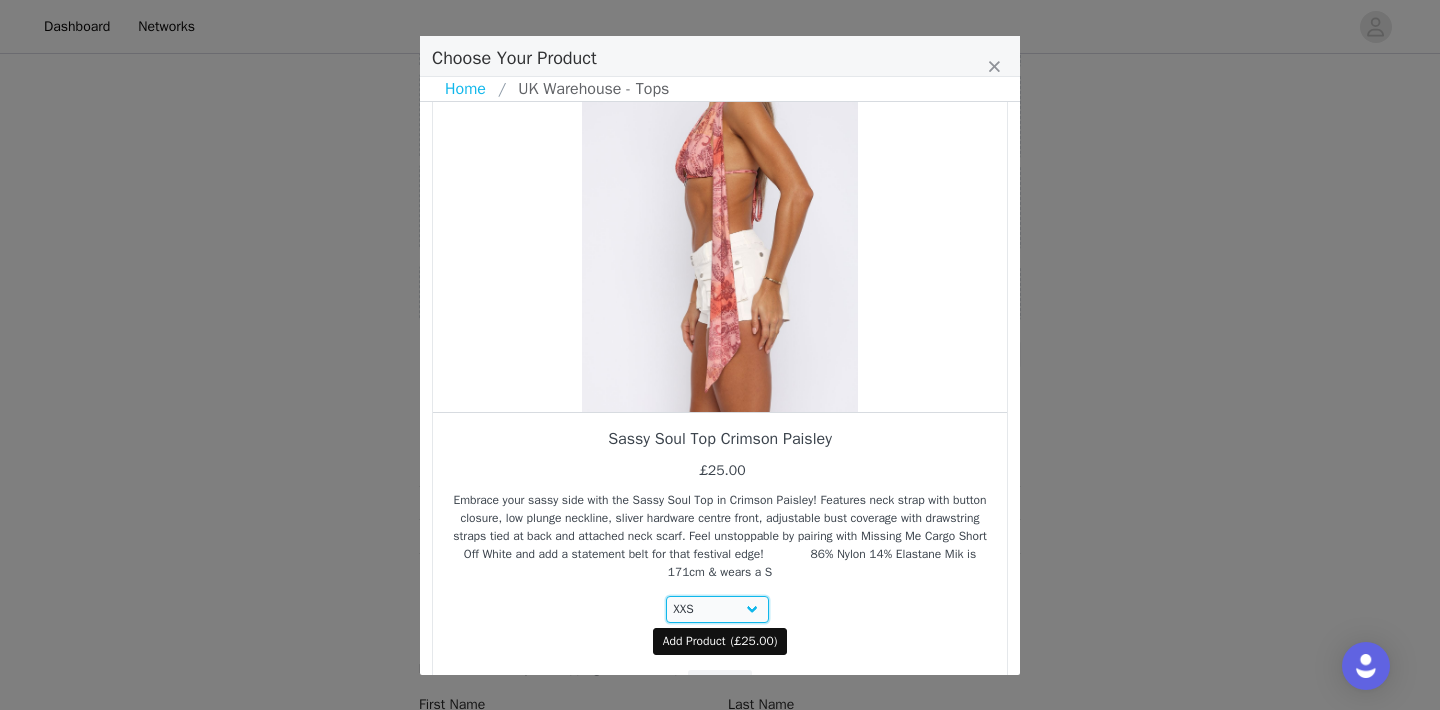 scroll, scrollTop: 178, scrollLeft: 0, axis: vertical 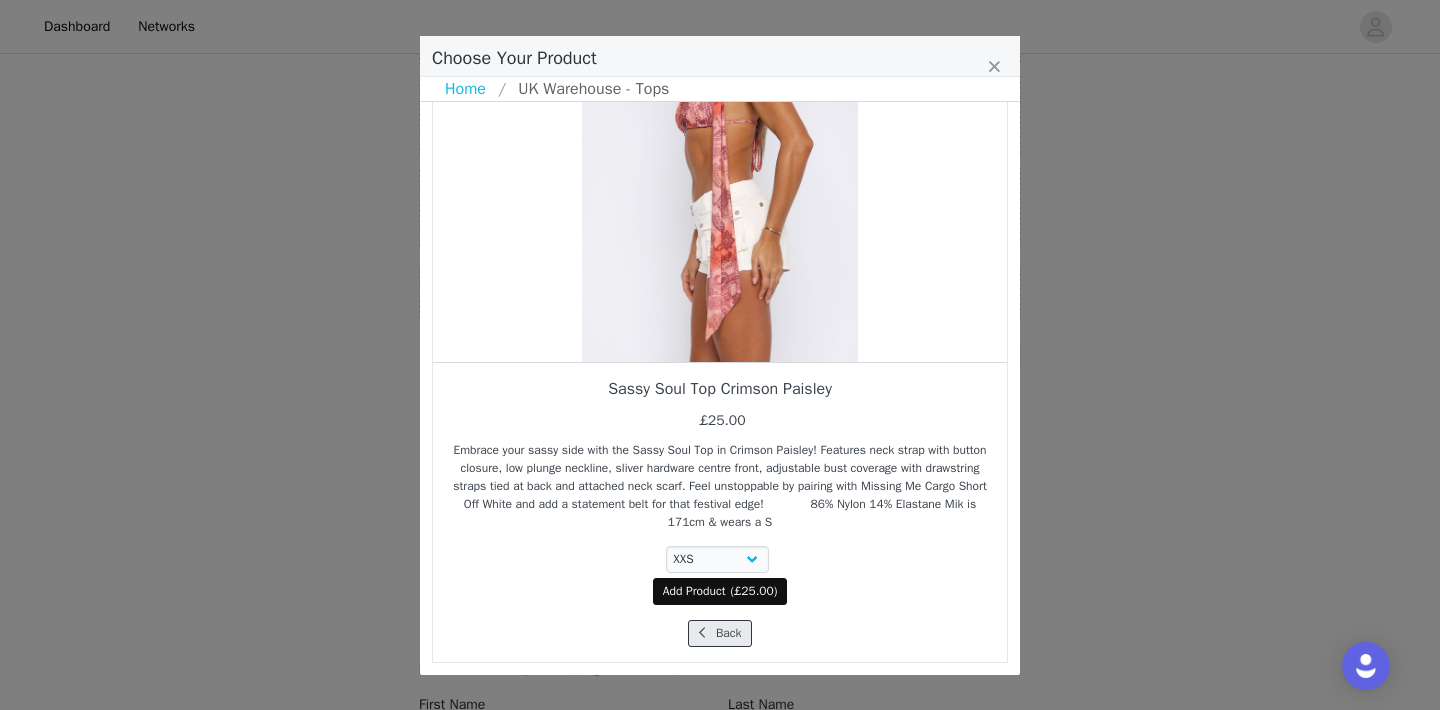click on "Back" at bounding box center (719, 633) 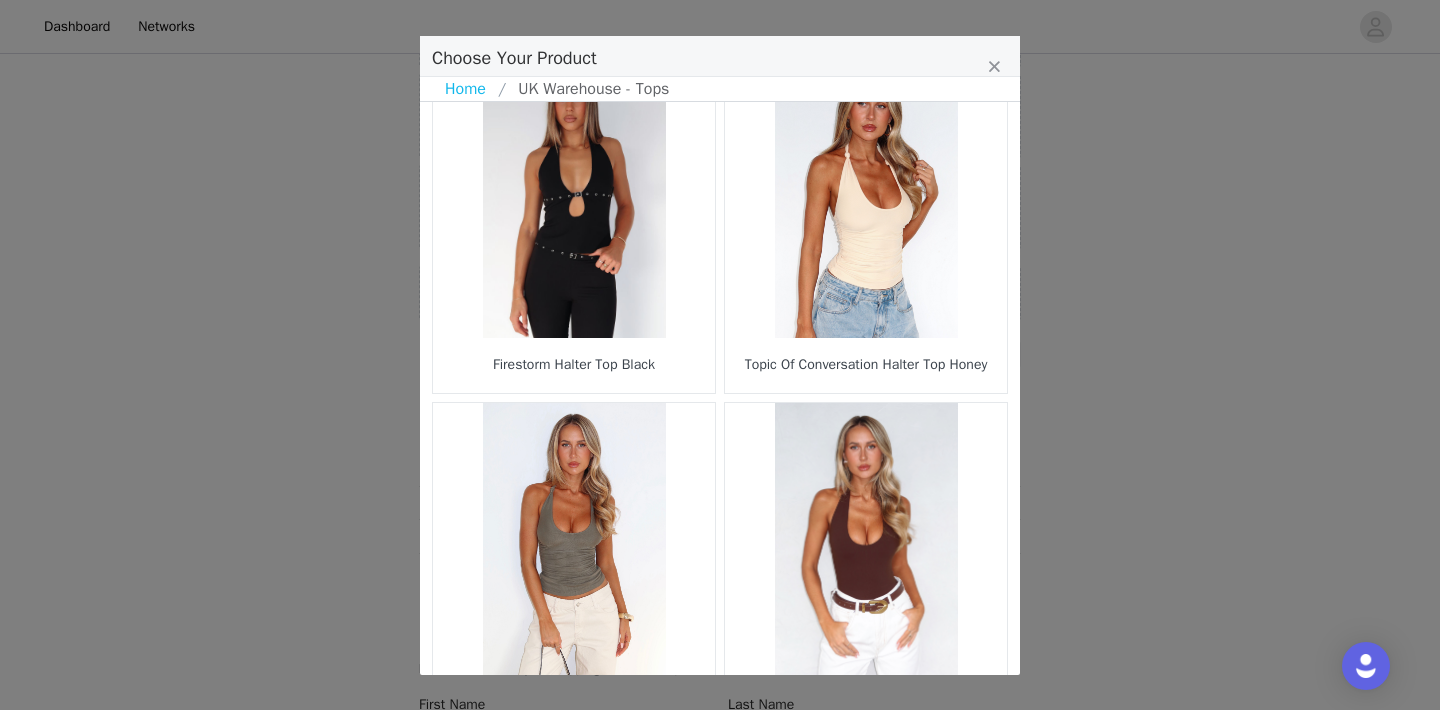scroll, scrollTop: 2971, scrollLeft: 0, axis: vertical 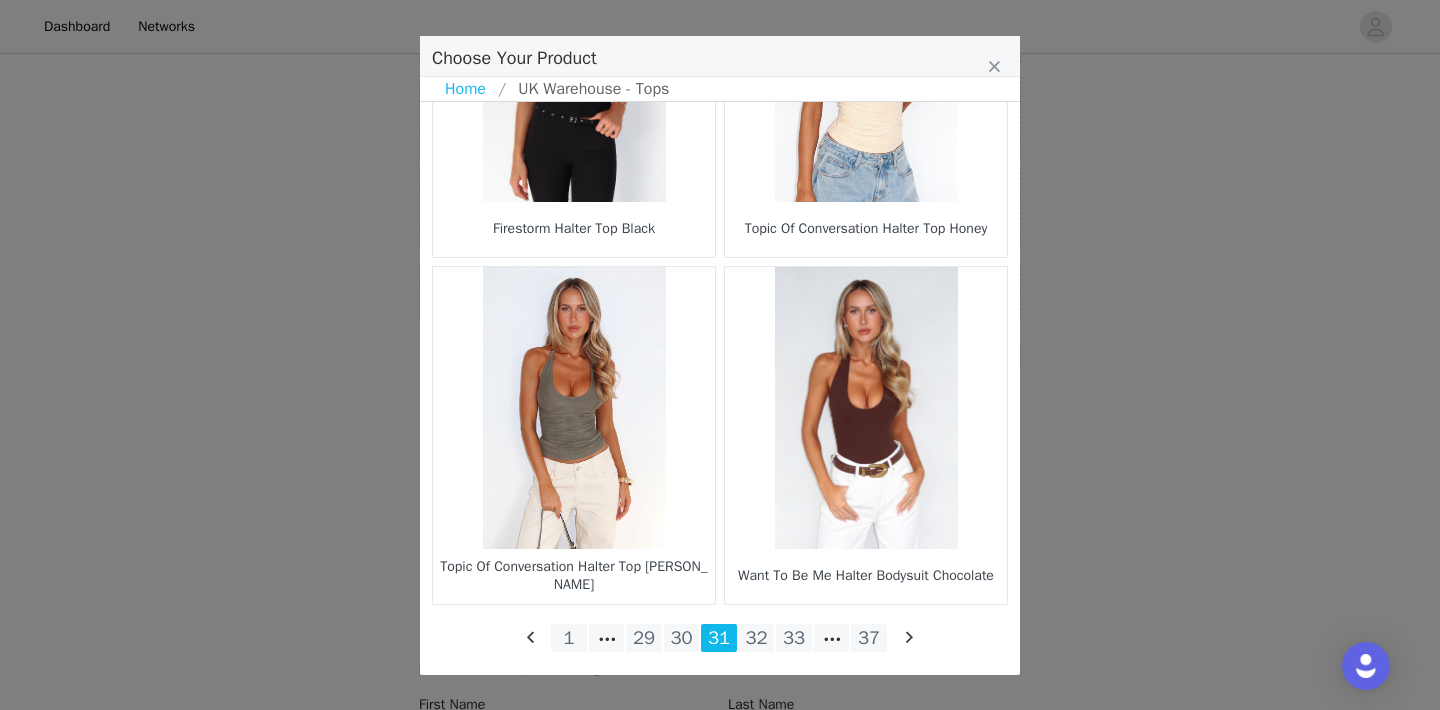 click on "Left On Read Halter Top Black
Be A Baddie Knit Top Gold
Loud Vibes Halter Top Chocolate
Sassy Soul Top Crimson Paisley
Lover Girl Bustier Mystic Animal
Made Me Better Top Burgundy
Big Deposits Halter Top Pistachio
Take Care Of Me Strapless Top Khaki Stripe
To My Heart Lace Bustier Noir
Weekend High Baby Tee Navy Stripe
Weekend High Baby Tee Red Stripe
Stars In The Sky Strapless Top White
Loving On You Baby Tee Pink" at bounding box center [720, -1097] 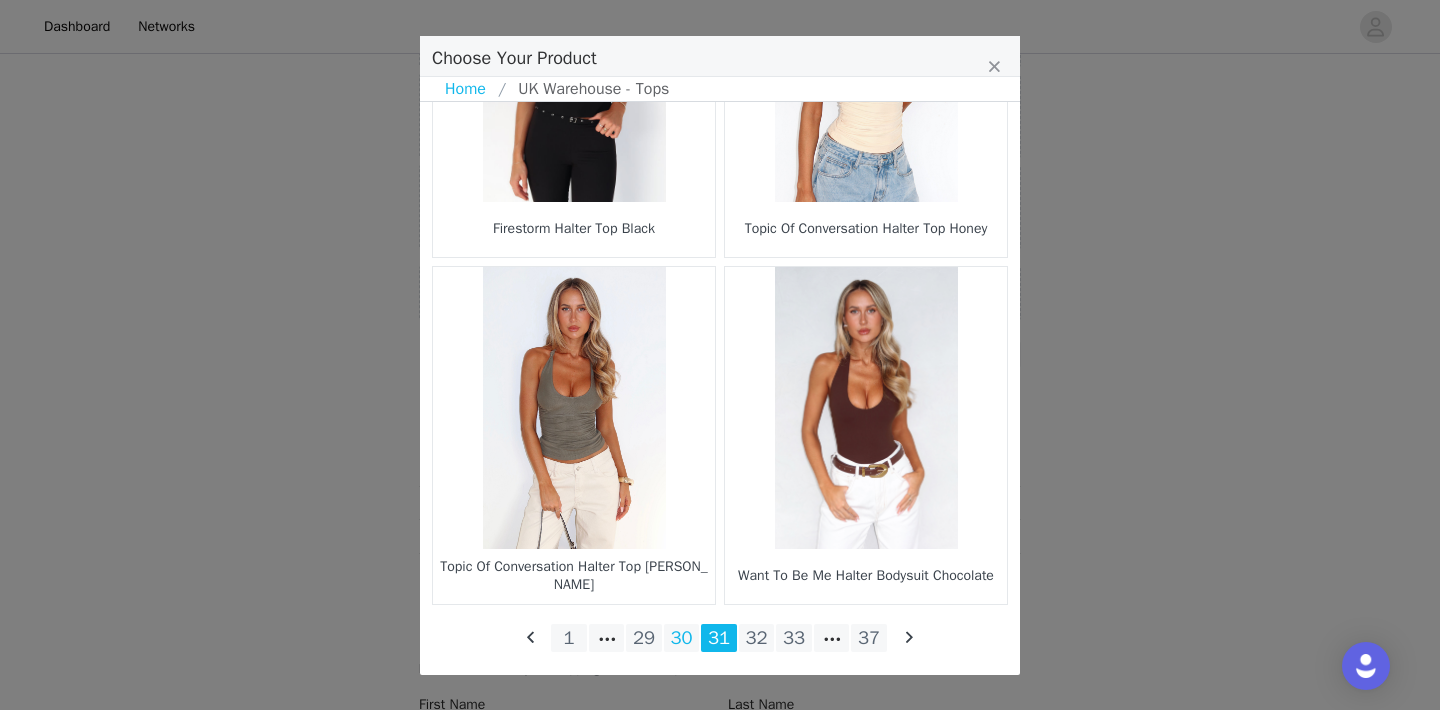 click on "30" at bounding box center [682, 638] 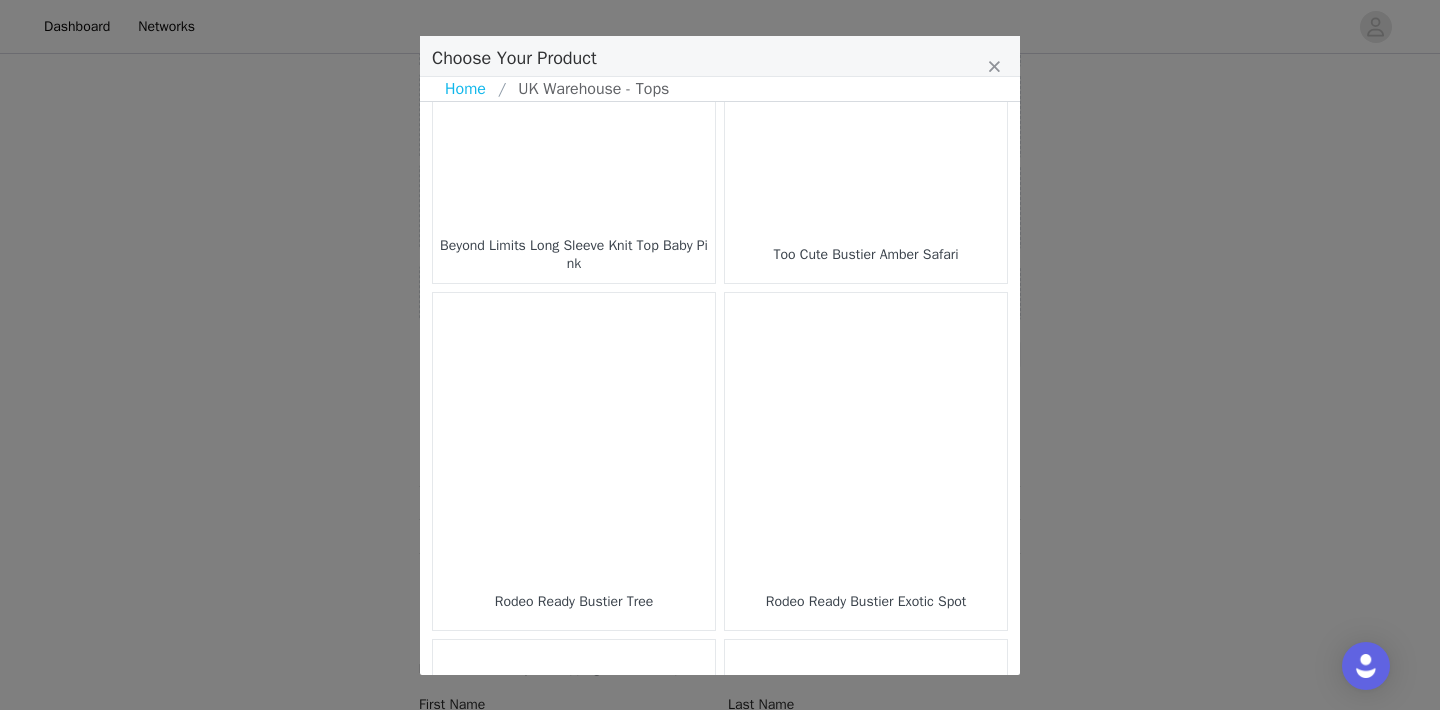 scroll, scrollTop: 2971, scrollLeft: 0, axis: vertical 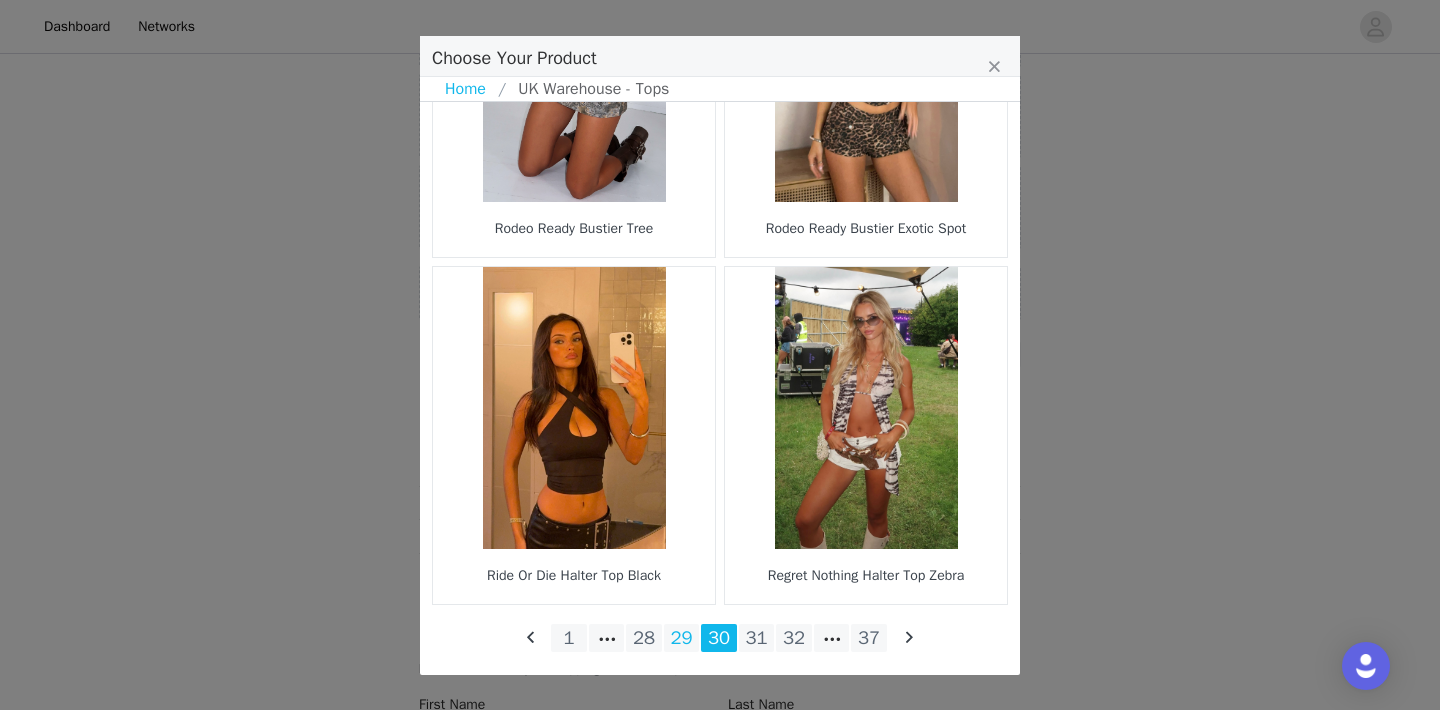 click on "29" at bounding box center (682, 638) 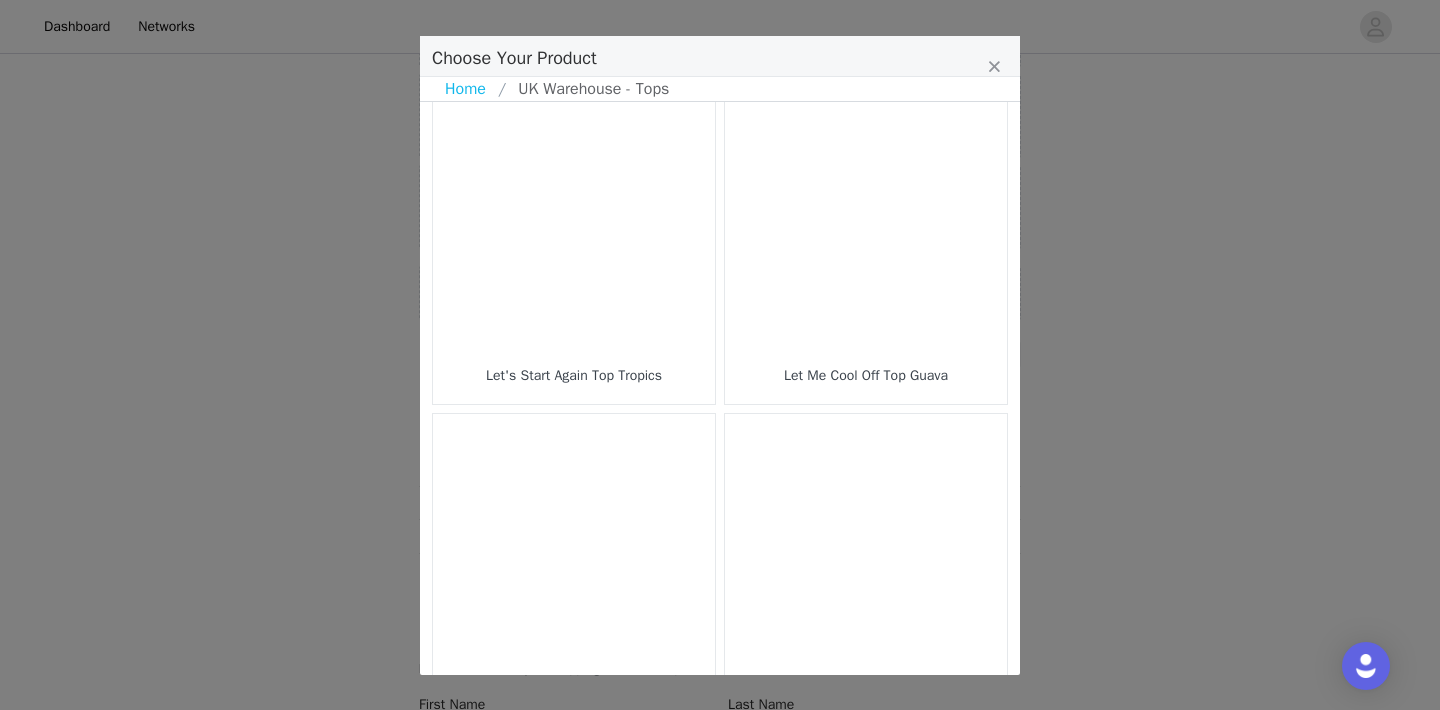 scroll, scrollTop: 0, scrollLeft: 0, axis: both 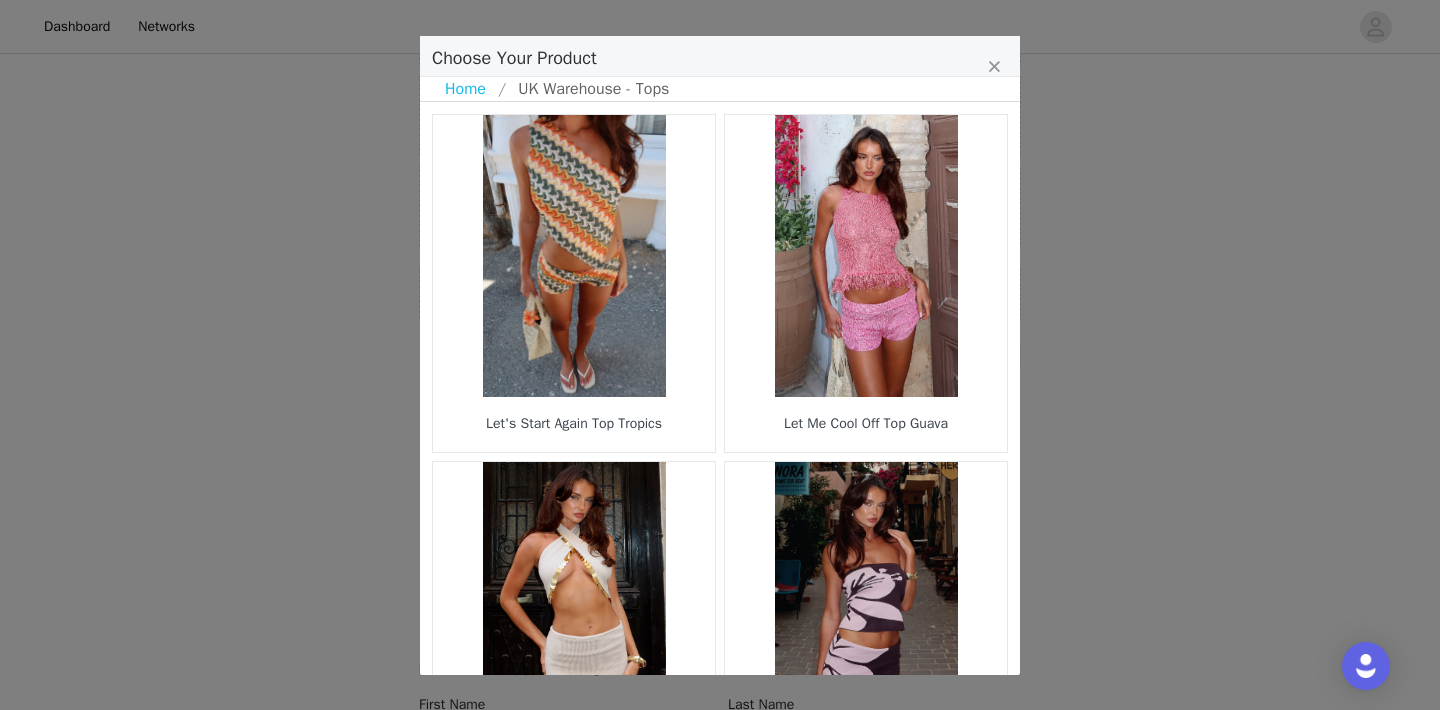 click at bounding box center (866, 256) 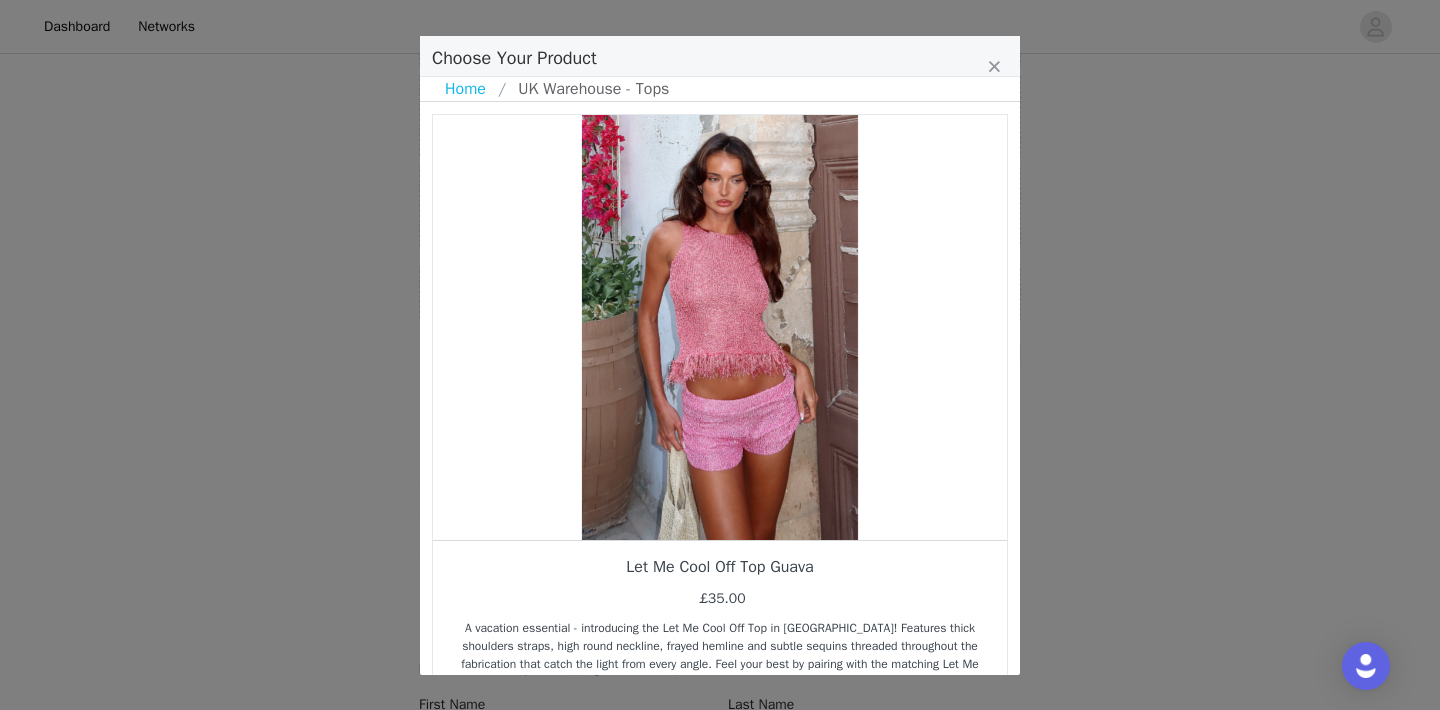 scroll, scrollTop: 178, scrollLeft: 0, axis: vertical 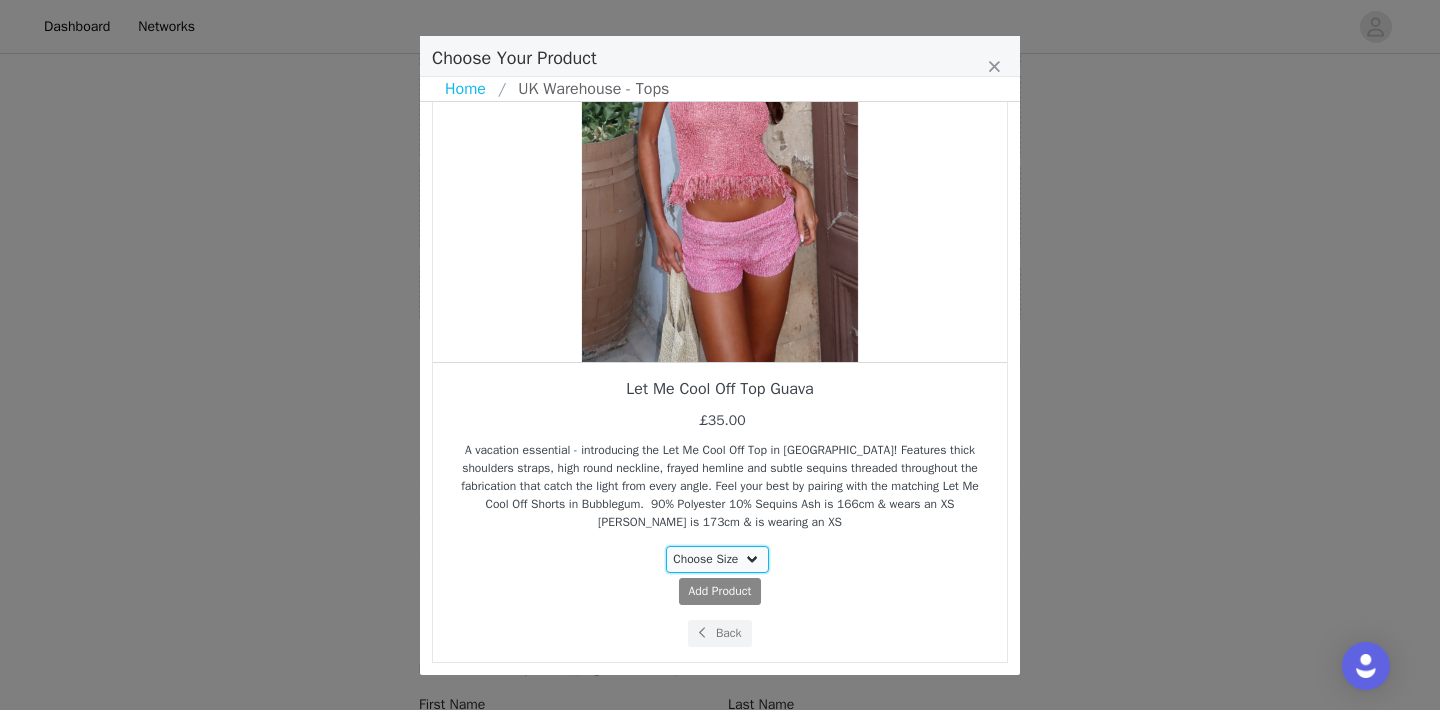click on "Choose Size
XXS
XS
S
M
L
XL" at bounding box center [718, 559] 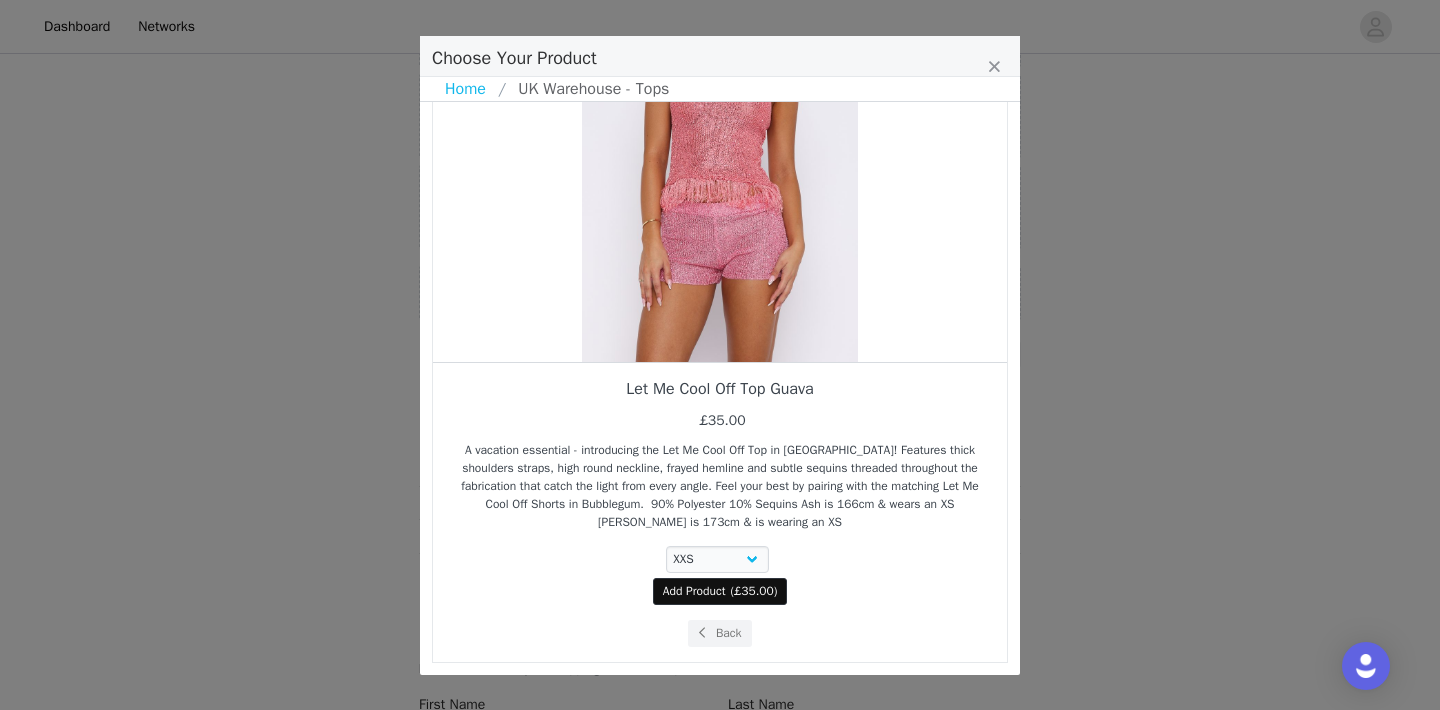 click on "( £35.00 )" at bounding box center (754, 591) 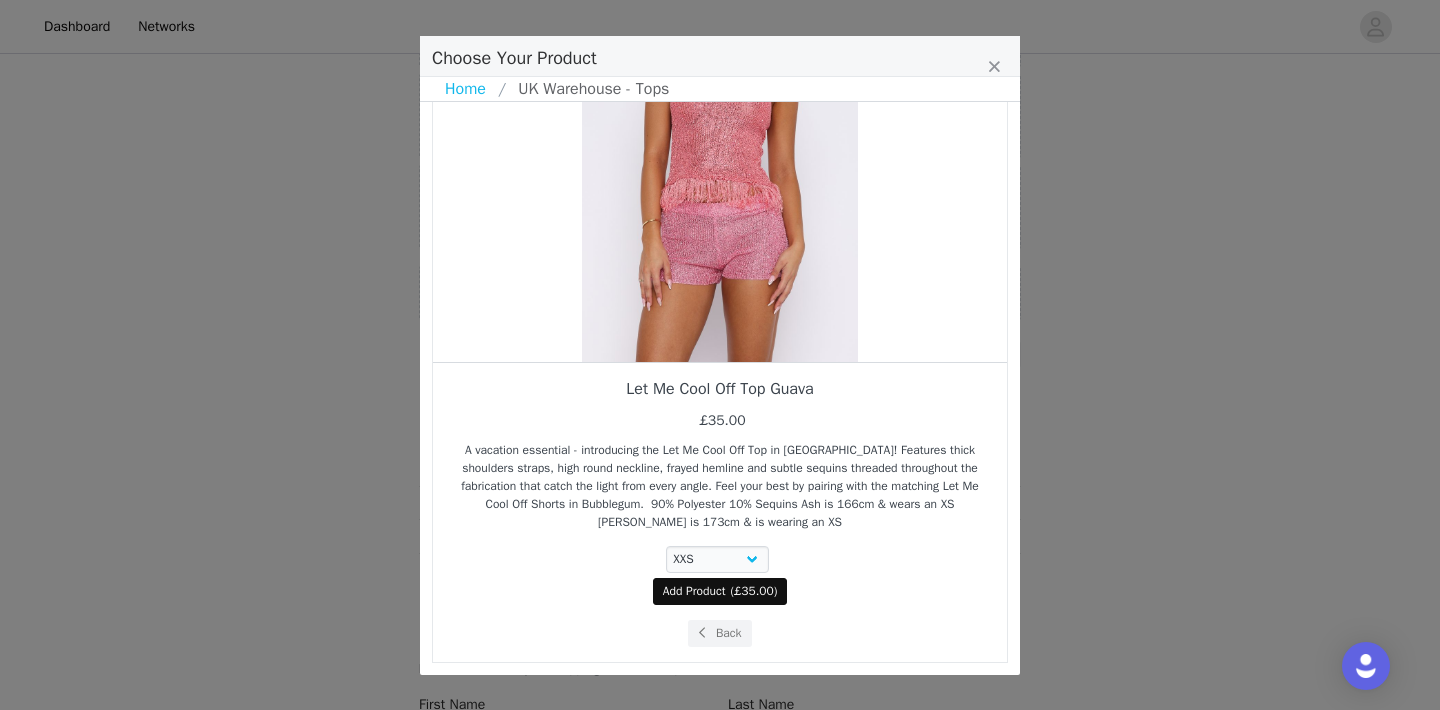 select on "27335078" 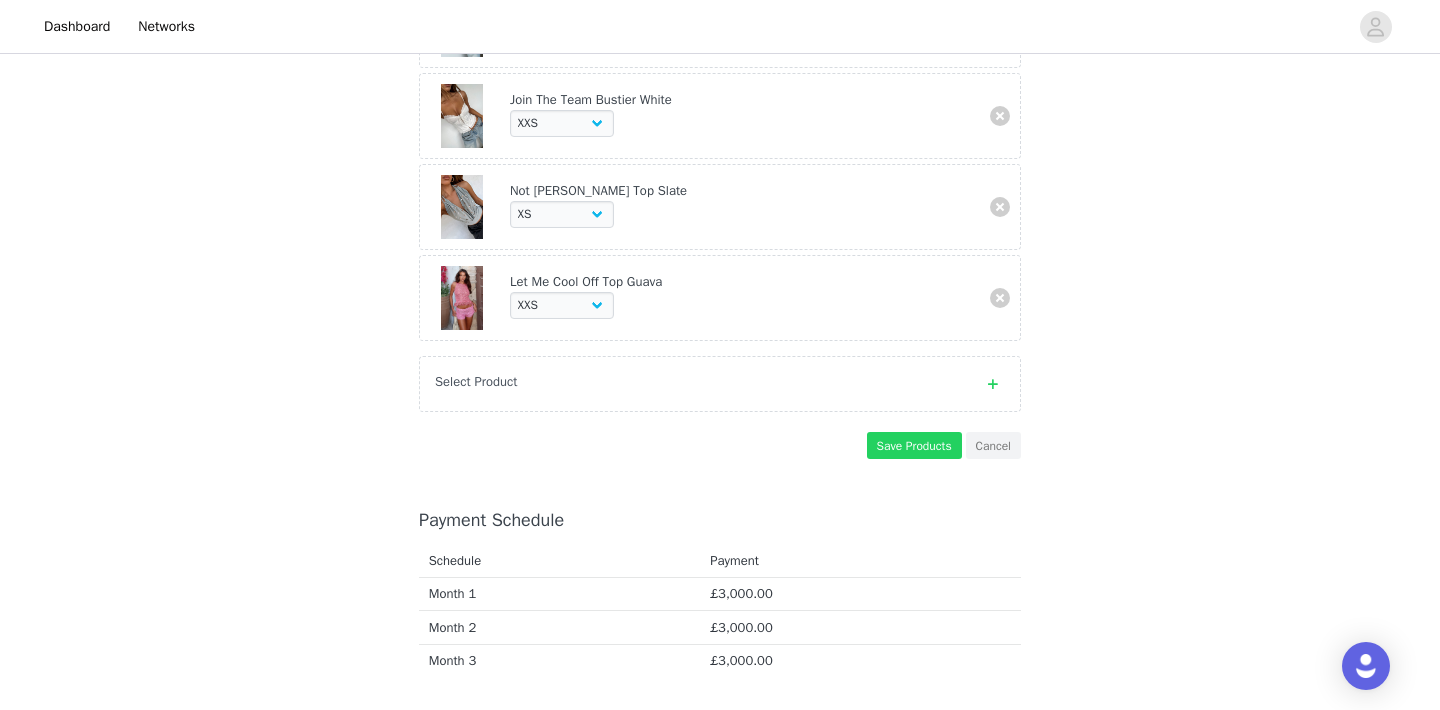 click on "Select Product" at bounding box center (720, 384) 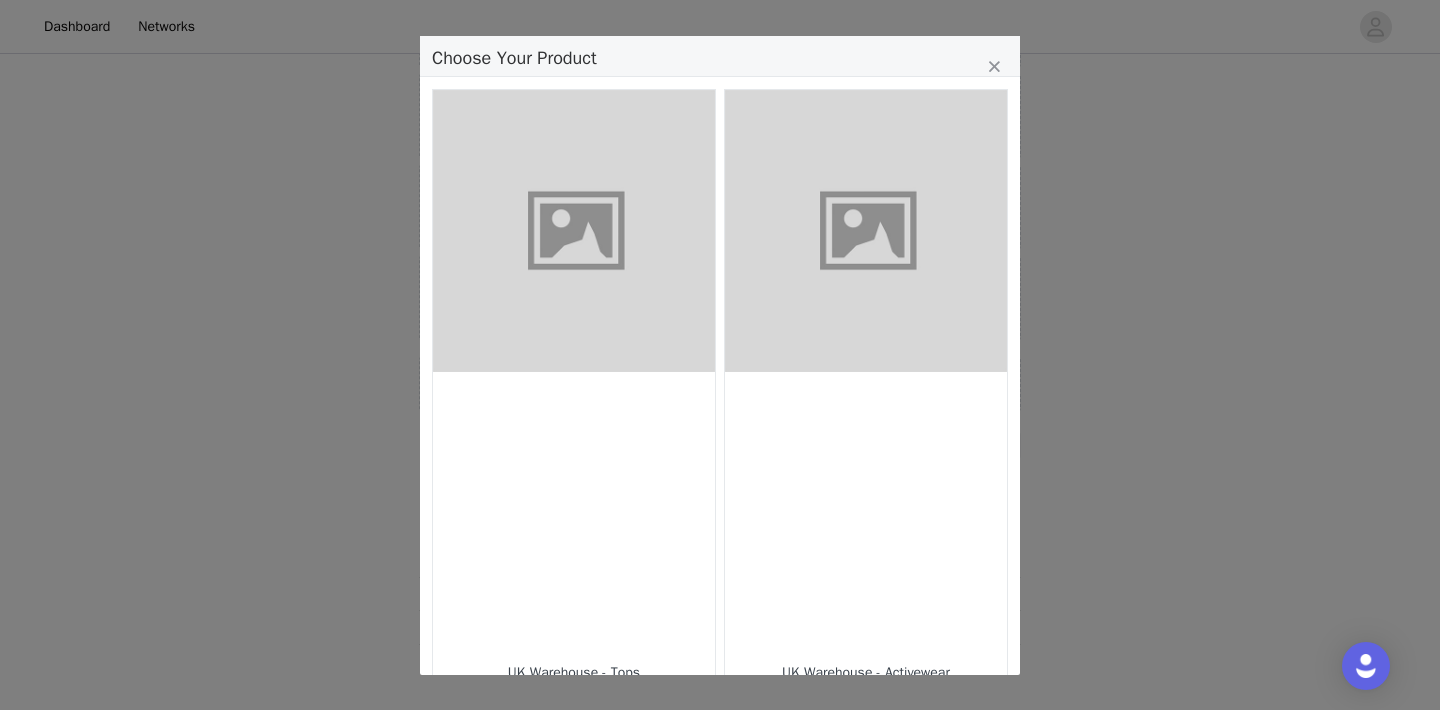 click at bounding box center [574, 513] 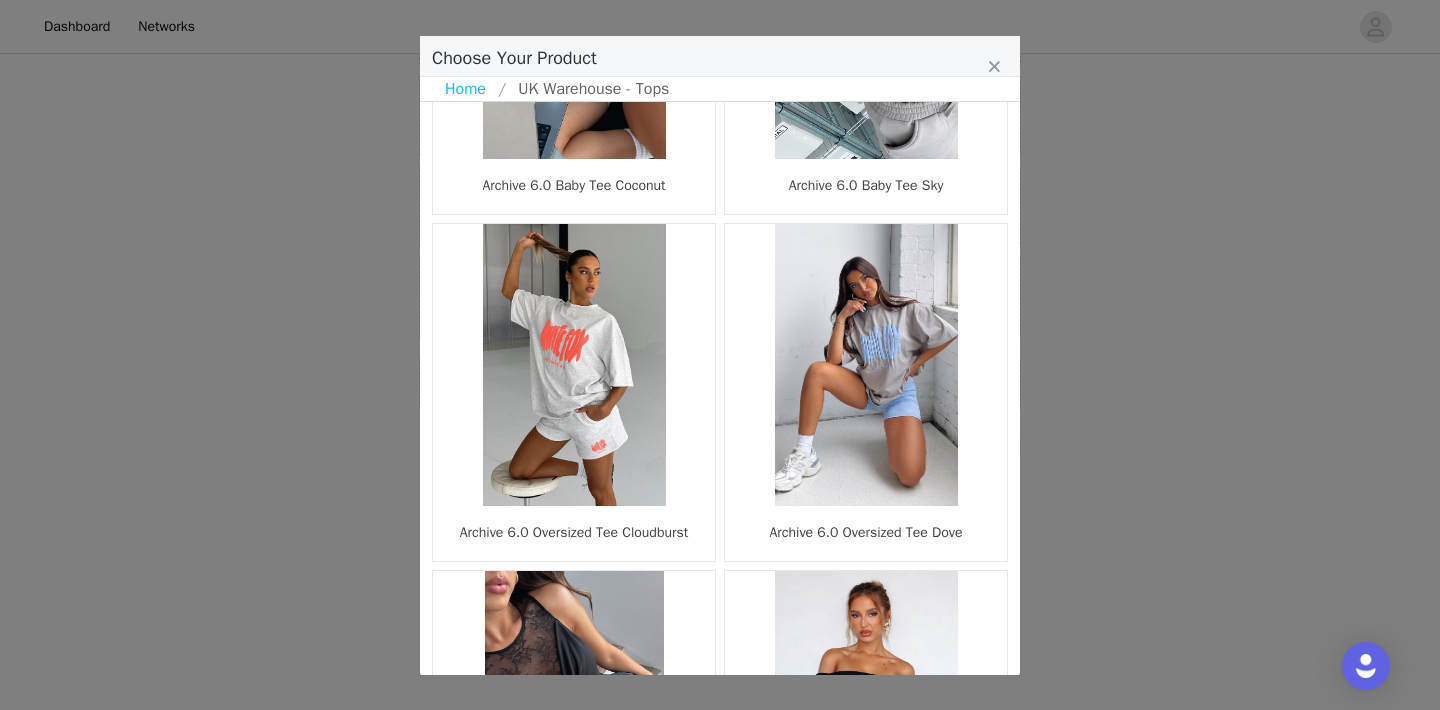scroll, scrollTop: 2971, scrollLeft: 0, axis: vertical 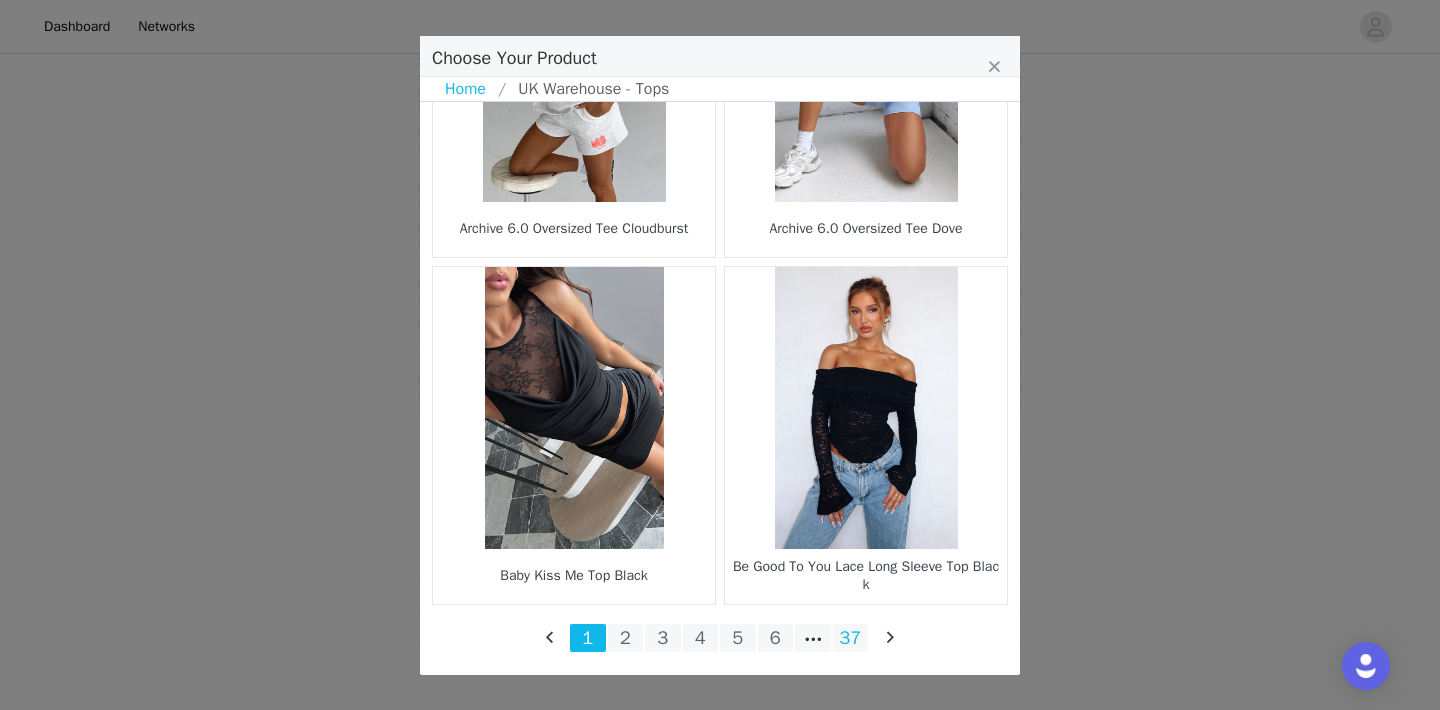 click on "37" at bounding box center (851, 638) 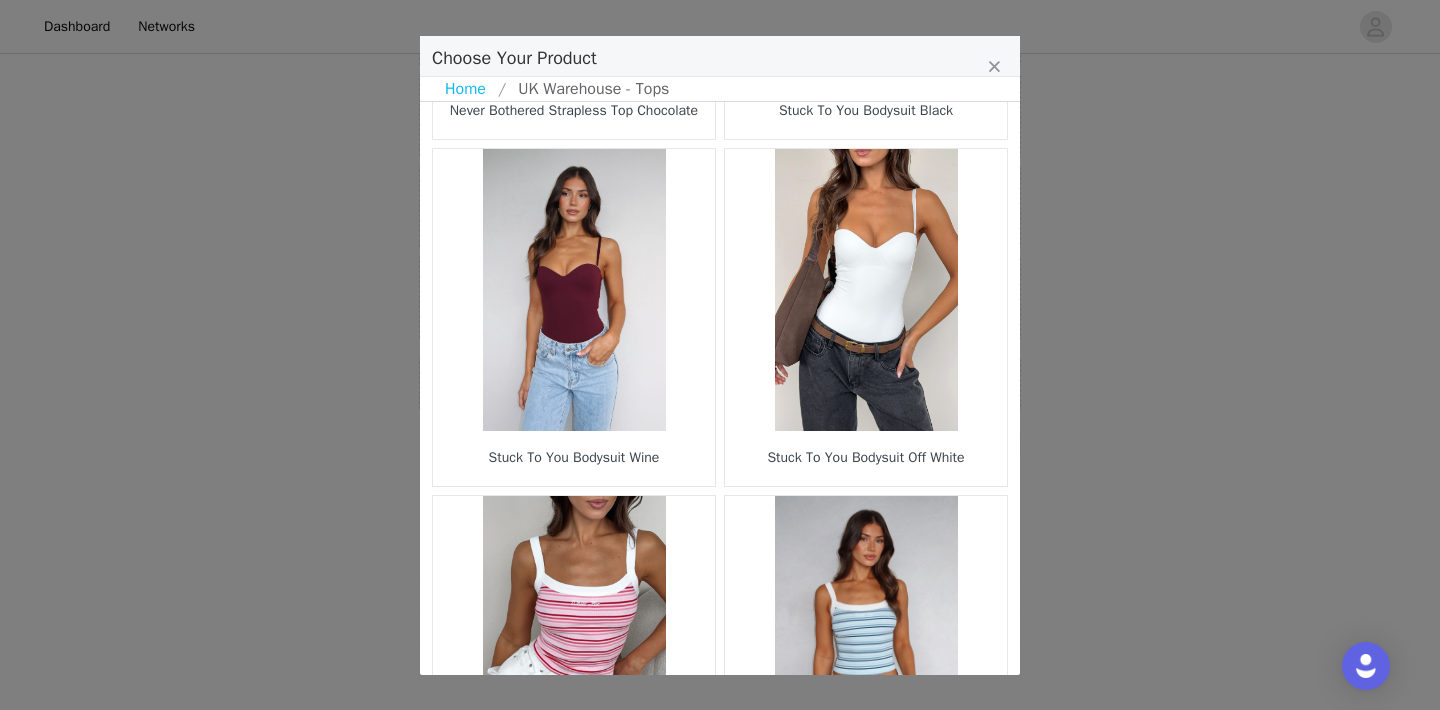 scroll, scrollTop: 2971, scrollLeft: 0, axis: vertical 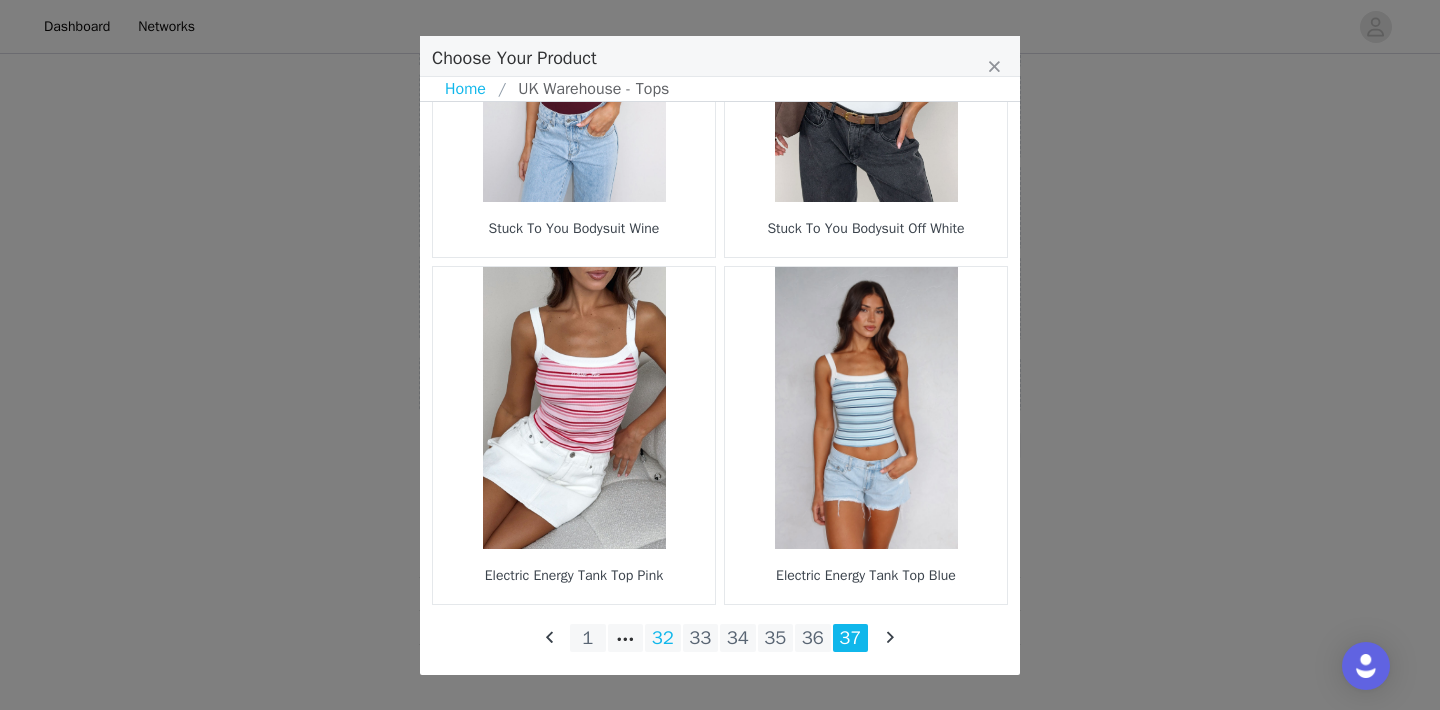 click on "32" at bounding box center [663, 638] 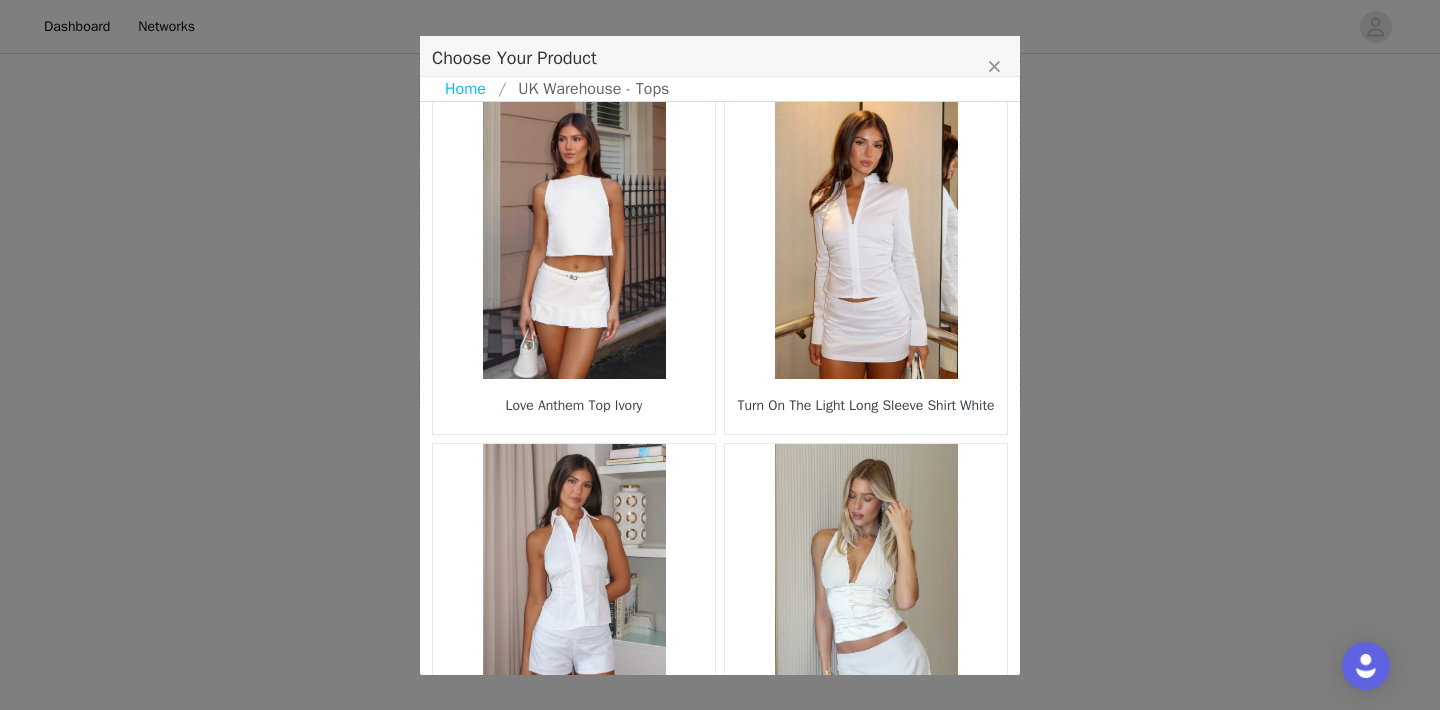 scroll, scrollTop: 2971, scrollLeft: 0, axis: vertical 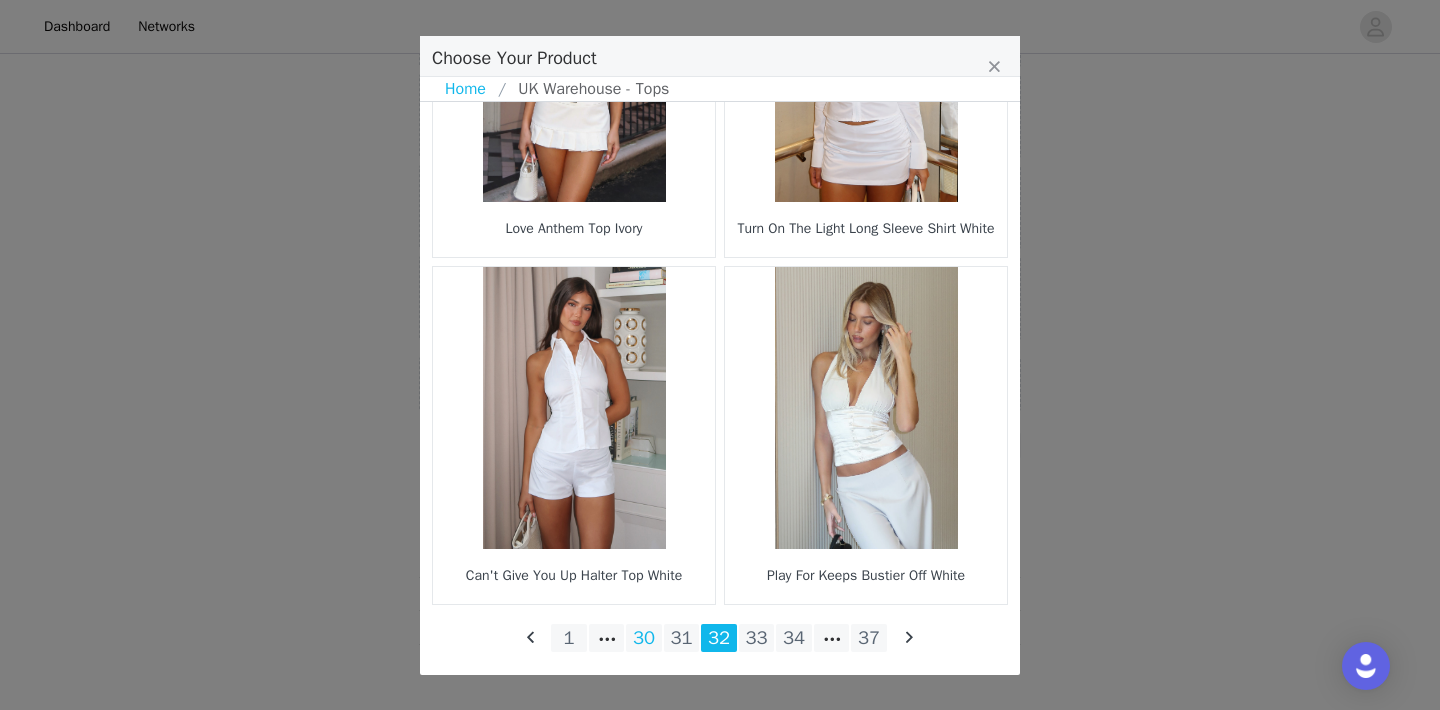 click on "30" at bounding box center (644, 638) 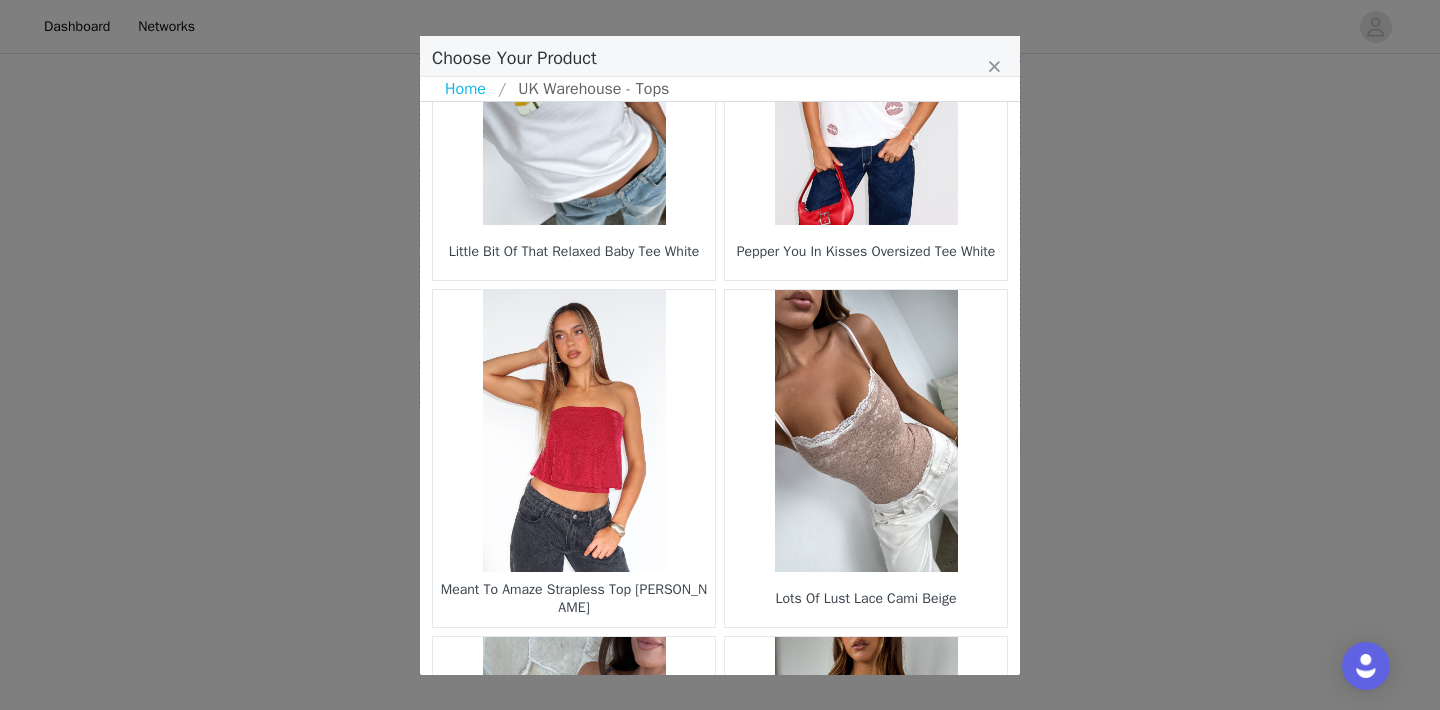 scroll, scrollTop: 2971, scrollLeft: 0, axis: vertical 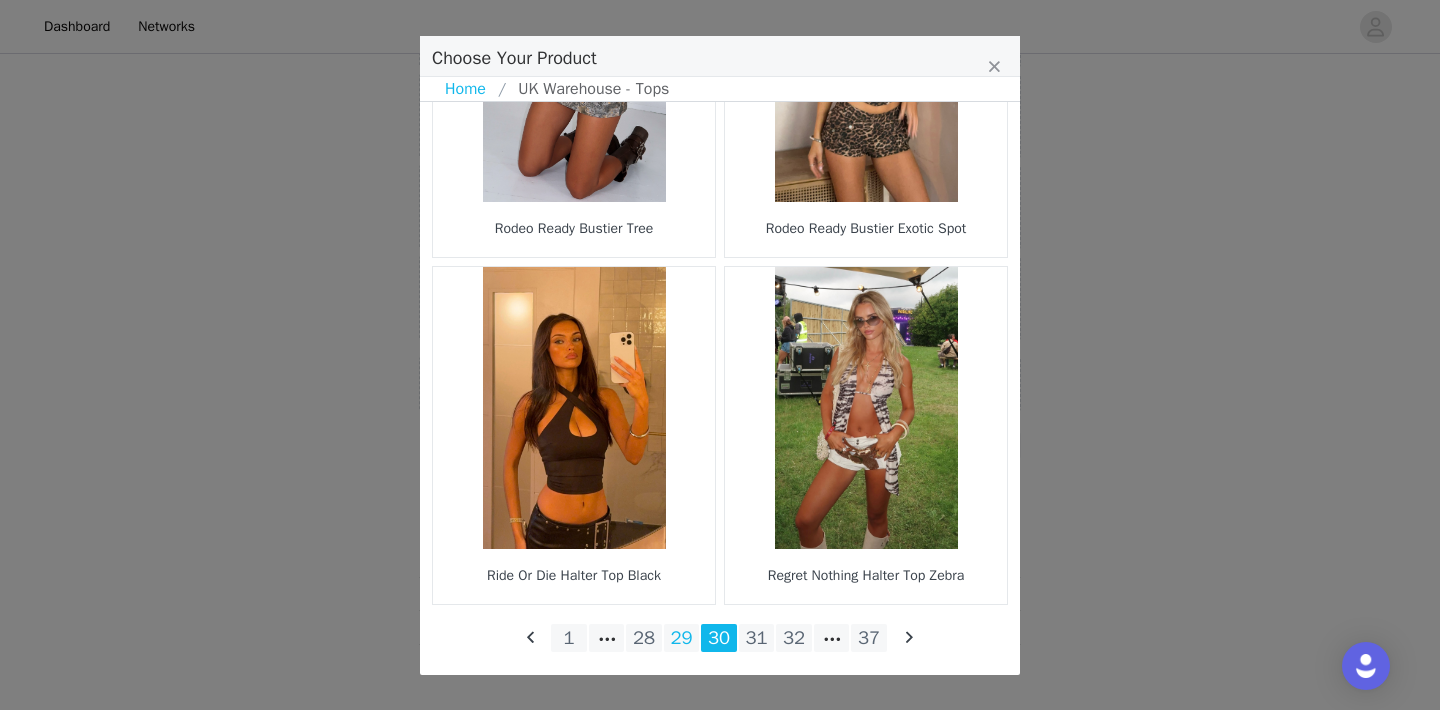 click on "29" at bounding box center (682, 638) 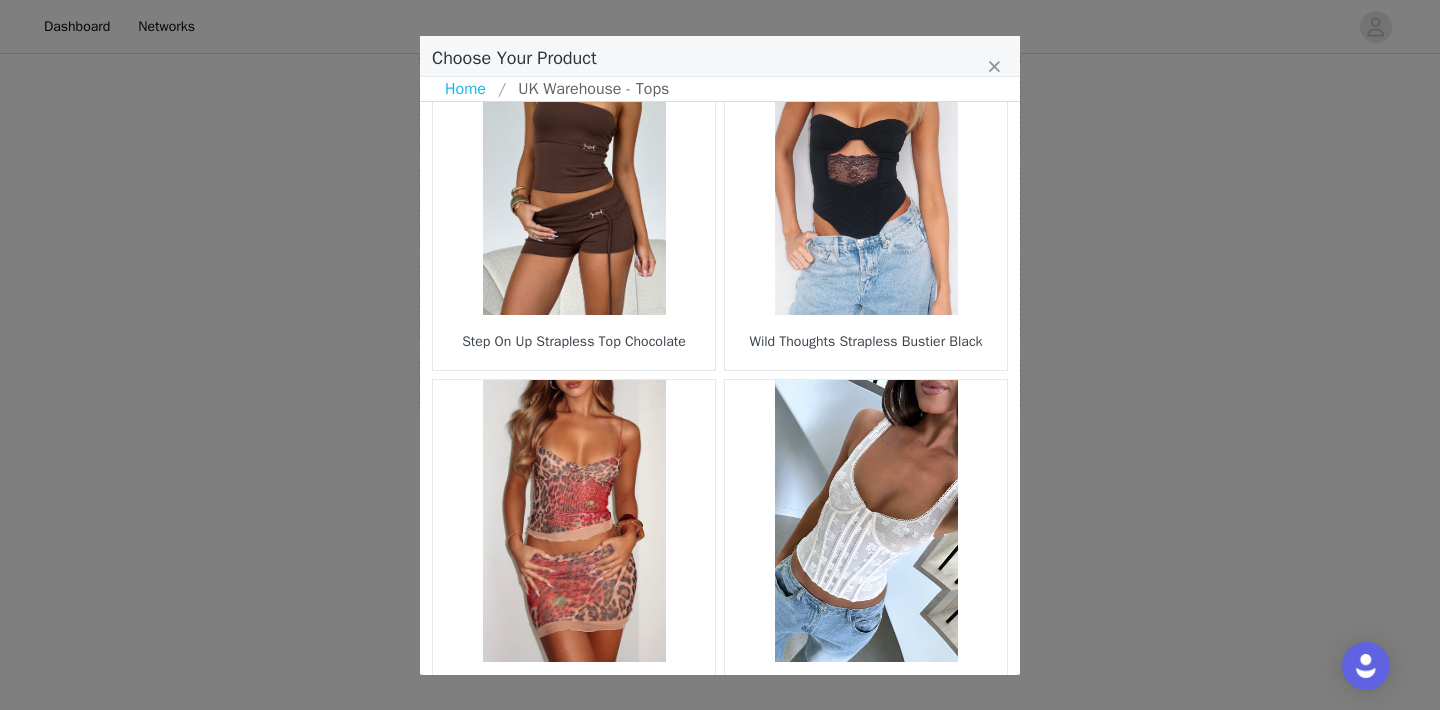 scroll, scrollTop: 2971, scrollLeft: 0, axis: vertical 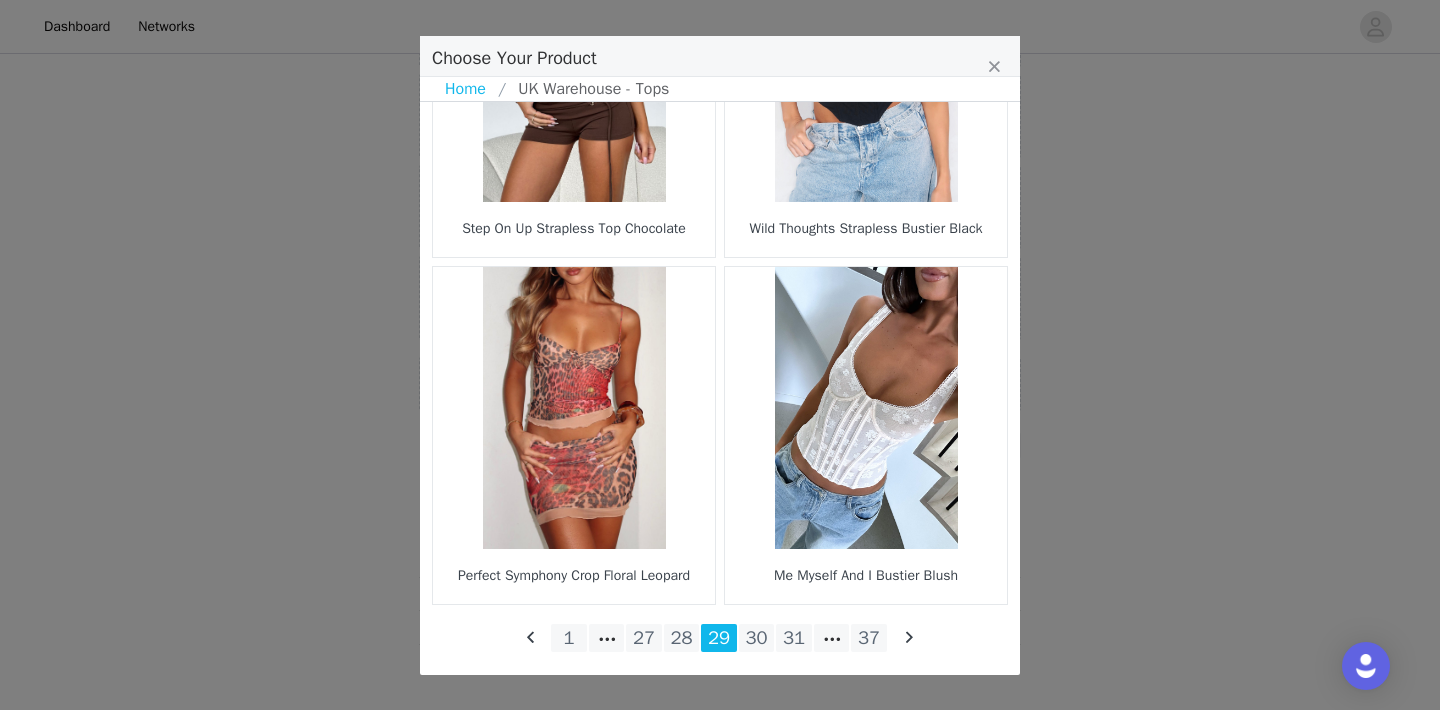 click on "28" at bounding box center [682, 638] 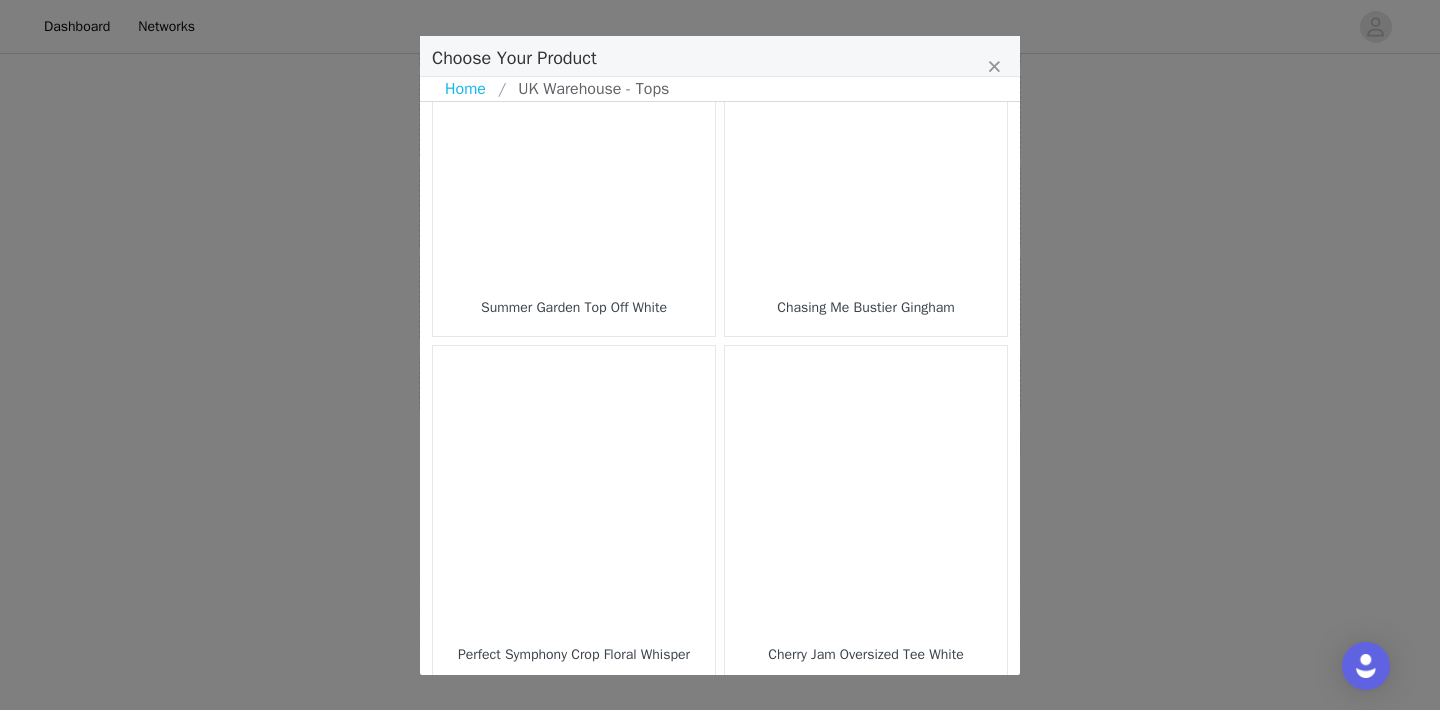 scroll, scrollTop: 0, scrollLeft: 0, axis: both 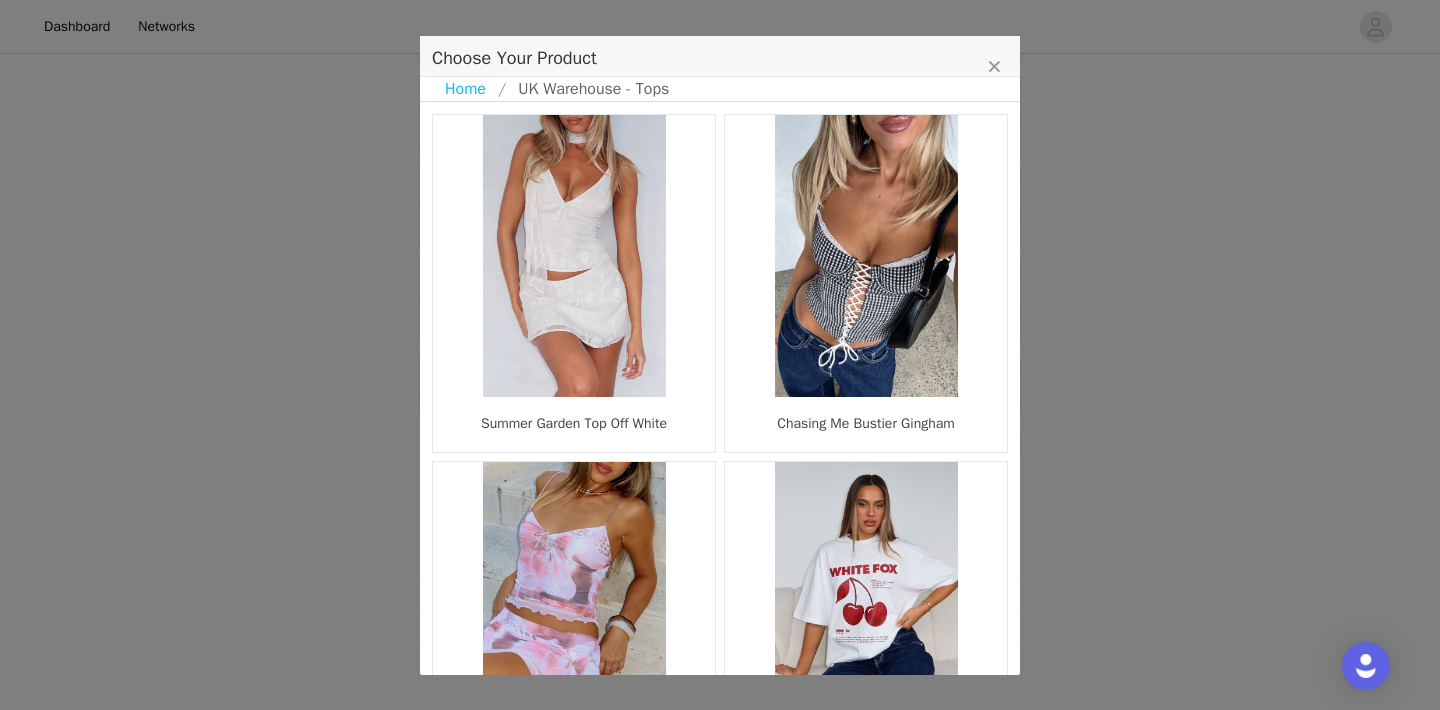 click at bounding box center [866, 256] 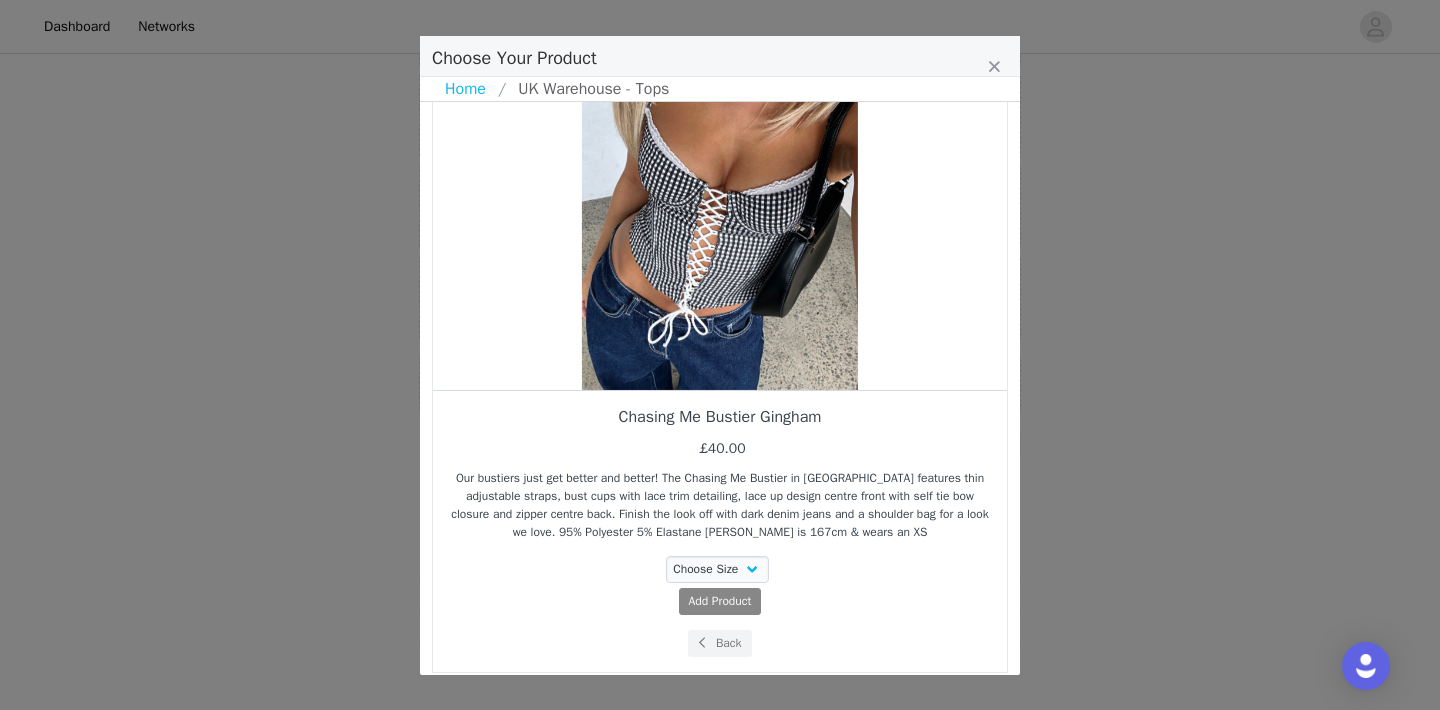 scroll, scrollTop: 160, scrollLeft: 0, axis: vertical 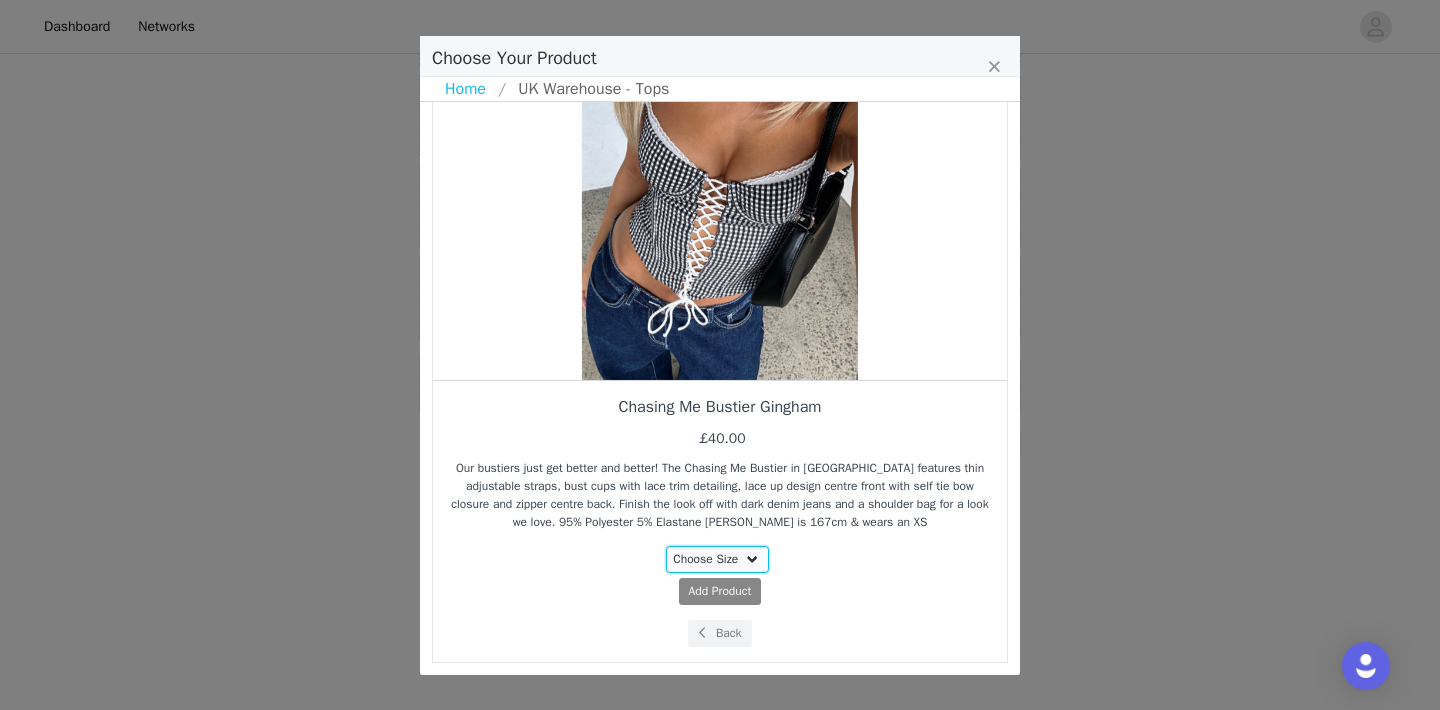 click on "Choose Size
XXS
XS
S
M
L
XL" at bounding box center [718, 559] 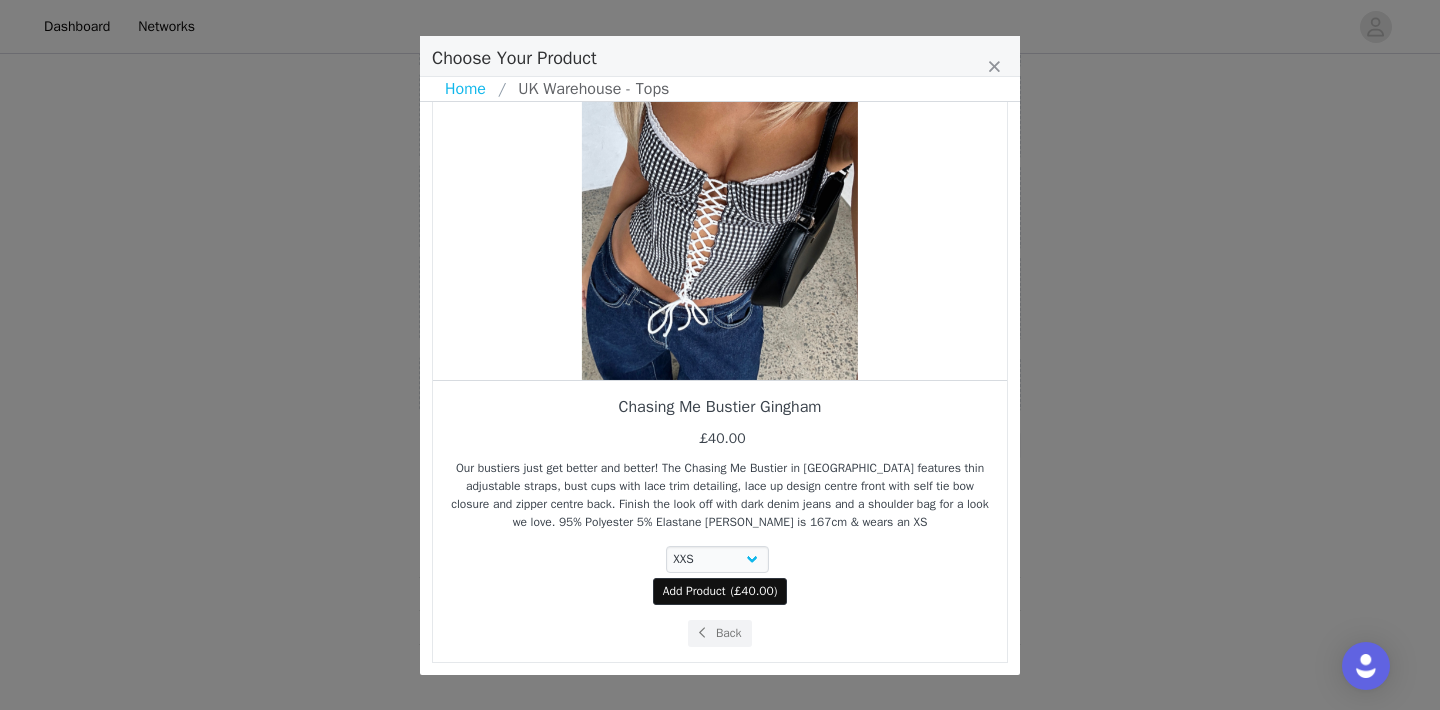 click on "Add Product
( £40.00 )" at bounding box center [720, 591] 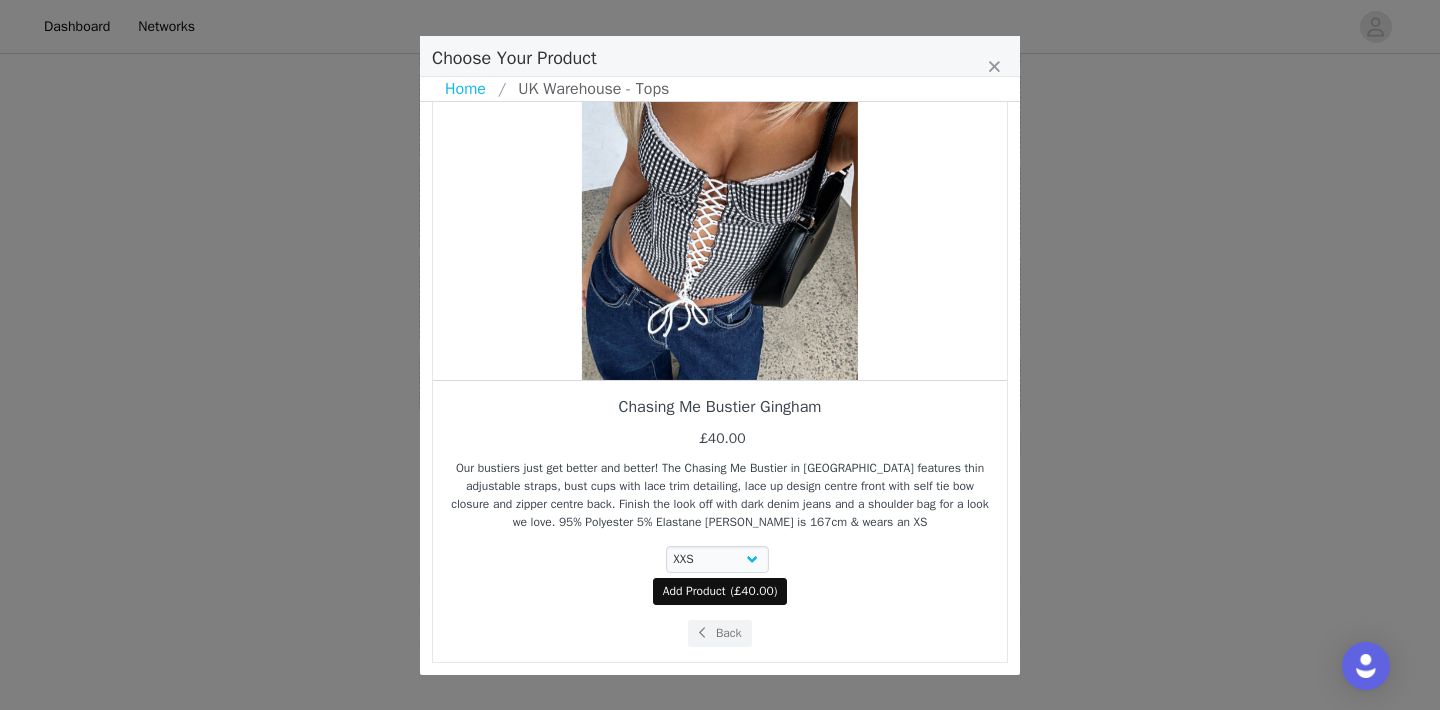 select on "26940639" 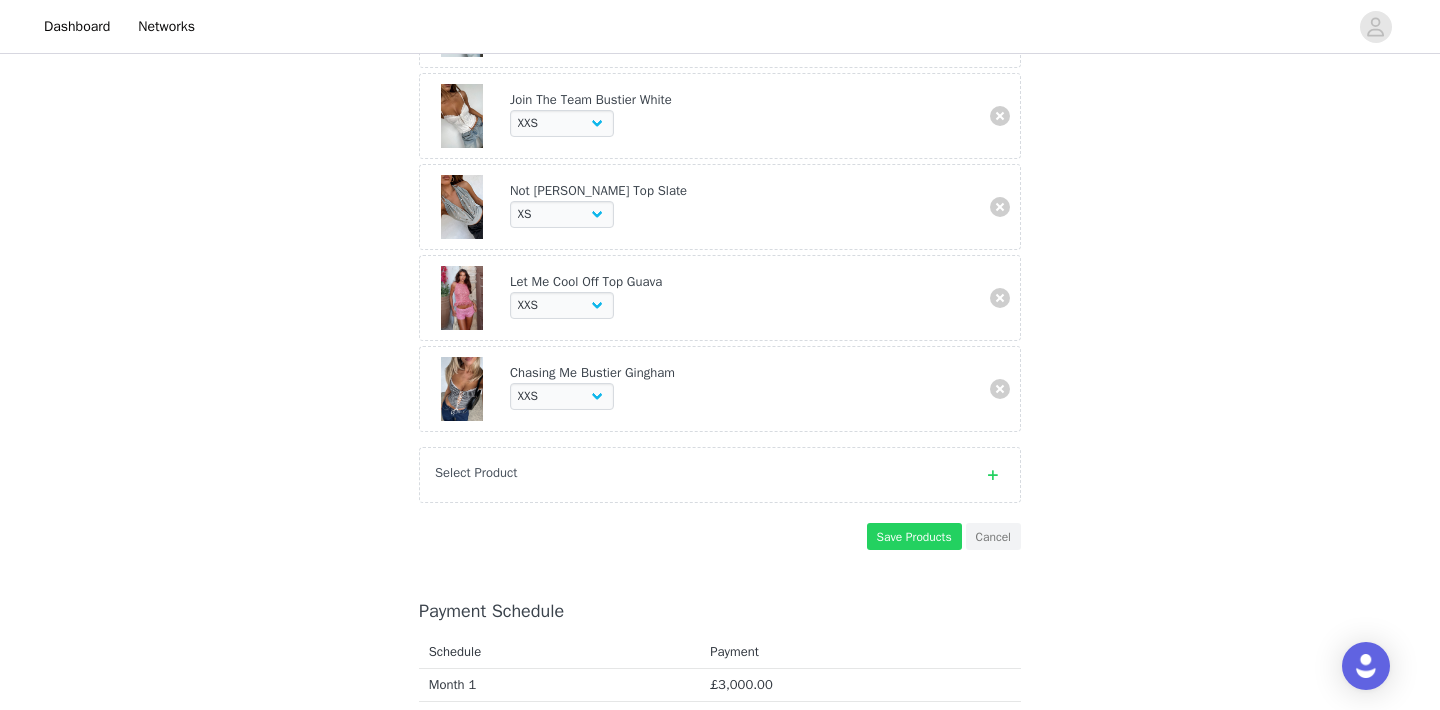 click on "Select Product" at bounding box center (720, 475) 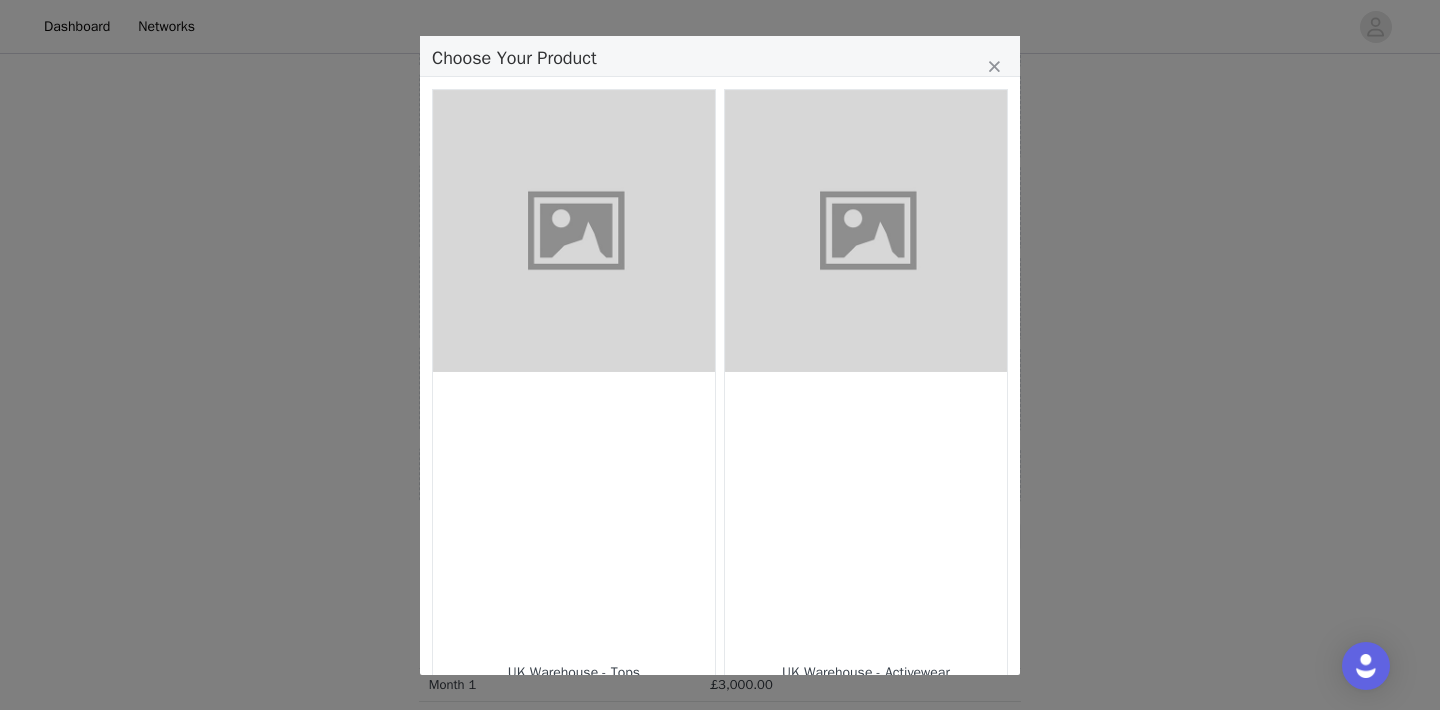 click at bounding box center [574, 513] 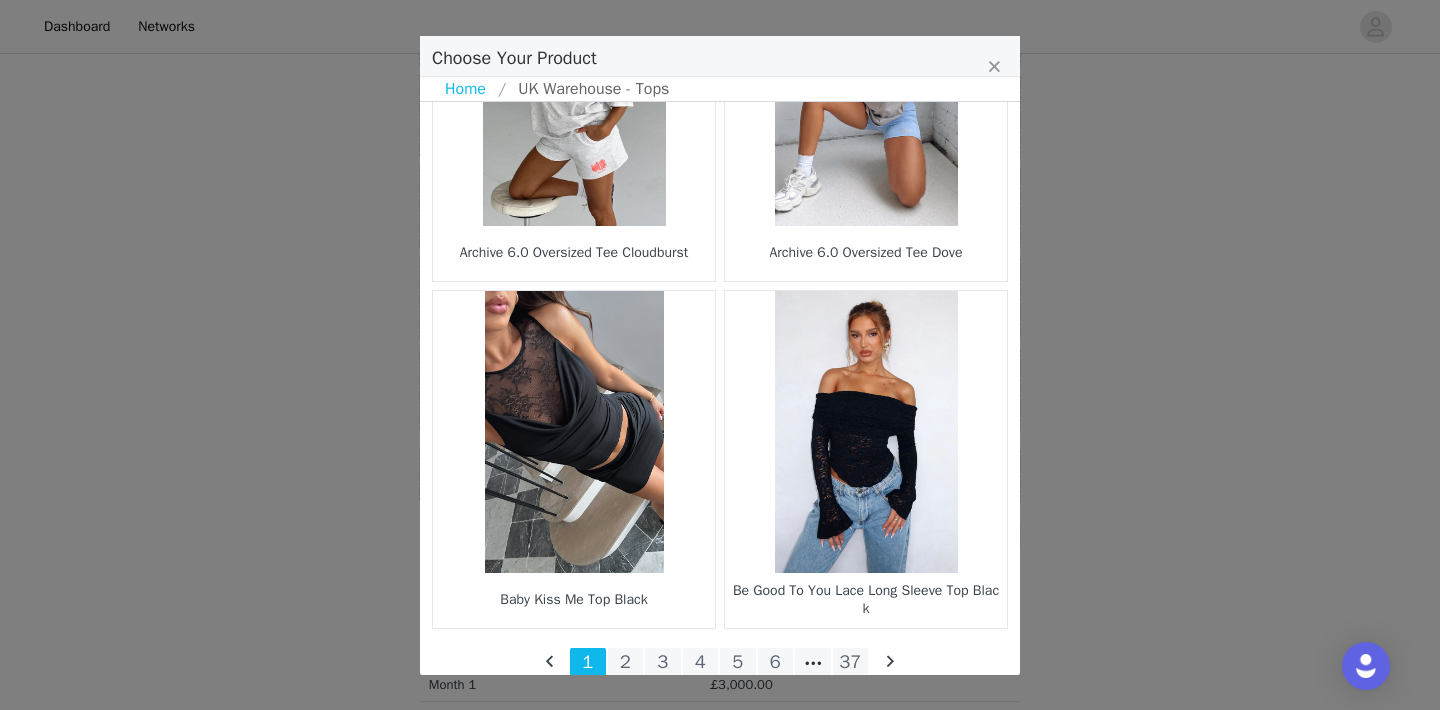 scroll, scrollTop: 2971, scrollLeft: 0, axis: vertical 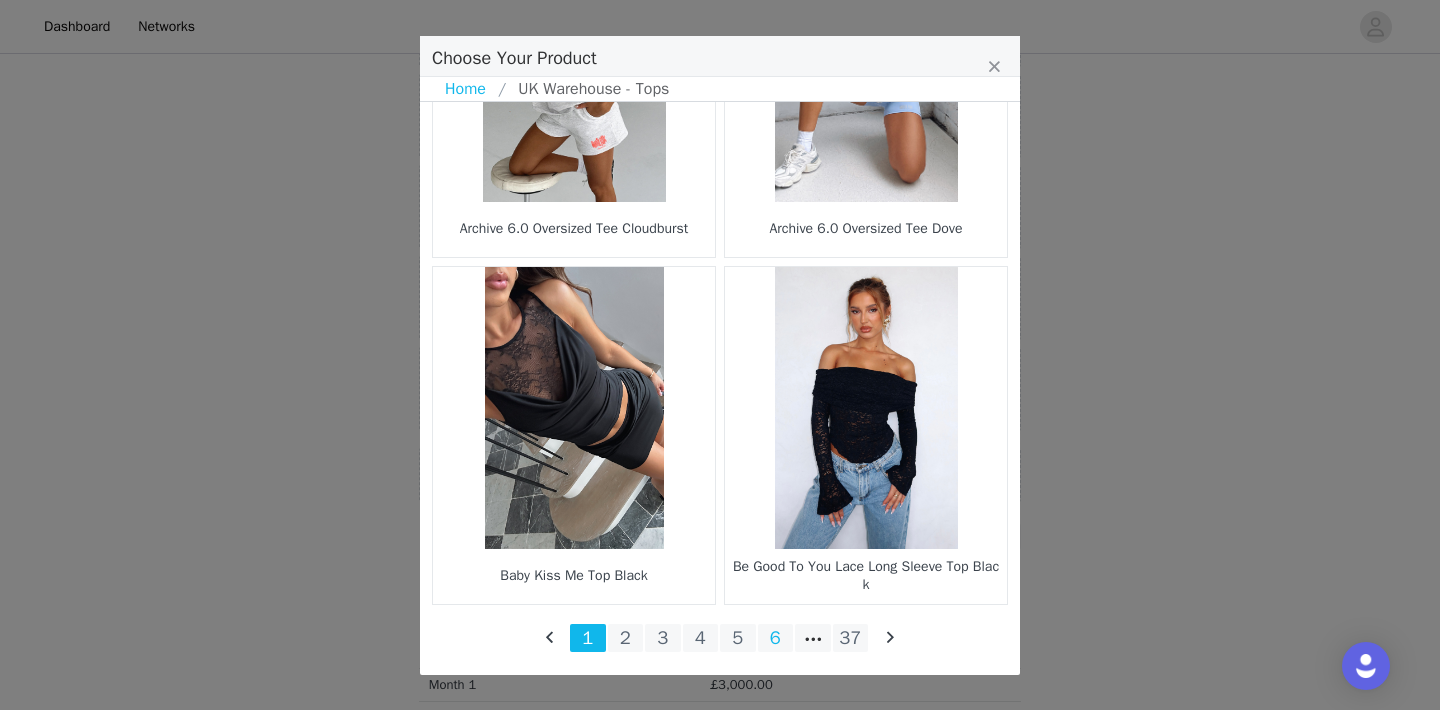 click on "6" at bounding box center [776, 638] 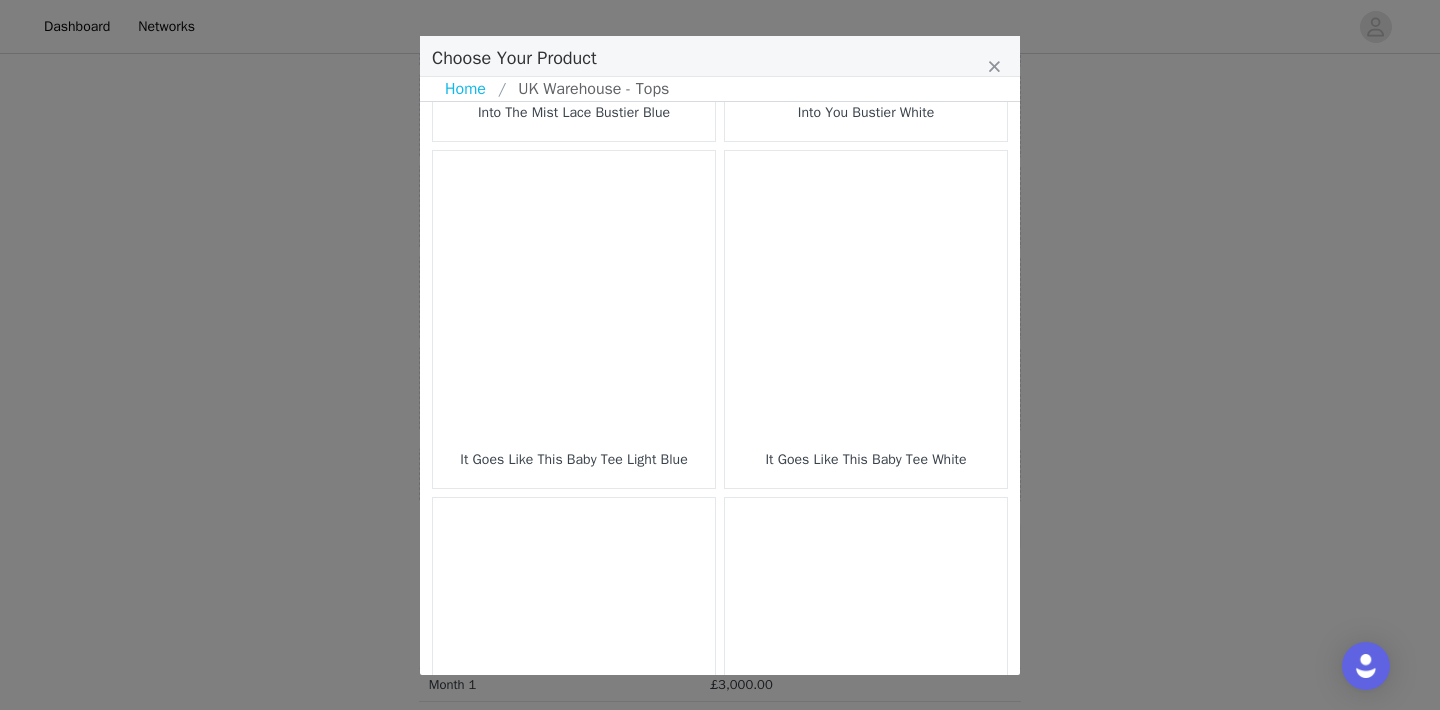 scroll, scrollTop: 2971, scrollLeft: 0, axis: vertical 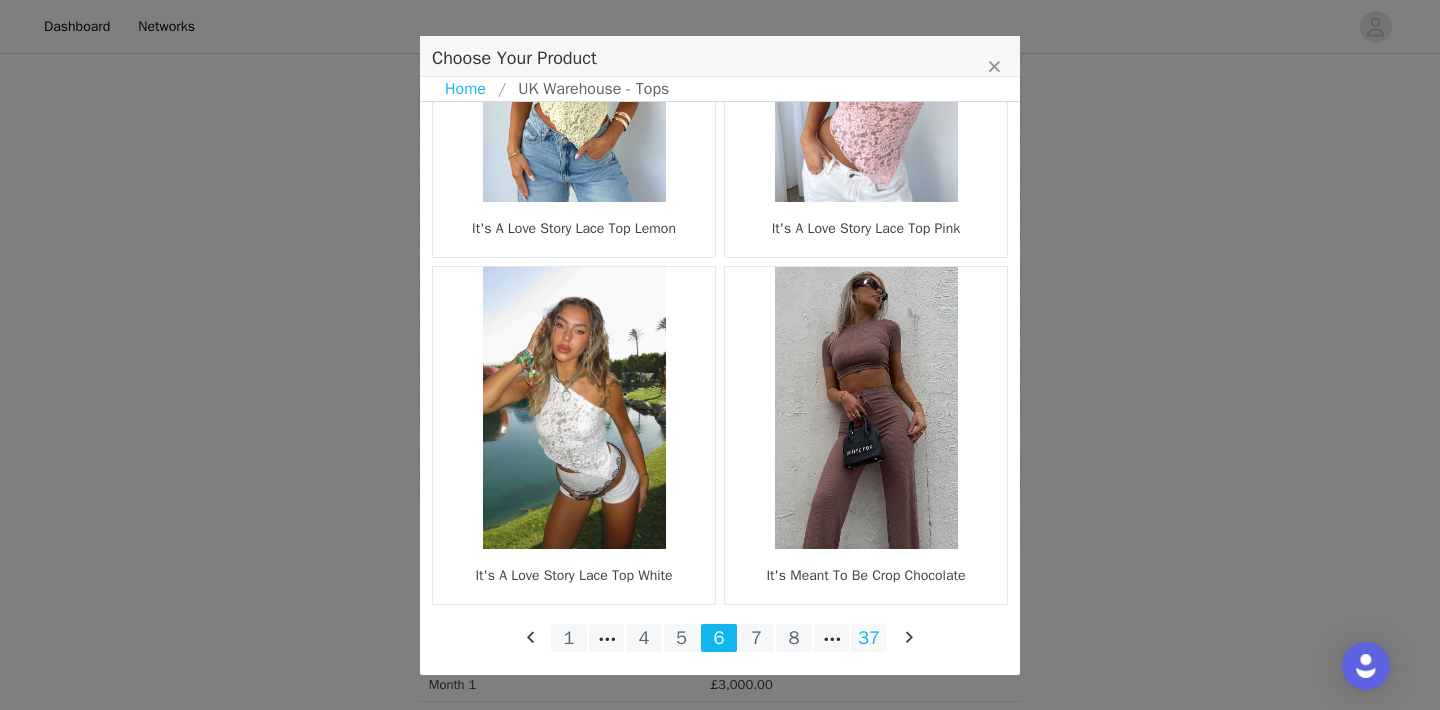 click on "37" at bounding box center [869, 638] 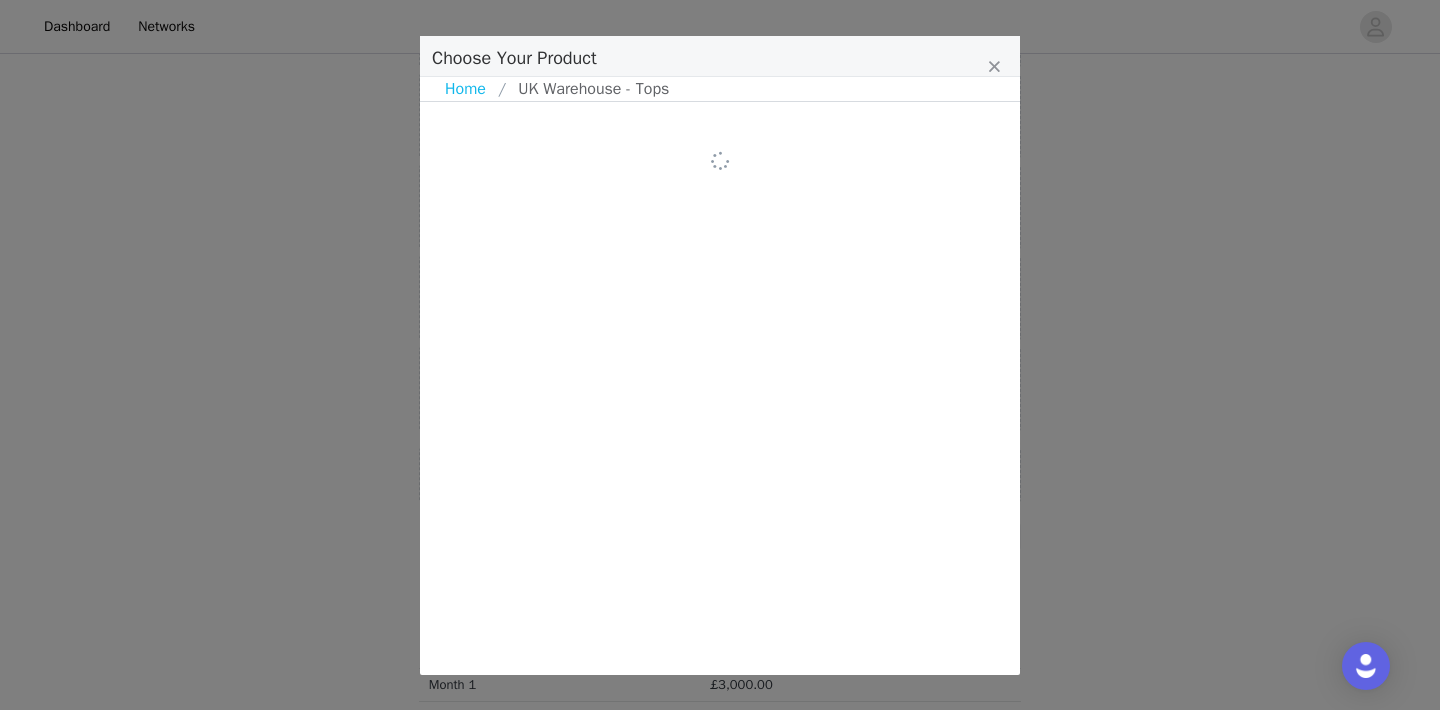 scroll, scrollTop: 0, scrollLeft: 0, axis: both 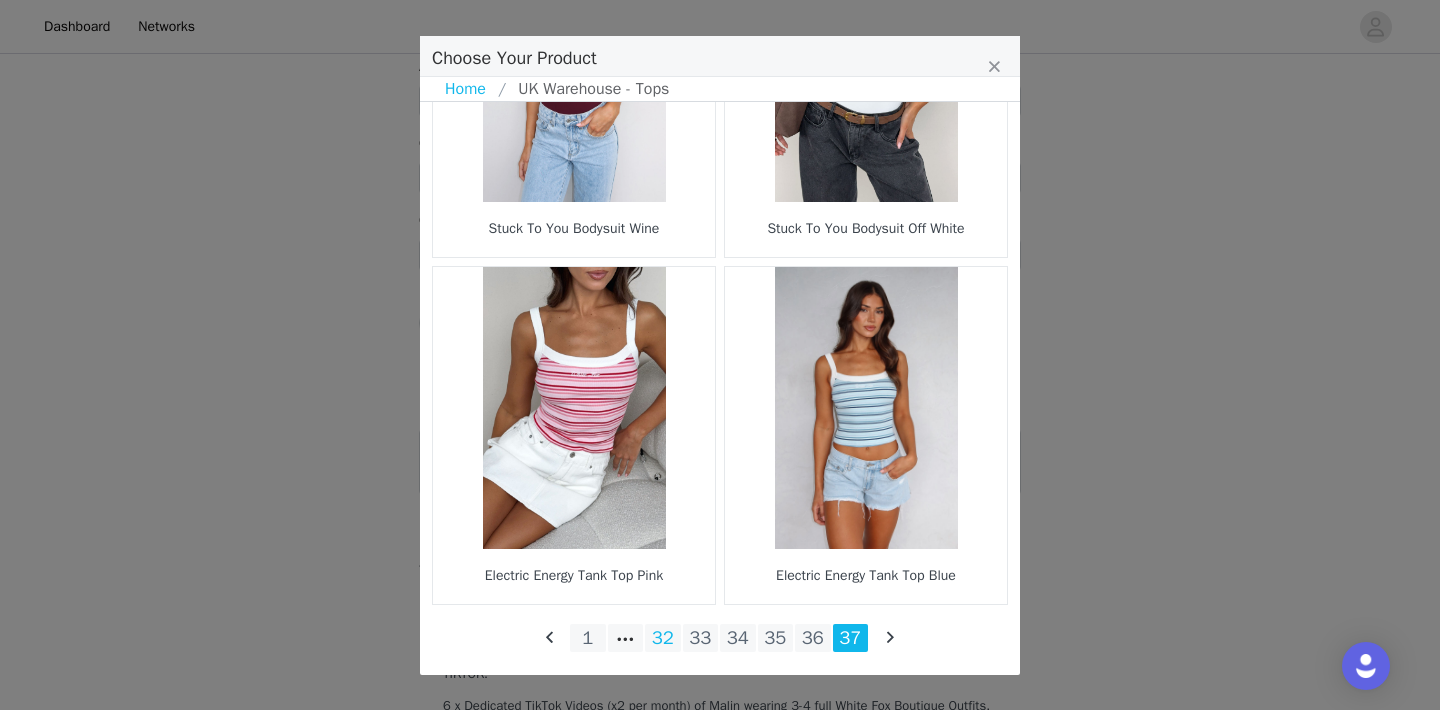 click on "32" at bounding box center (663, 638) 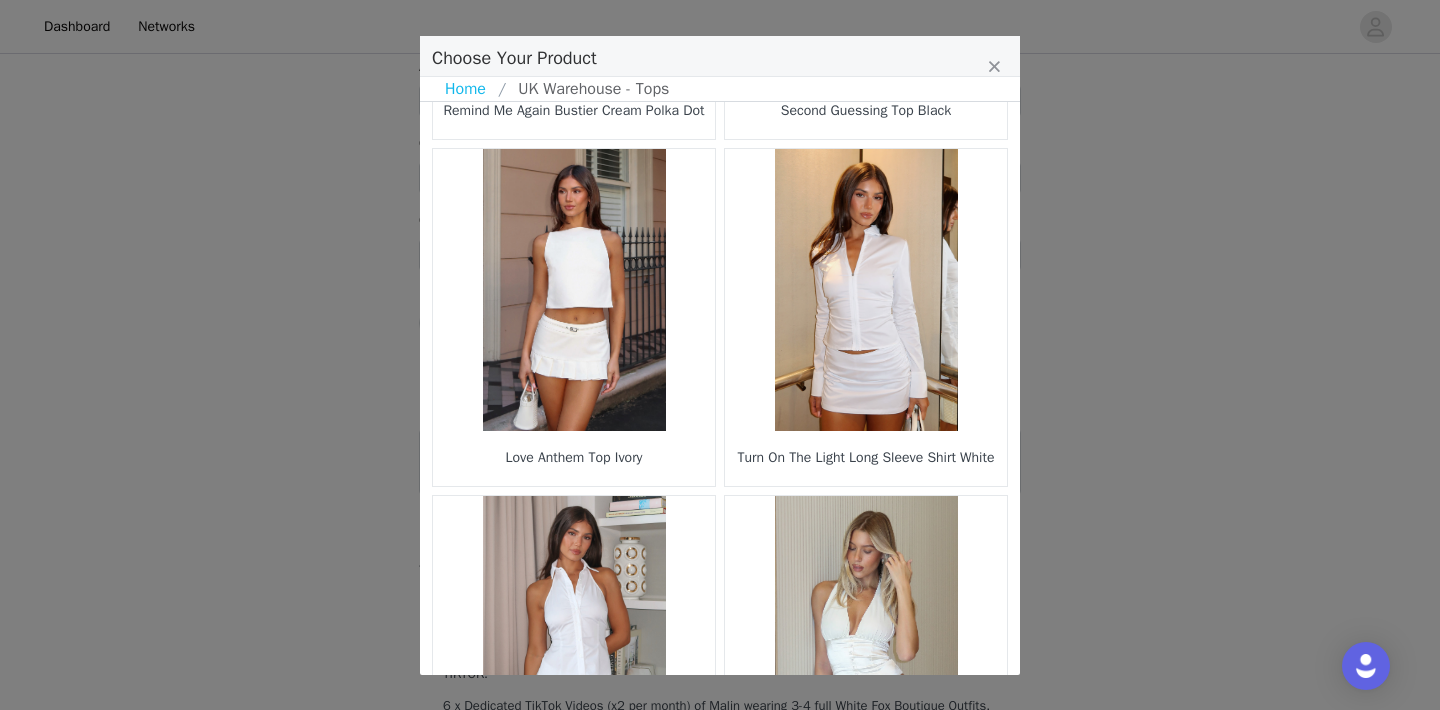 scroll, scrollTop: 2971, scrollLeft: 0, axis: vertical 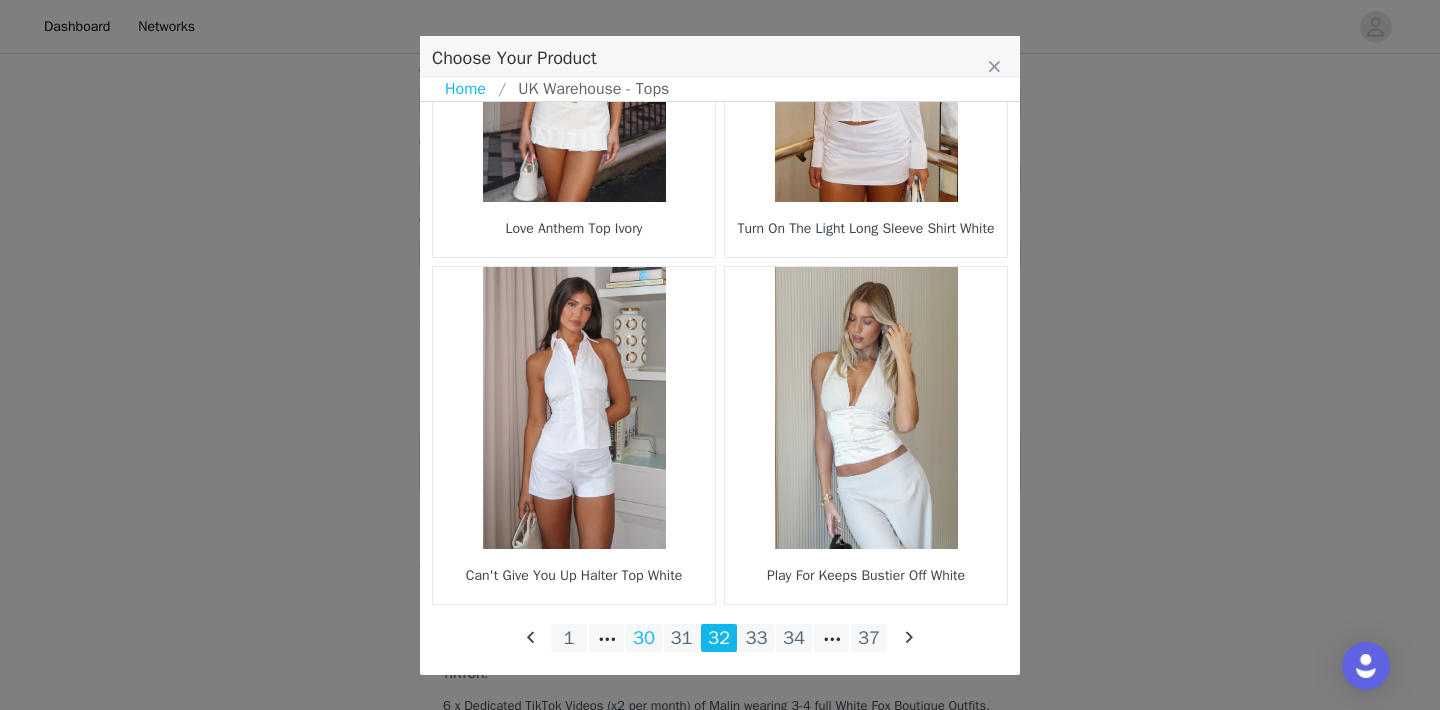 click on "30" at bounding box center (644, 638) 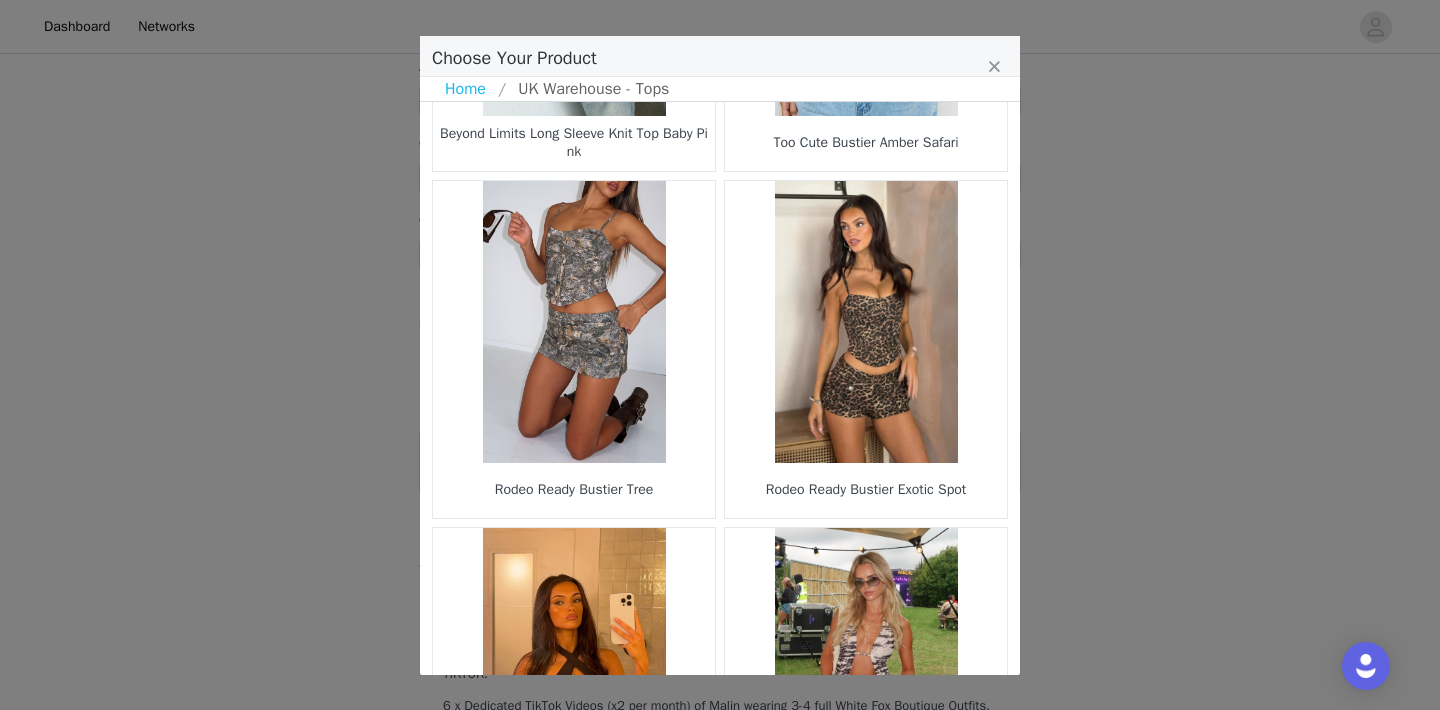 scroll, scrollTop: 2971, scrollLeft: 0, axis: vertical 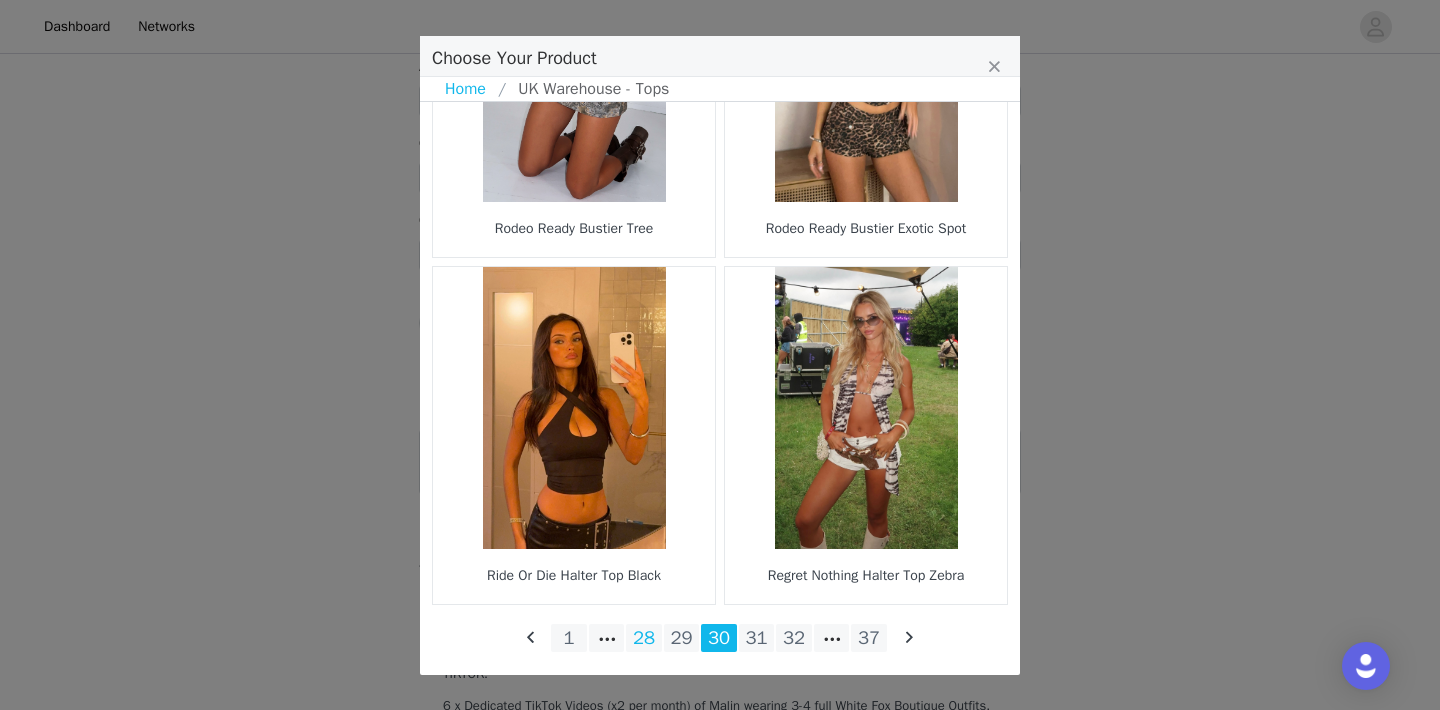 click on "28" at bounding box center (644, 638) 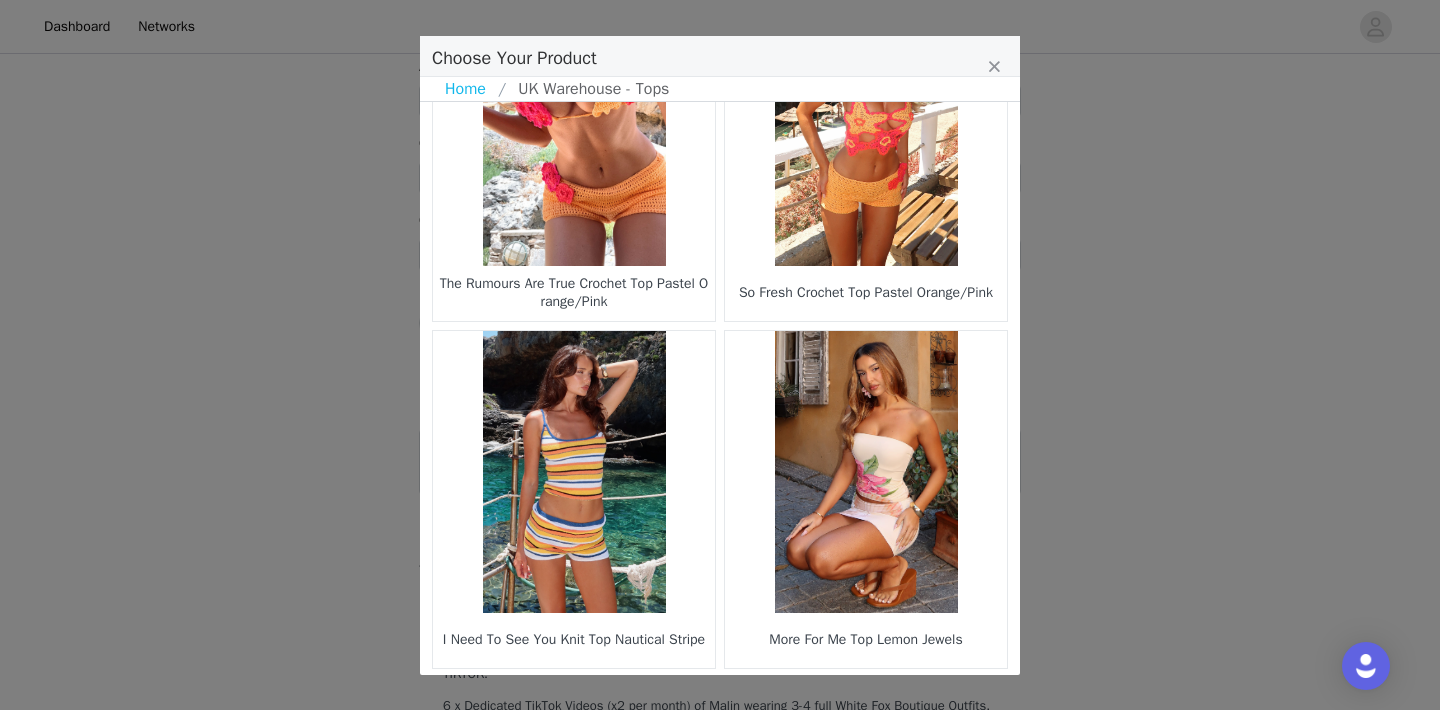 scroll, scrollTop: 2971, scrollLeft: 0, axis: vertical 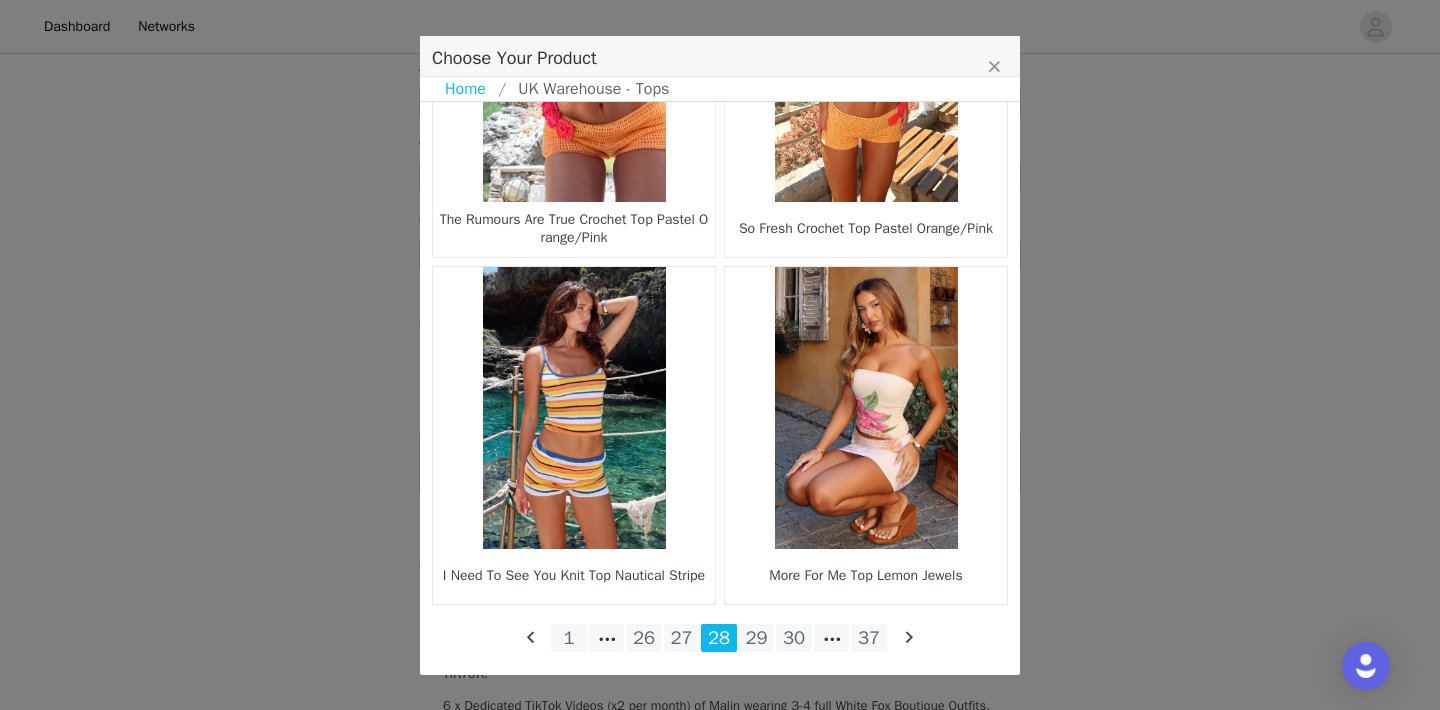 click at bounding box center [866, 408] 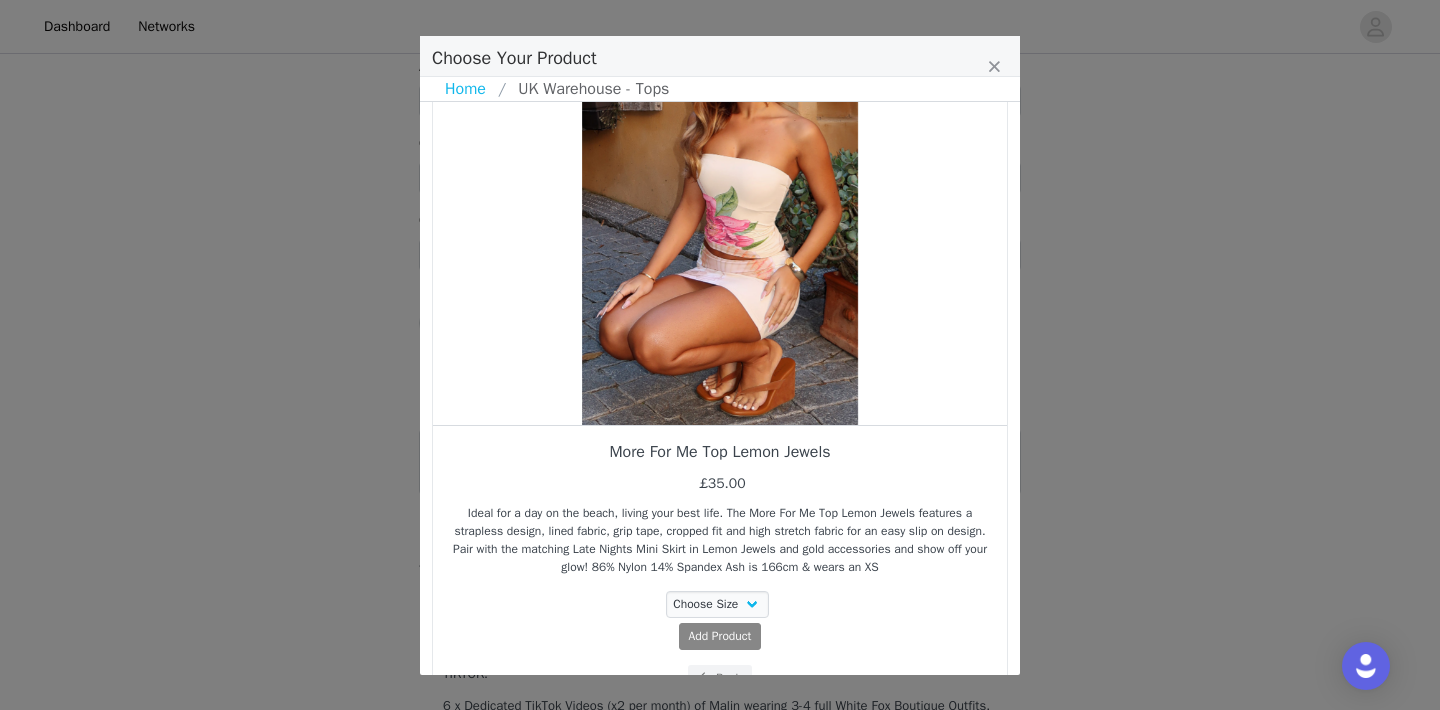 scroll, scrollTop: 113, scrollLeft: 0, axis: vertical 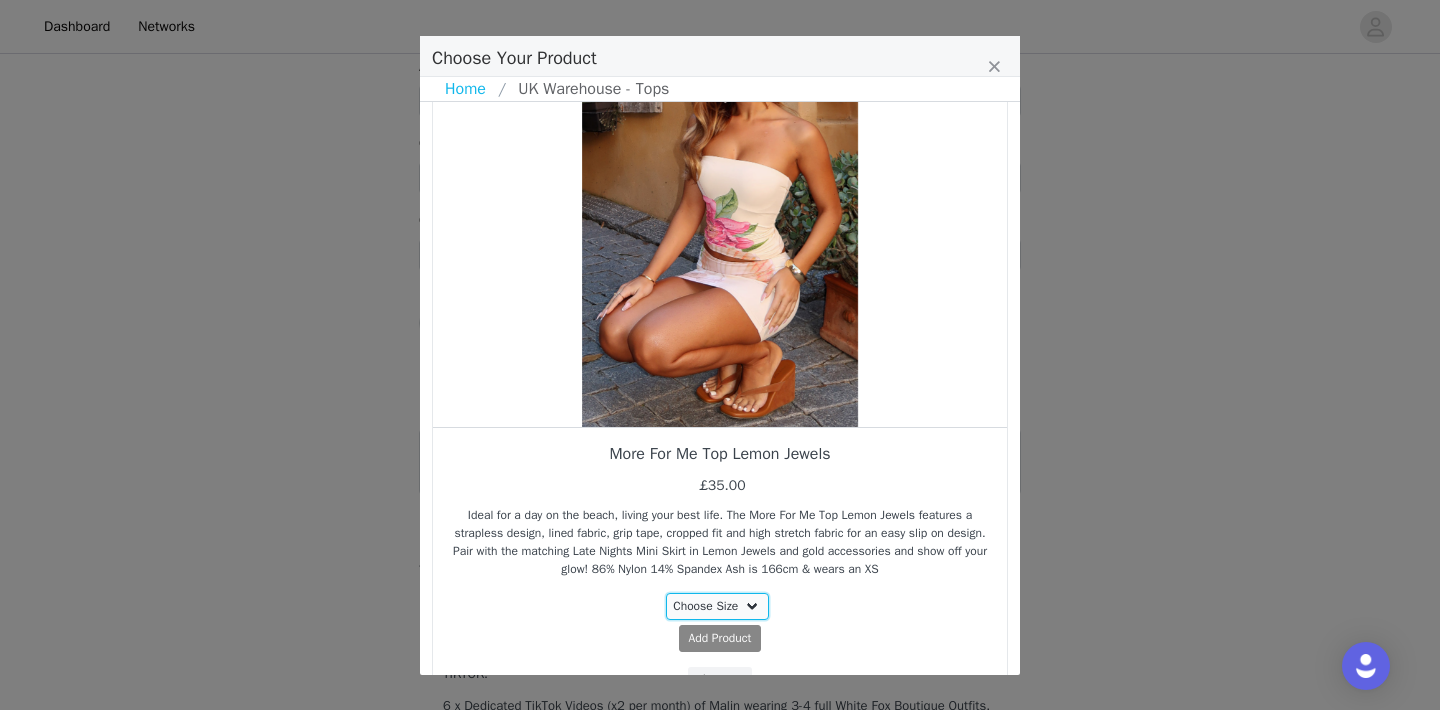 click on "Choose Size
XXS
XS
S
M
L
XL" at bounding box center [718, 606] 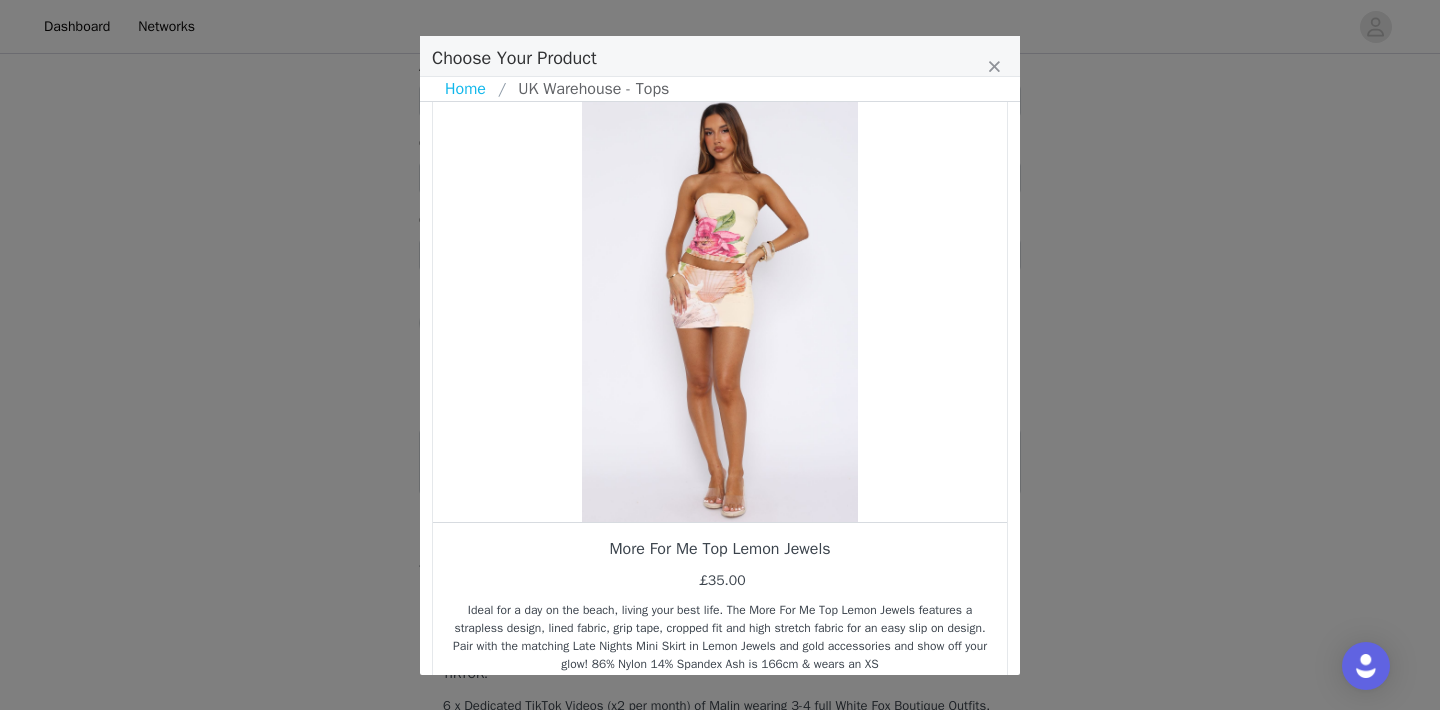 scroll, scrollTop: 17, scrollLeft: 0, axis: vertical 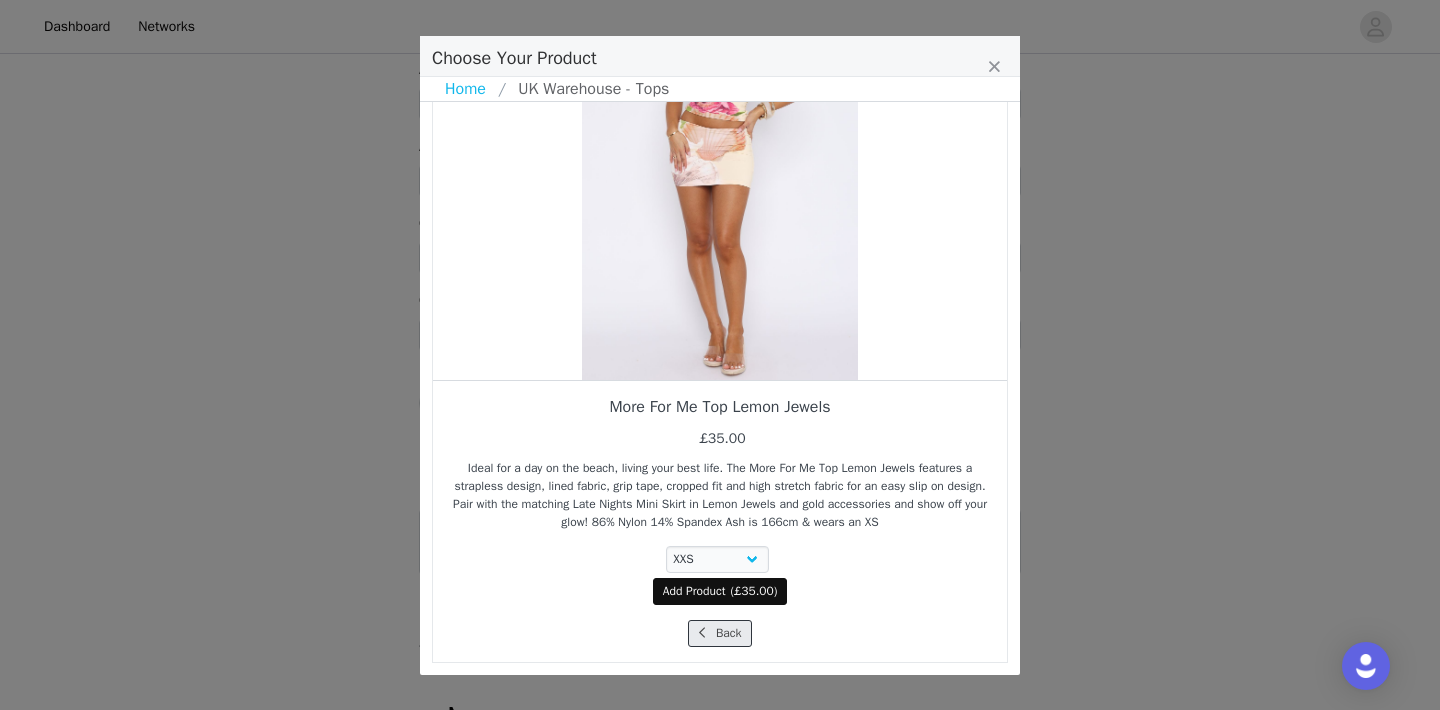 click on "Back" at bounding box center (719, 633) 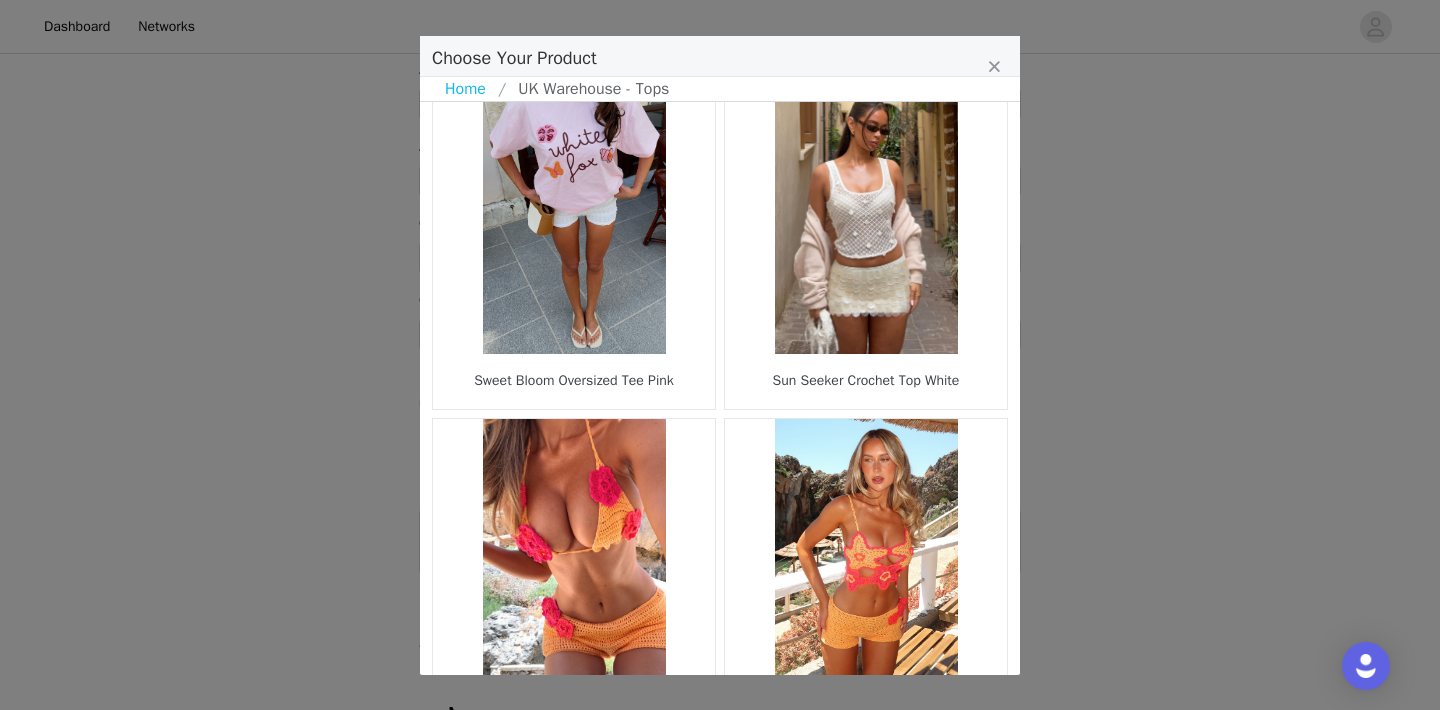 scroll, scrollTop: 2971, scrollLeft: 0, axis: vertical 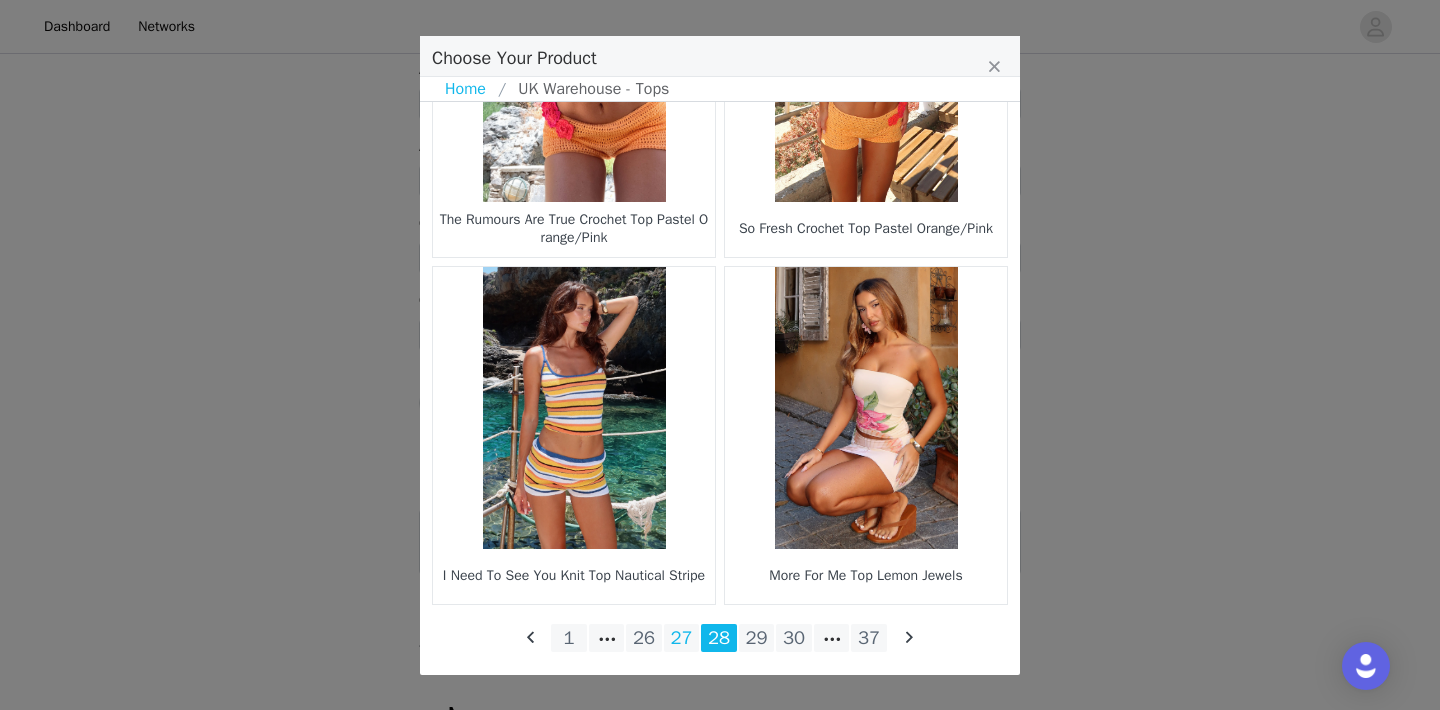 click on "27" at bounding box center (682, 638) 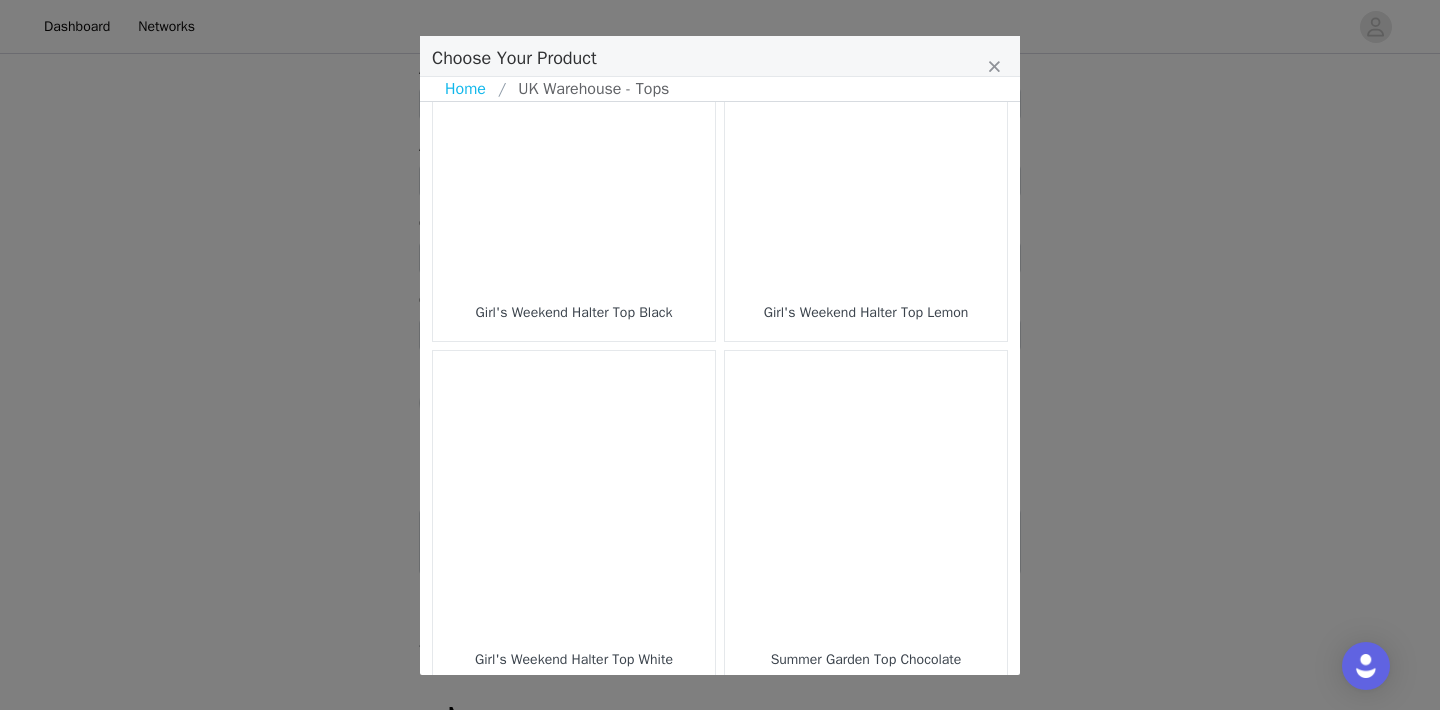 scroll, scrollTop: 2971, scrollLeft: 0, axis: vertical 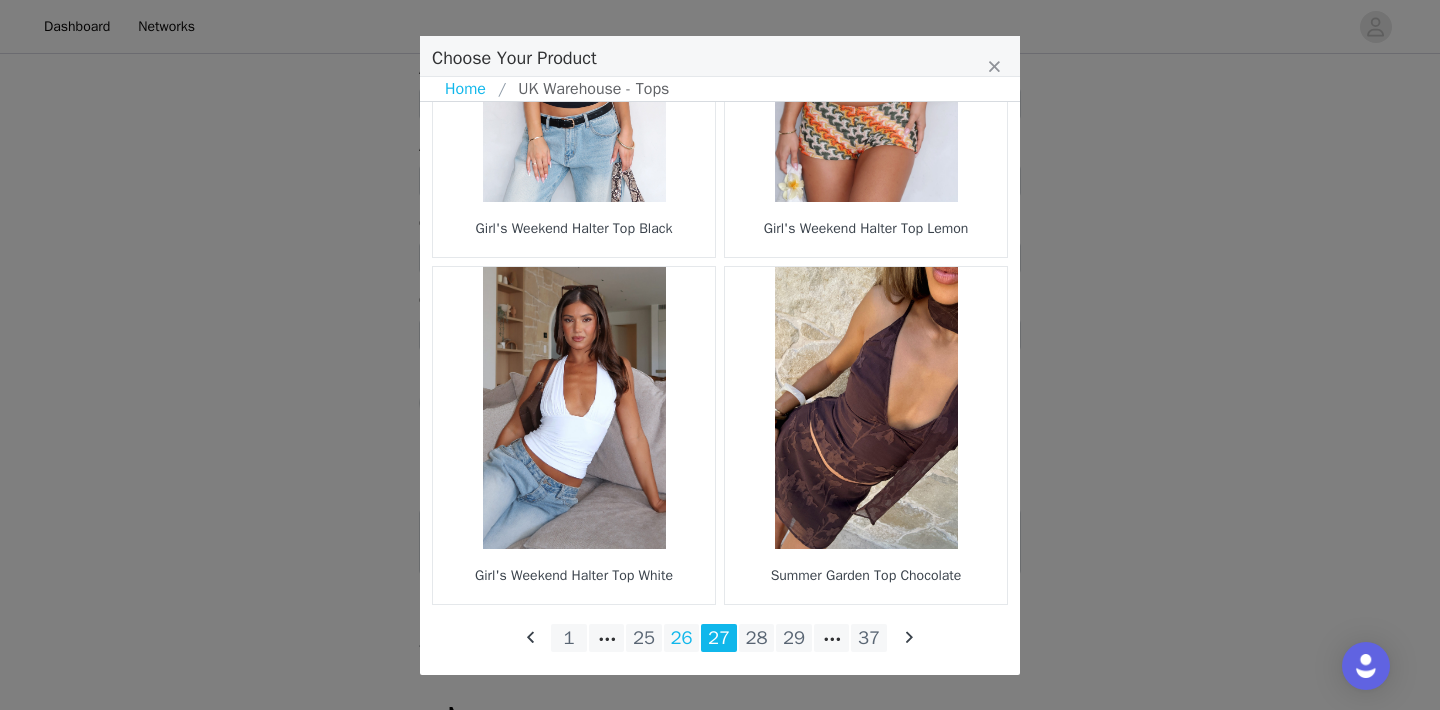 click on "26" at bounding box center [682, 638] 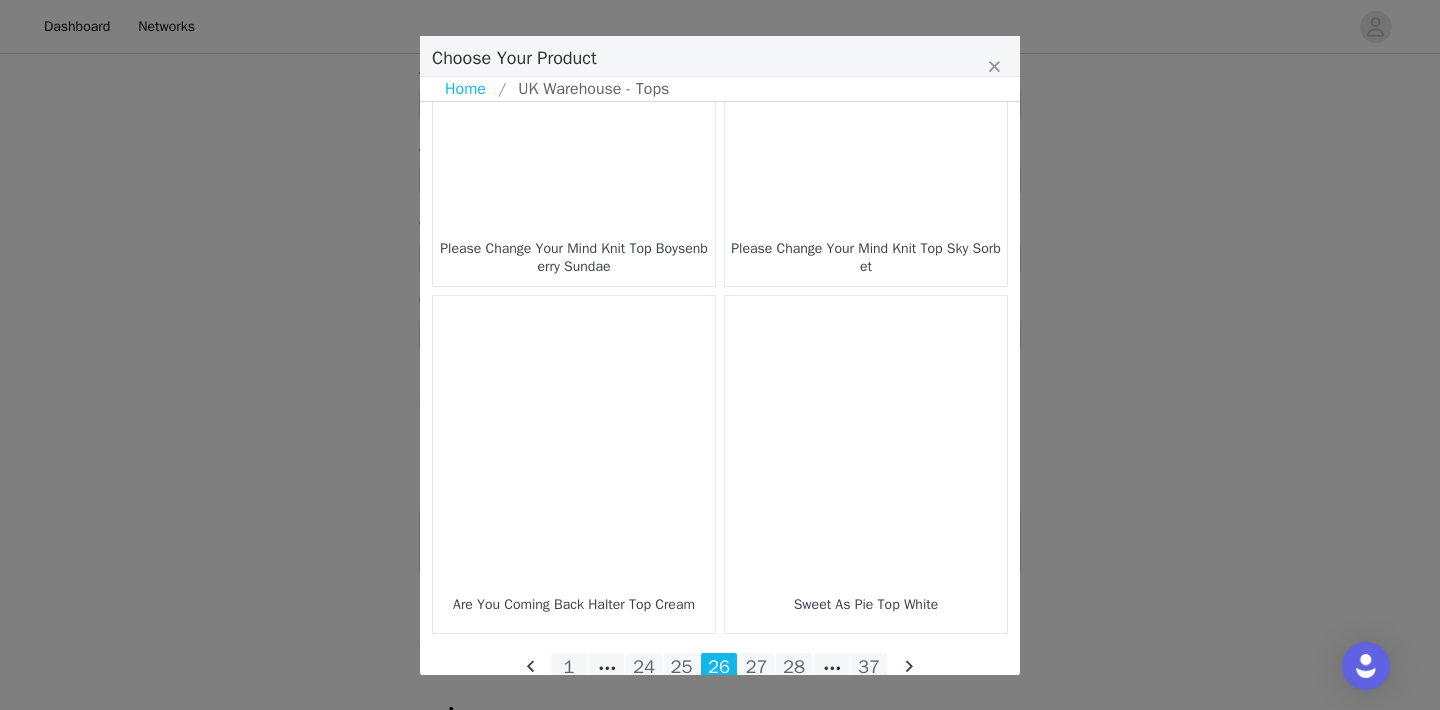 scroll, scrollTop: 2971, scrollLeft: 0, axis: vertical 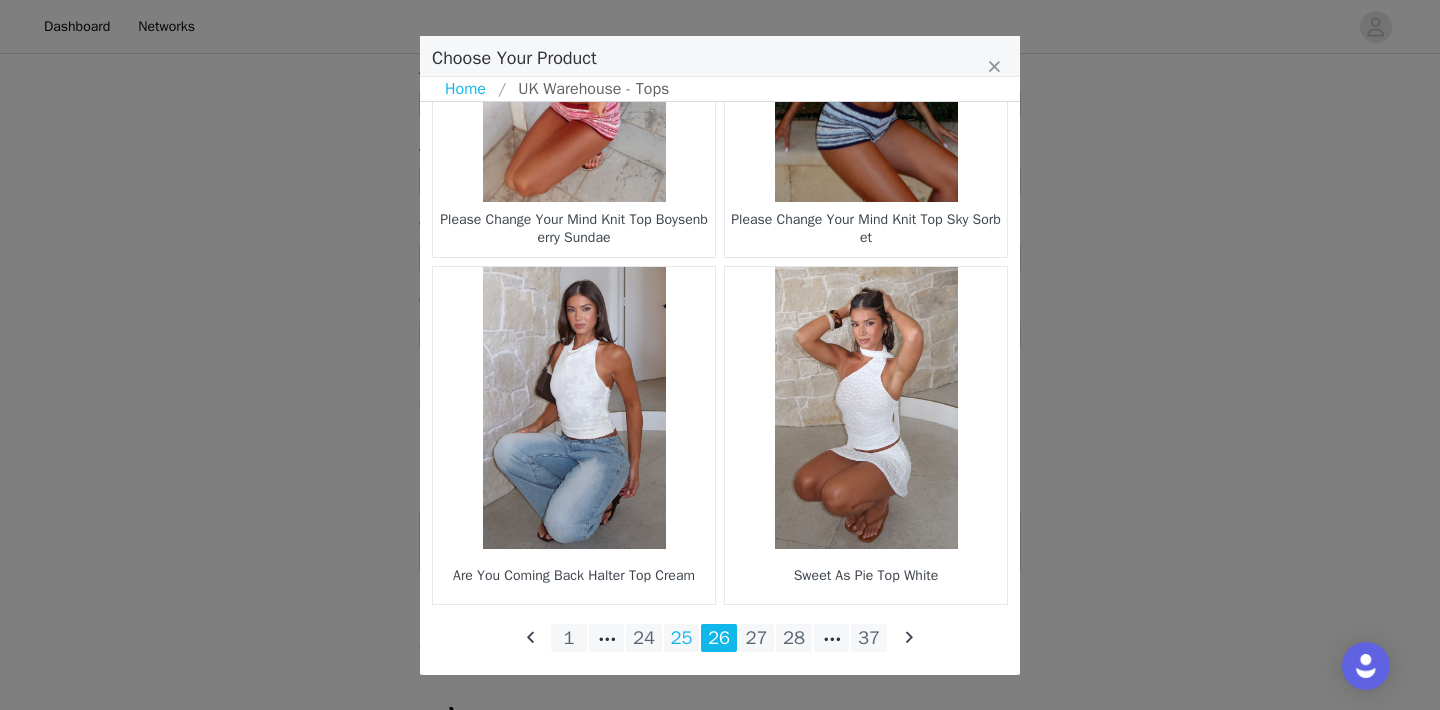 click on "25" at bounding box center [682, 638] 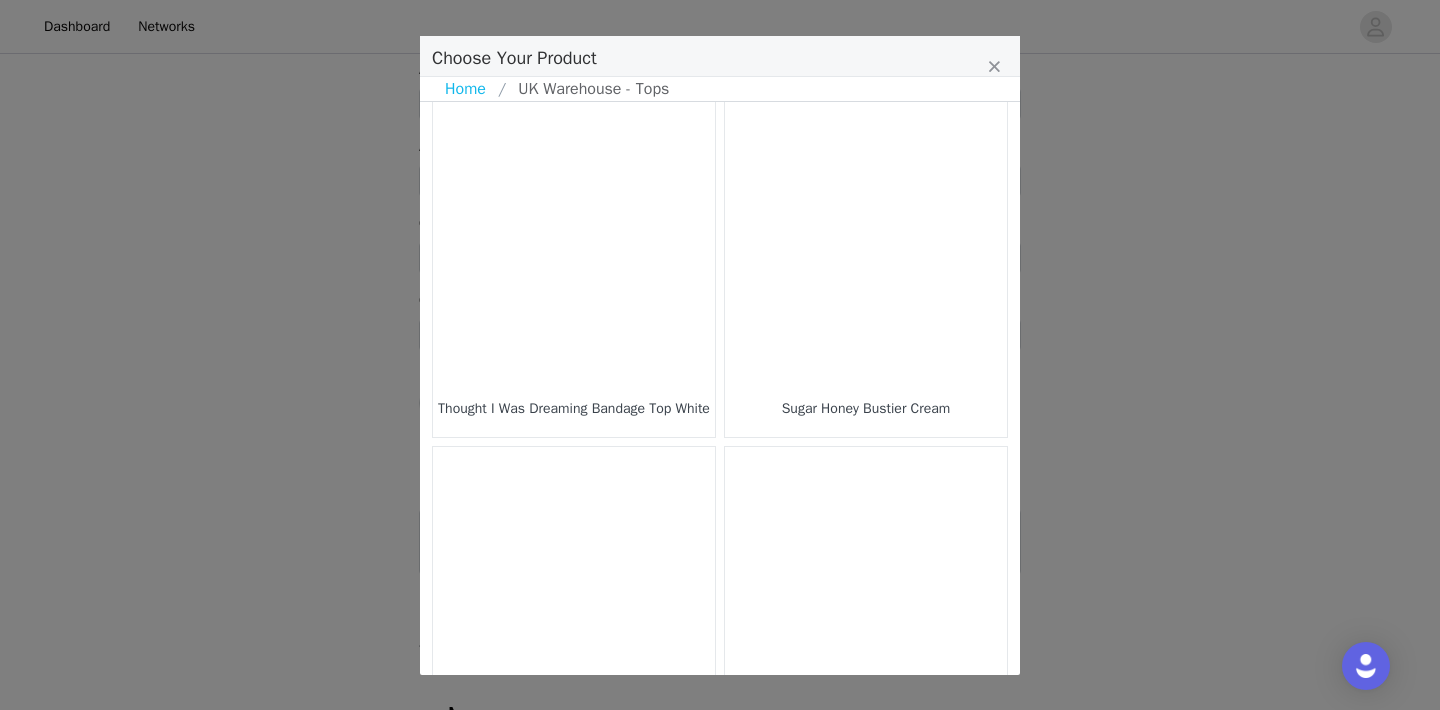 scroll, scrollTop: 2971, scrollLeft: 0, axis: vertical 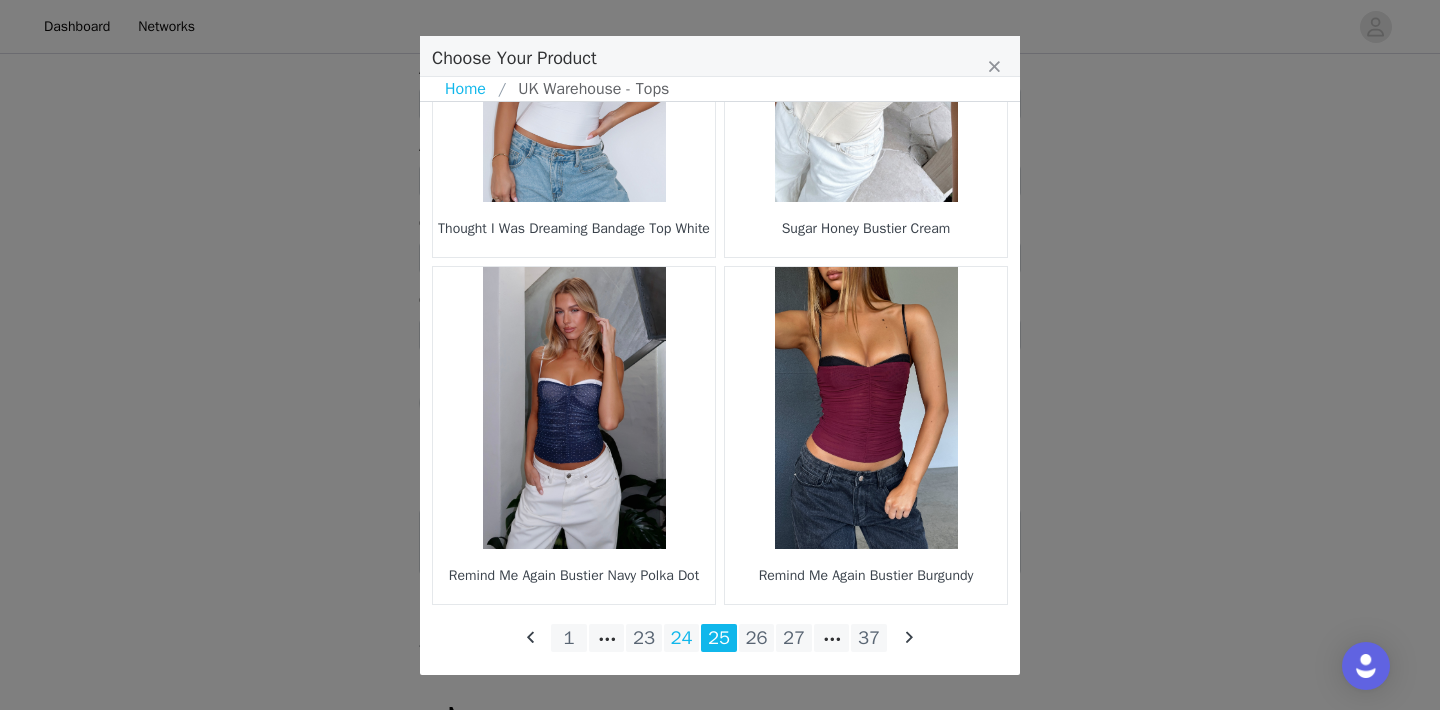 click on "24" at bounding box center [682, 638] 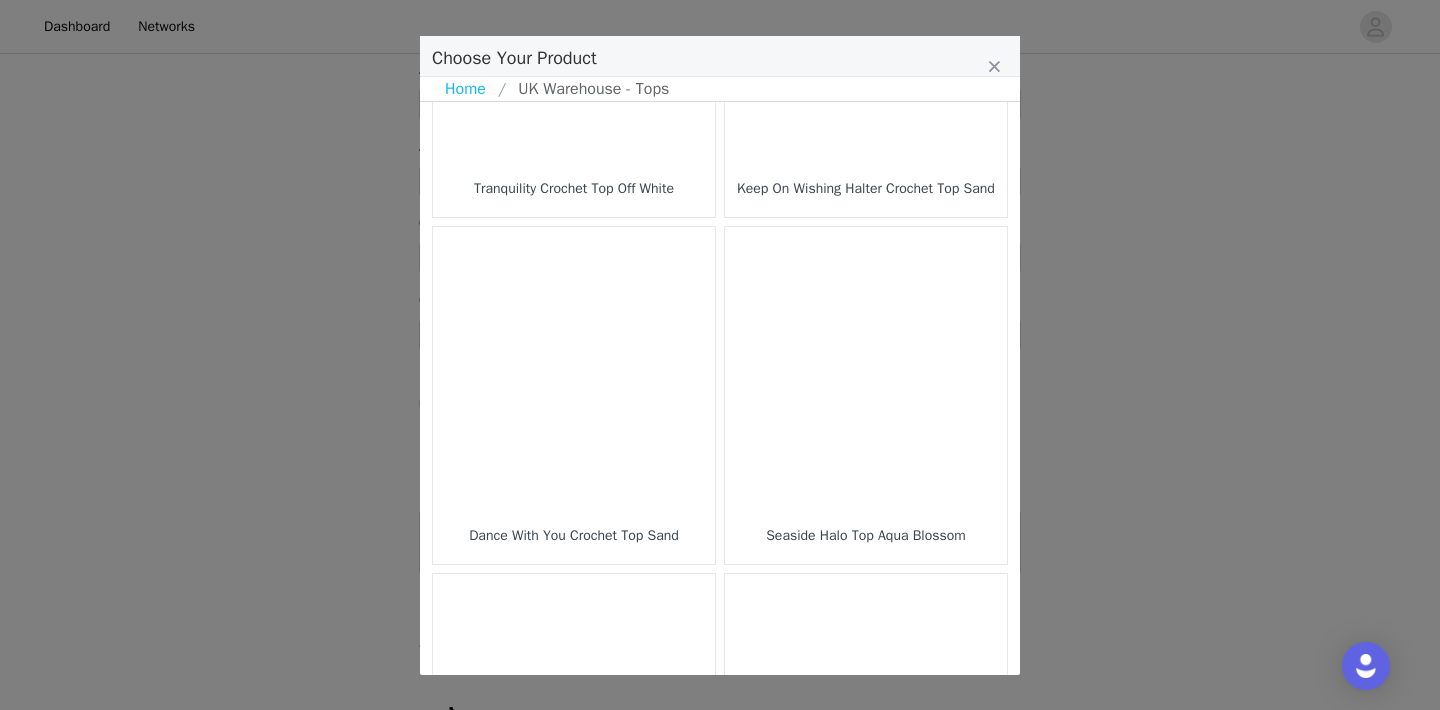 scroll, scrollTop: 2971, scrollLeft: 0, axis: vertical 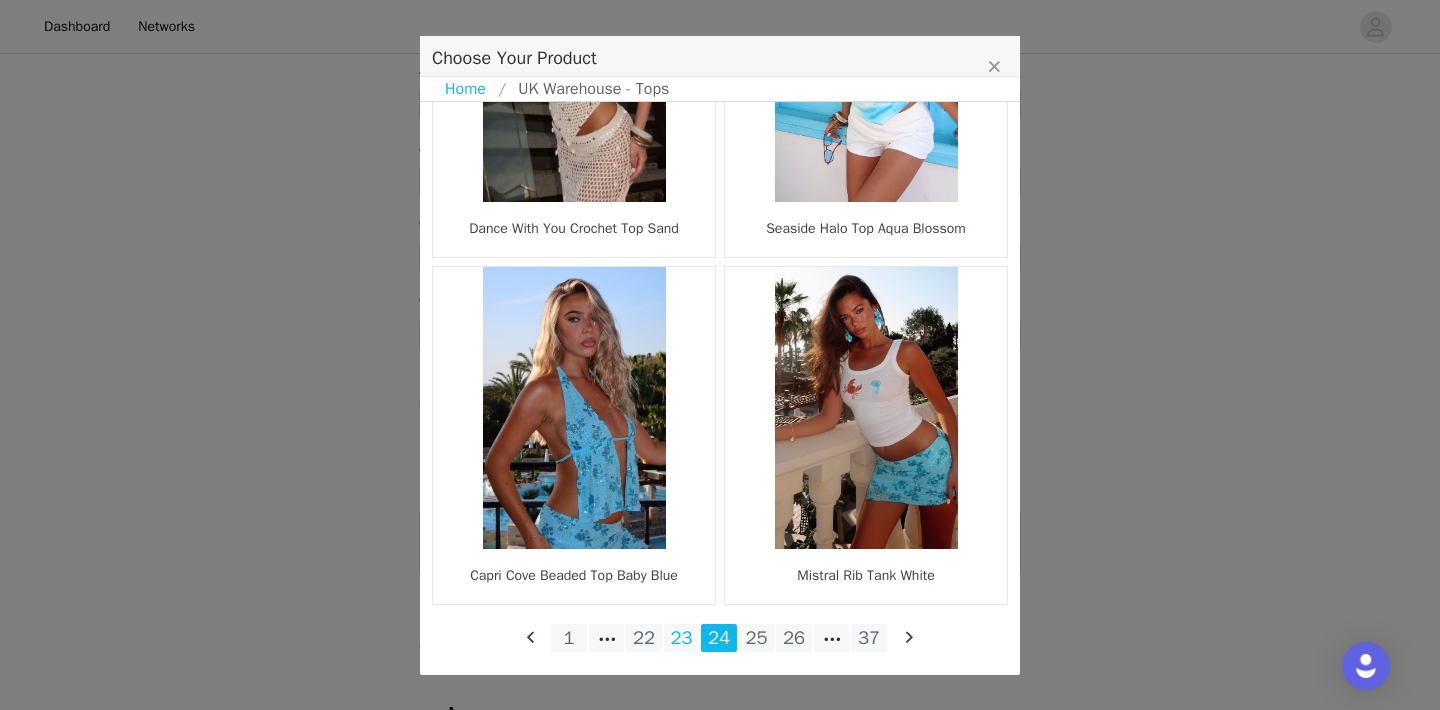 click on "23" at bounding box center (682, 638) 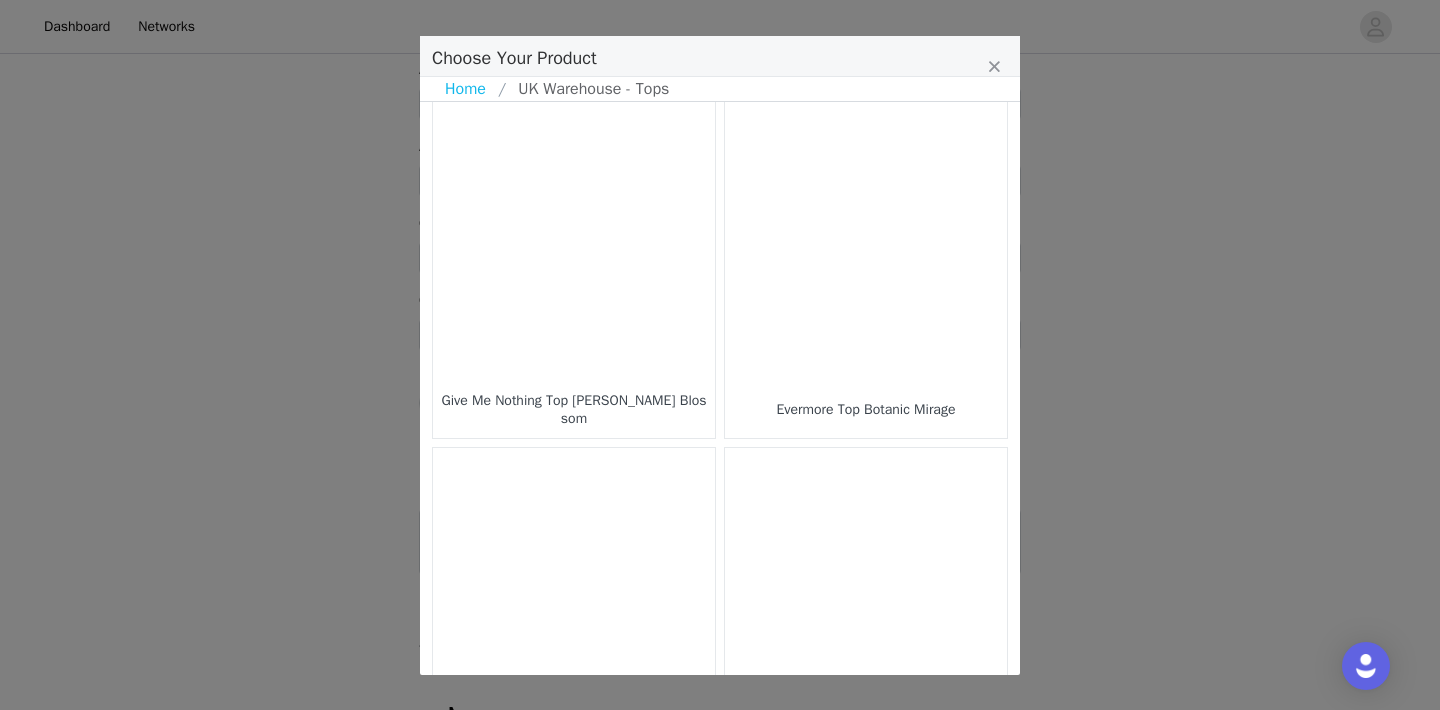 scroll, scrollTop: 2971, scrollLeft: 0, axis: vertical 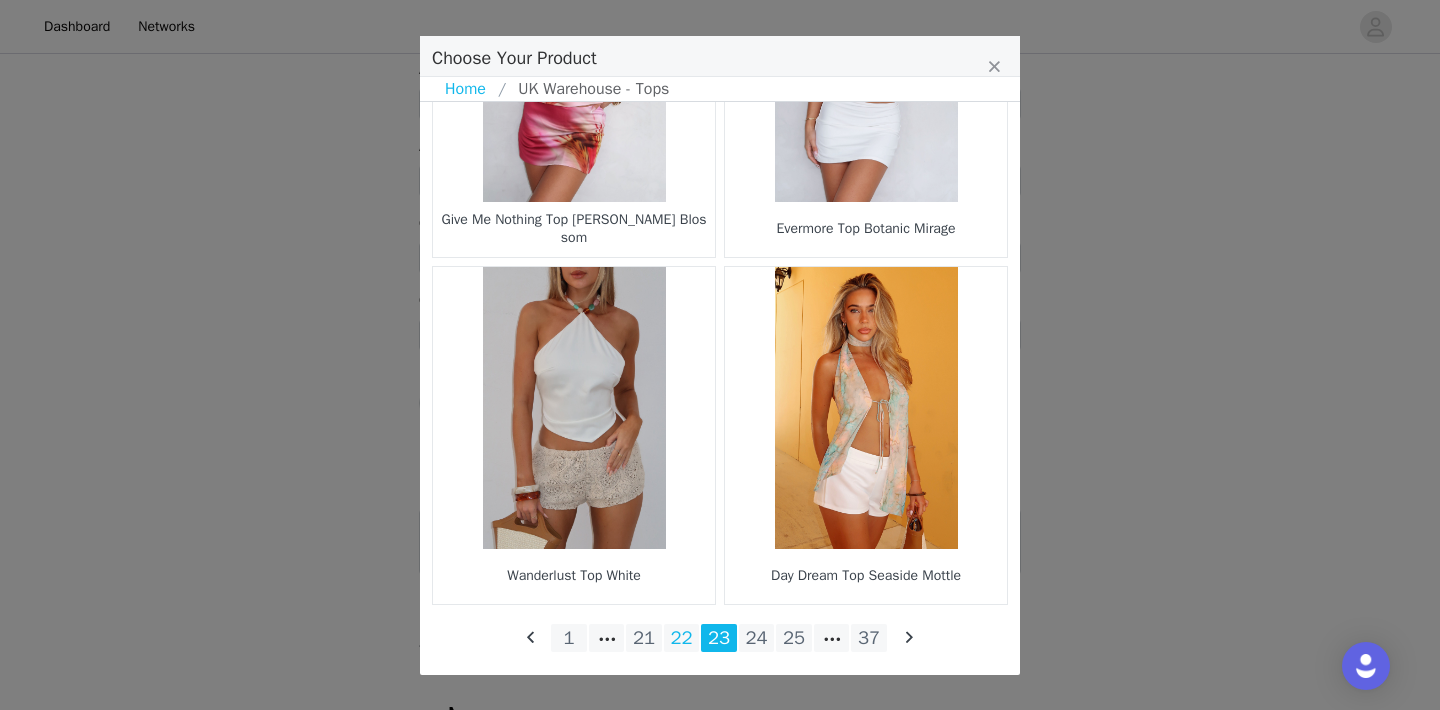 click on "22" at bounding box center [682, 638] 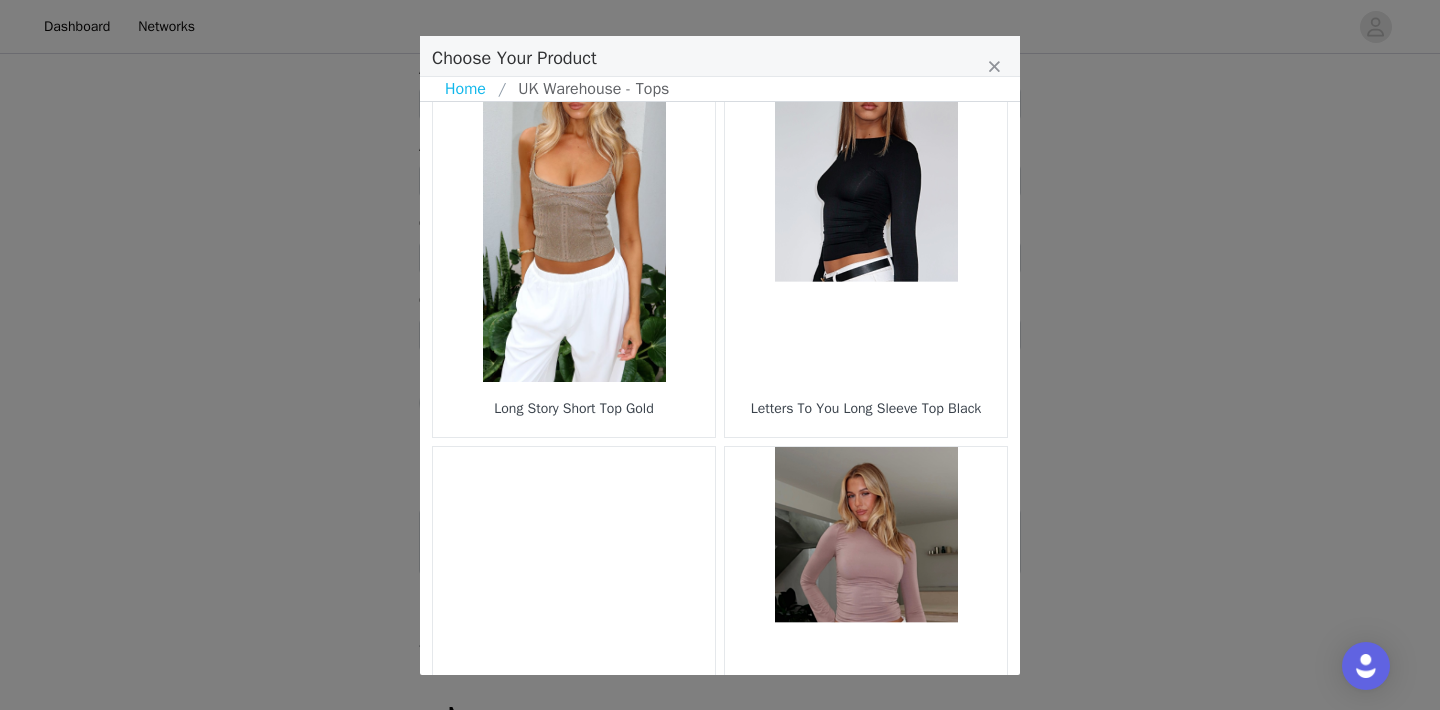 scroll, scrollTop: 1052, scrollLeft: 0, axis: vertical 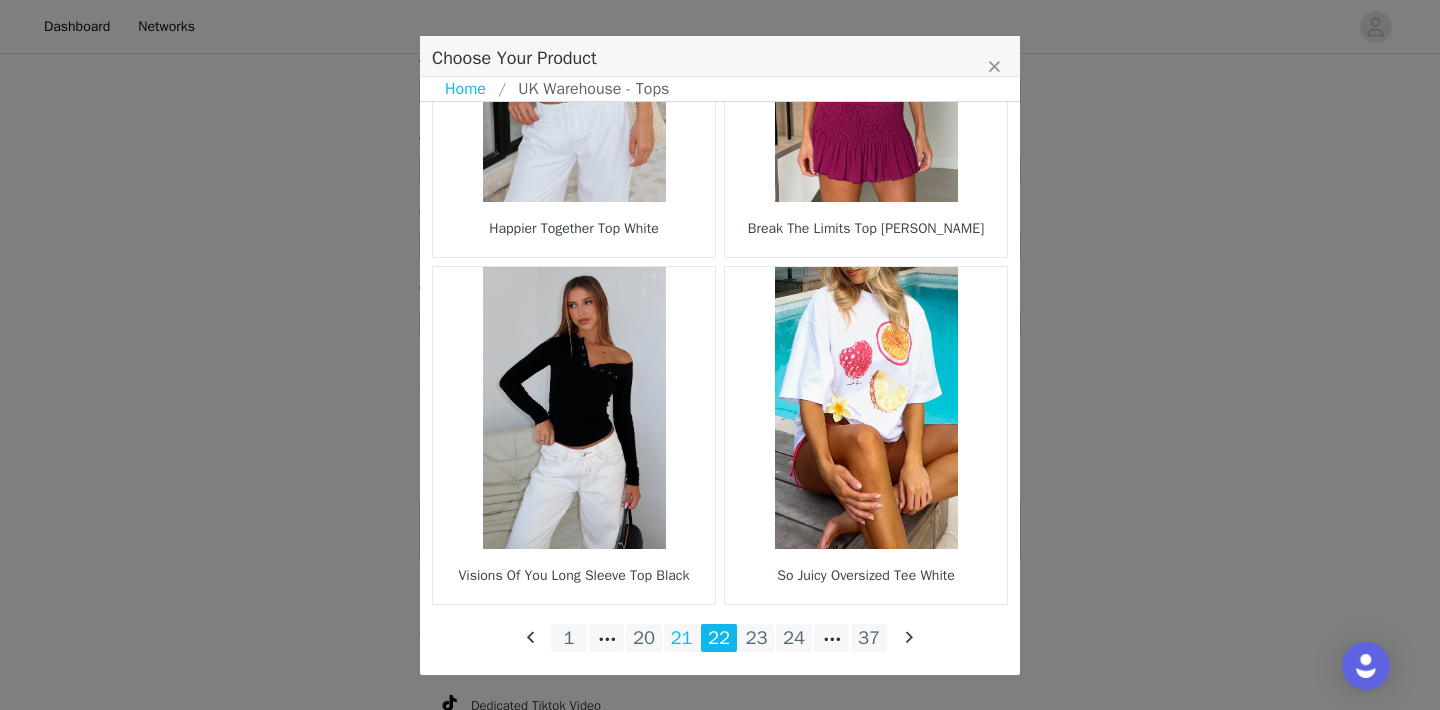 click on "21" at bounding box center (682, 638) 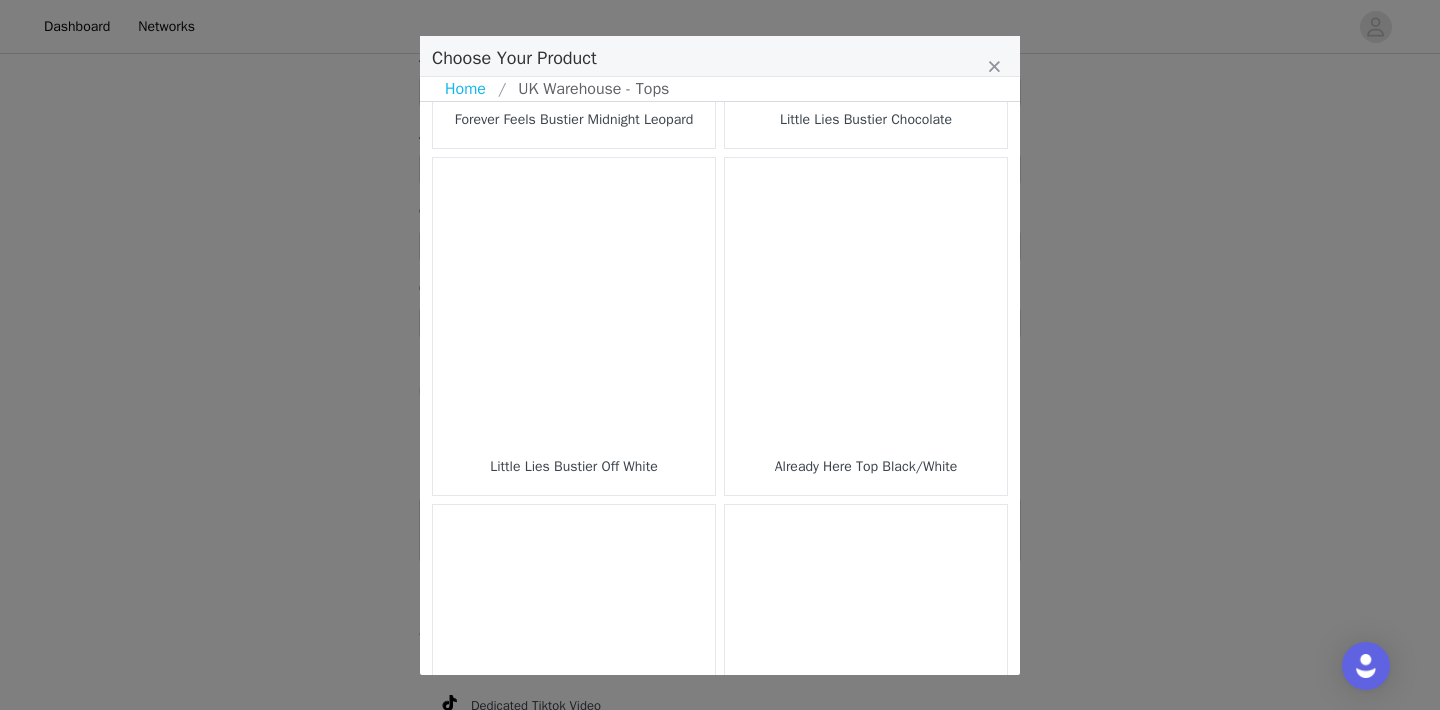 scroll, scrollTop: 2971, scrollLeft: 0, axis: vertical 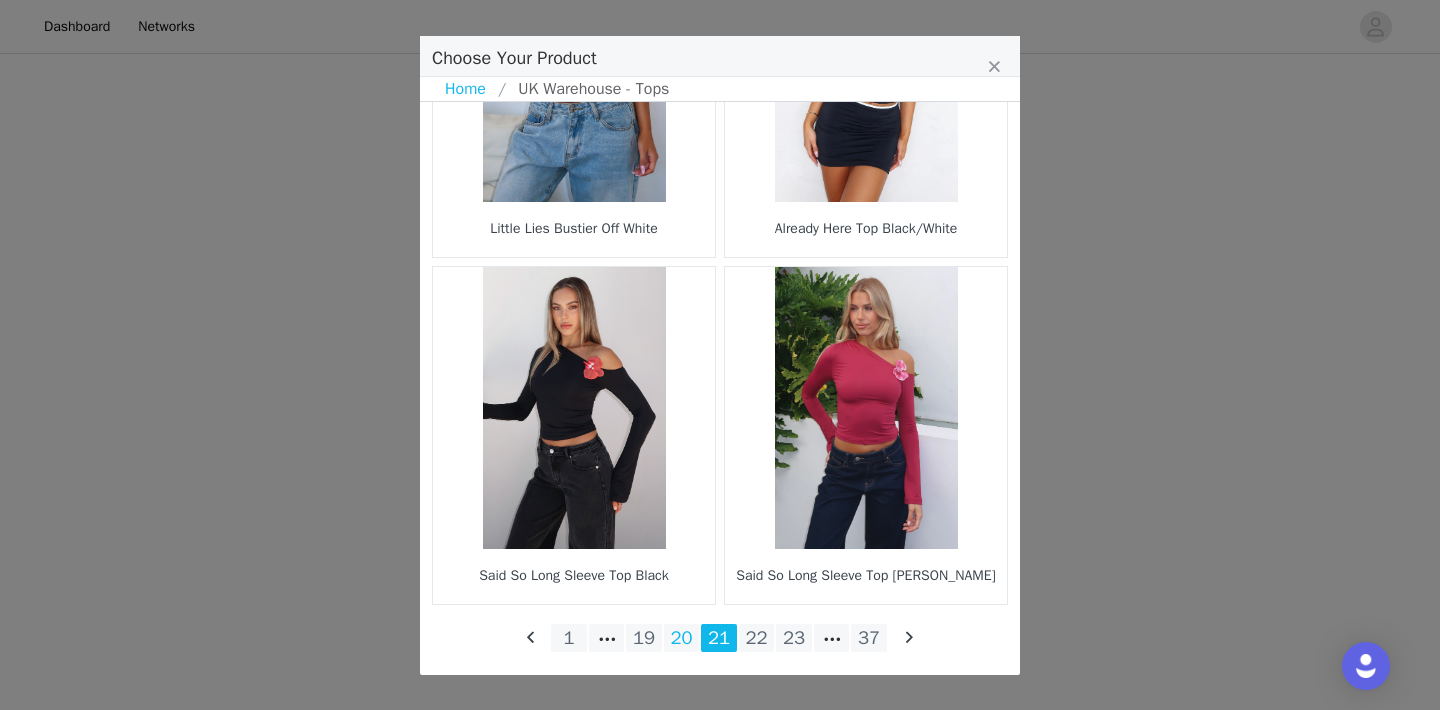 click on "20" at bounding box center [682, 638] 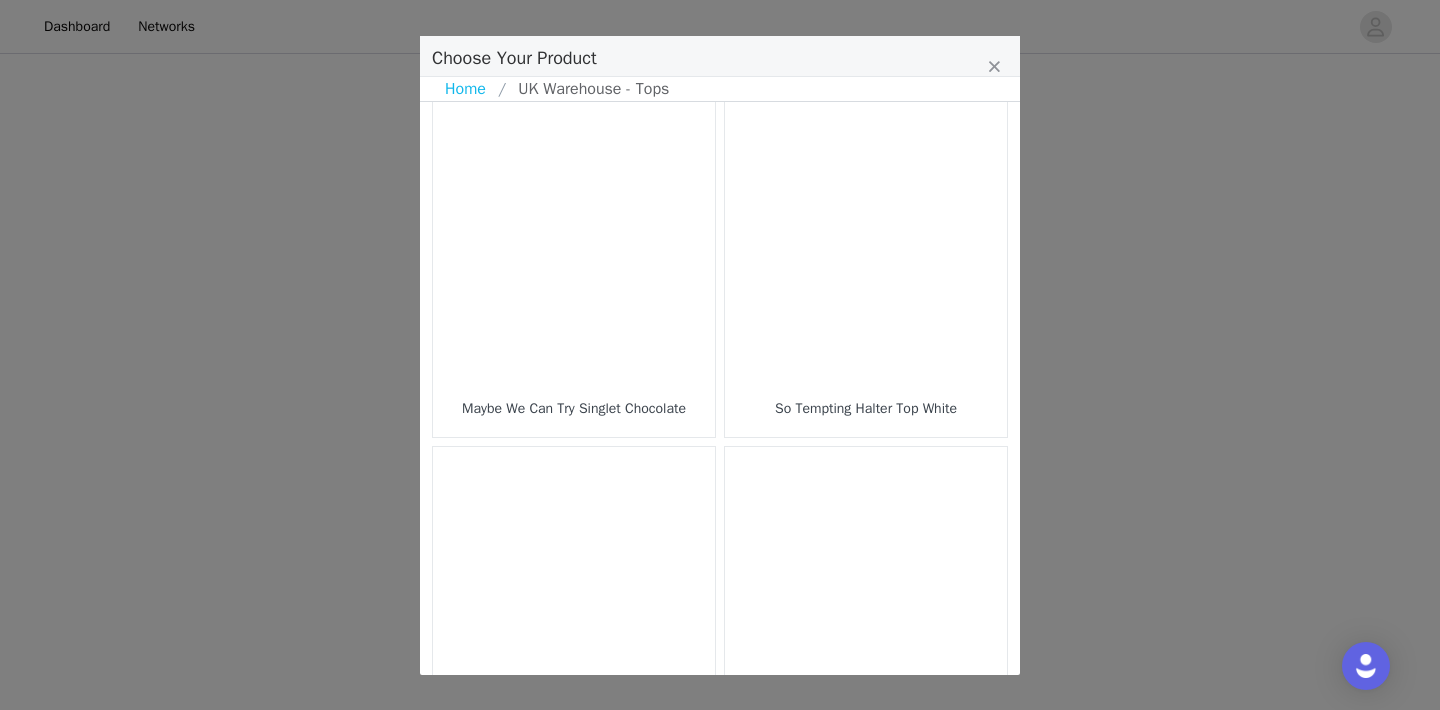 scroll, scrollTop: 2971, scrollLeft: 0, axis: vertical 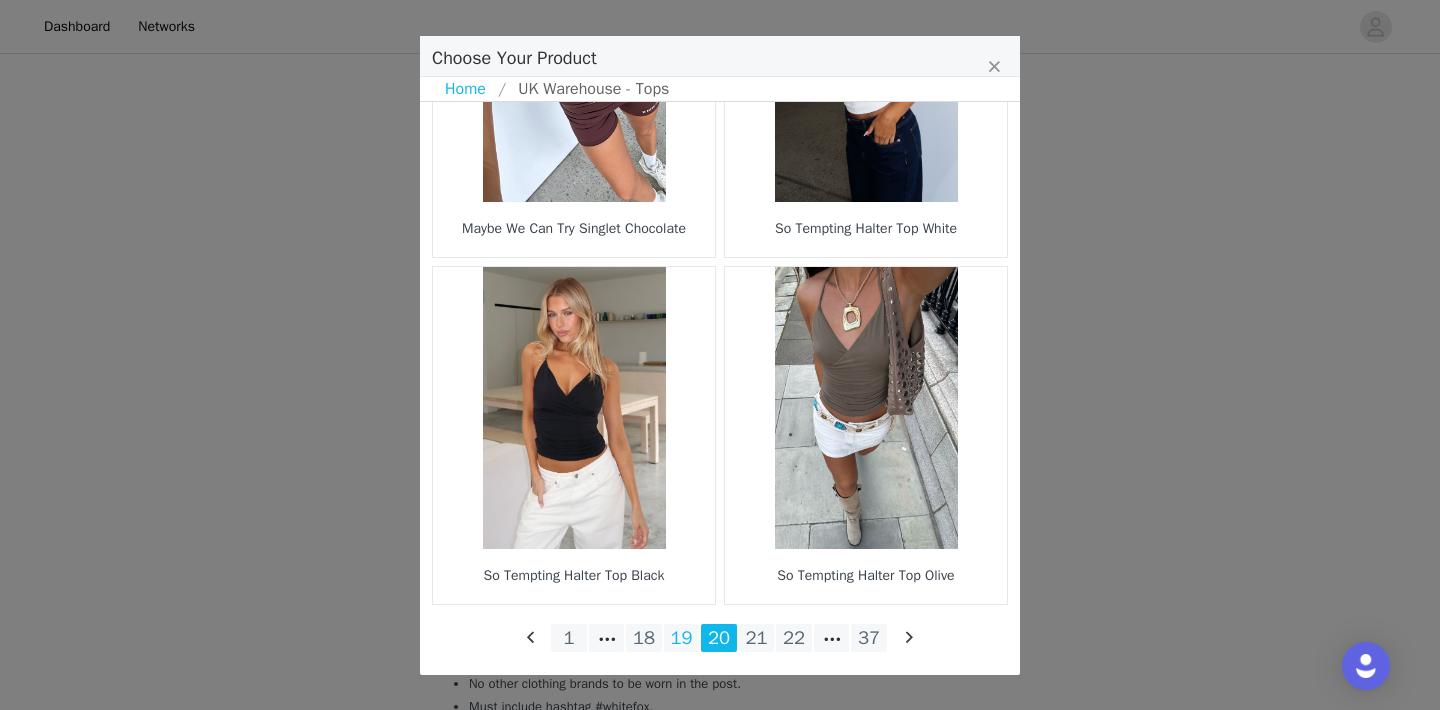 click on "19" at bounding box center [682, 638] 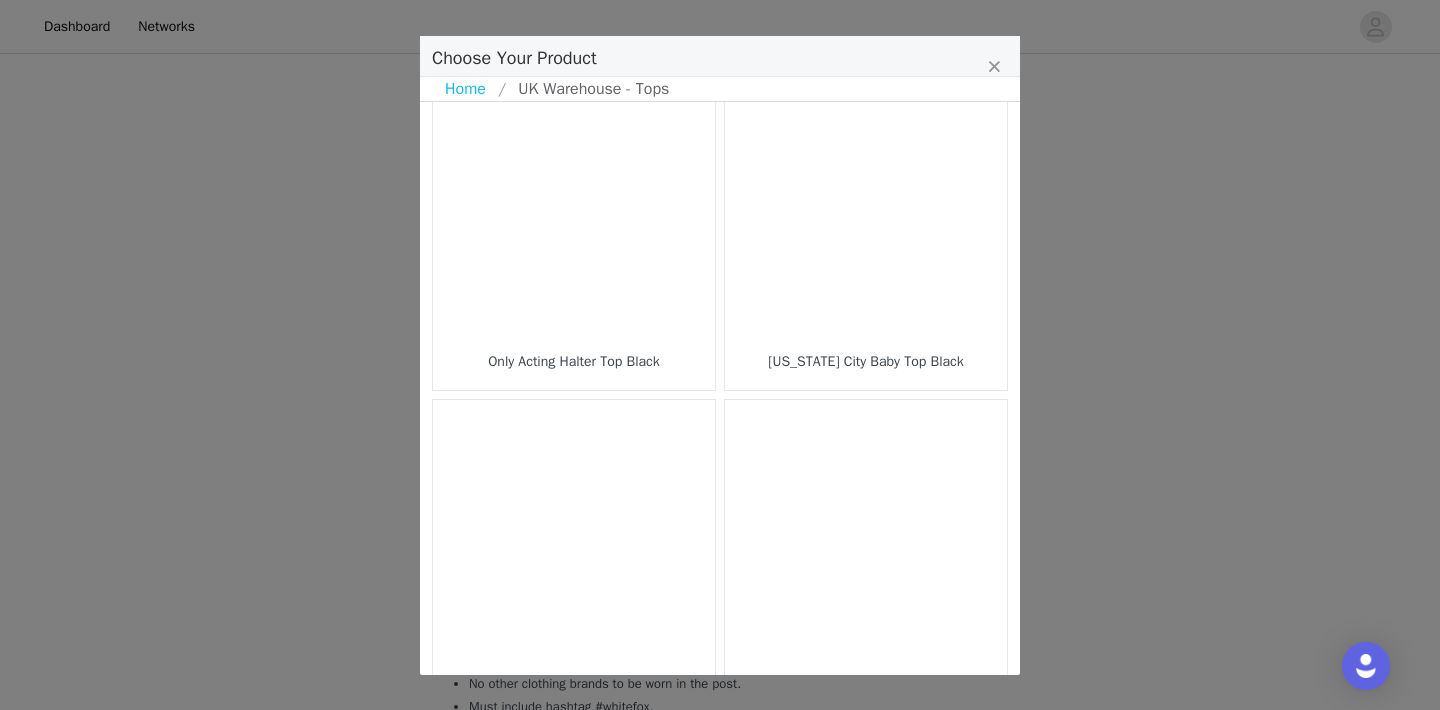 scroll, scrollTop: 0, scrollLeft: 0, axis: both 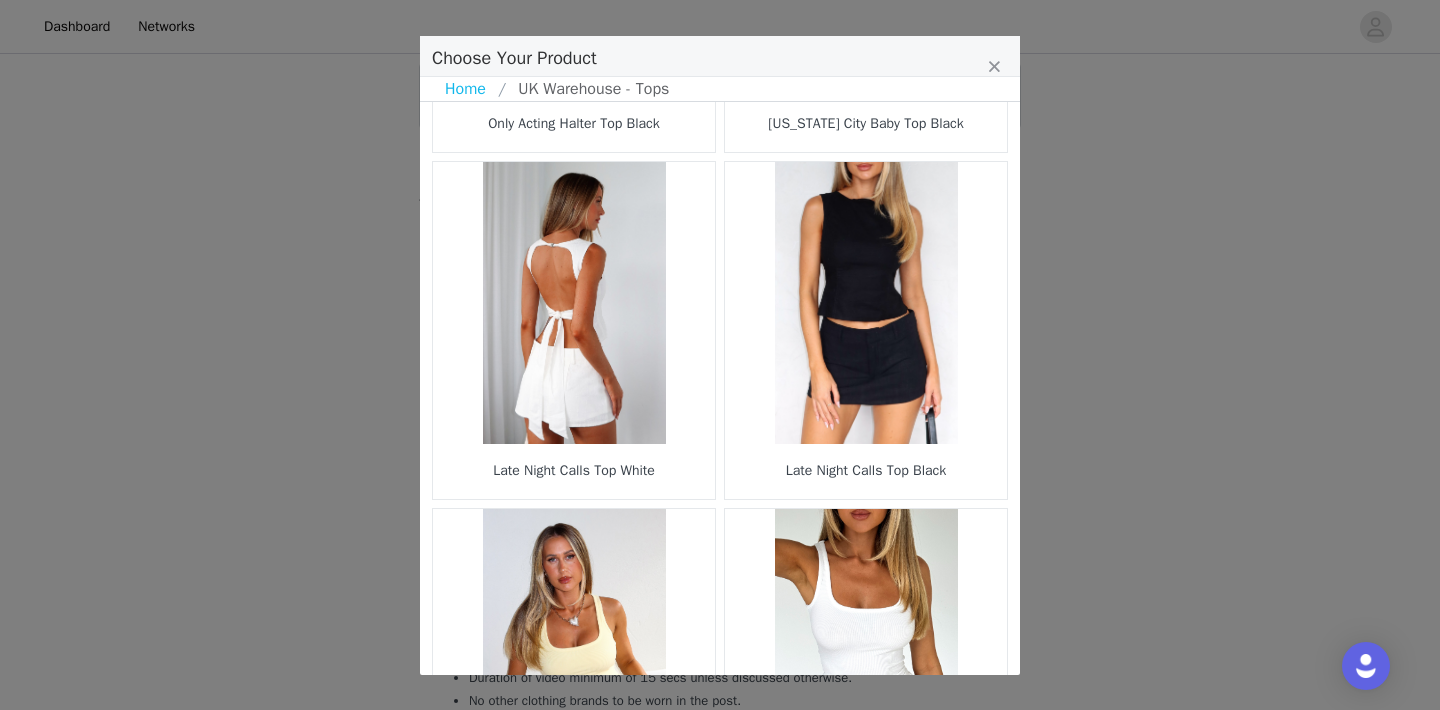 click at bounding box center (574, 303) 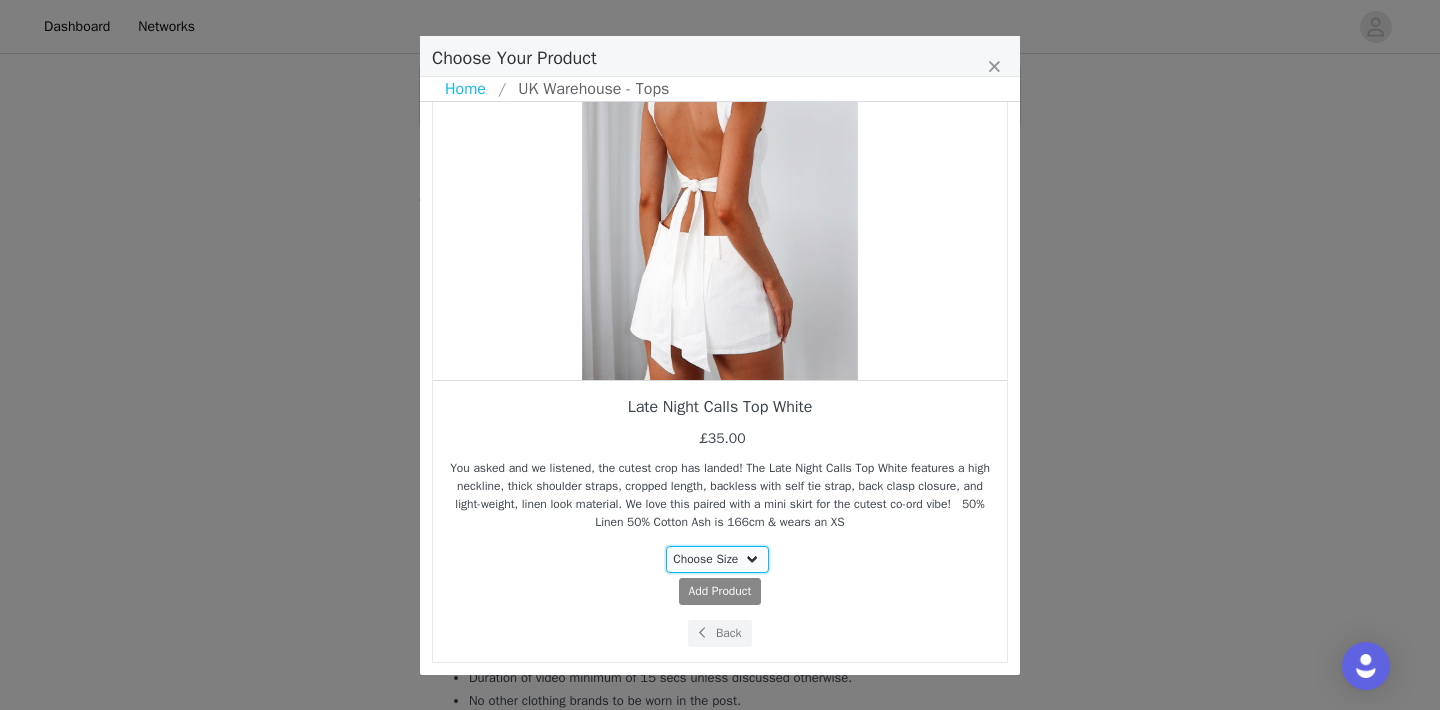 click on "Choose Size
XXS
XS
S
M
L
XL" at bounding box center (718, 559) 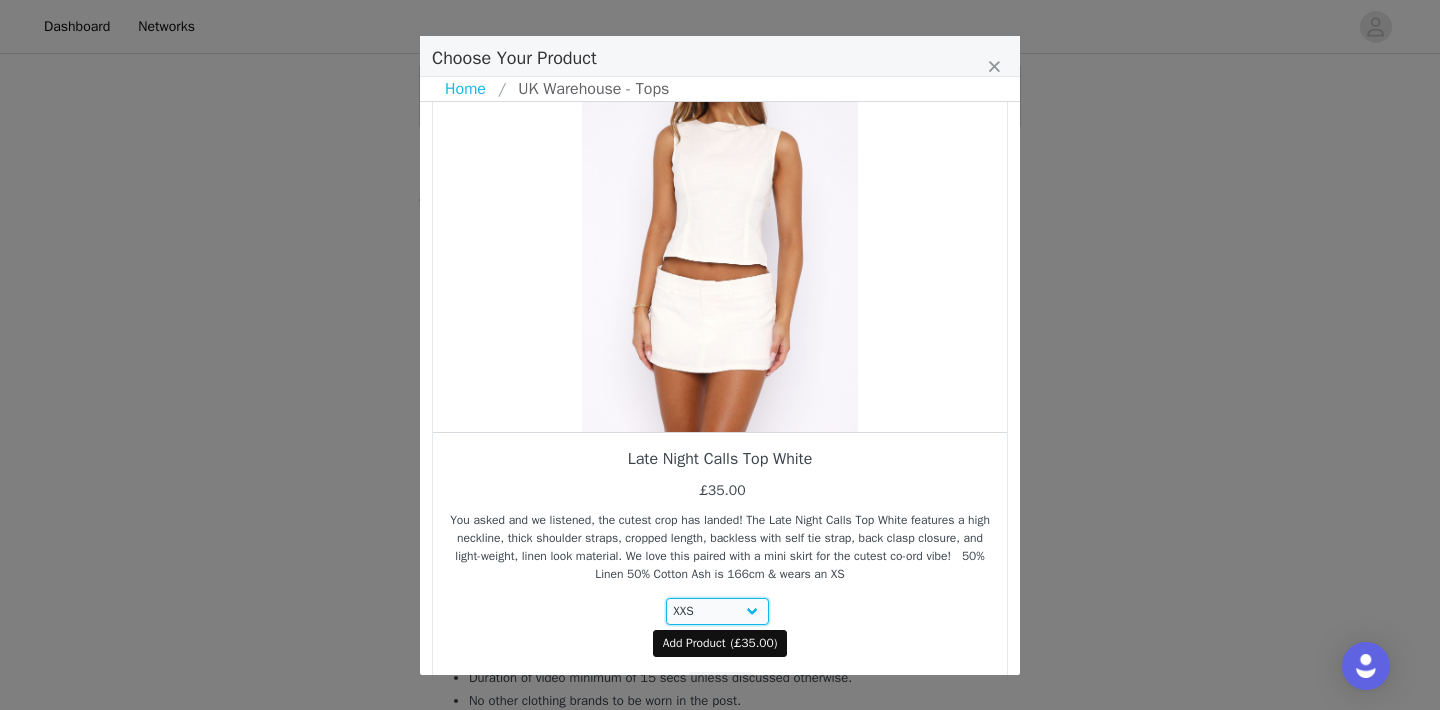scroll, scrollTop: 125, scrollLeft: 0, axis: vertical 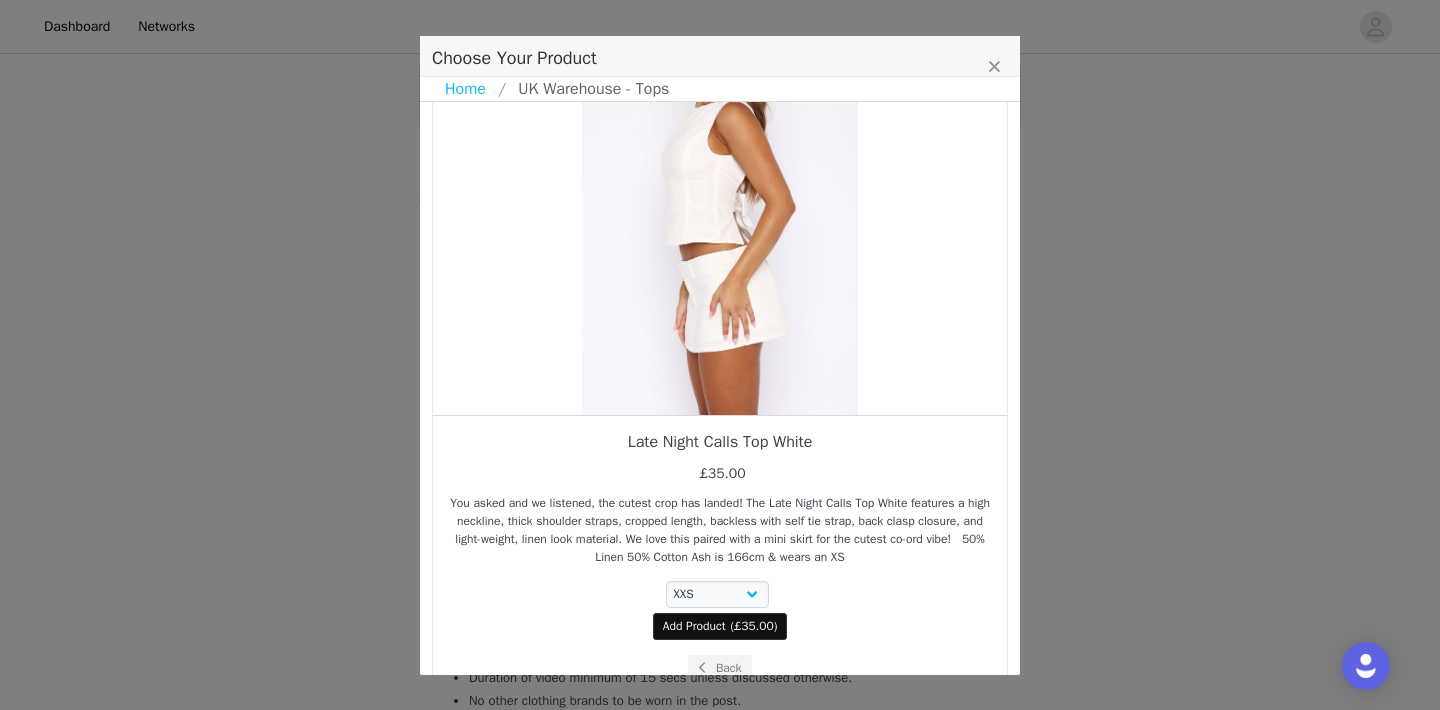 click on "Add Product
( £35.00 )" at bounding box center (720, 626) 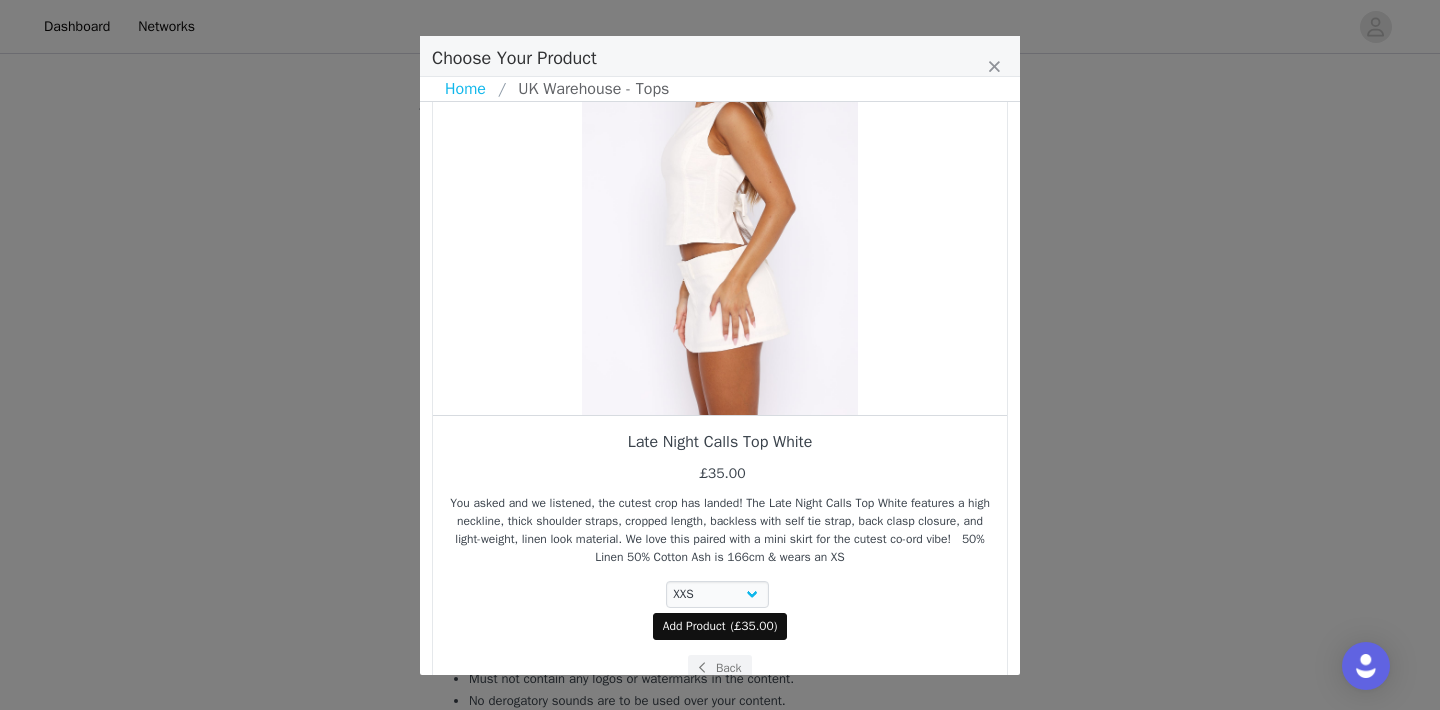 select on "26555633" 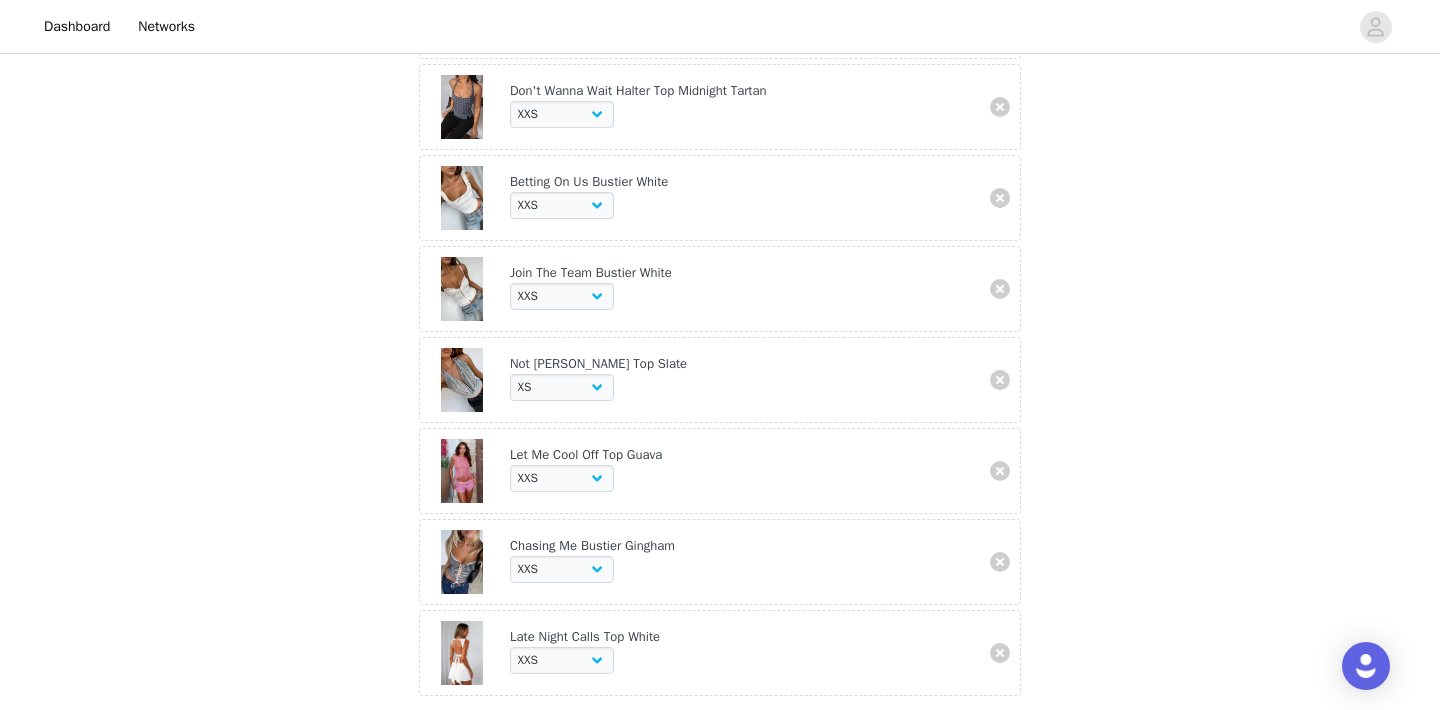 scroll, scrollTop: 1321, scrollLeft: 0, axis: vertical 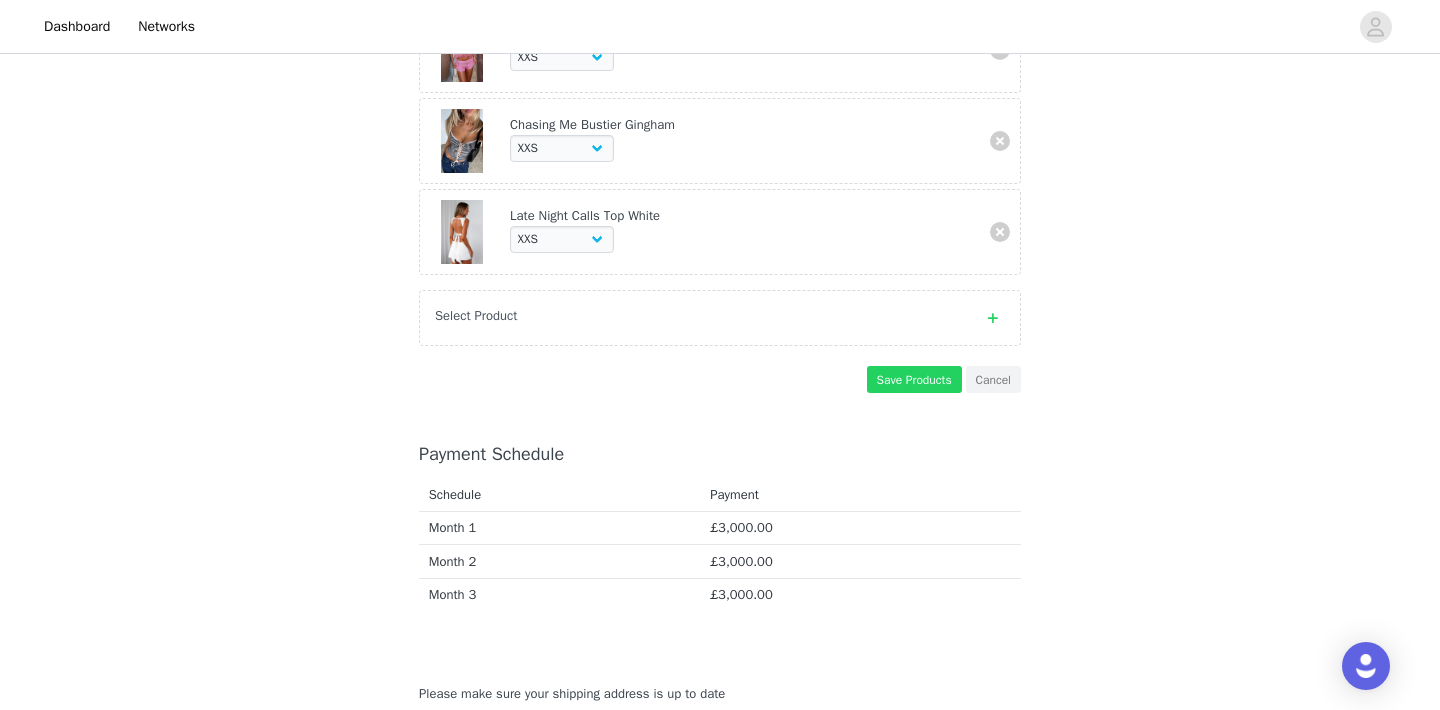 click on "Select Product" at bounding box center (720, 318) 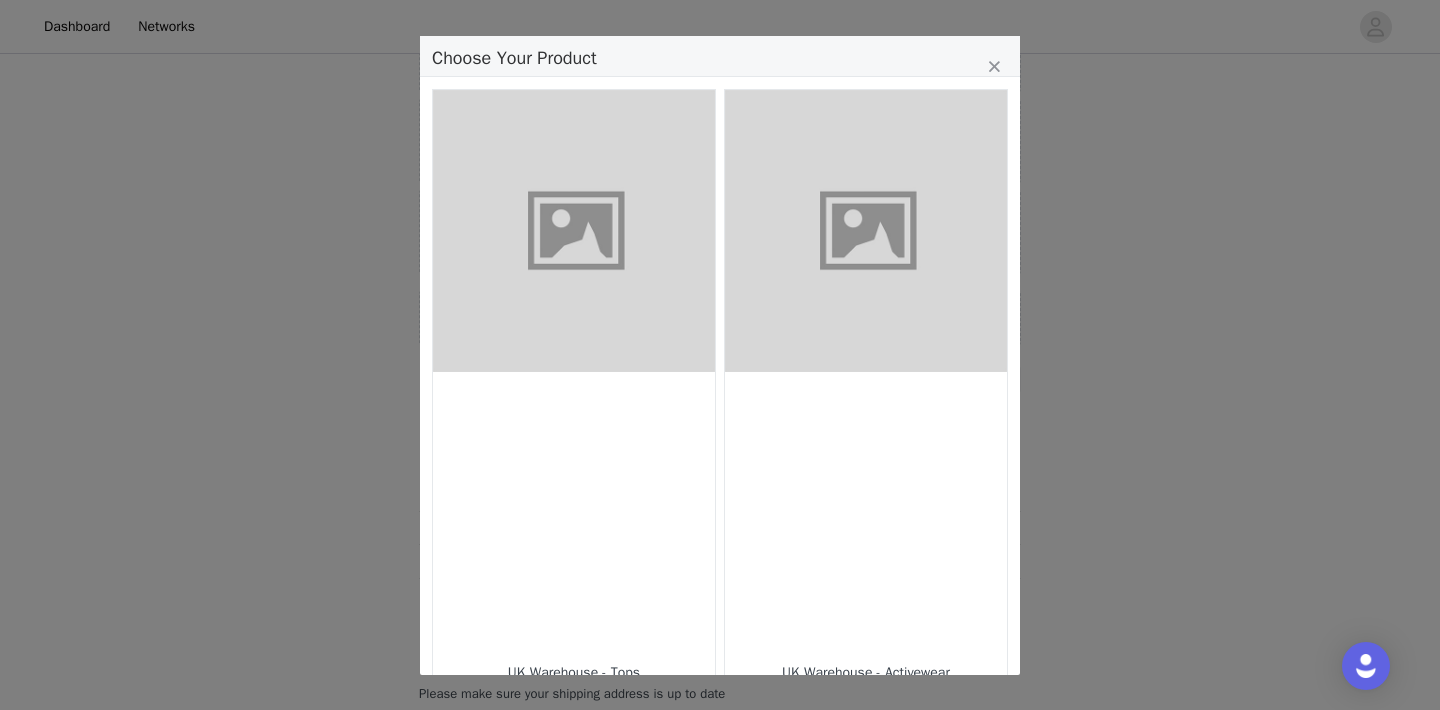 click at bounding box center [574, 231] 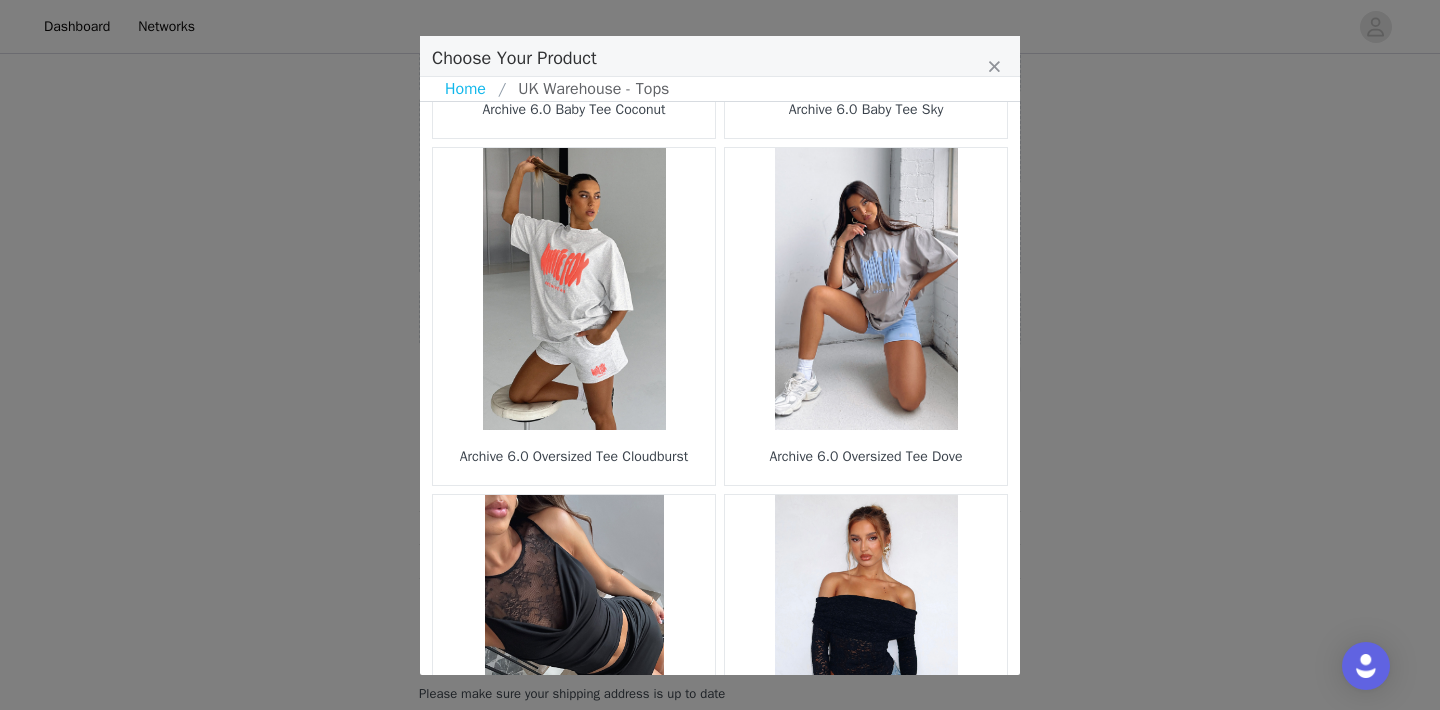scroll, scrollTop: 2971, scrollLeft: 0, axis: vertical 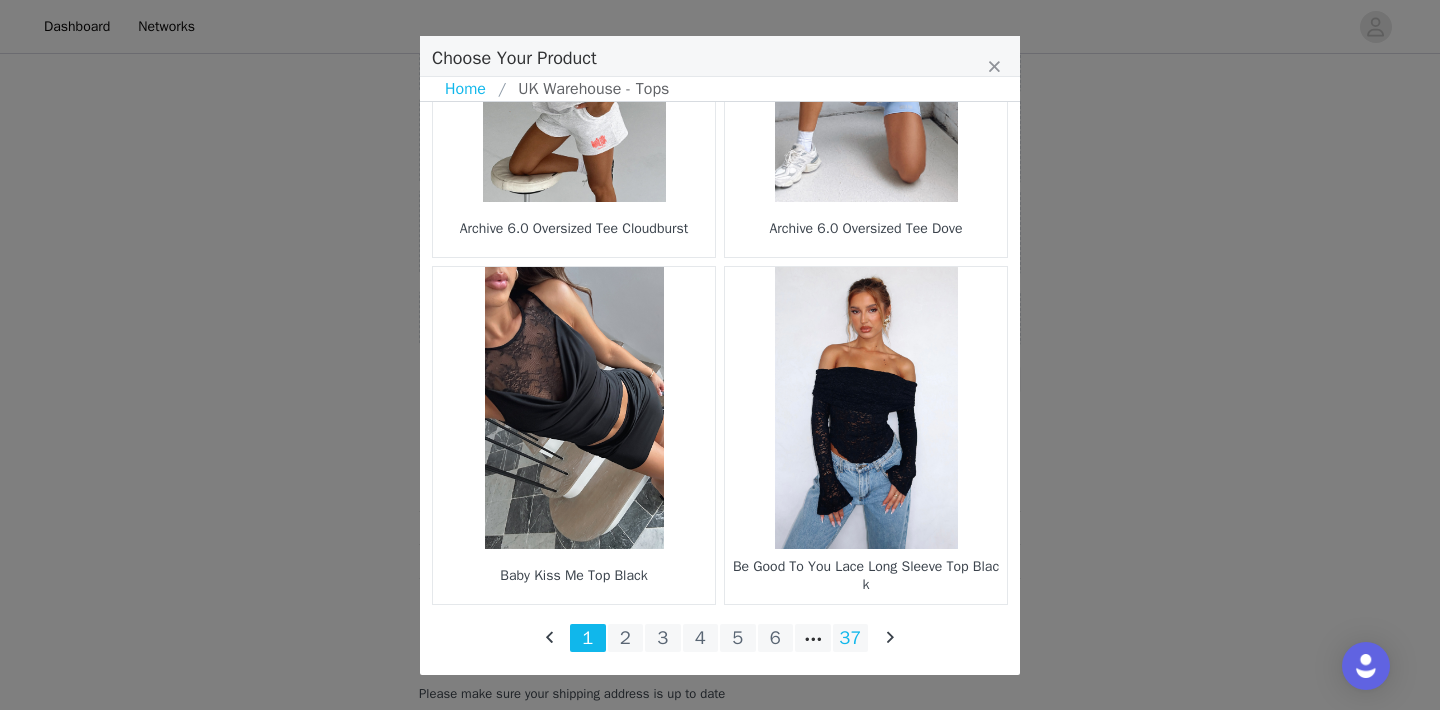 click on "37" at bounding box center [851, 638] 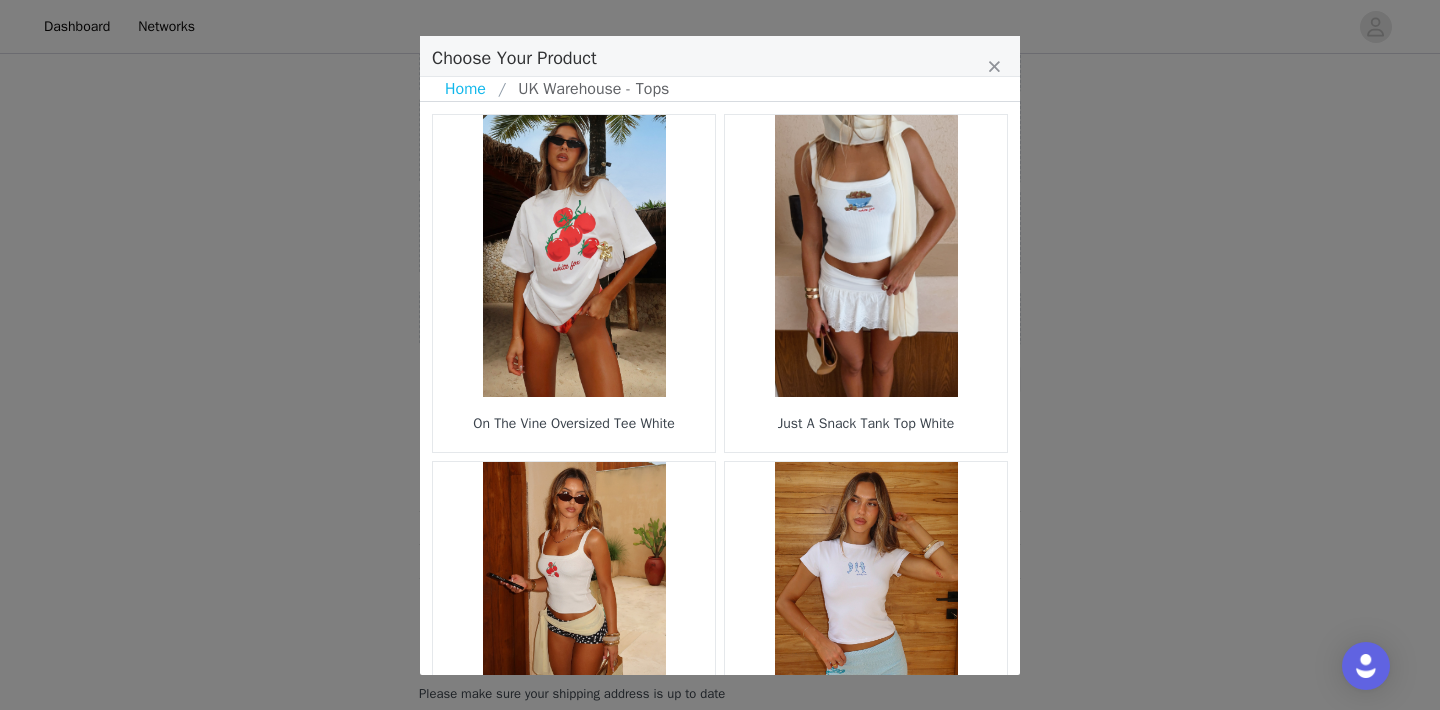 scroll, scrollTop: 1317, scrollLeft: 0, axis: vertical 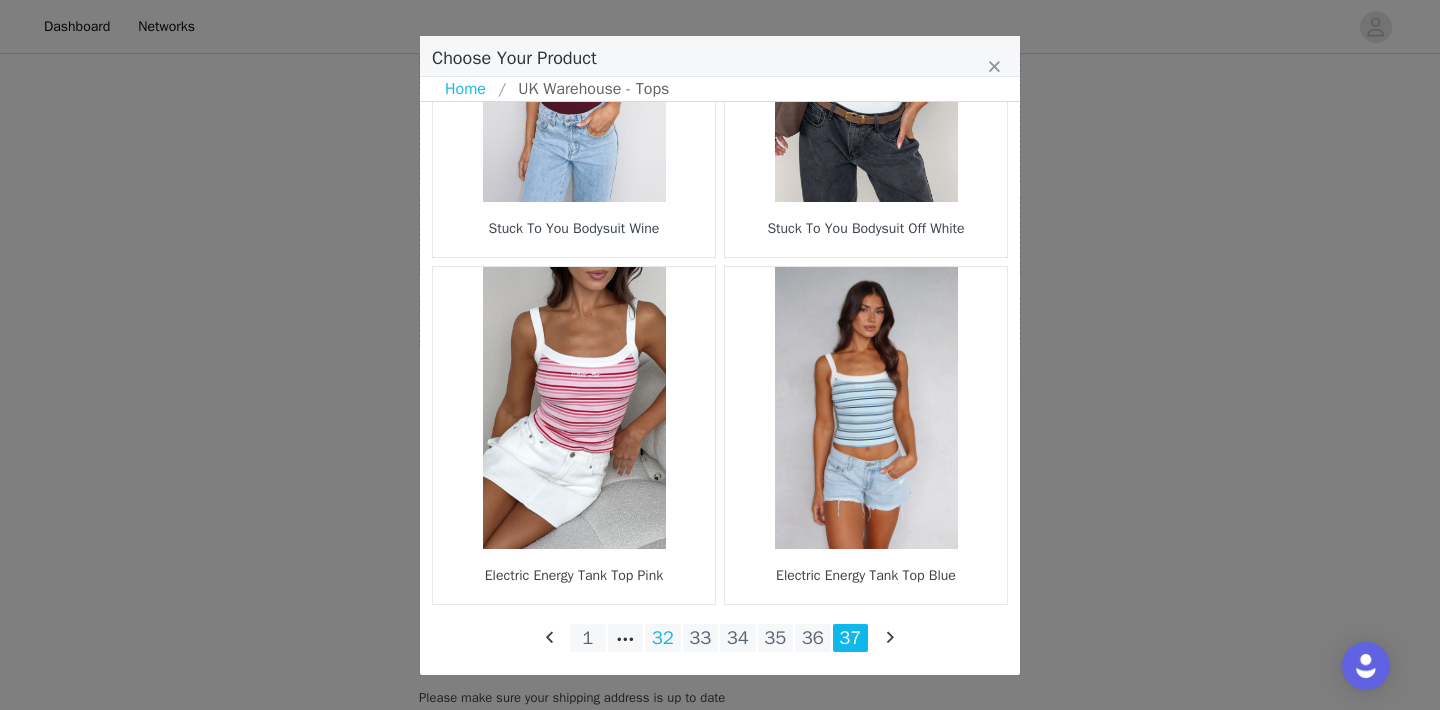 click on "32" at bounding box center (663, 638) 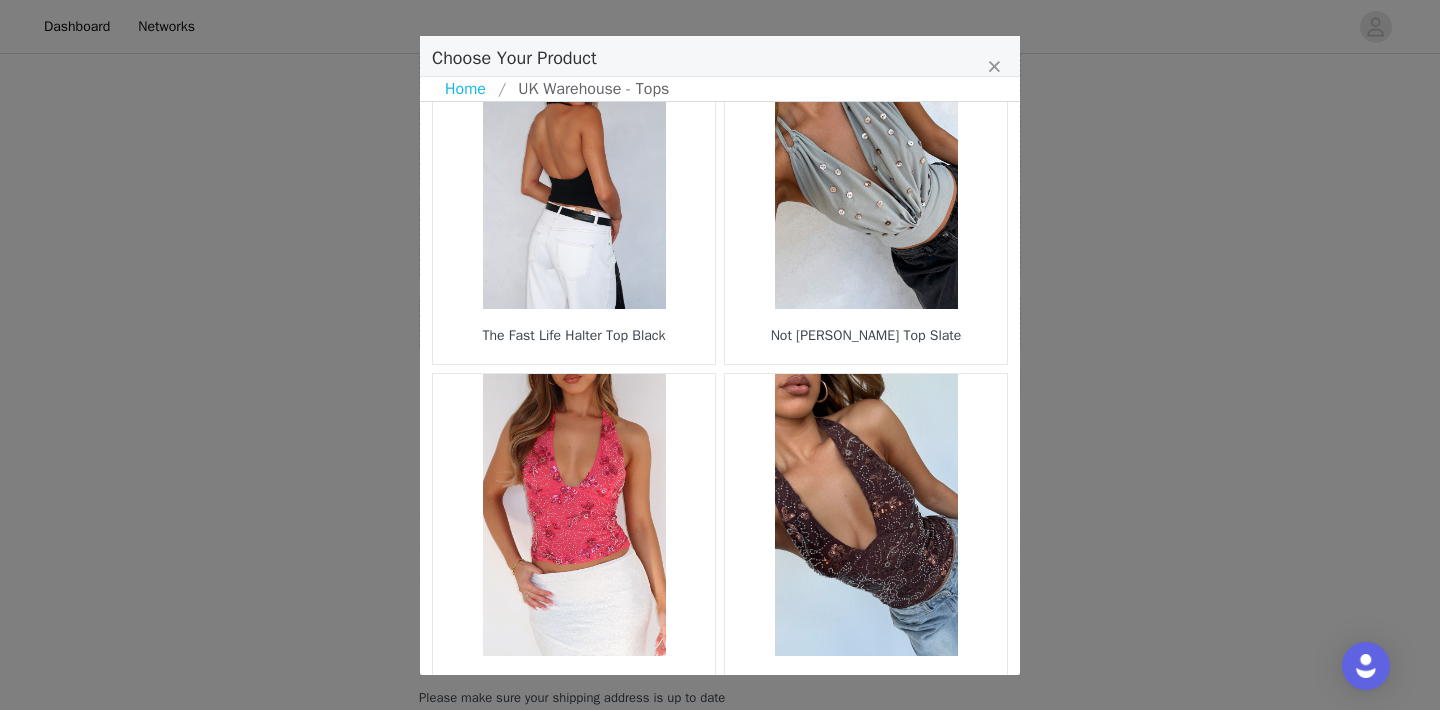 scroll, scrollTop: 2971, scrollLeft: 0, axis: vertical 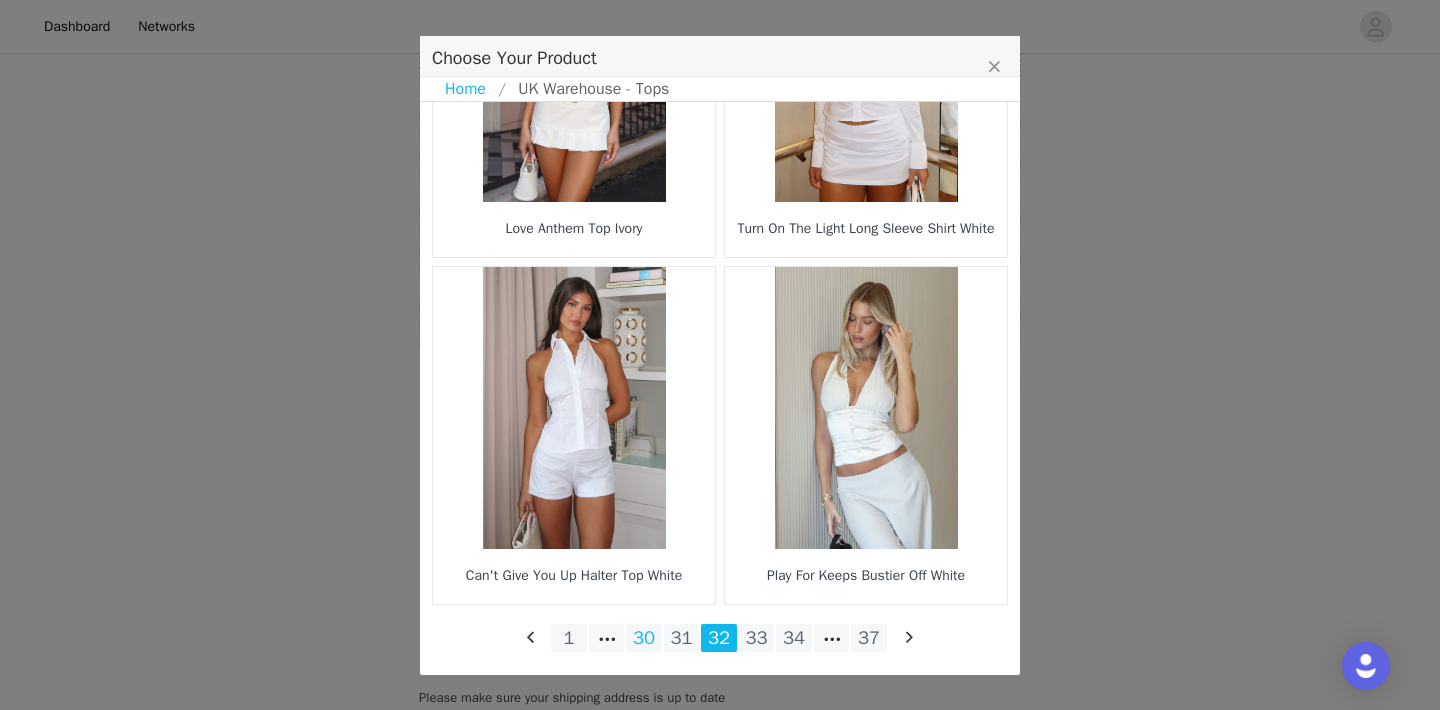 click on "30" at bounding box center (644, 638) 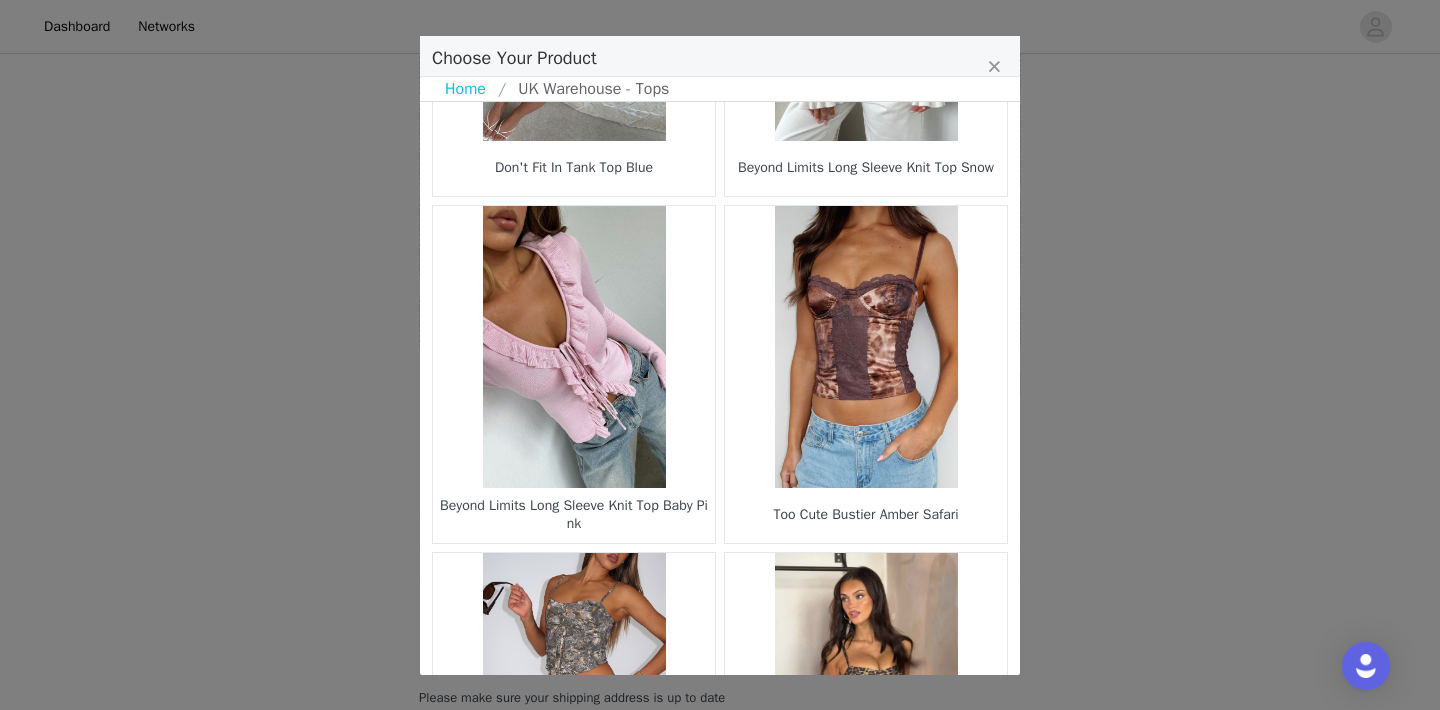 scroll, scrollTop: 2971, scrollLeft: 0, axis: vertical 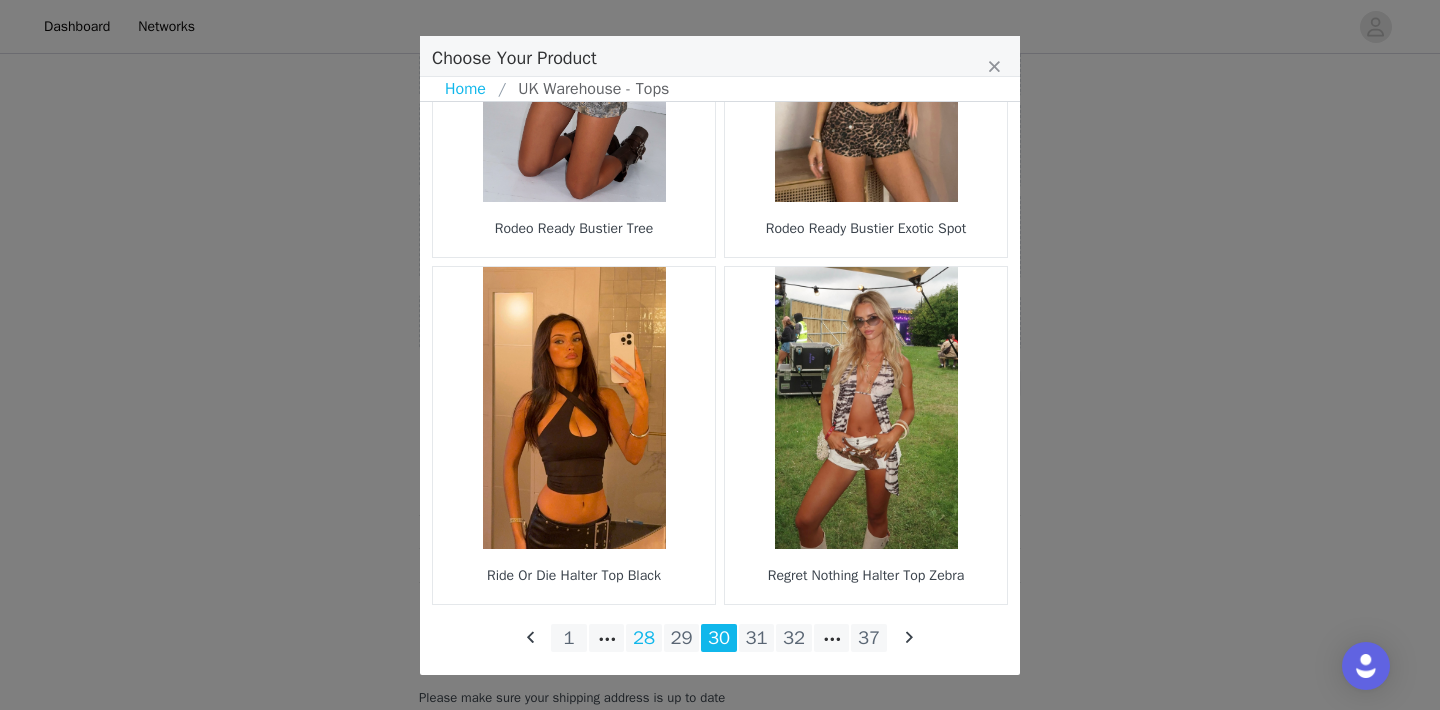 click on "28" at bounding box center [644, 638] 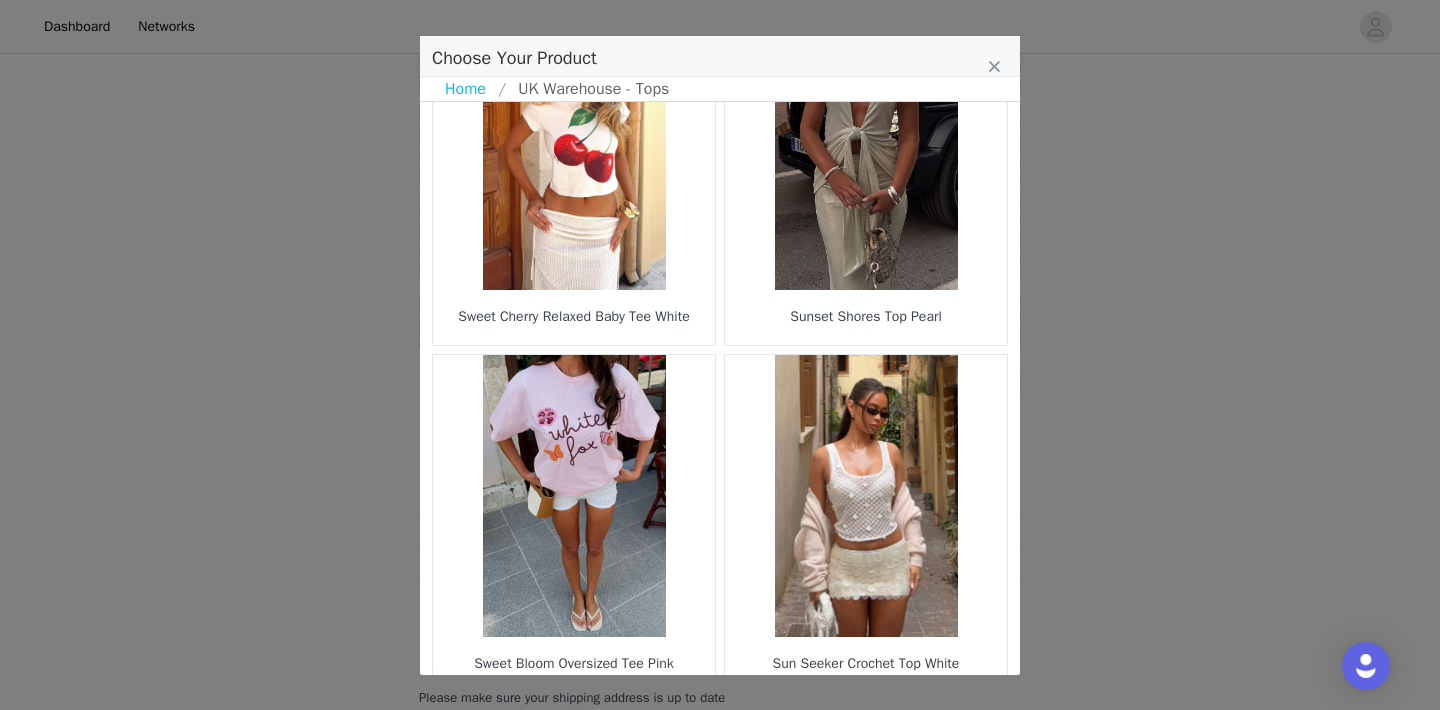 scroll, scrollTop: 2971, scrollLeft: 0, axis: vertical 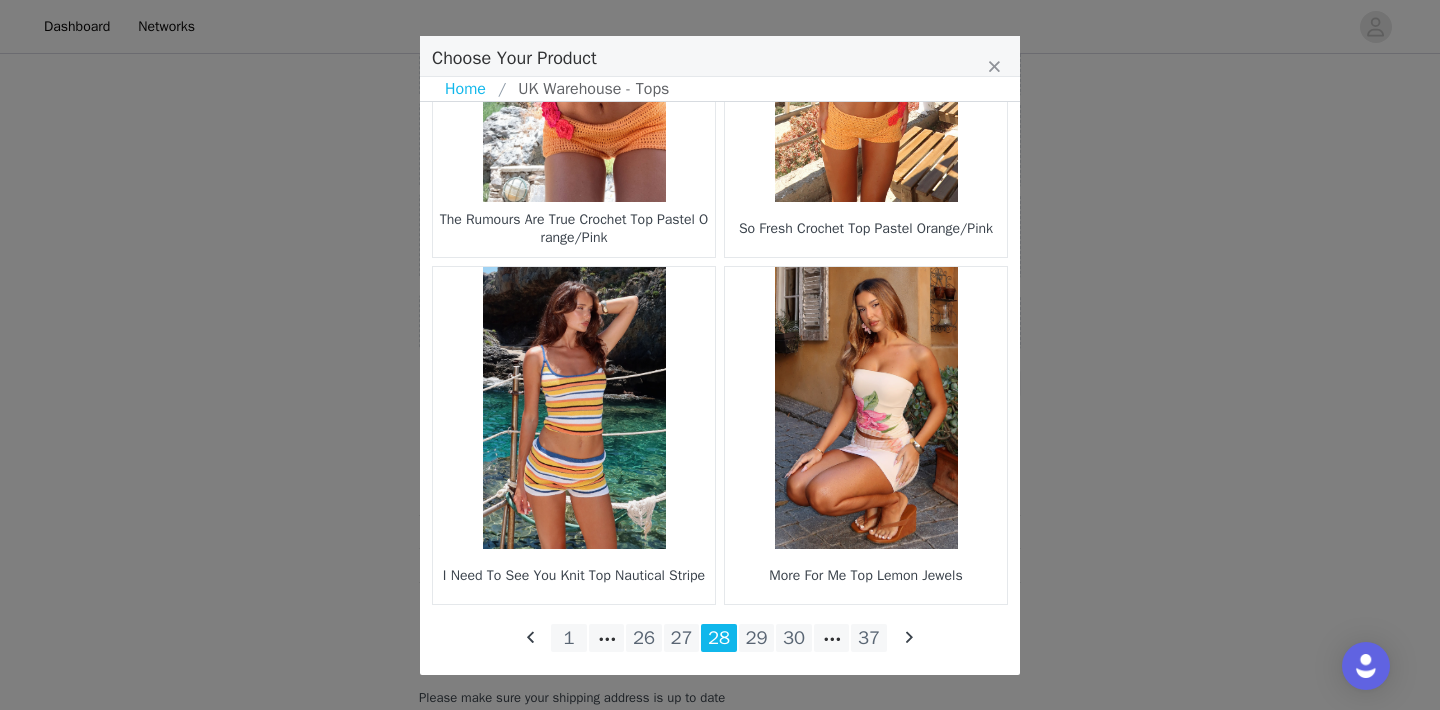 click on "26" at bounding box center (644, 638) 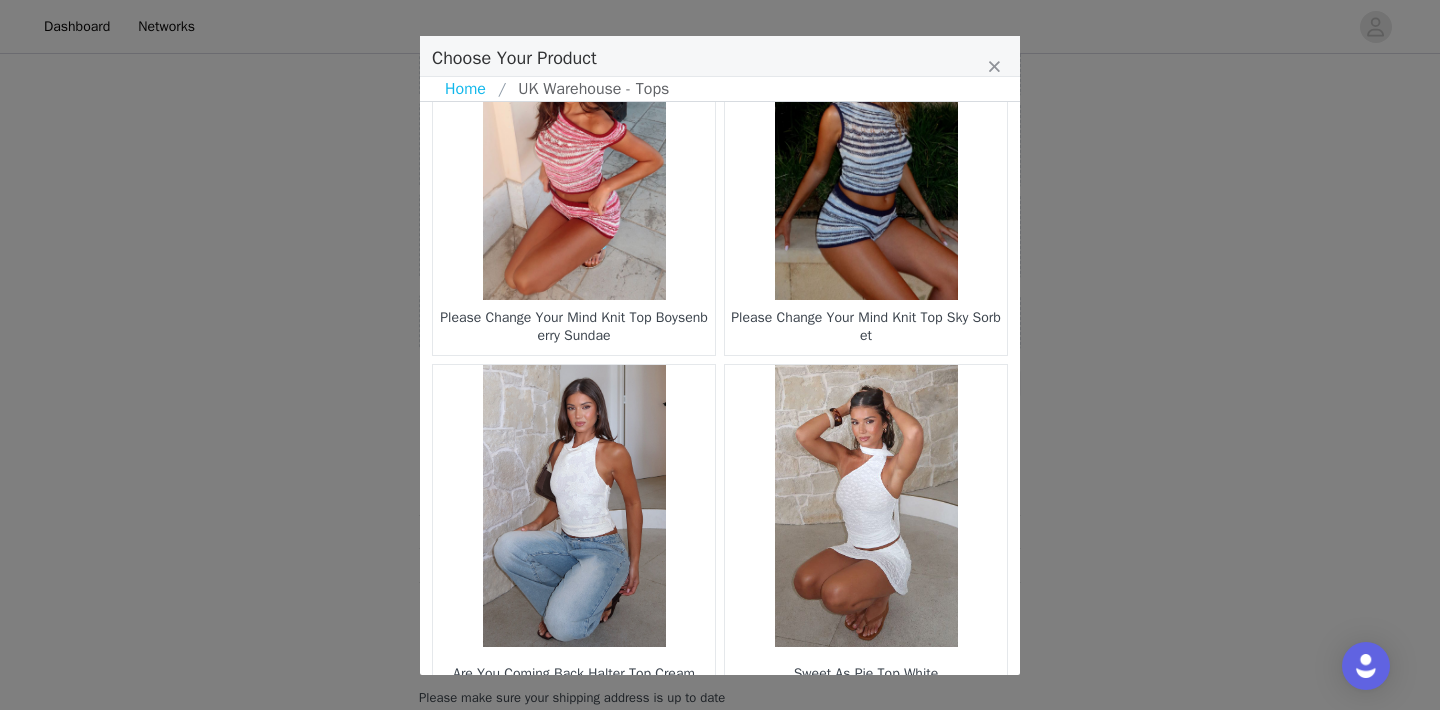 scroll, scrollTop: 2971, scrollLeft: 0, axis: vertical 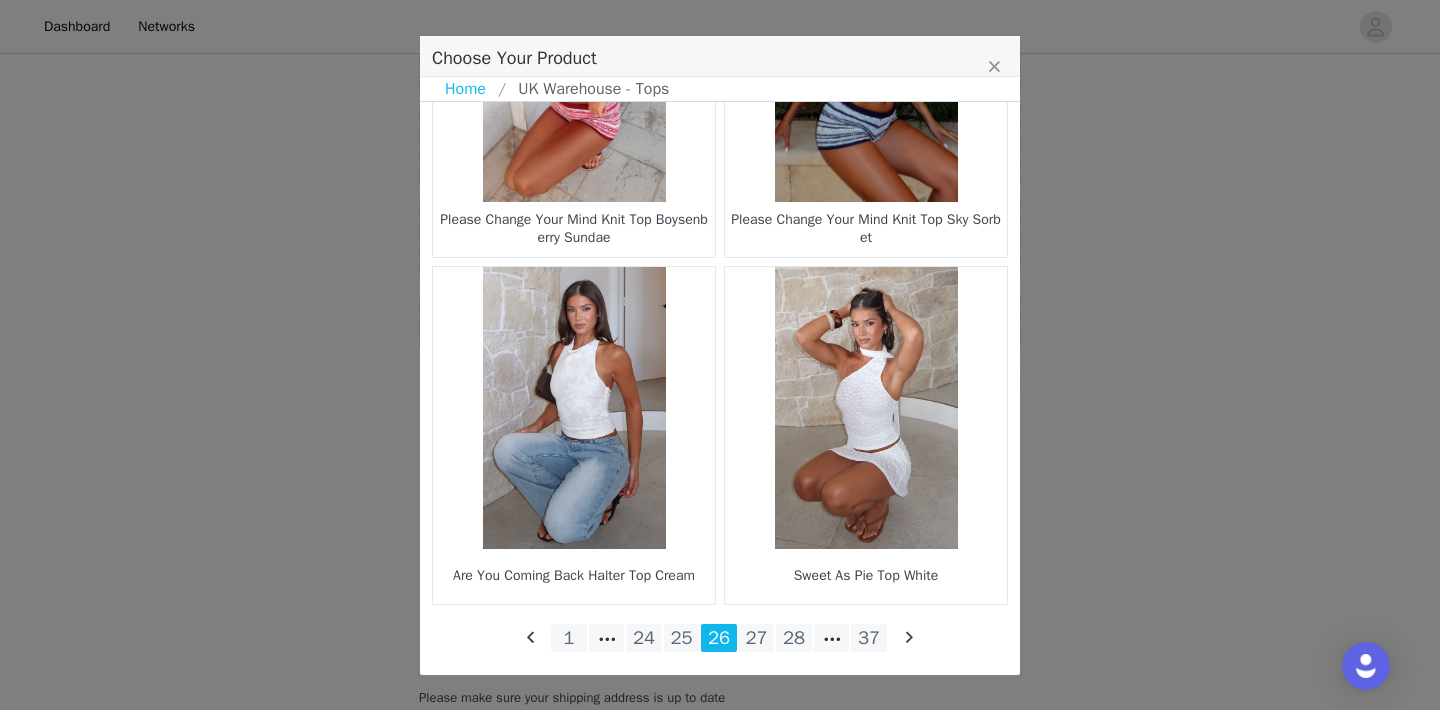 click on "24" at bounding box center (644, 638) 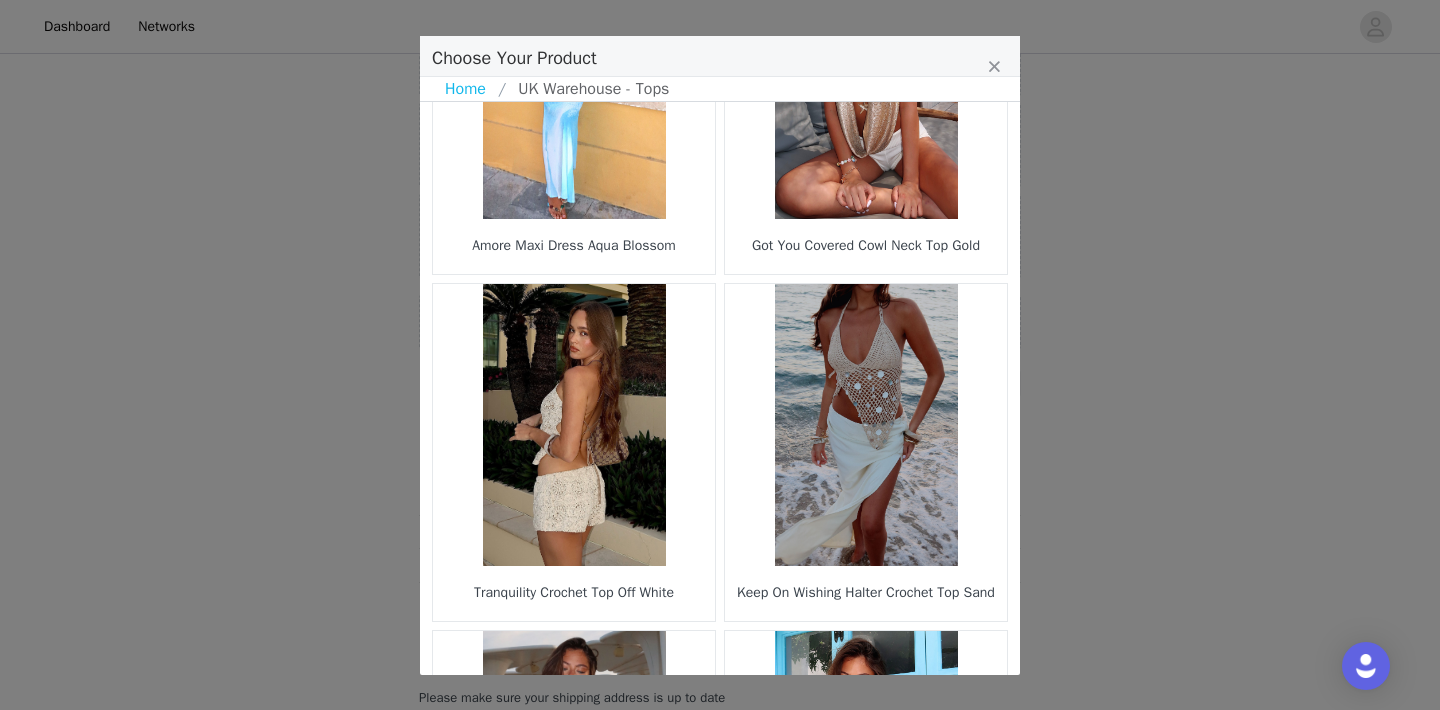 scroll, scrollTop: 2971, scrollLeft: 0, axis: vertical 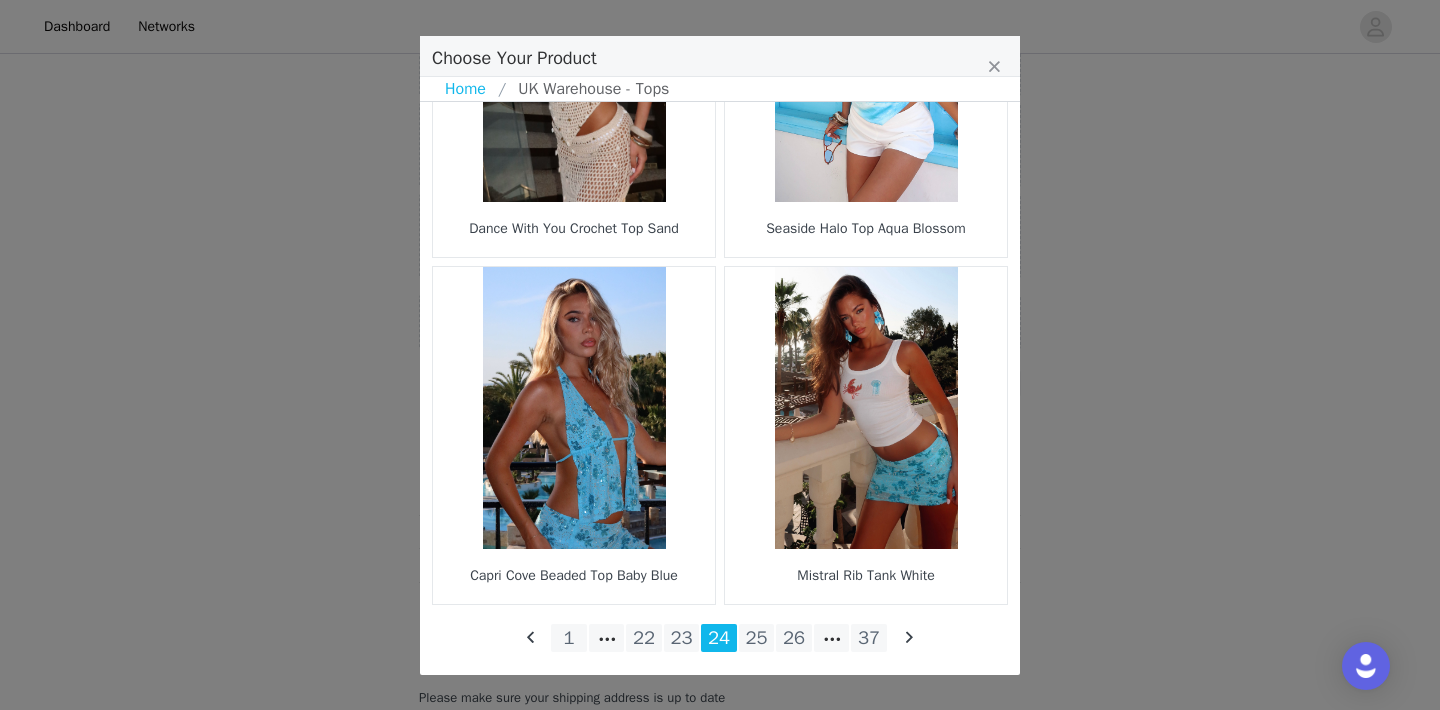 click on "22" at bounding box center (644, 638) 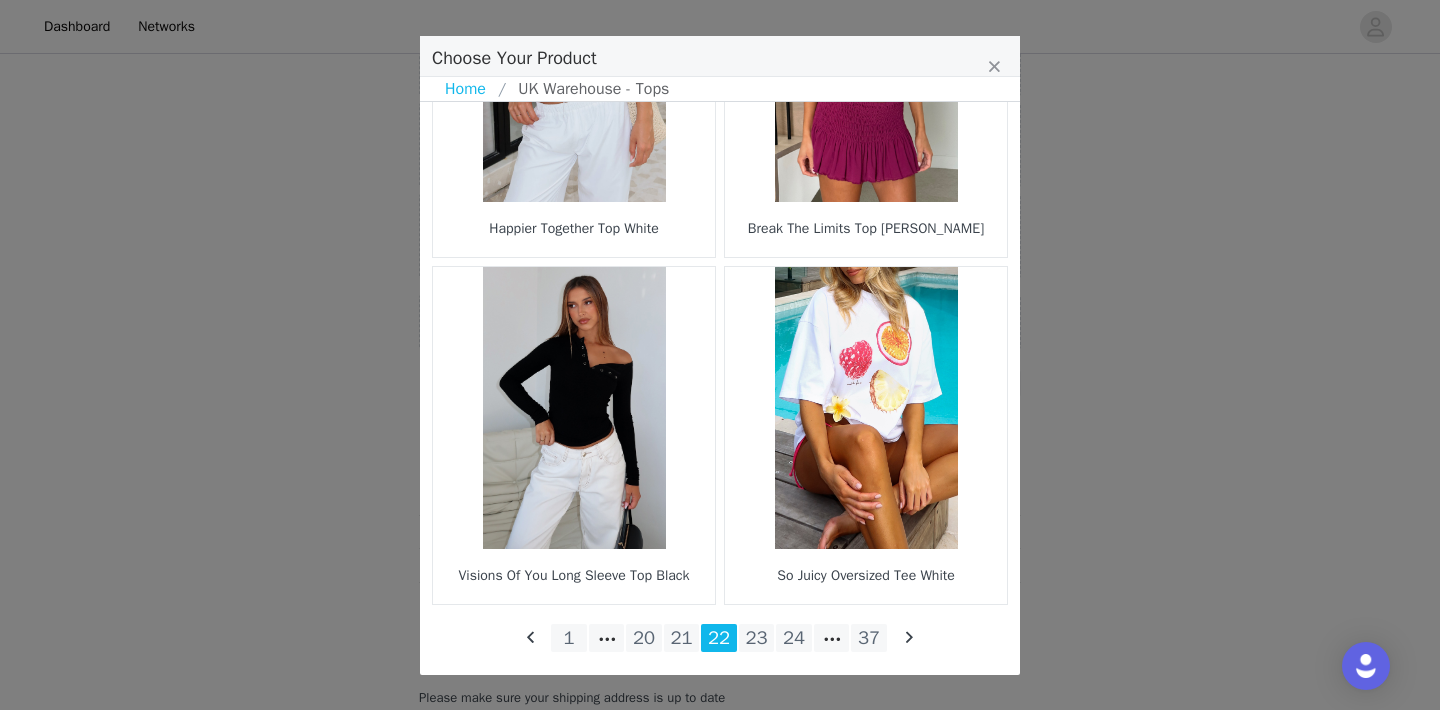 click on "20" at bounding box center [644, 638] 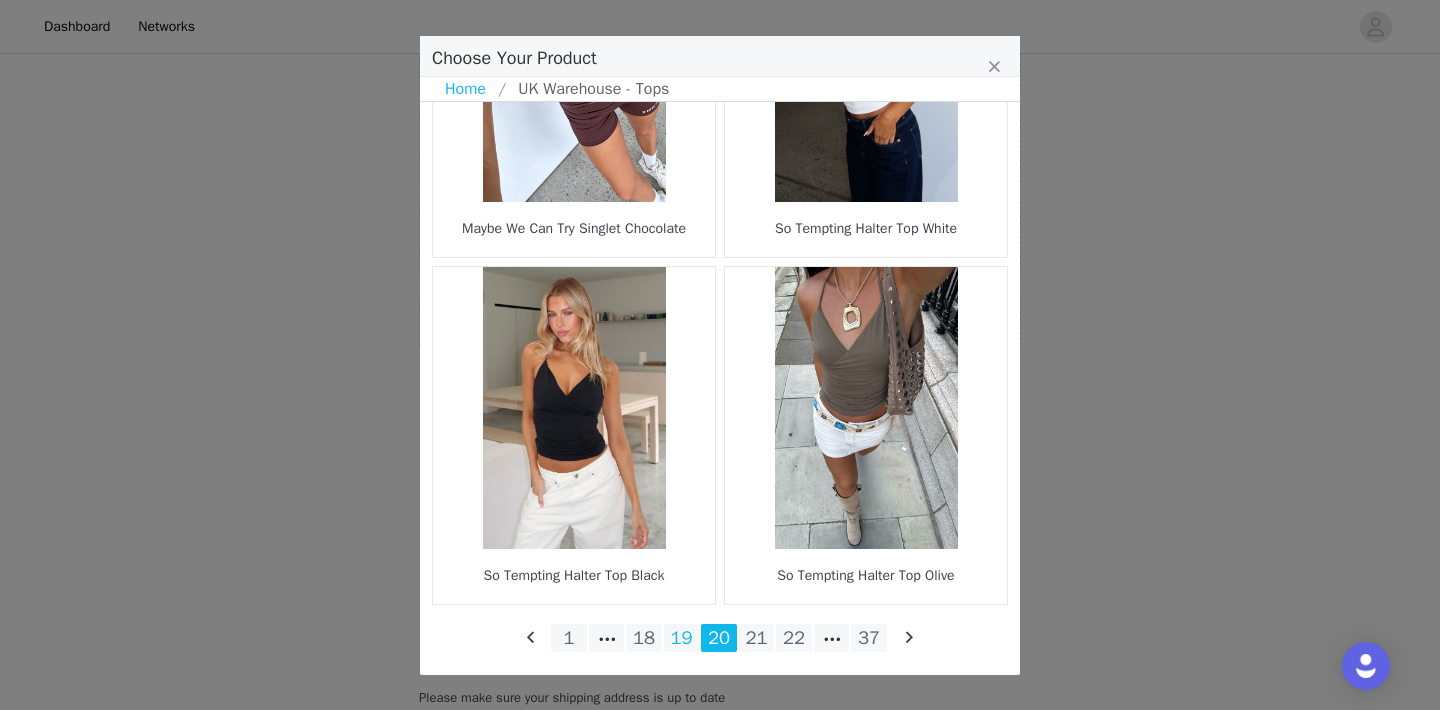 click on "19" at bounding box center [682, 638] 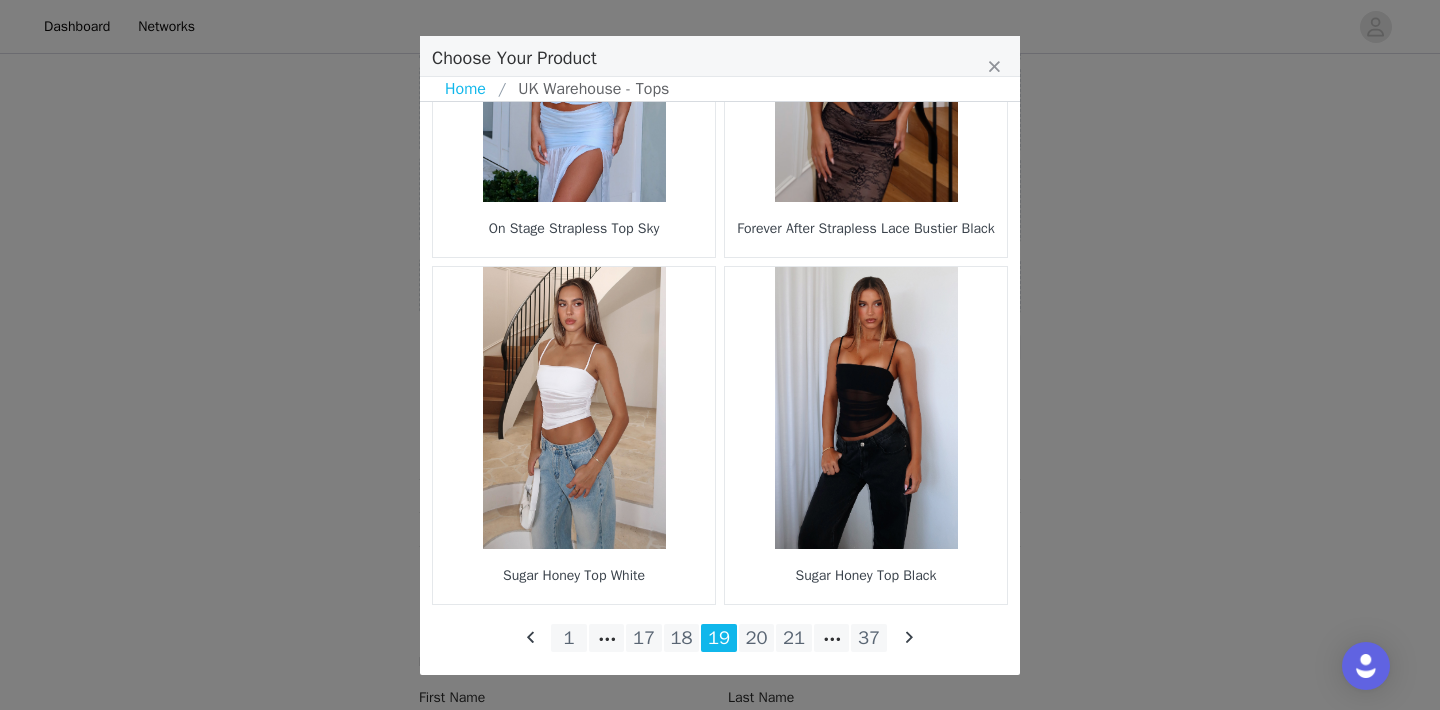 click on "18" at bounding box center (682, 638) 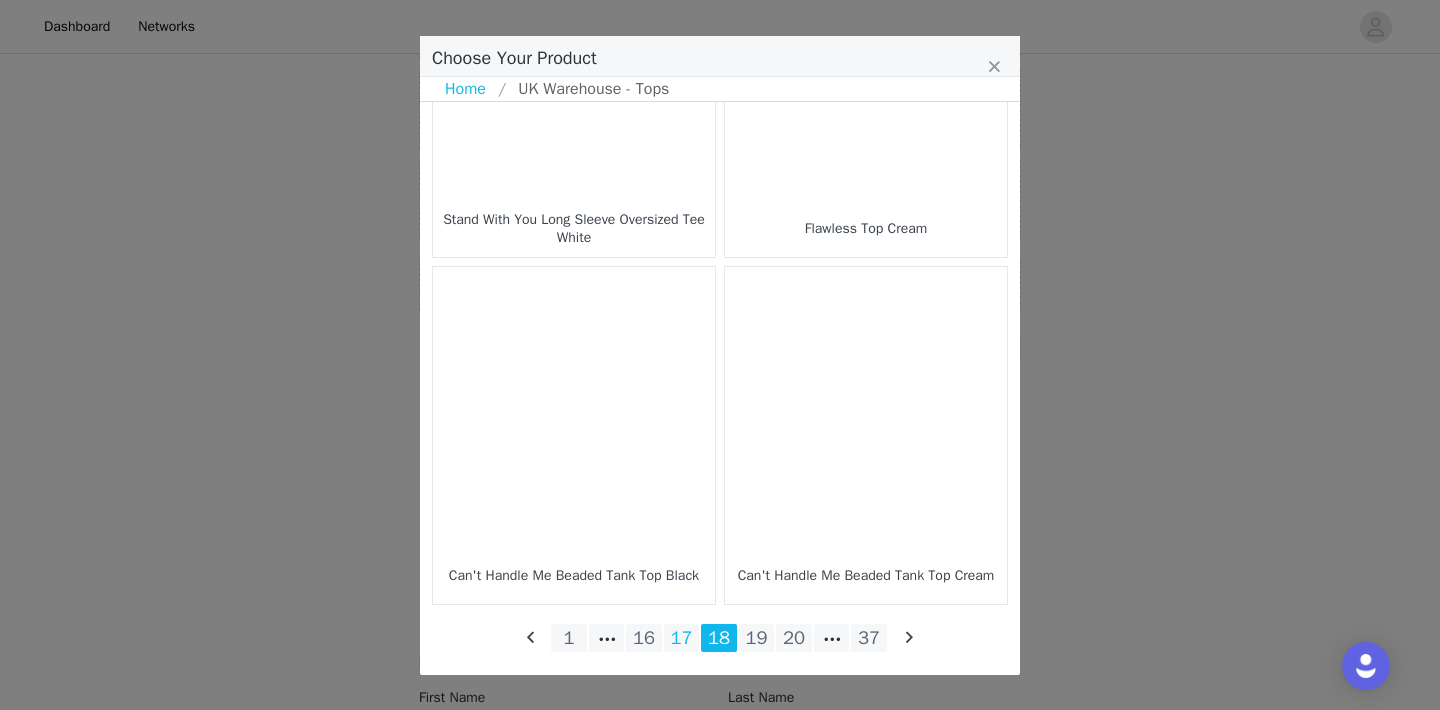 click on "17" at bounding box center [682, 638] 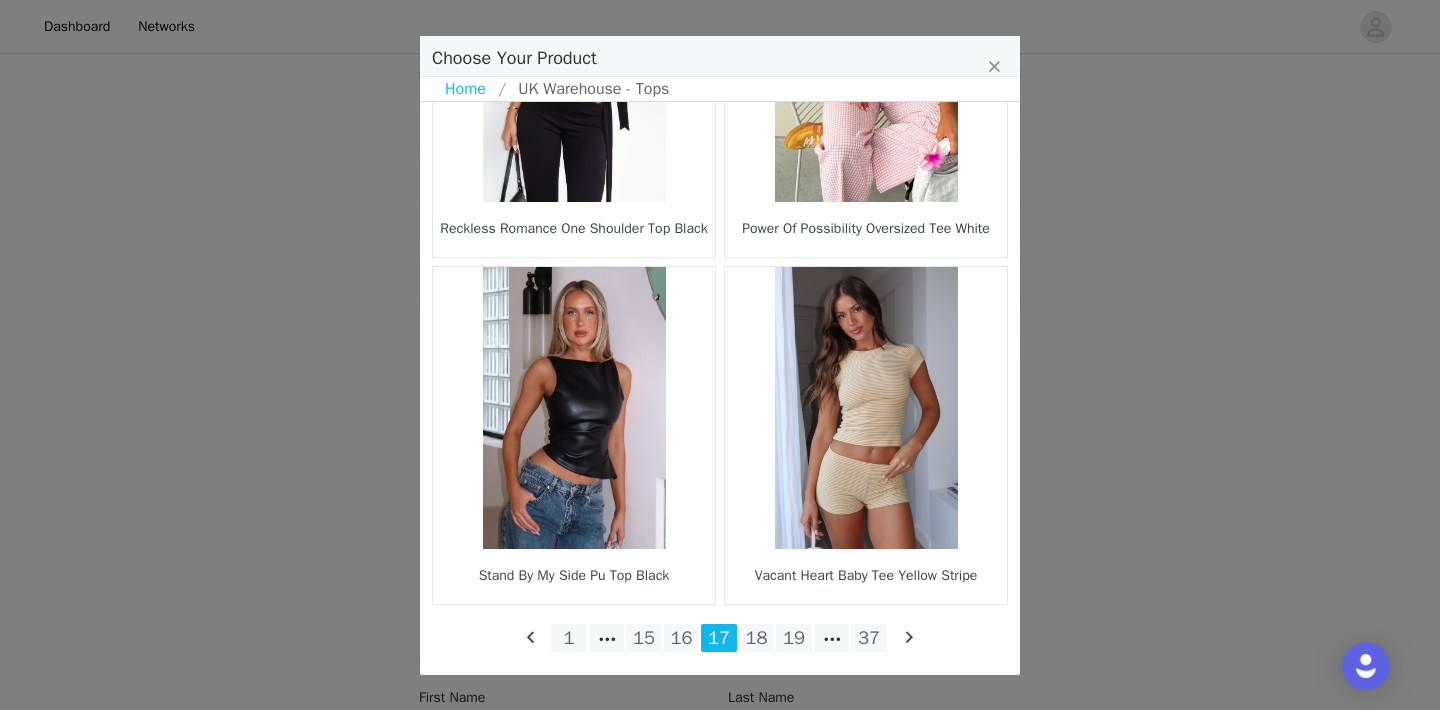 click on "16" at bounding box center (682, 638) 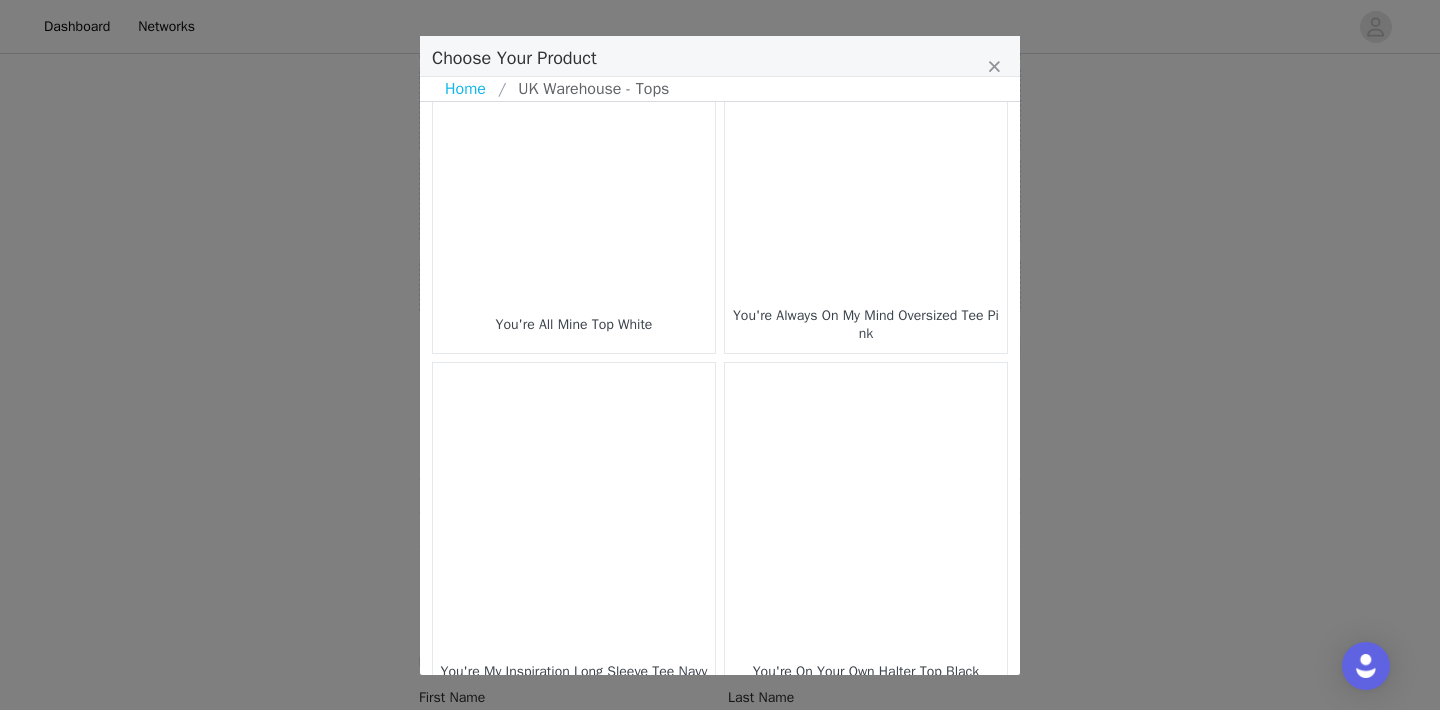 scroll, scrollTop: 2971, scrollLeft: 0, axis: vertical 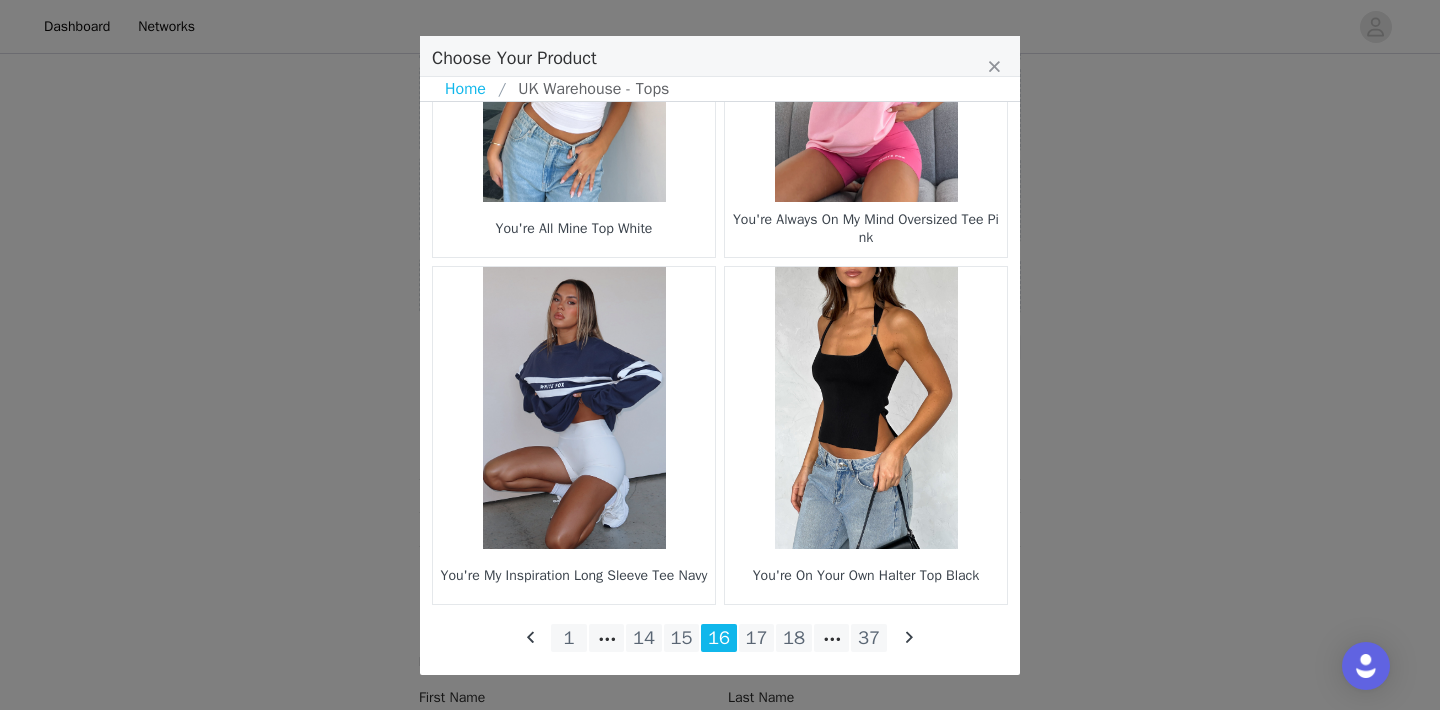click on "15" at bounding box center (682, 638) 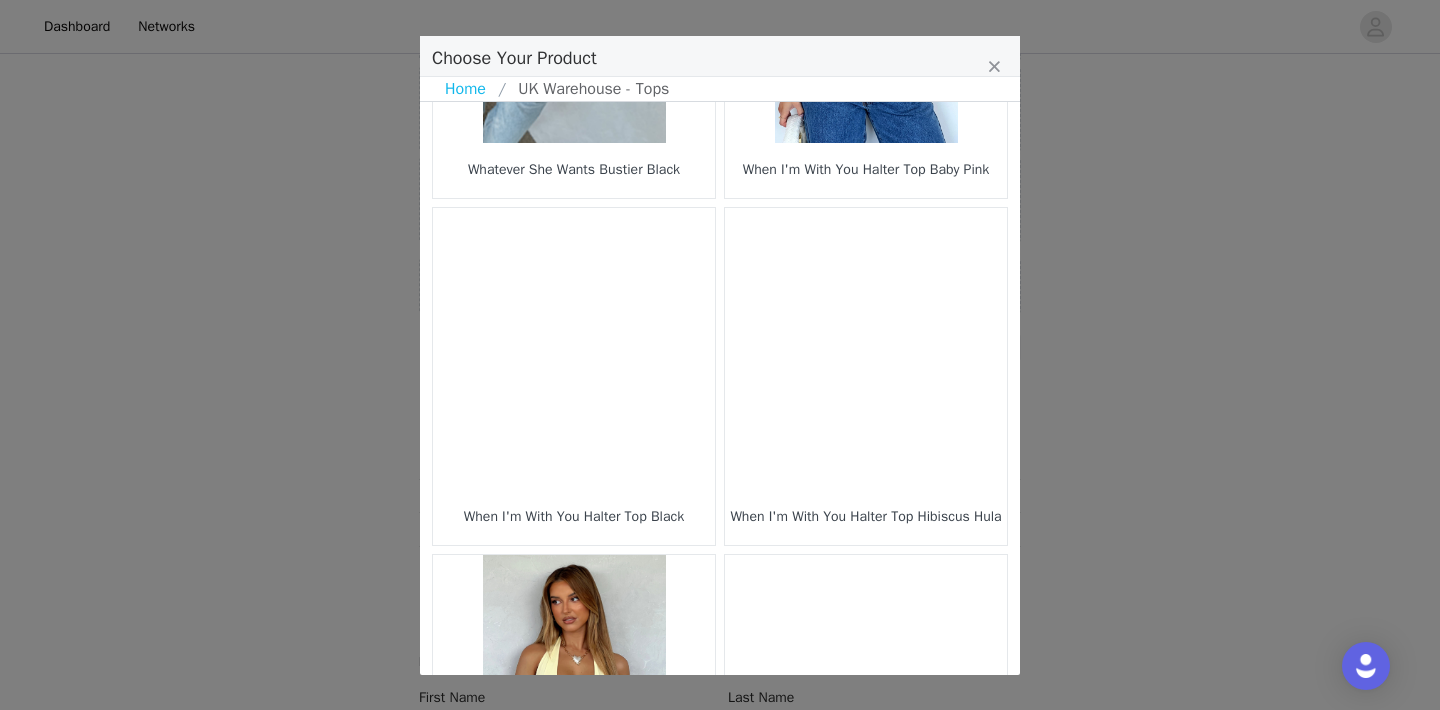 scroll, scrollTop: 2971, scrollLeft: 0, axis: vertical 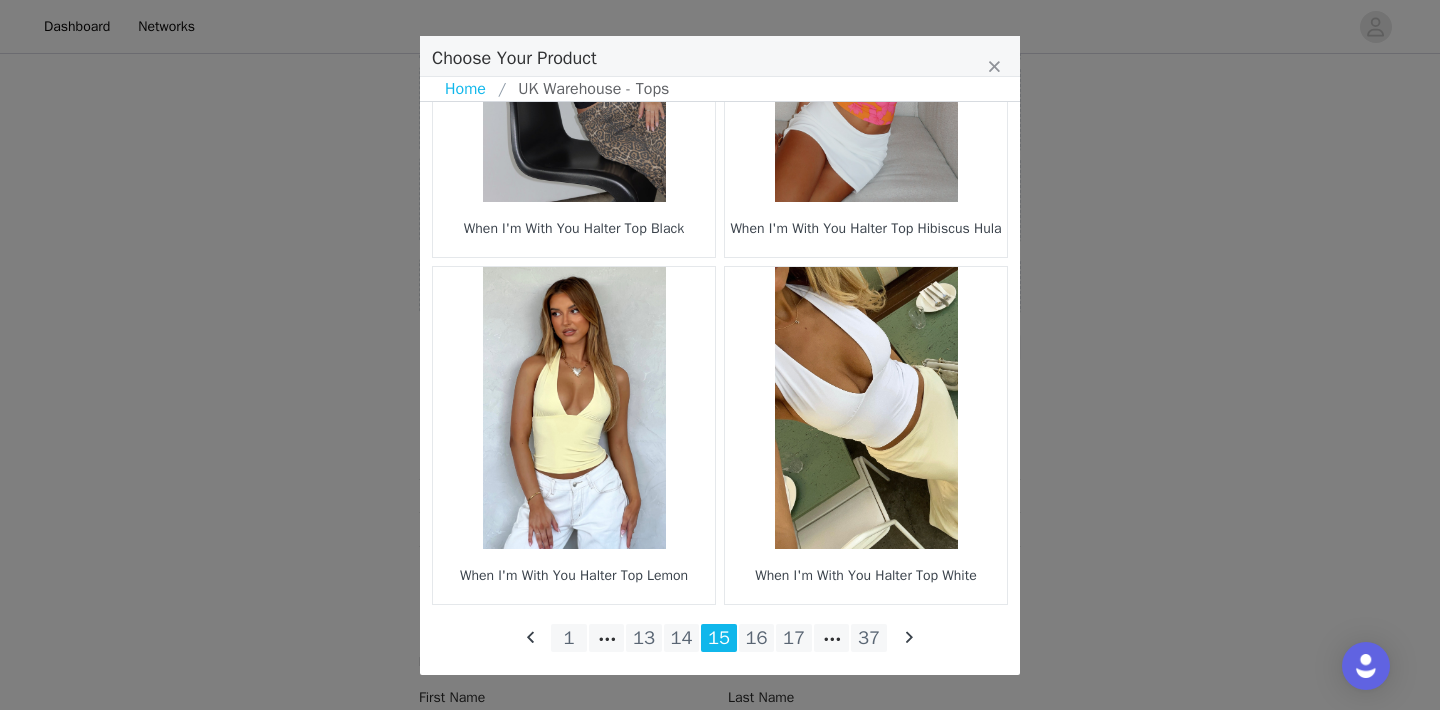 click on "14" at bounding box center [682, 638] 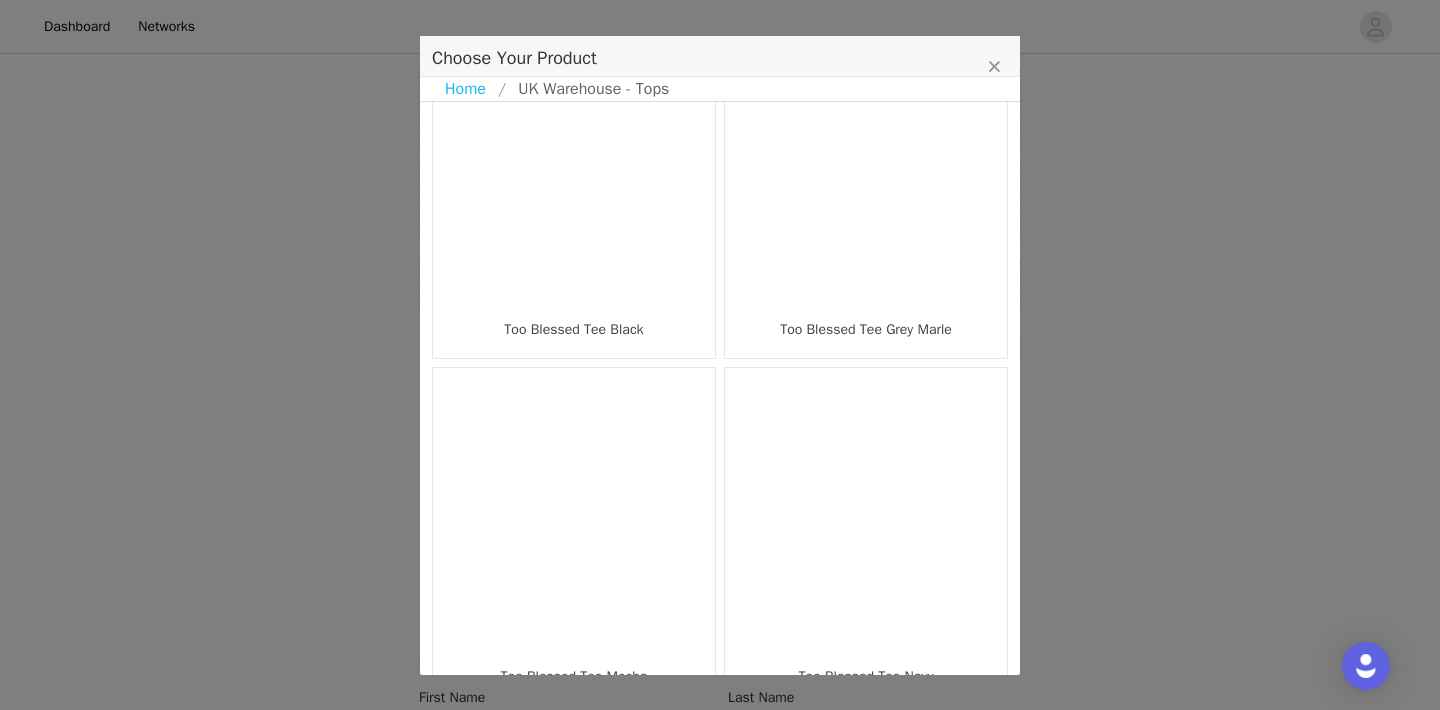 scroll, scrollTop: 2971, scrollLeft: 0, axis: vertical 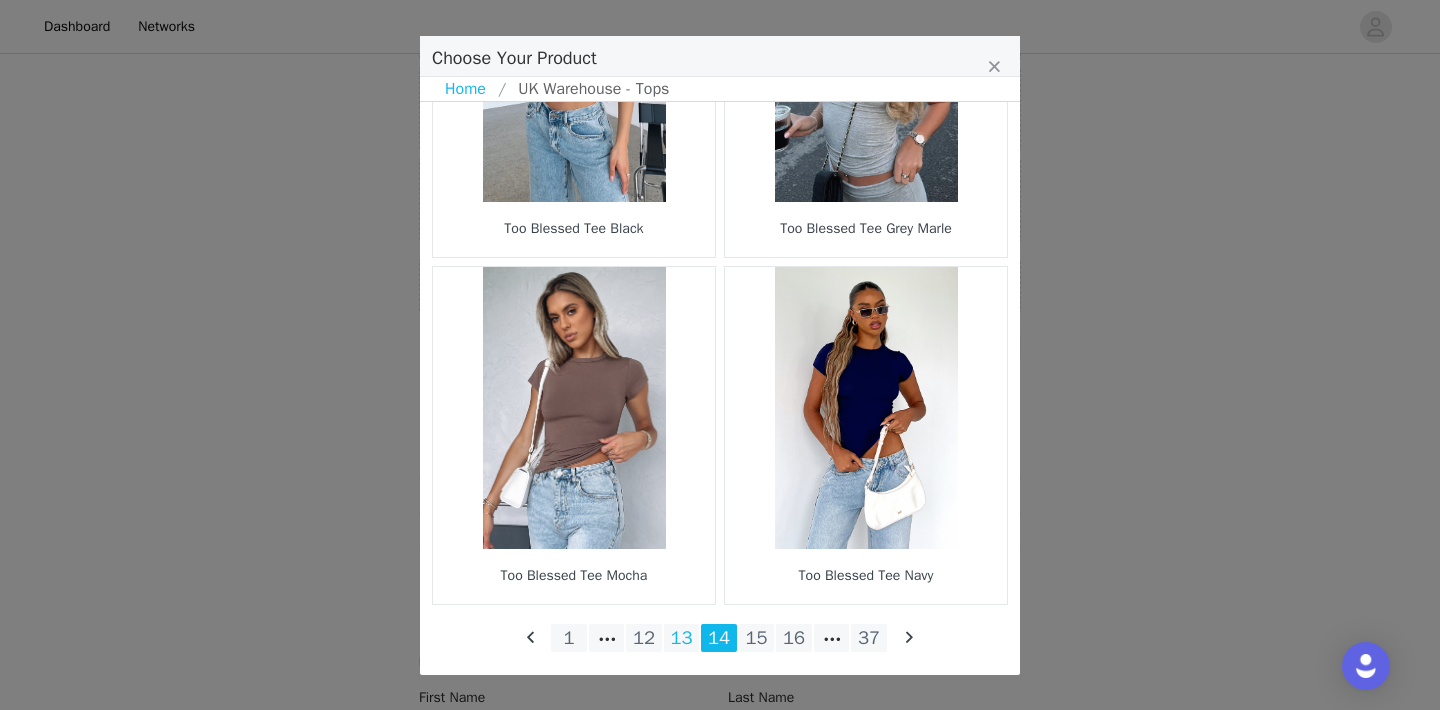 click on "13" at bounding box center [682, 638] 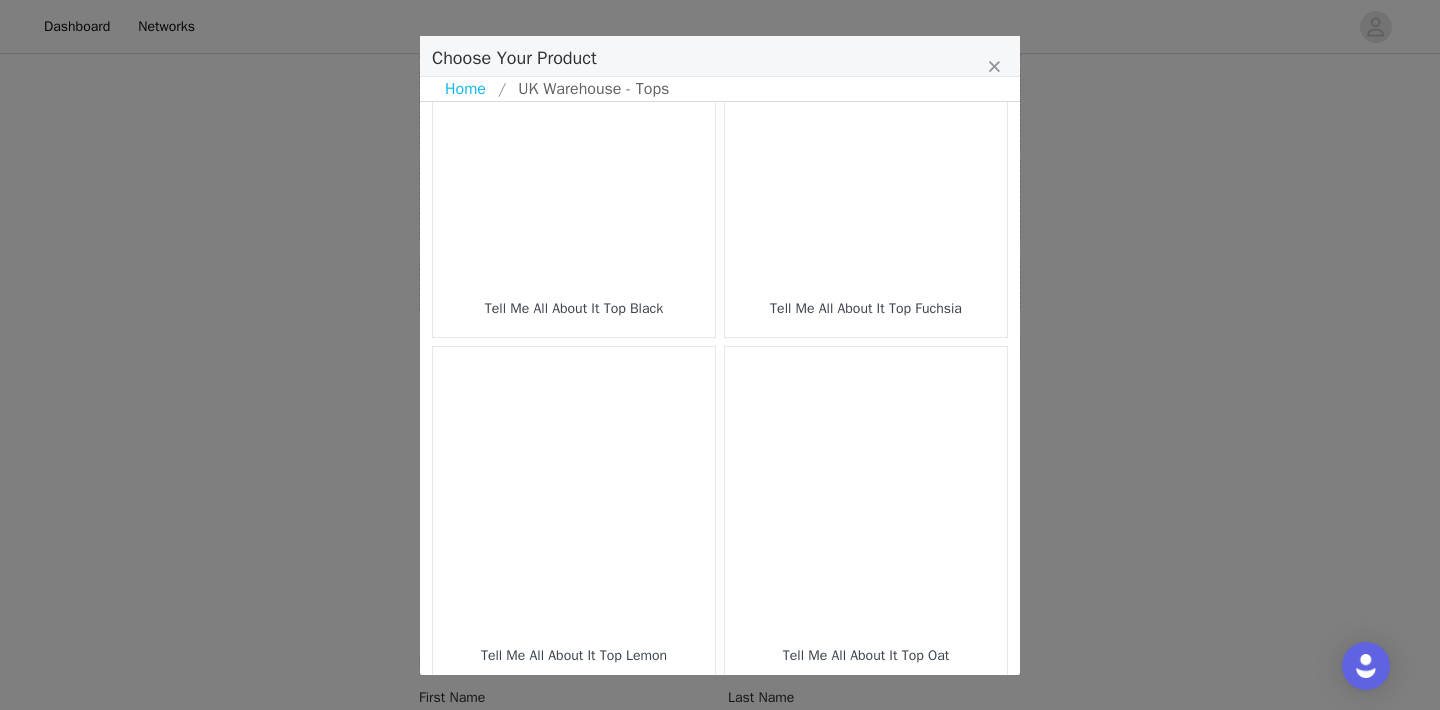 scroll, scrollTop: 2971, scrollLeft: 0, axis: vertical 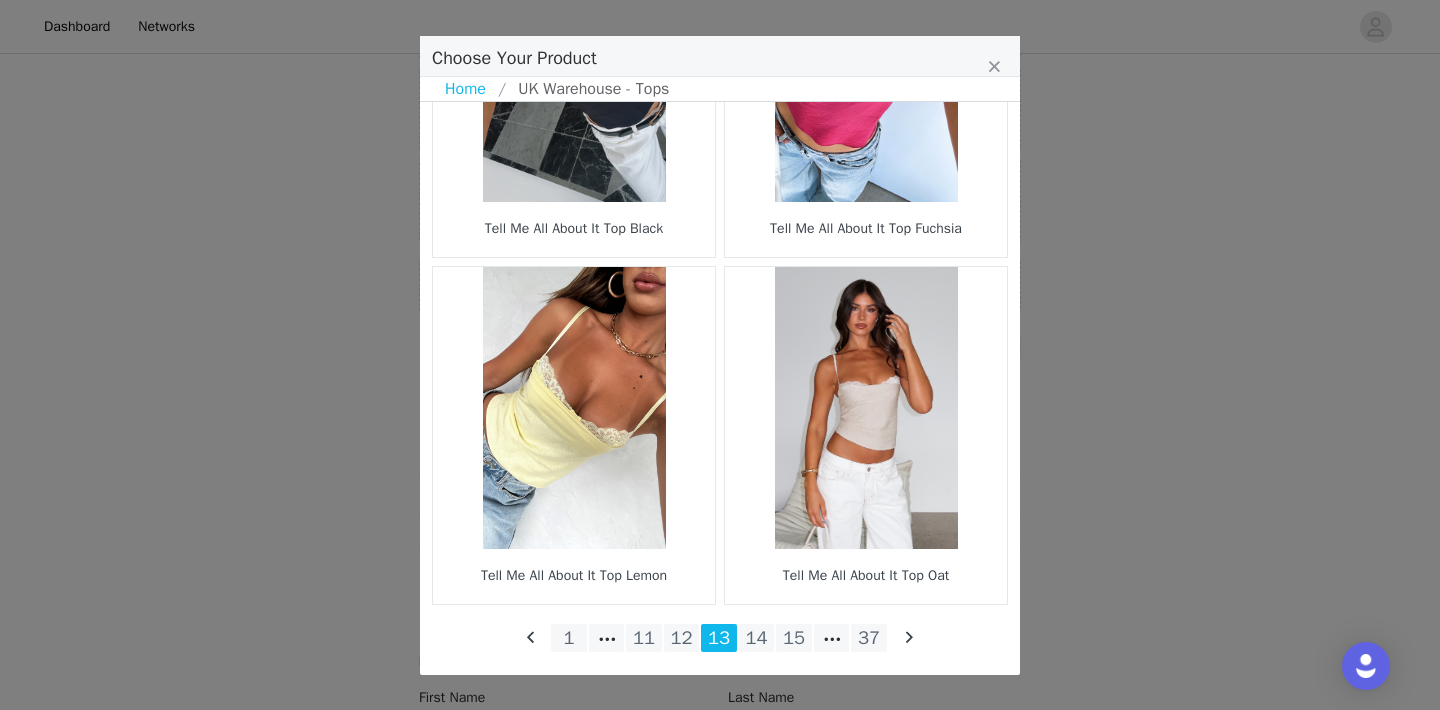 click on "12" at bounding box center [682, 638] 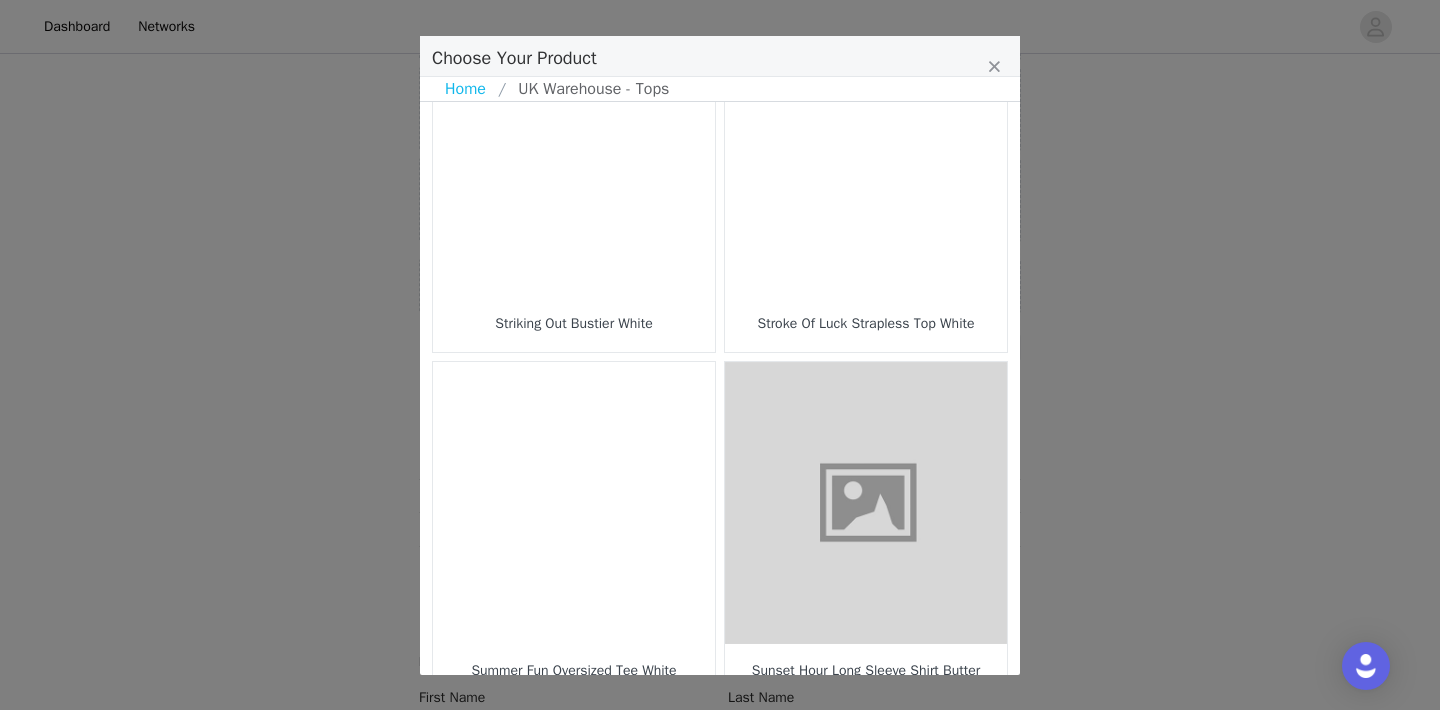 scroll, scrollTop: 2971, scrollLeft: 0, axis: vertical 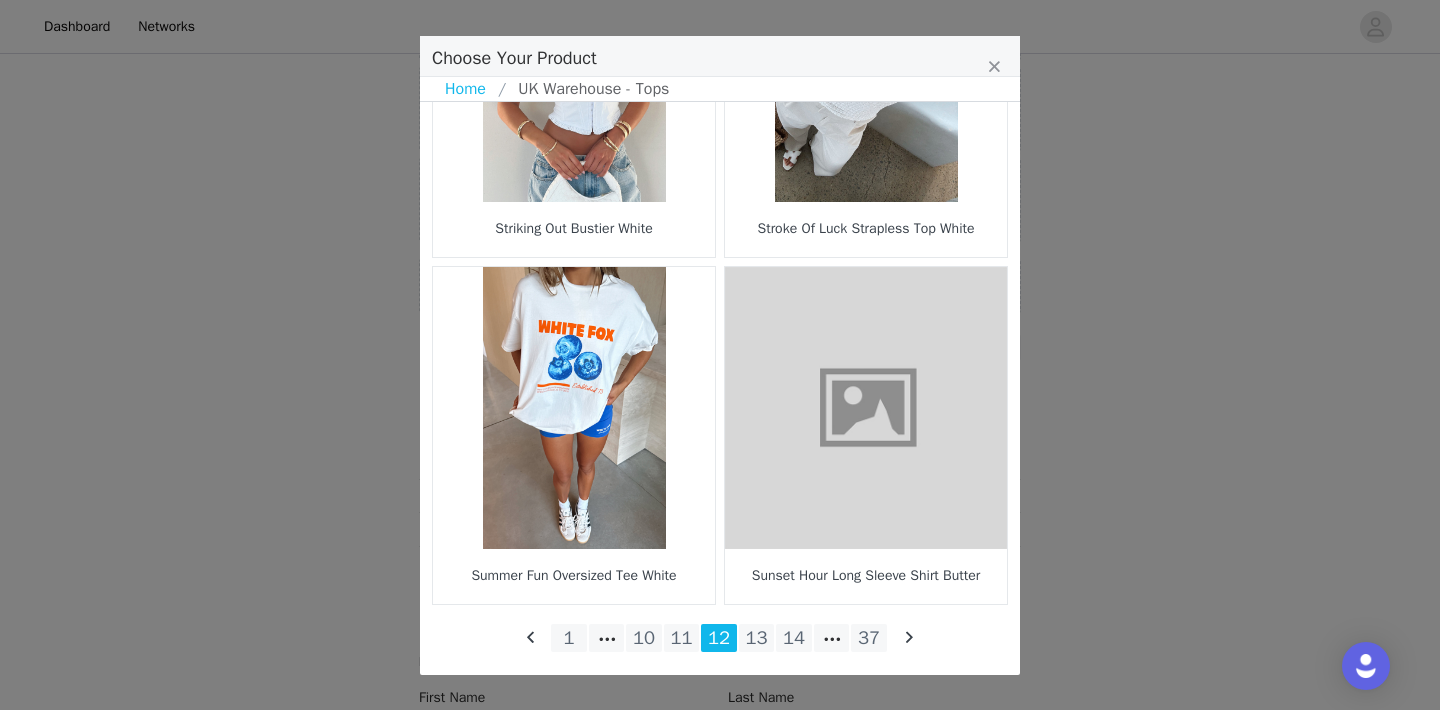 click on "11" at bounding box center (682, 638) 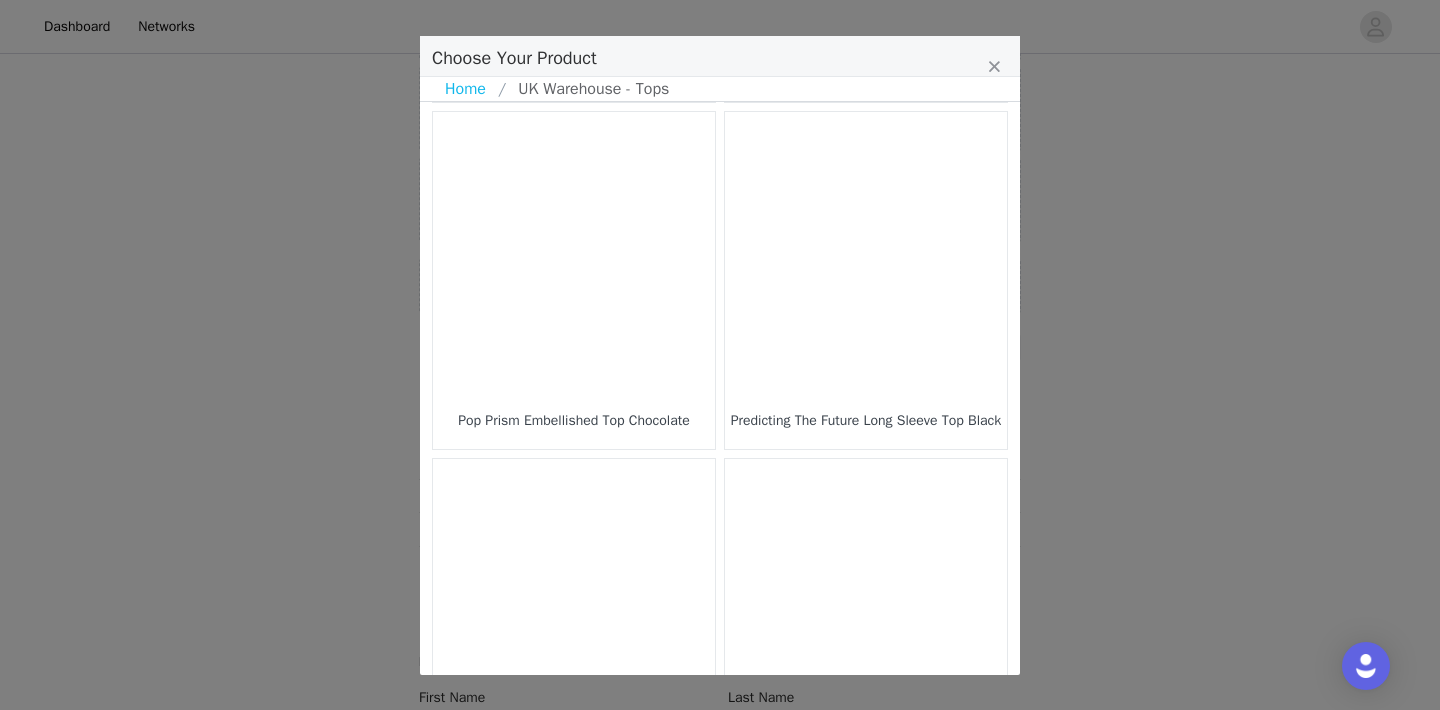 scroll, scrollTop: 2971, scrollLeft: 0, axis: vertical 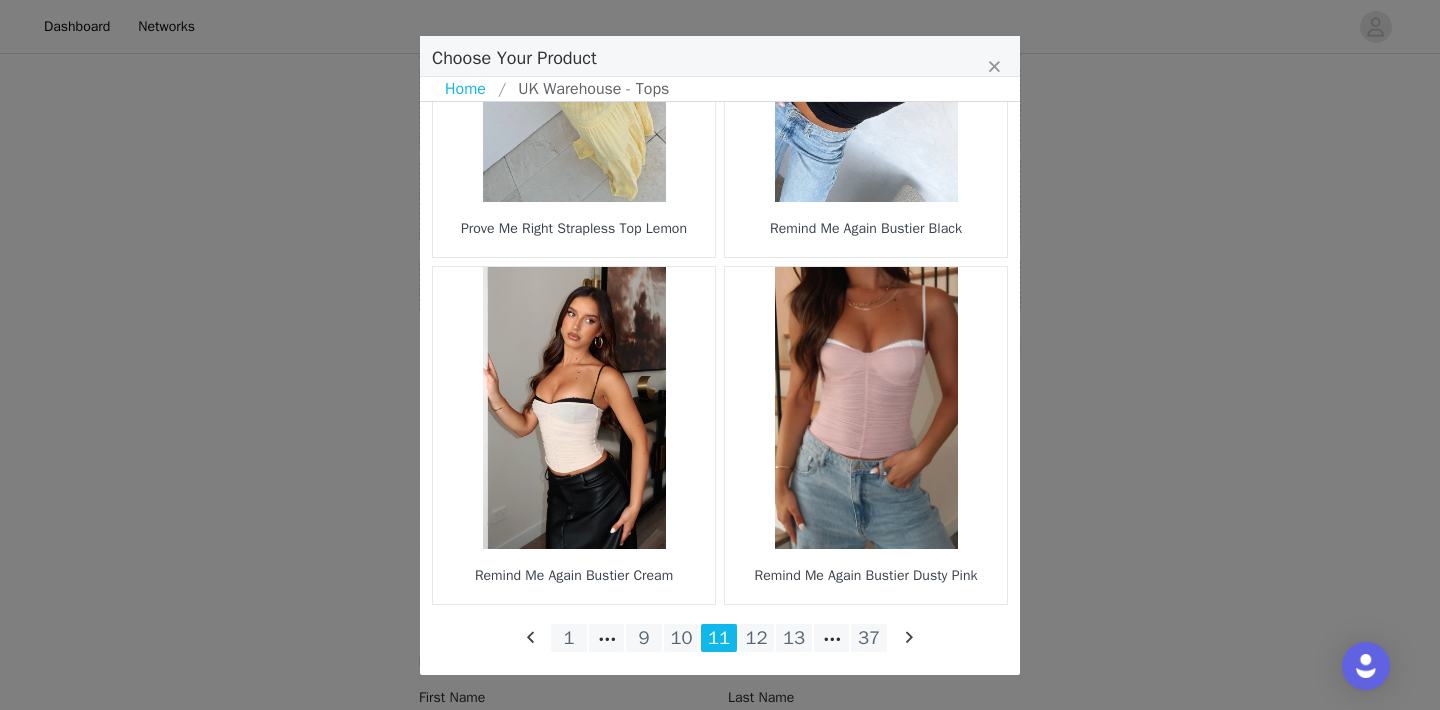 click on "10" at bounding box center [682, 638] 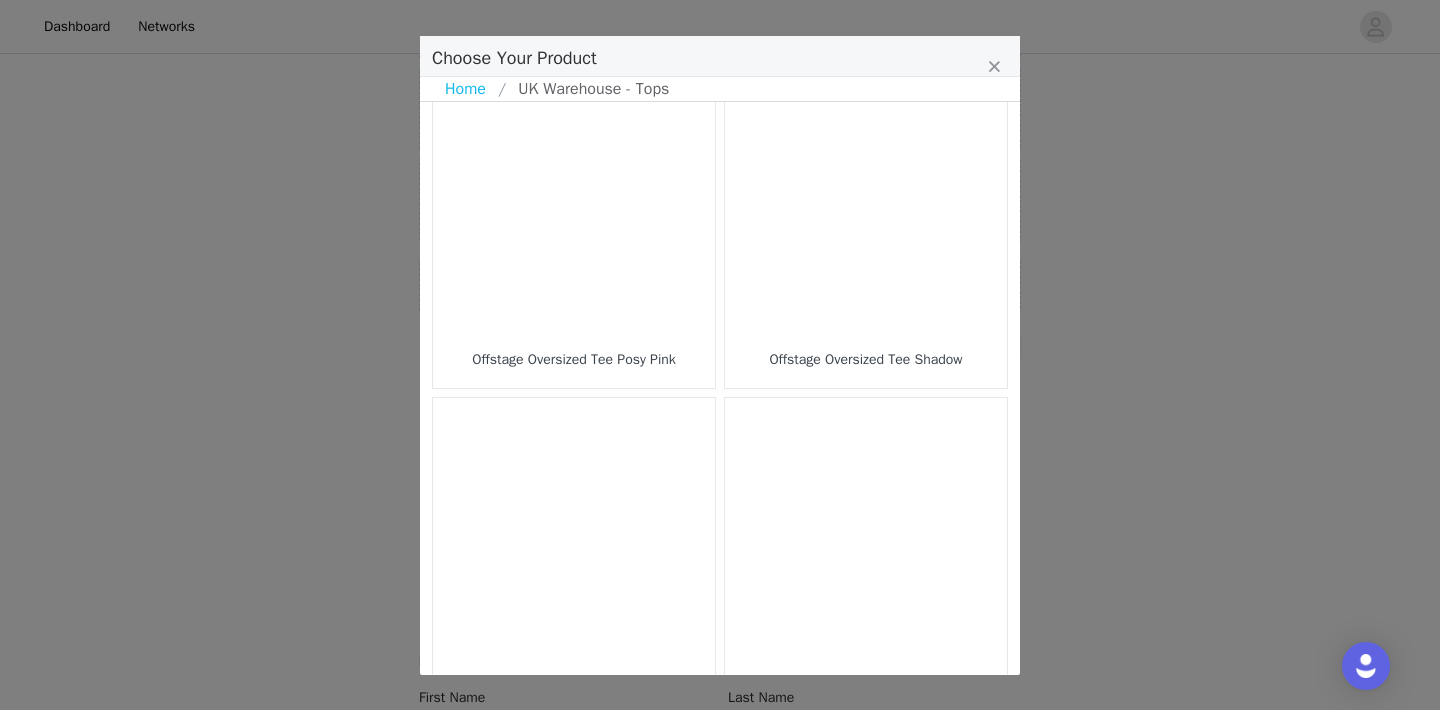 scroll, scrollTop: 2971, scrollLeft: 0, axis: vertical 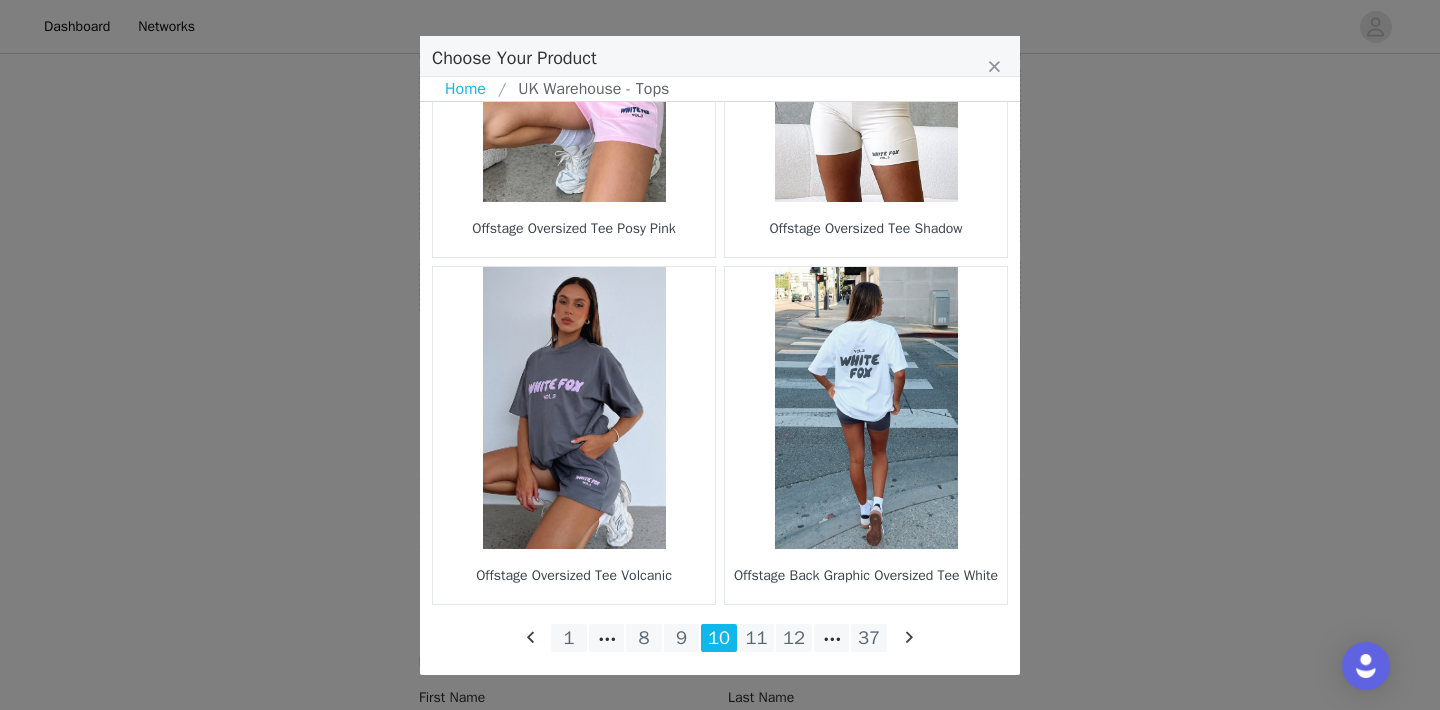 click on "9" at bounding box center (682, 638) 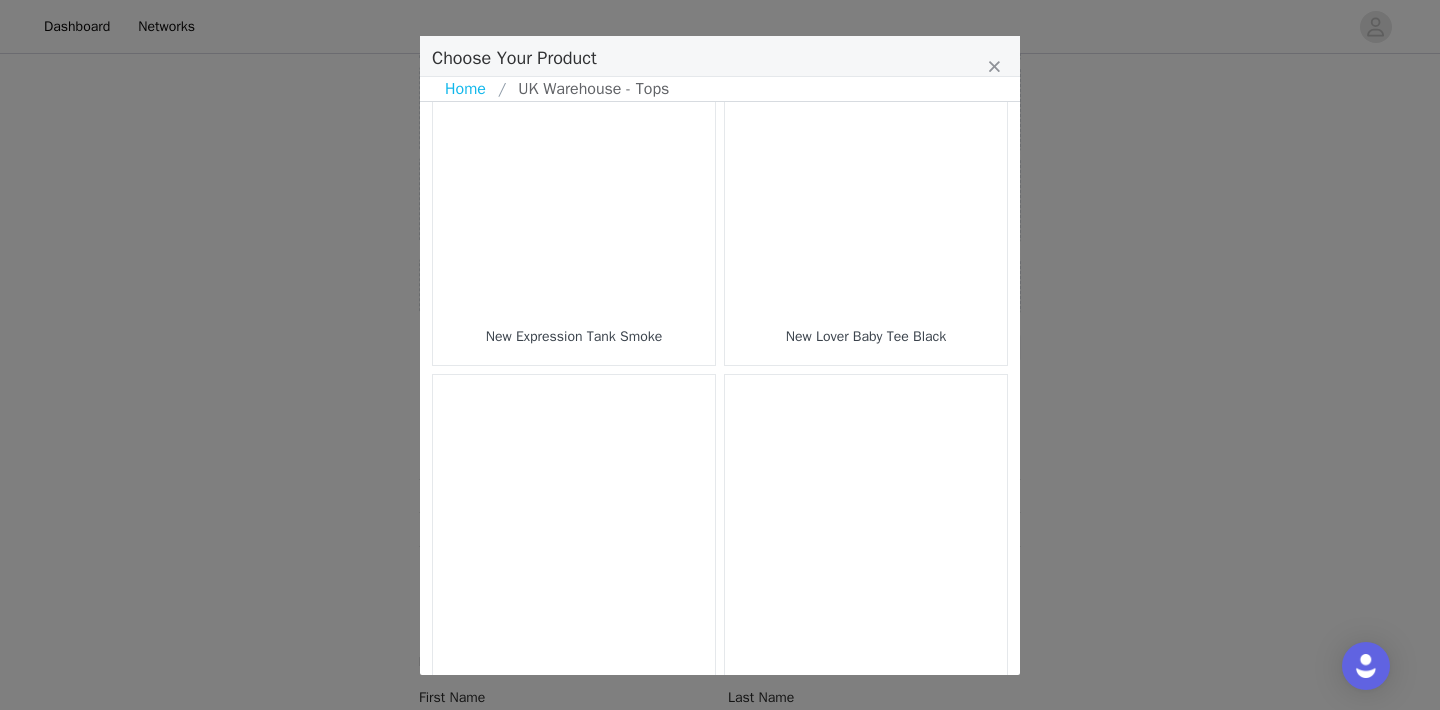 scroll, scrollTop: 2971, scrollLeft: 0, axis: vertical 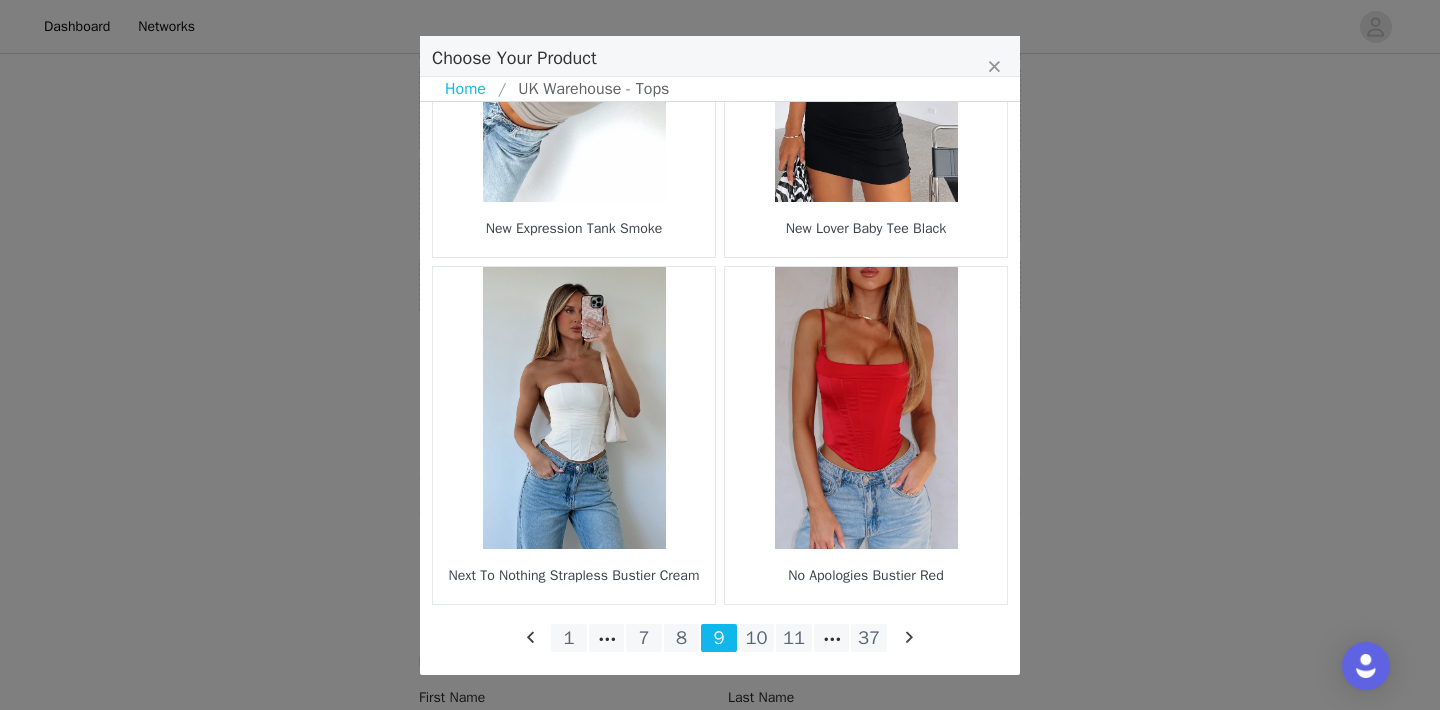 click on "8" at bounding box center [682, 638] 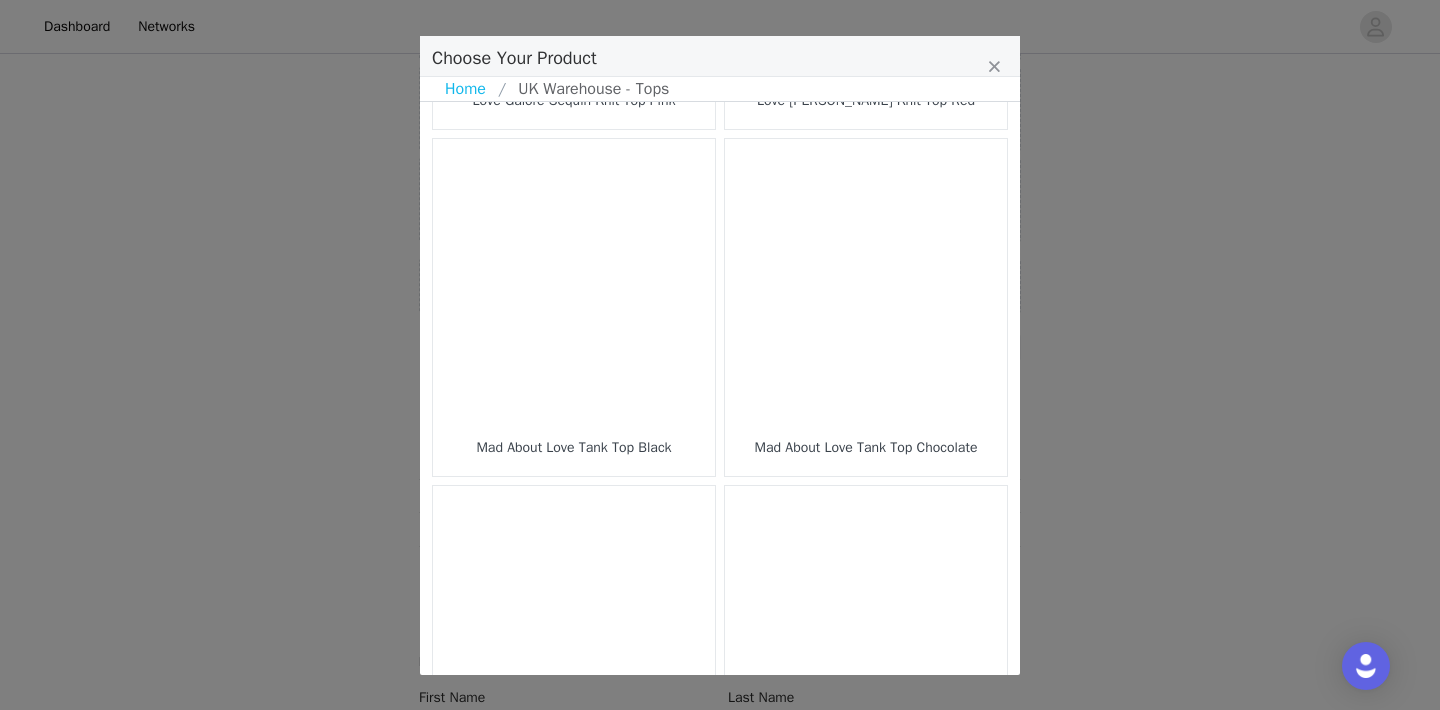 scroll, scrollTop: 2971, scrollLeft: 0, axis: vertical 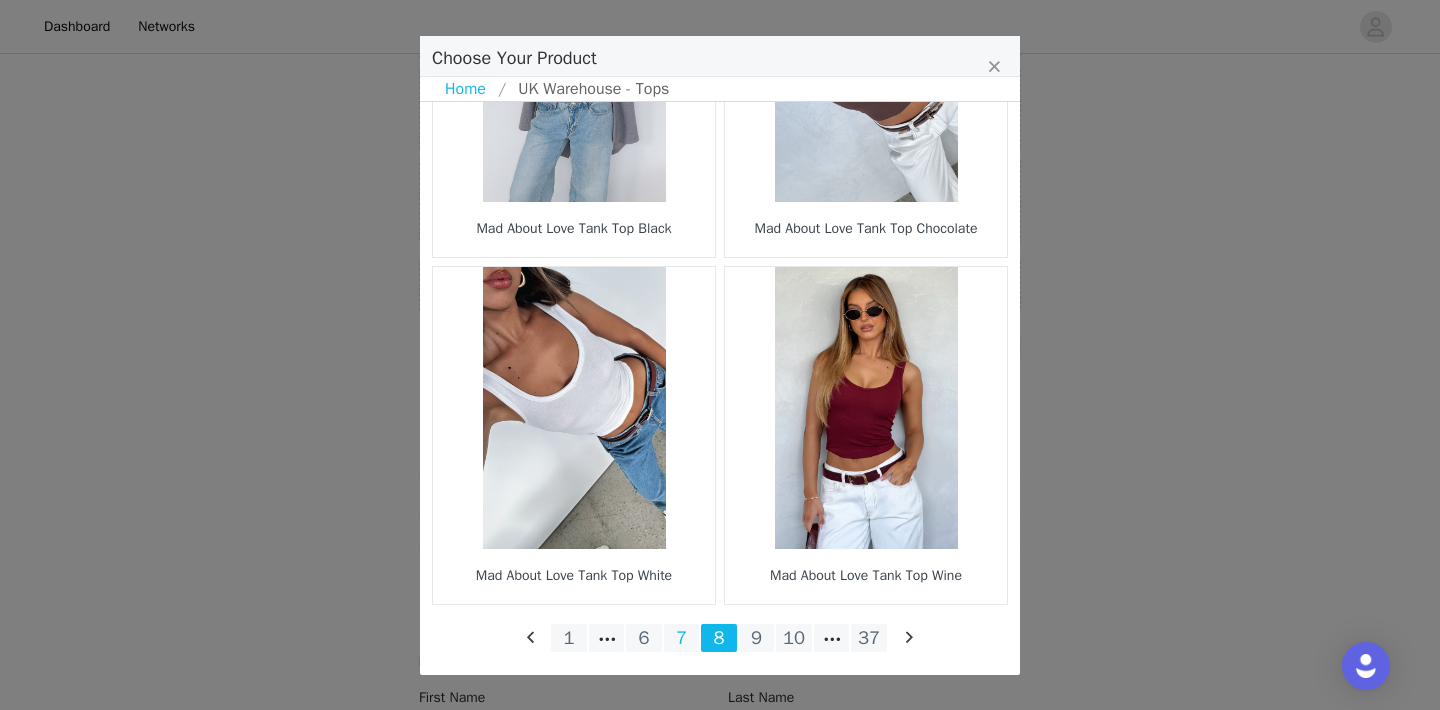 click on "7" at bounding box center (682, 638) 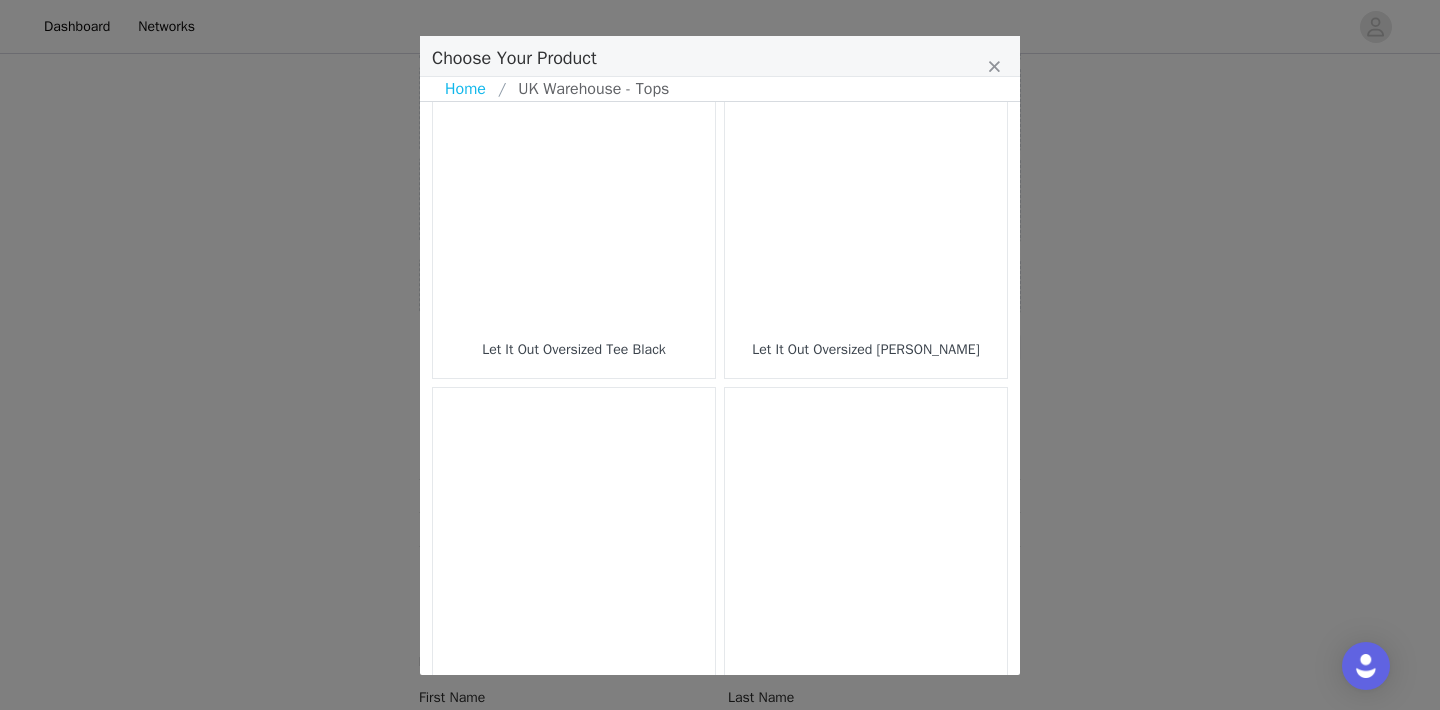 scroll, scrollTop: 2971, scrollLeft: 0, axis: vertical 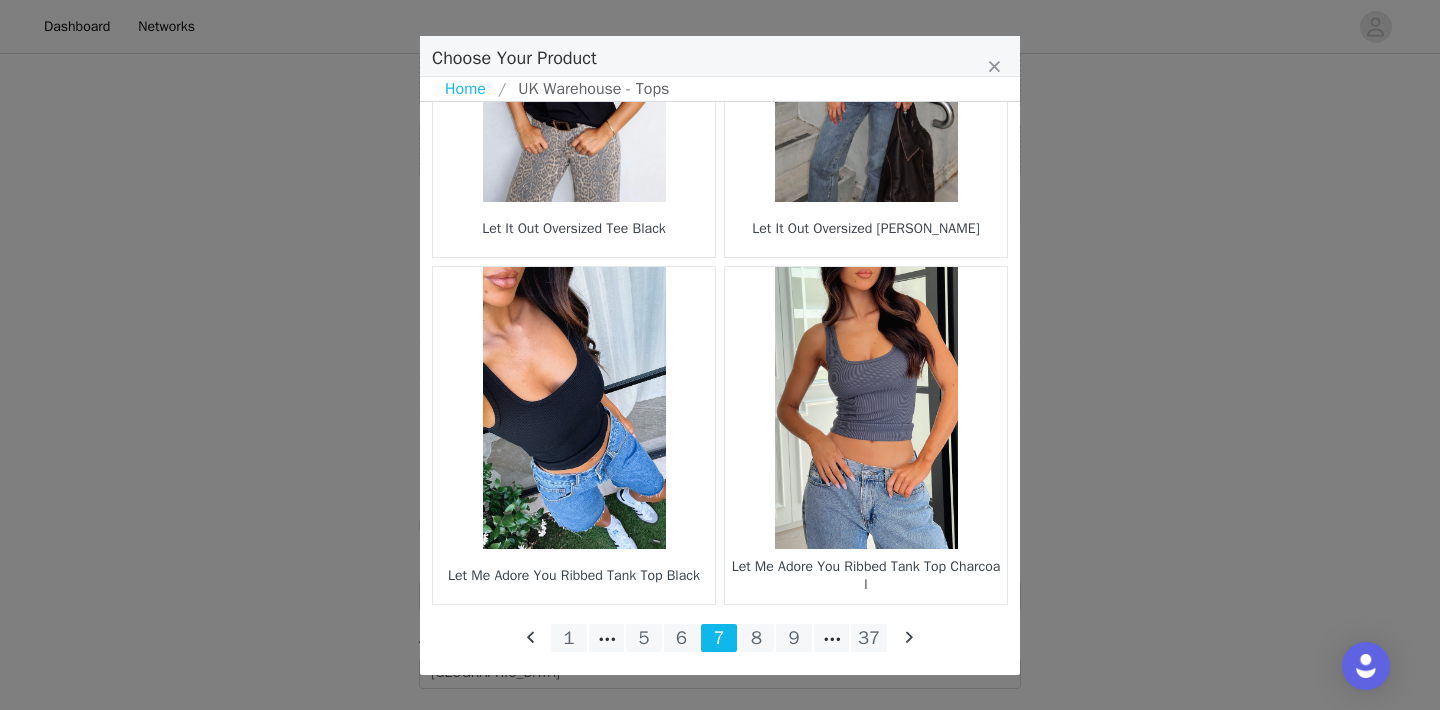 click on "6" at bounding box center [682, 638] 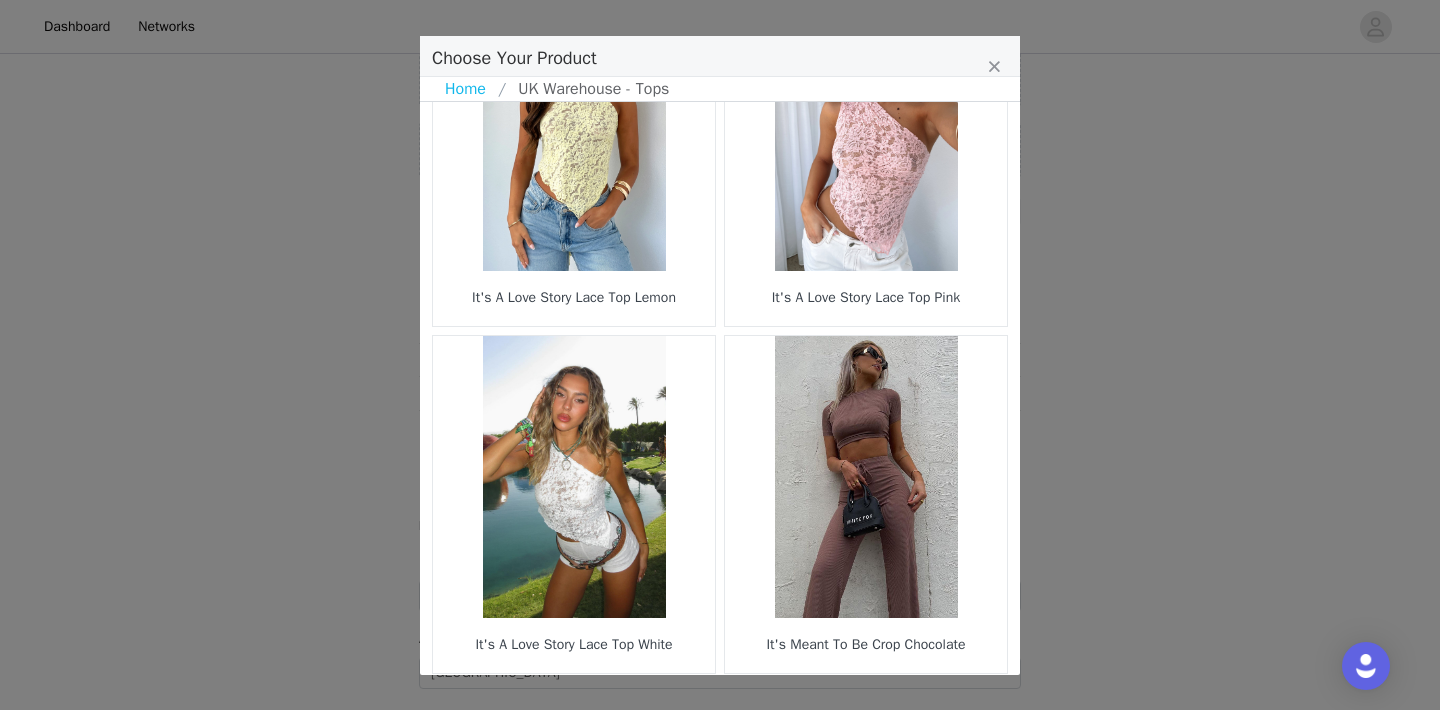 scroll, scrollTop: 2971, scrollLeft: 0, axis: vertical 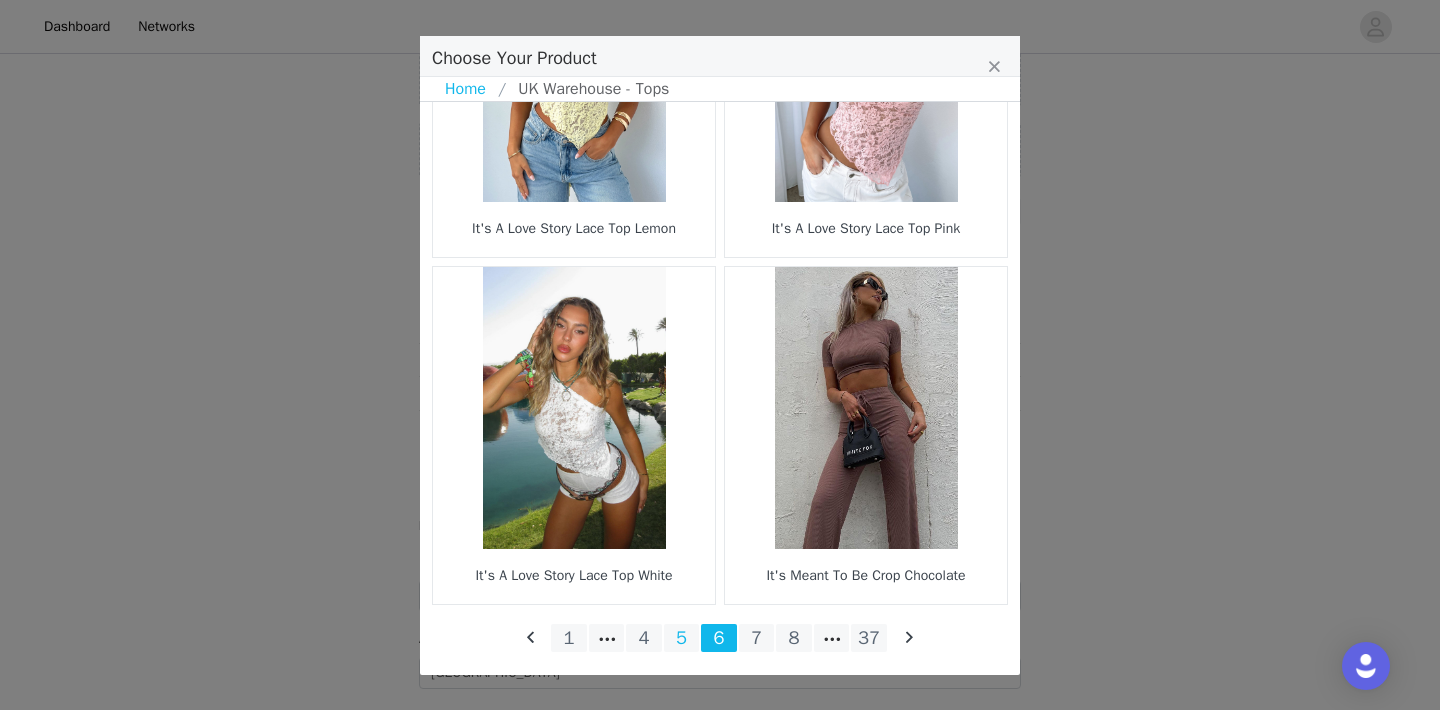 click on "5" at bounding box center [682, 638] 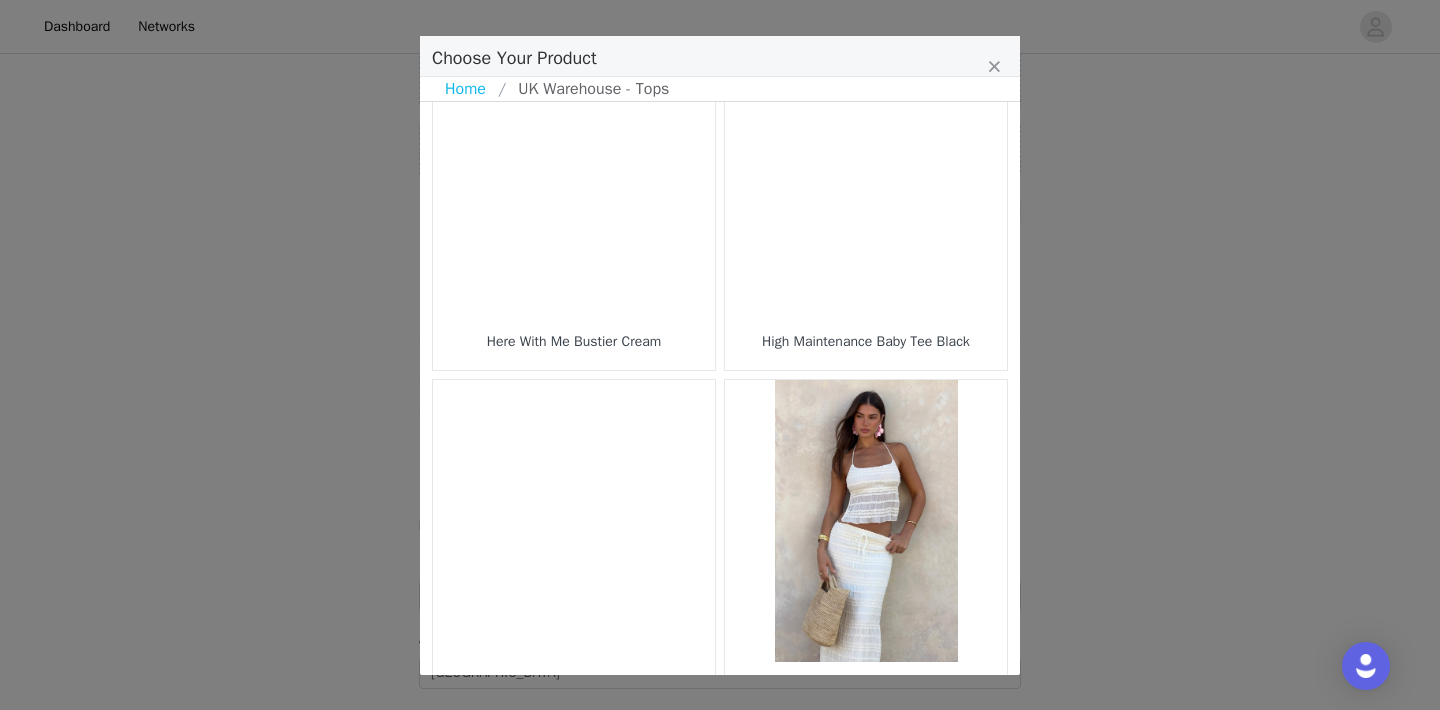 scroll, scrollTop: 2971, scrollLeft: 0, axis: vertical 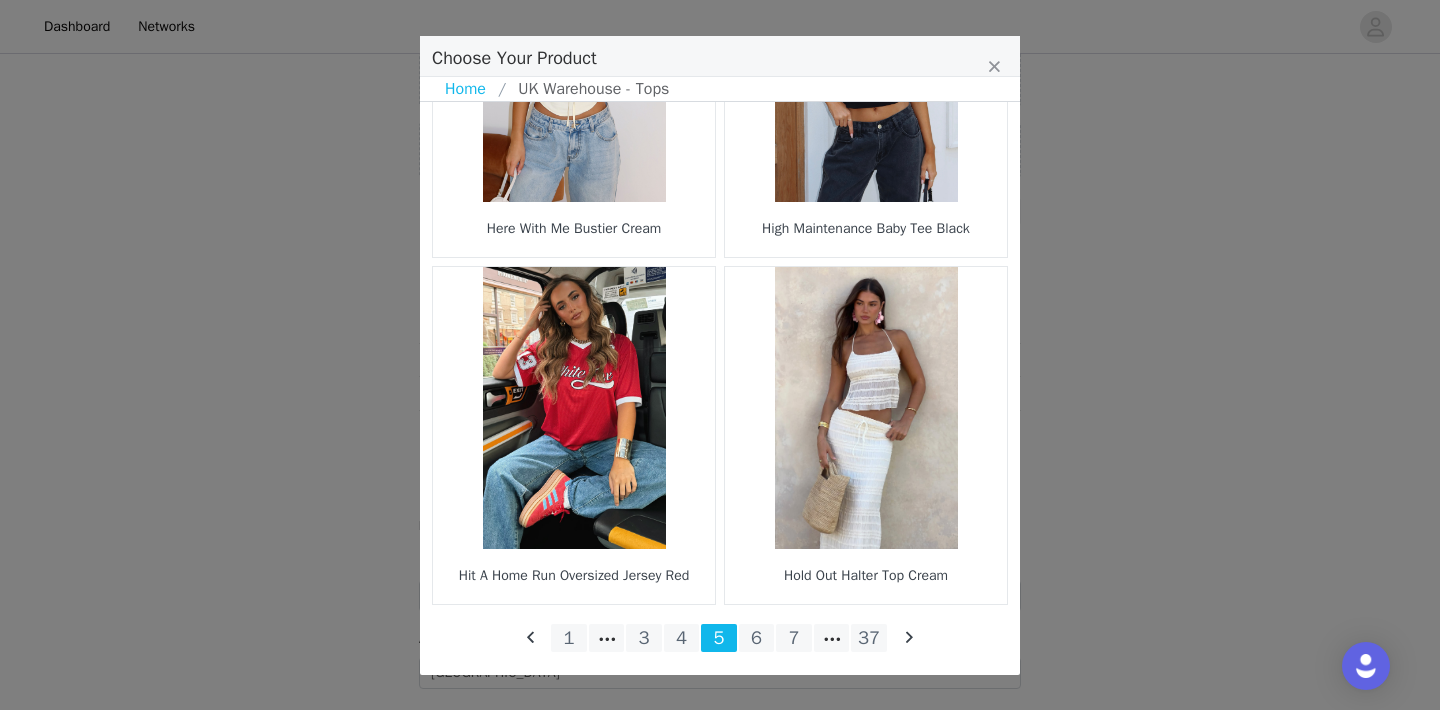 click on "4" at bounding box center [682, 638] 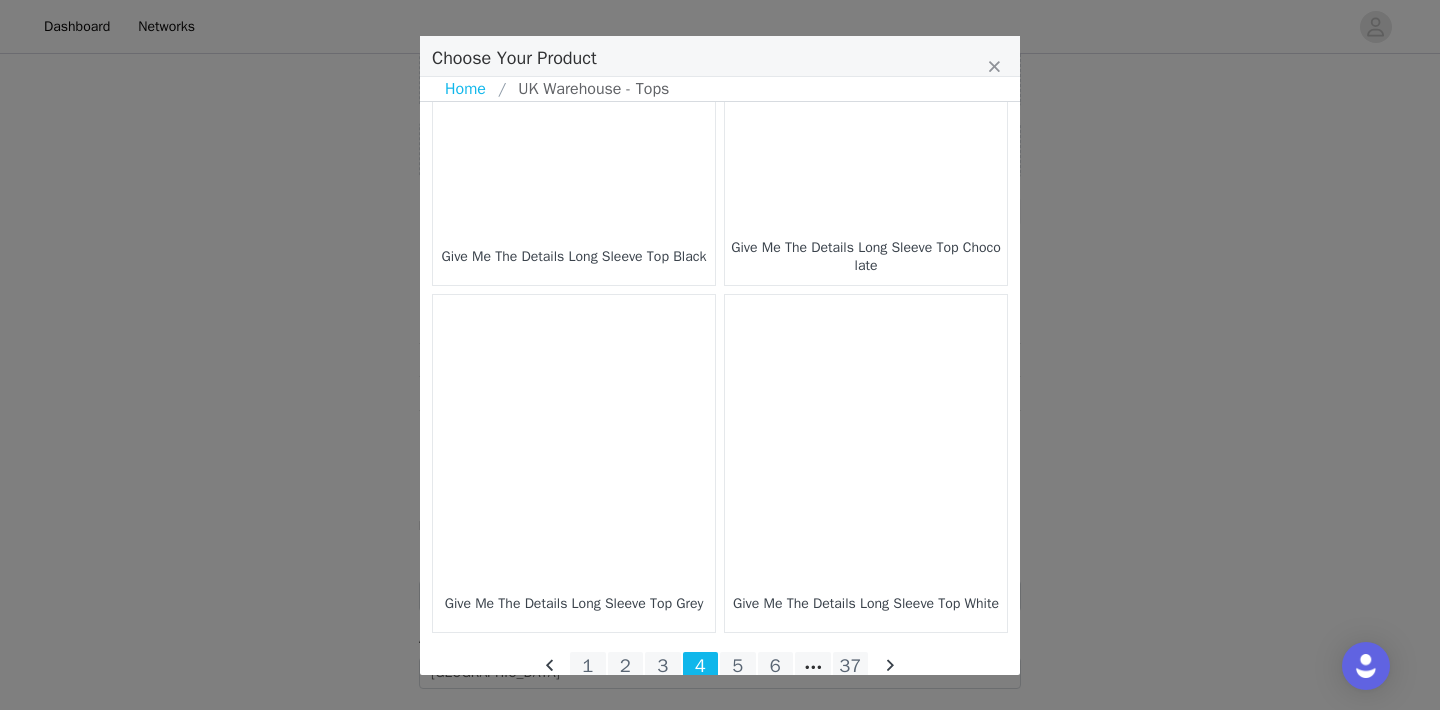 scroll, scrollTop: 2971, scrollLeft: 0, axis: vertical 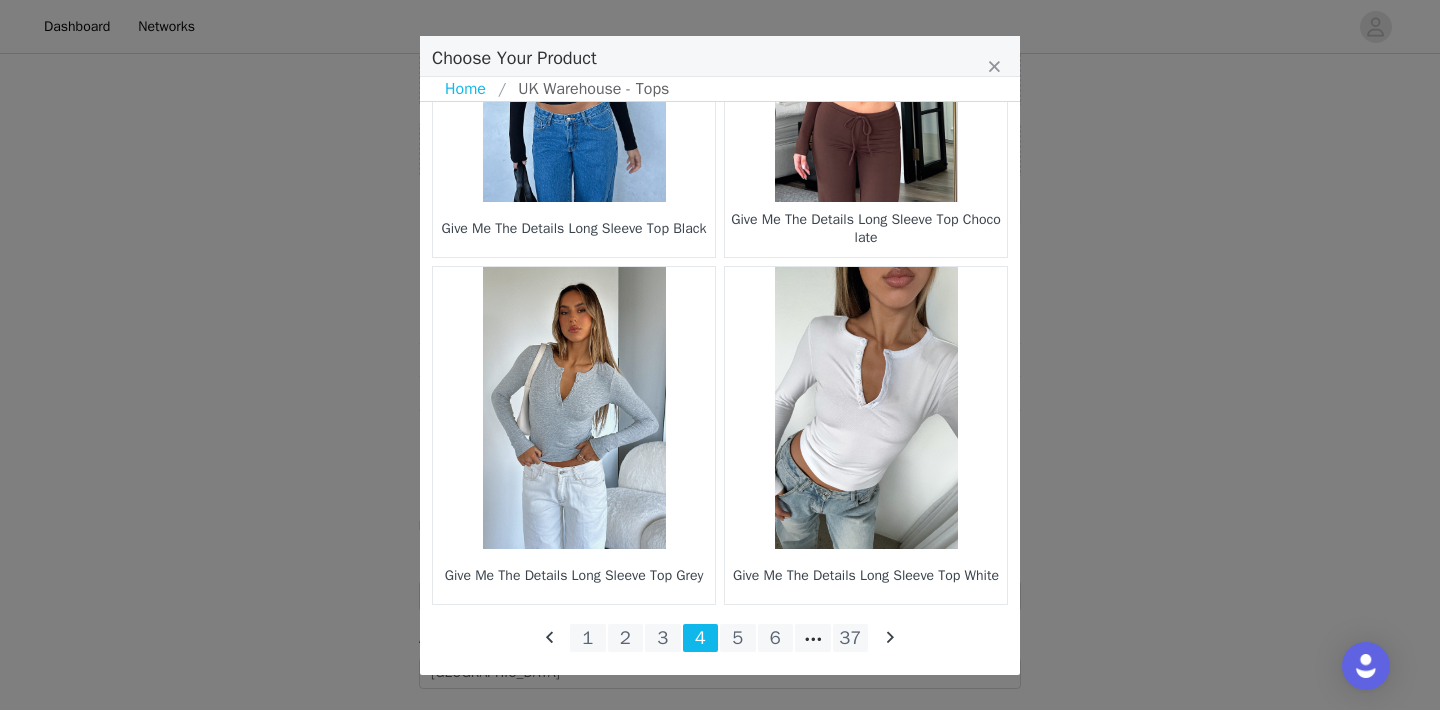 click on "3" at bounding box center (663, 638) 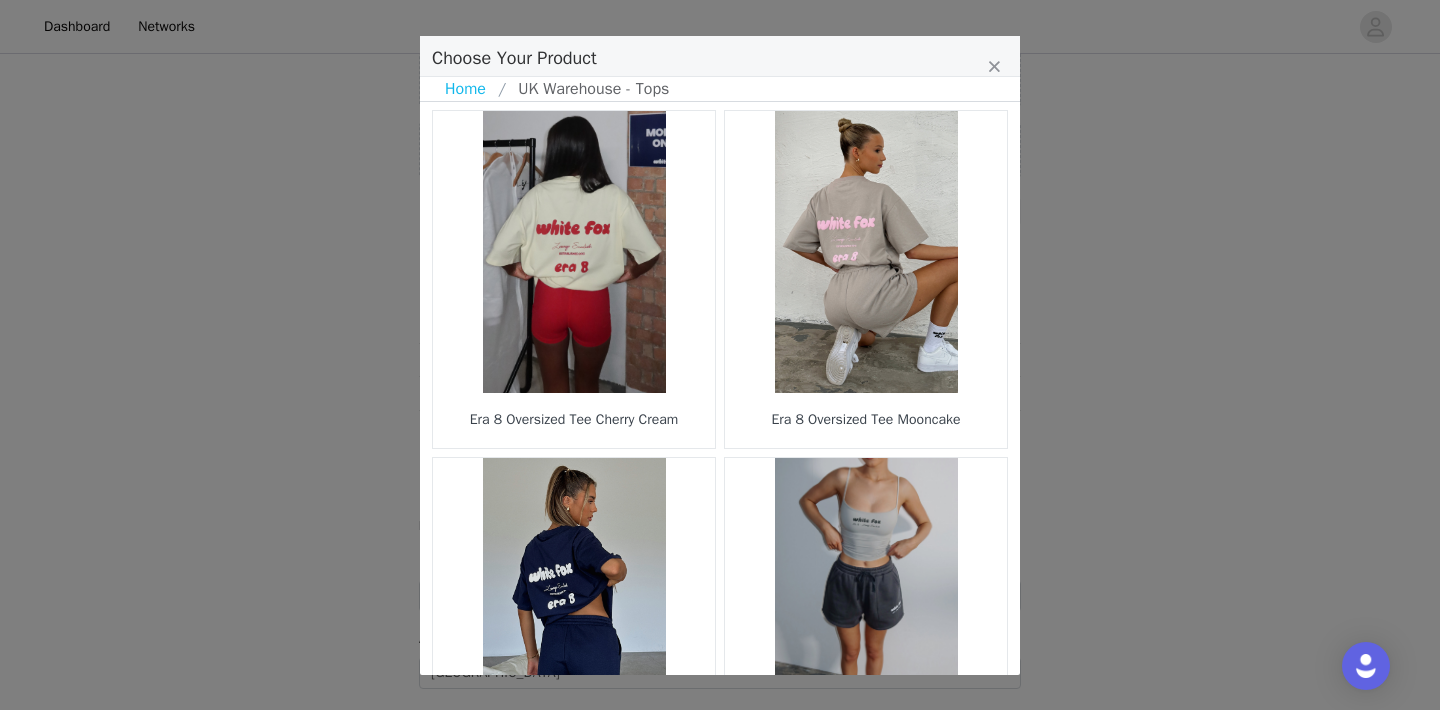 scroll, scrollTop: 2971, scrollLeft: 0, axis: vertical 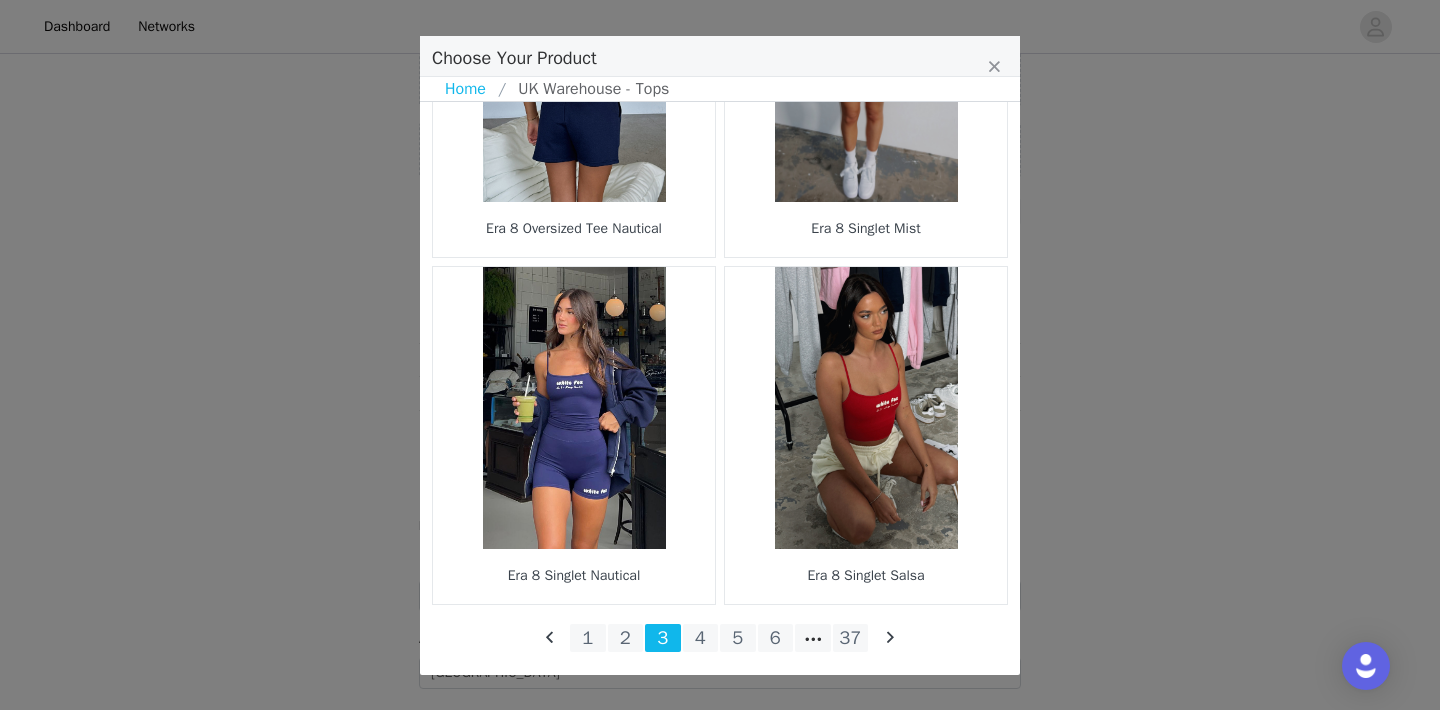 click on "2" at bounding box center (626, 638) 